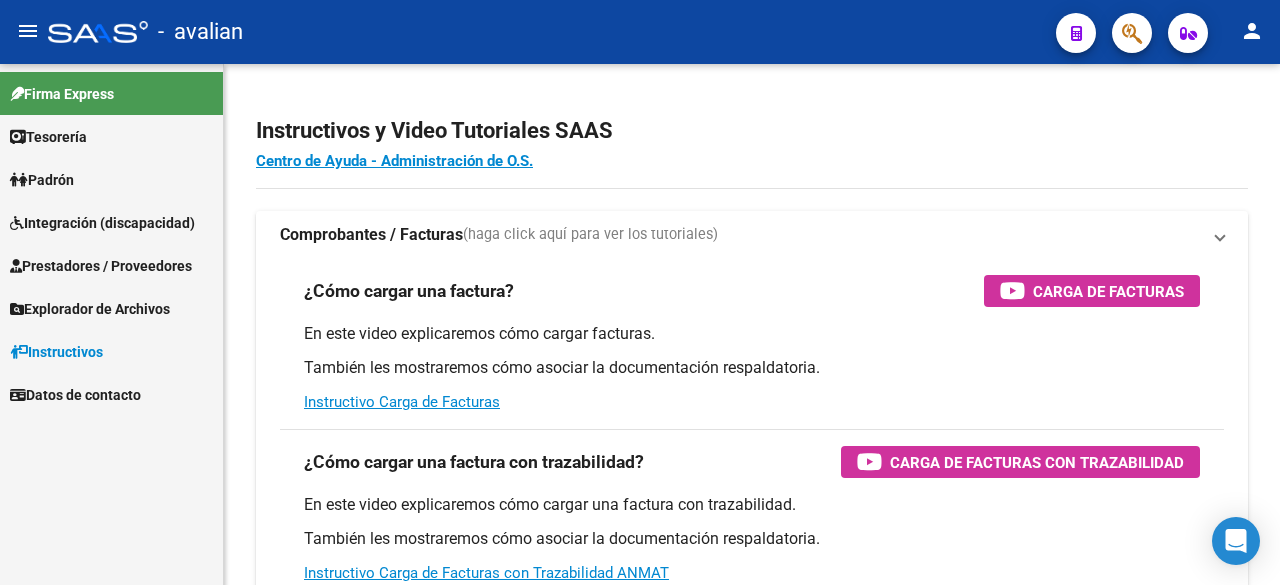 scroll, scrollTop: 0, scrollLeft: 0, axis: both 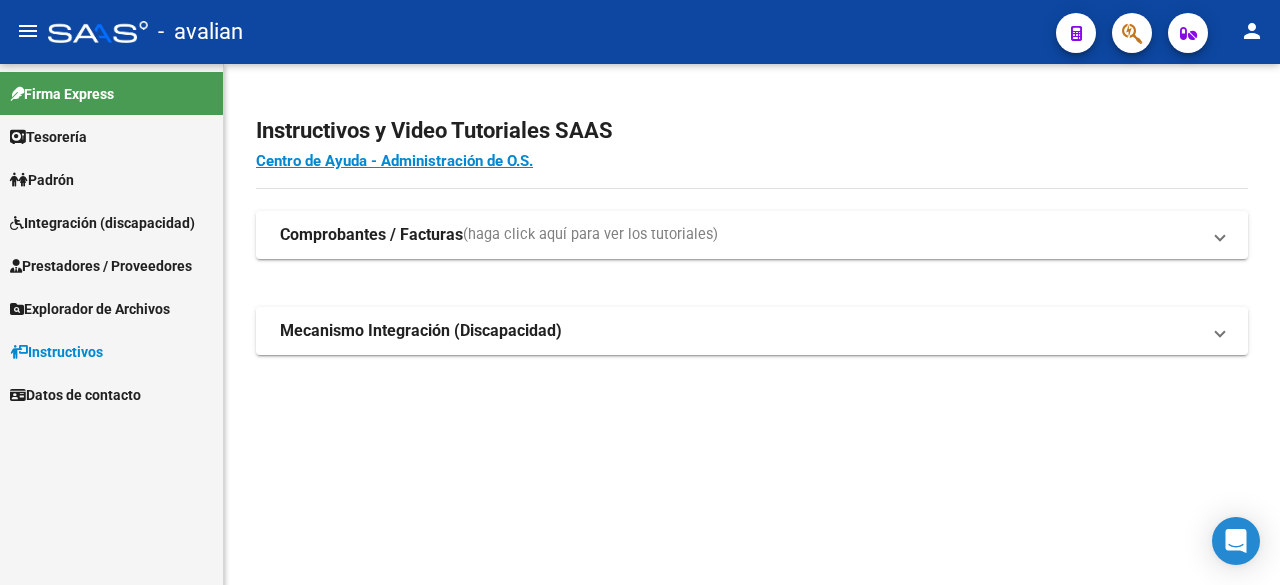 click on "Integración (discapacidad)" at bounding box center [102, 223] 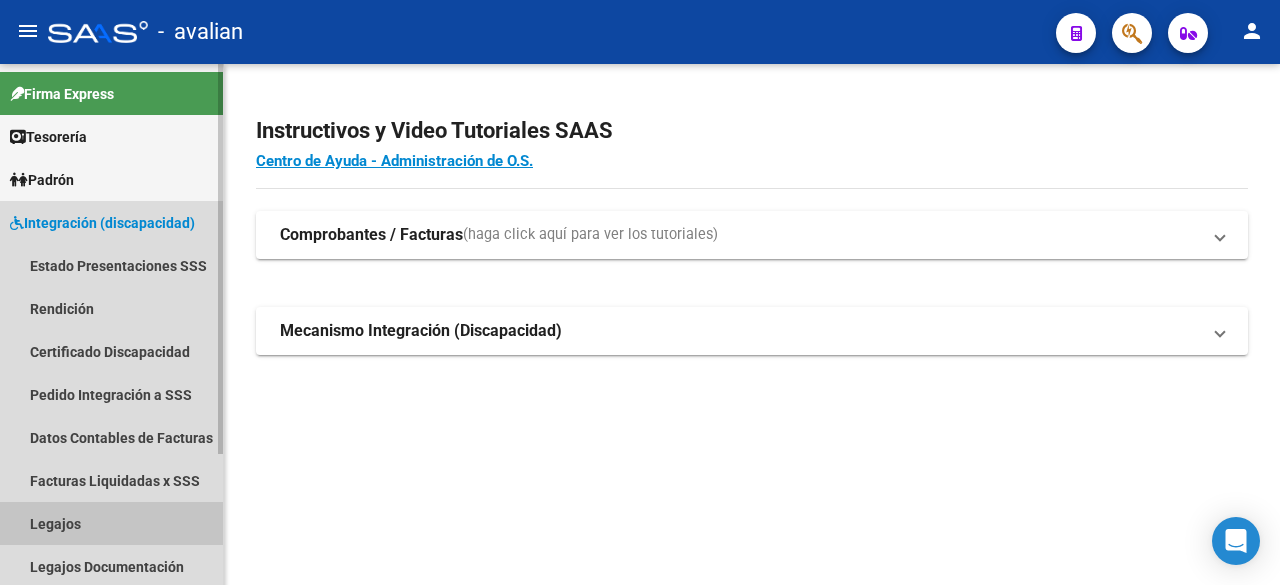 click on "Legajos" at bounding box center (111, 523) 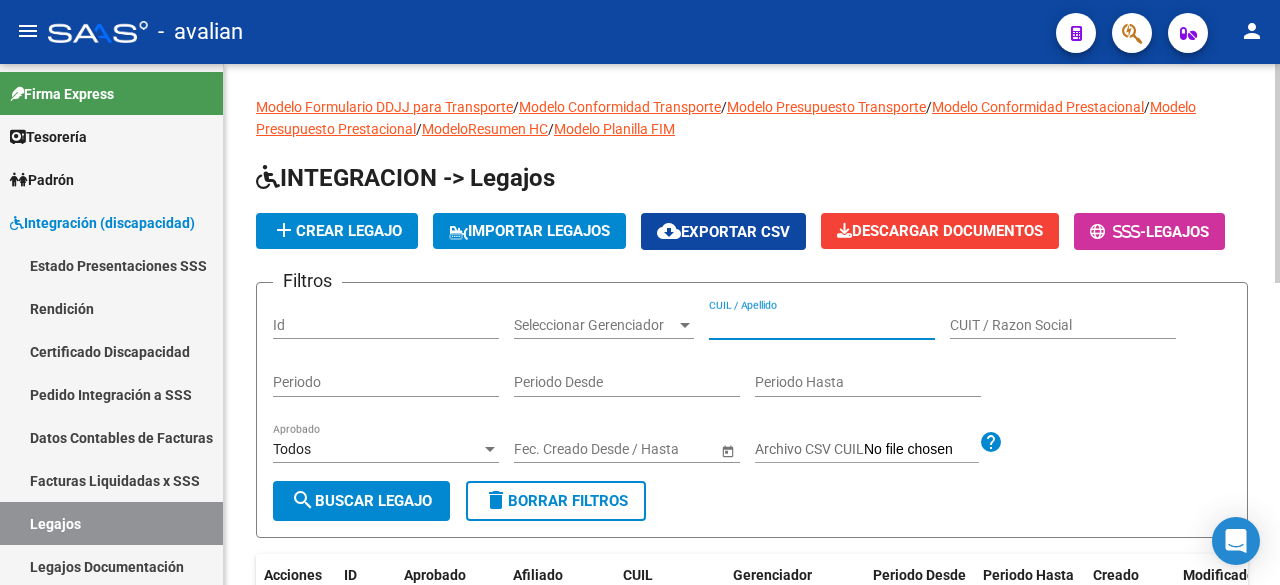 click on "CUIL / Apellido" at bounding box center [822, 325] 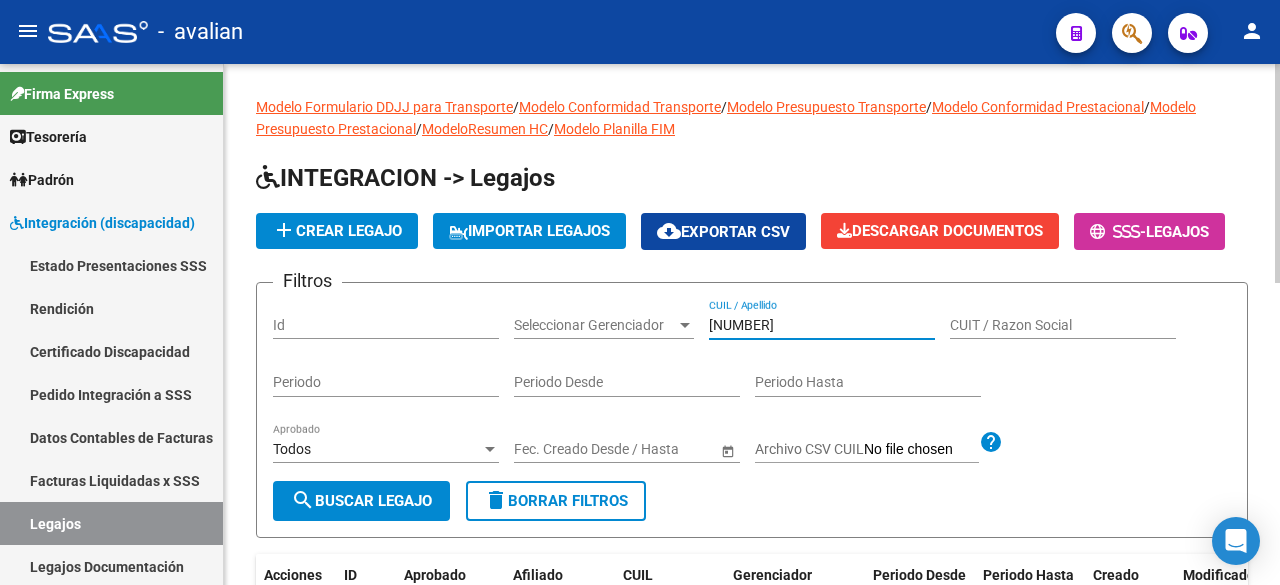 type on "[NUMBER]" 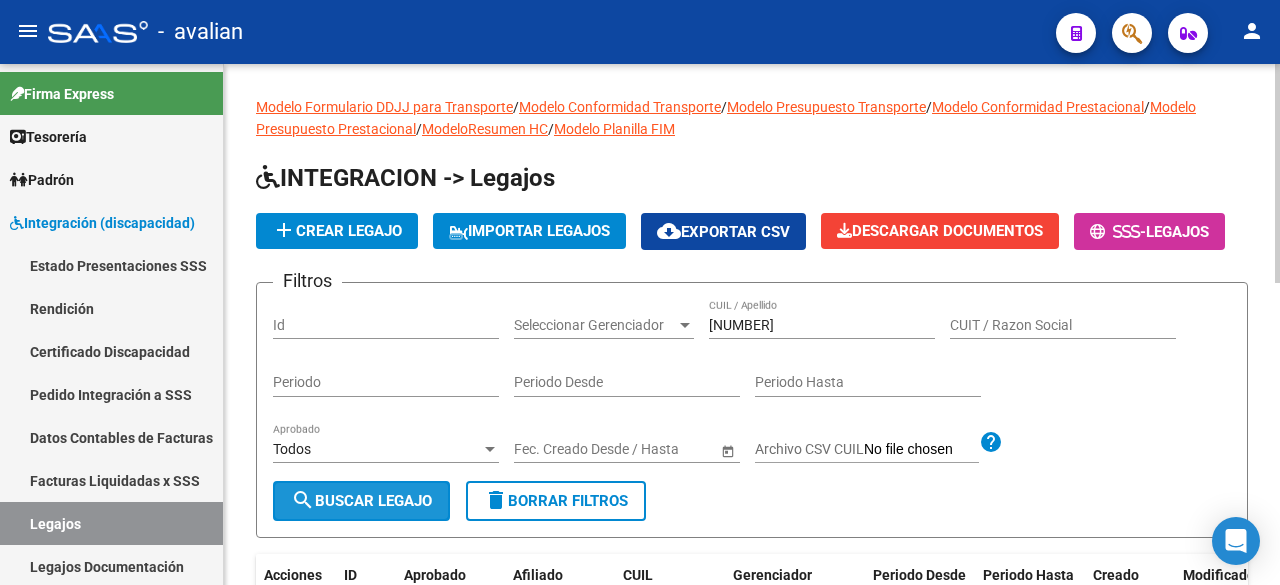 click on "search  Buscar Legajo" 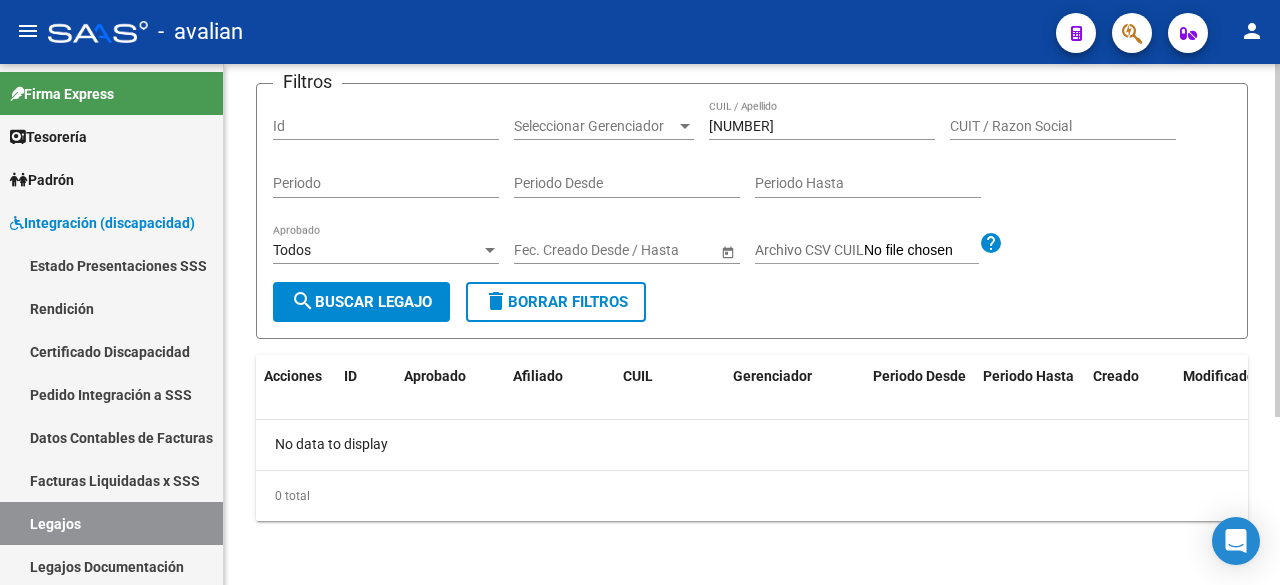scroll, scrollTop: 48, scrollLeft: 0, axis: vertical 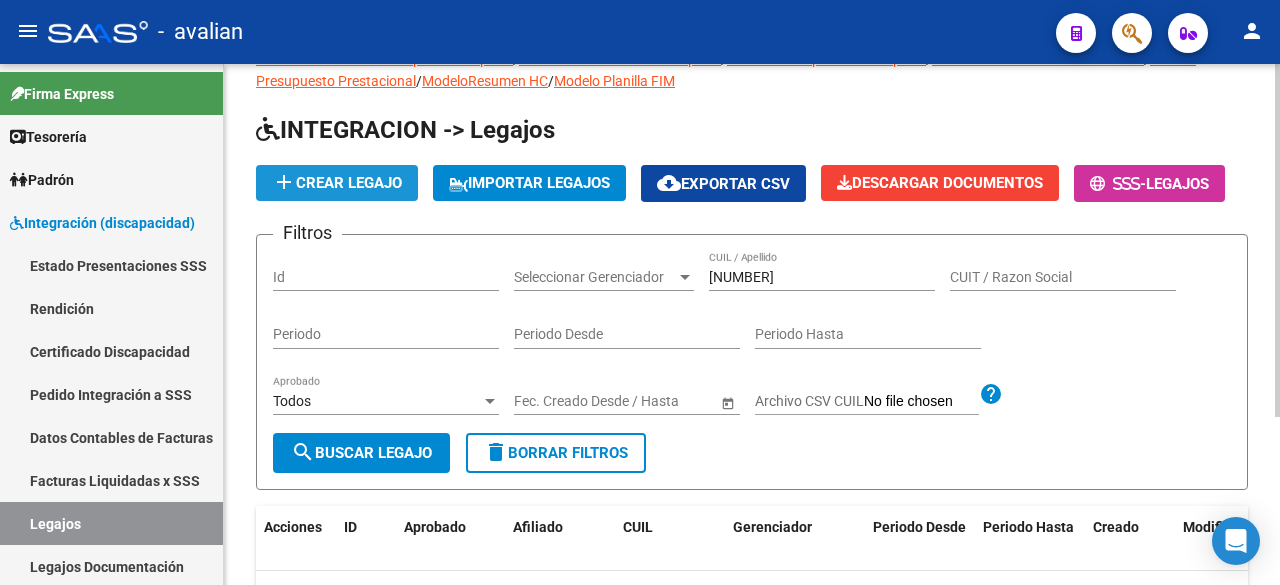 click on "add  Crear Legajo" 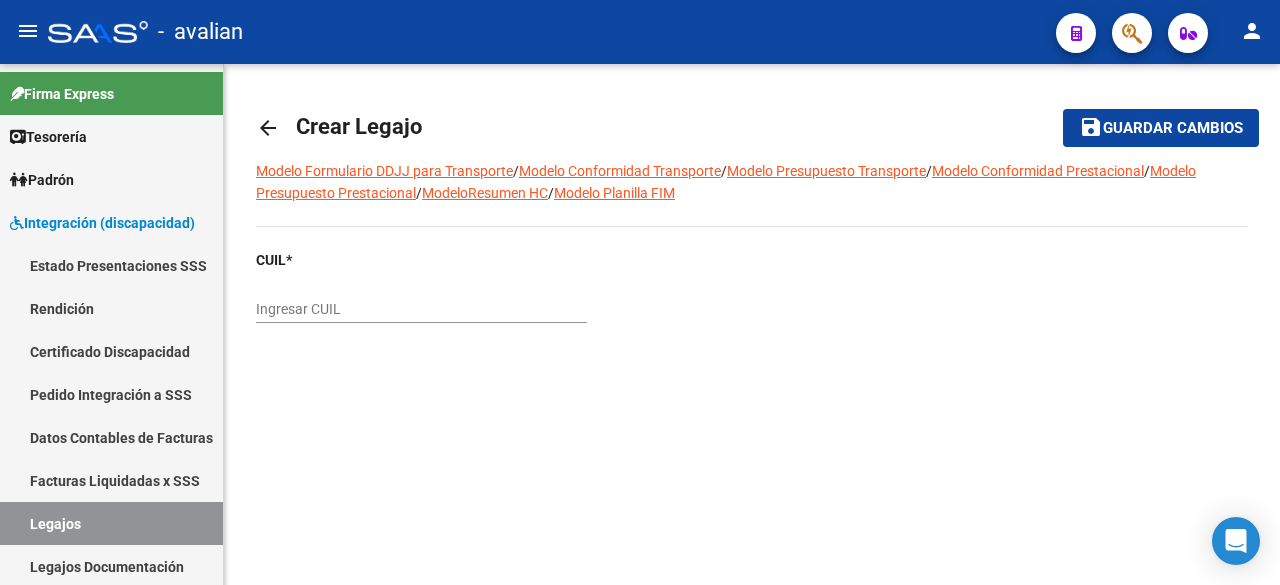click on "Ingresar CUIL" at bounding box center (421, 309) 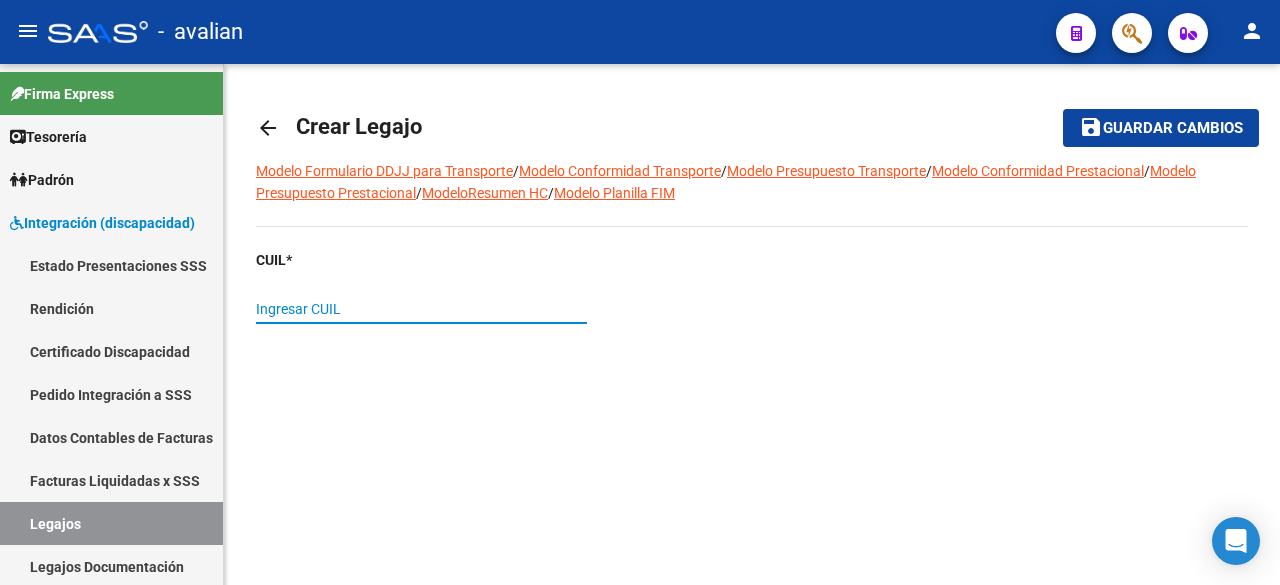paste on "[NUMBER]" 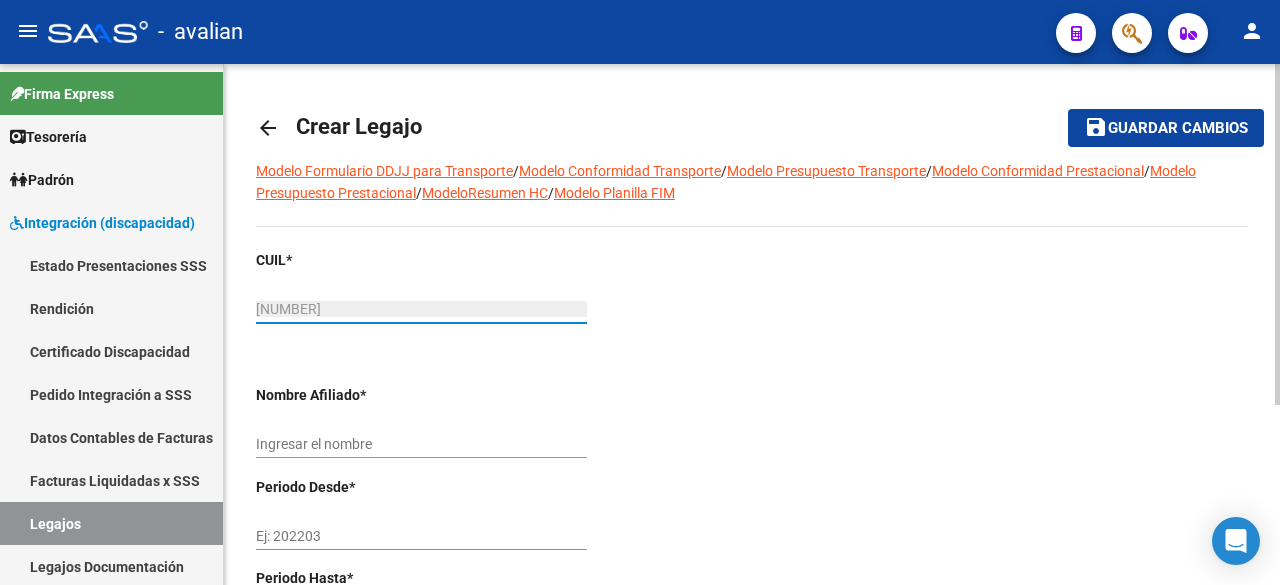 type on "[LAST] [LAST]" 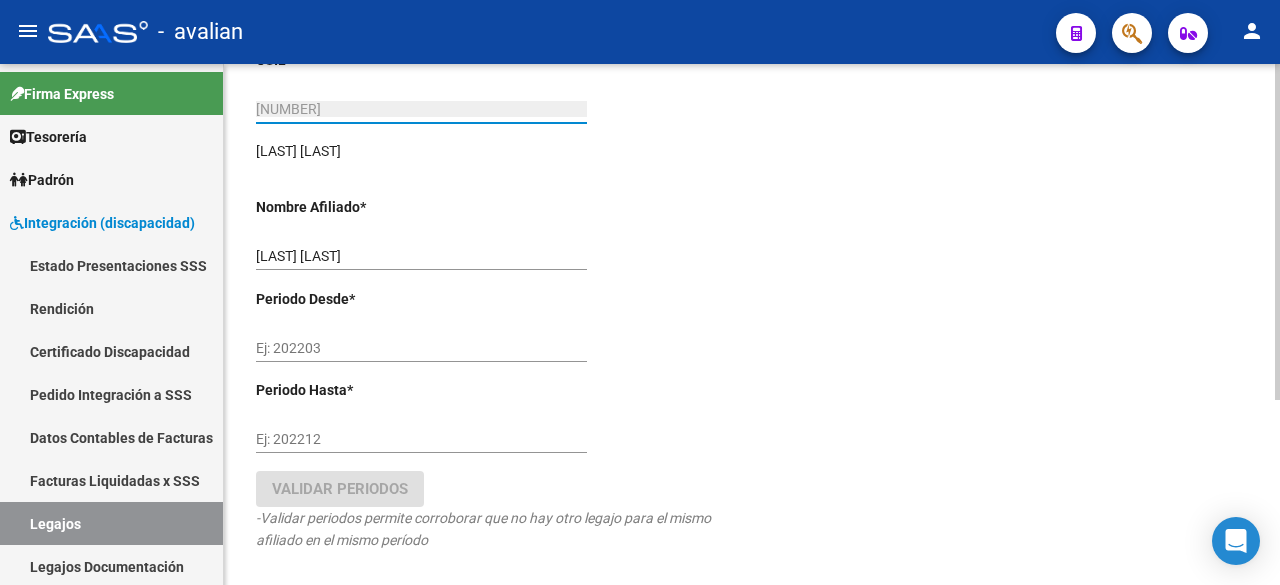 scroll, scrollTop: 285, scrollLeft: 0, axis: vertical 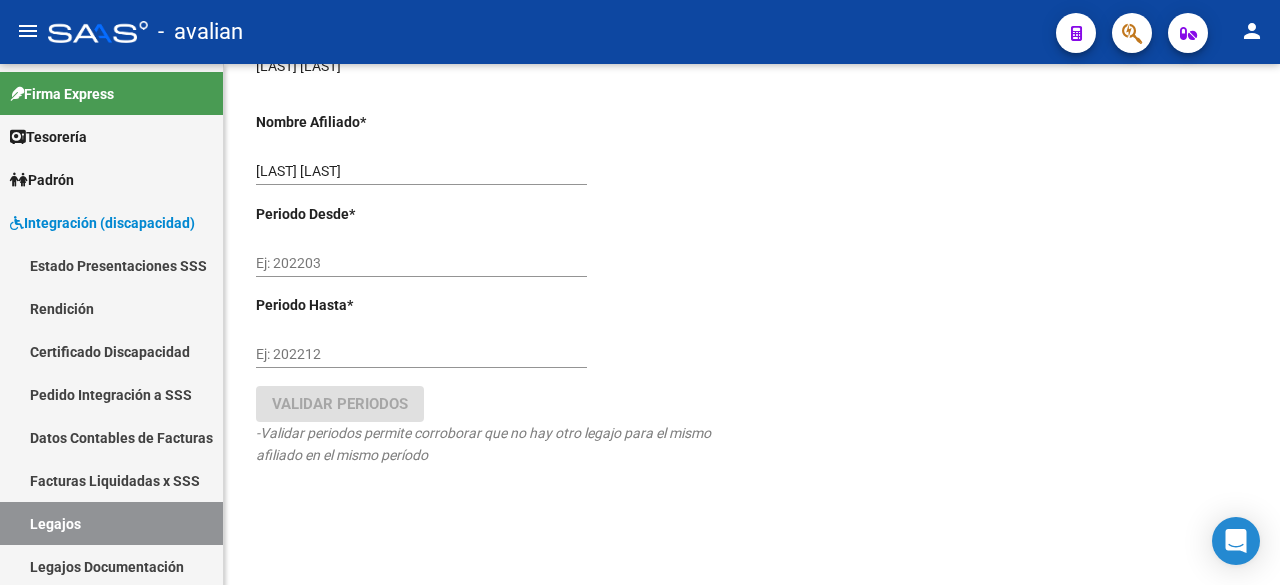type on "[NUMBER]" 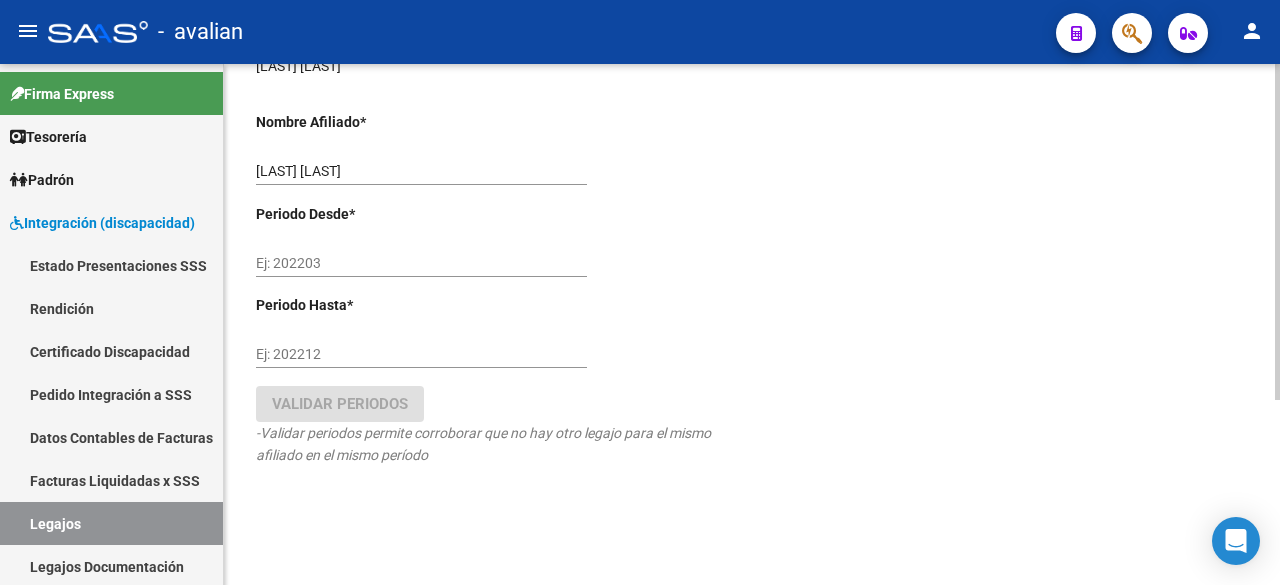 click on "Ej: 202203" at bounding box center (421, 263) 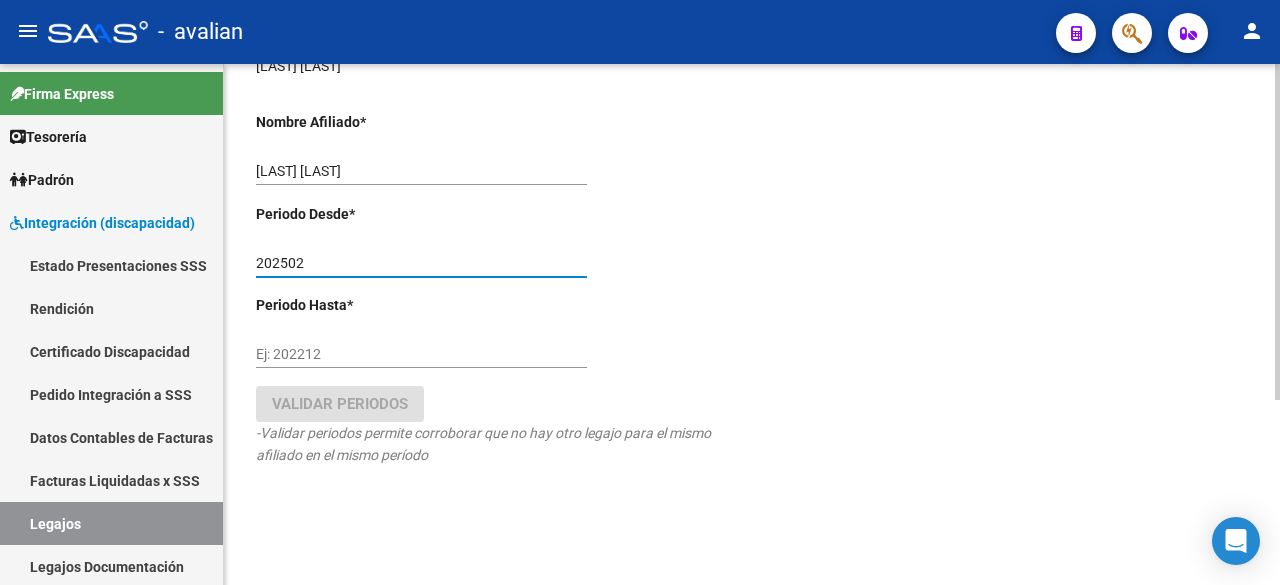 type on "202502" 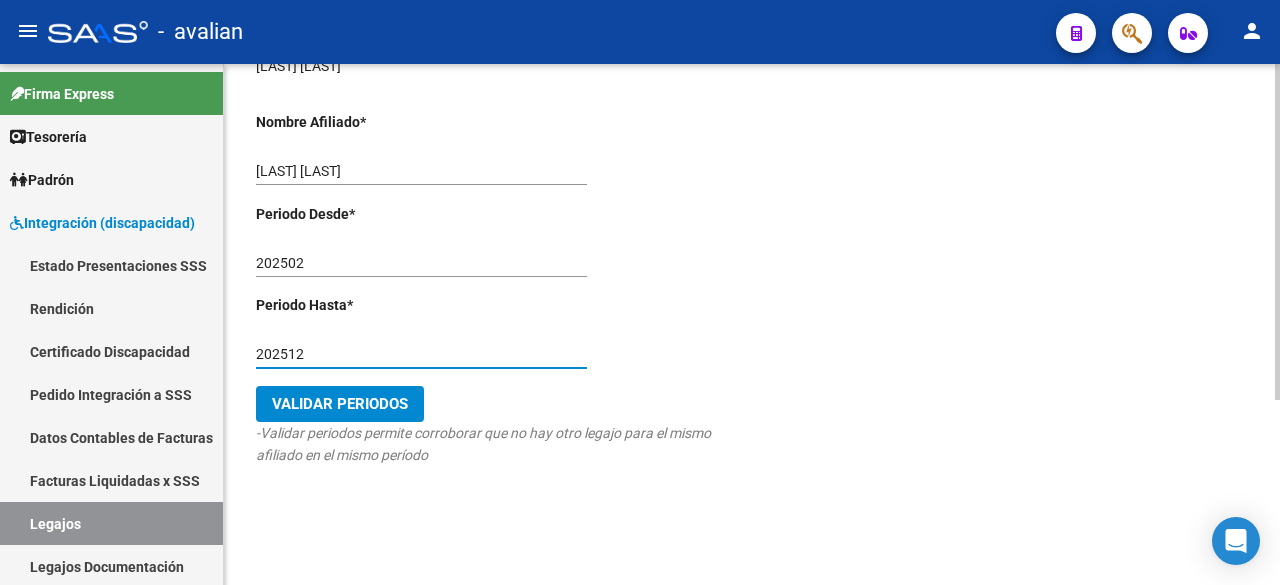 scroll, scrollTop: 185, scrollLeft: 0, axis: vertical 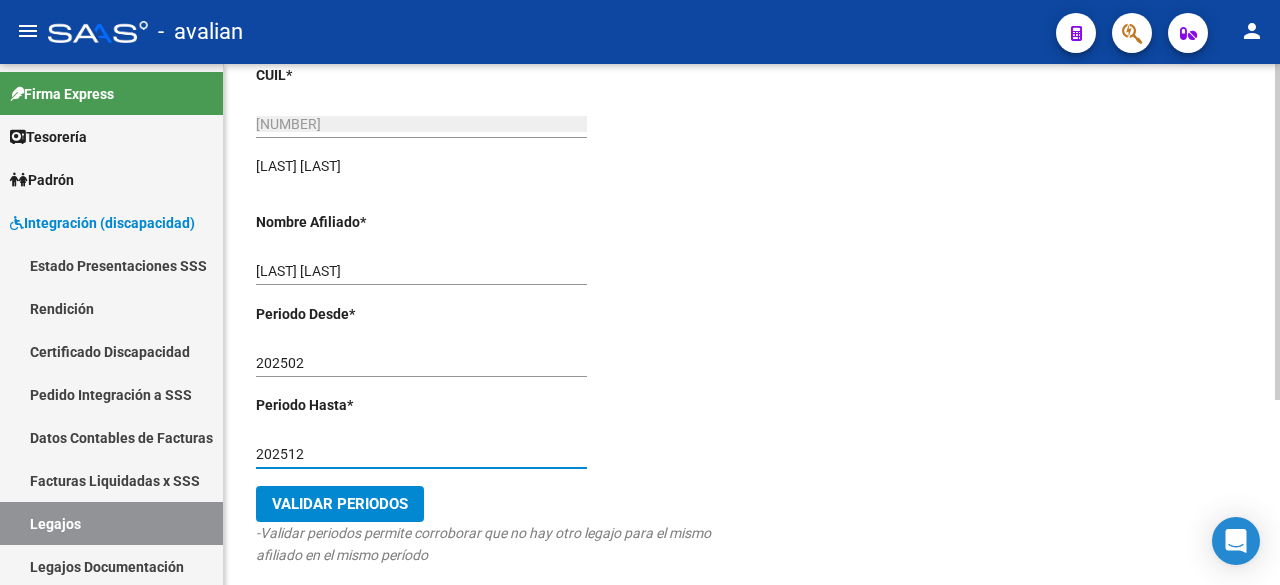 type on "202512" 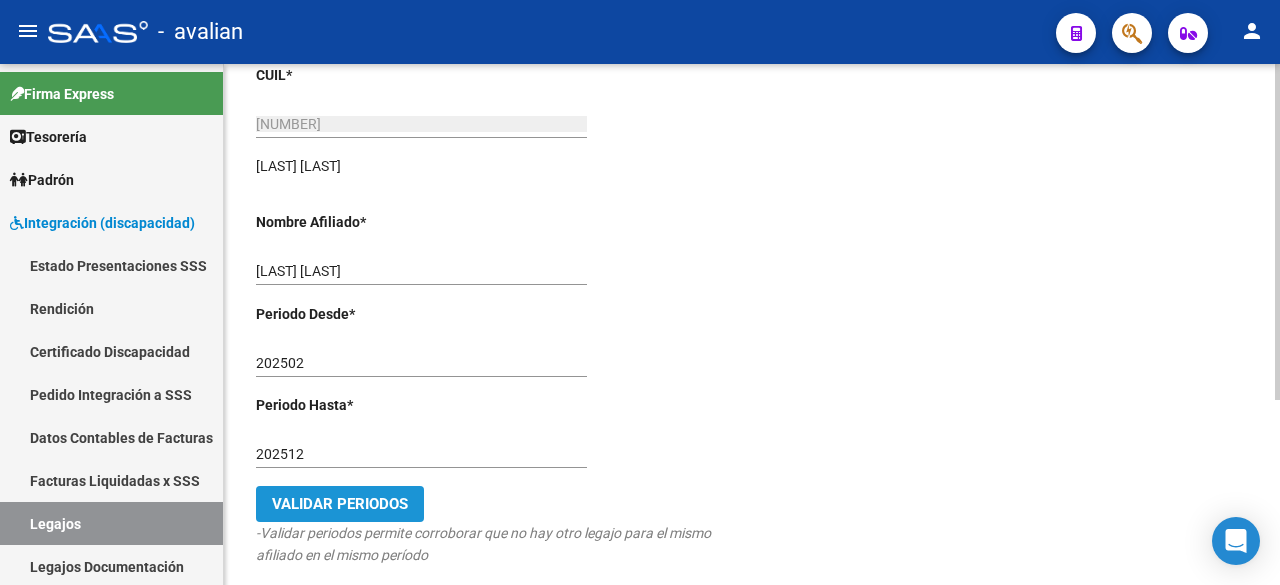 click on "Validar Periodos" 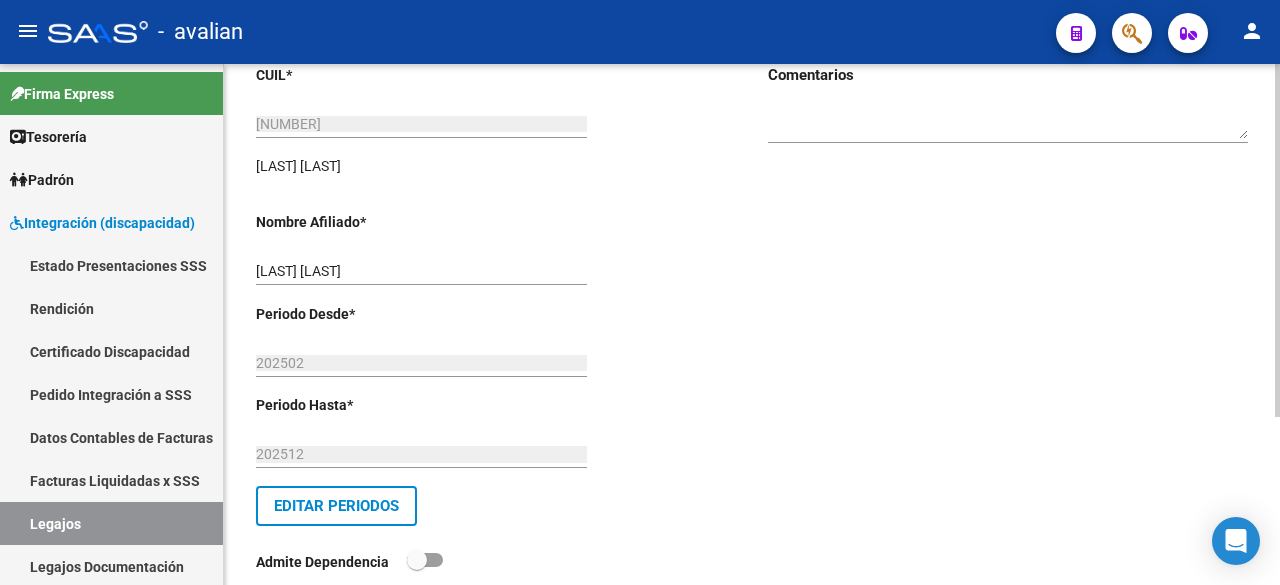 scroll, scrollTop: 0, scrollLeft: 0, axis: both 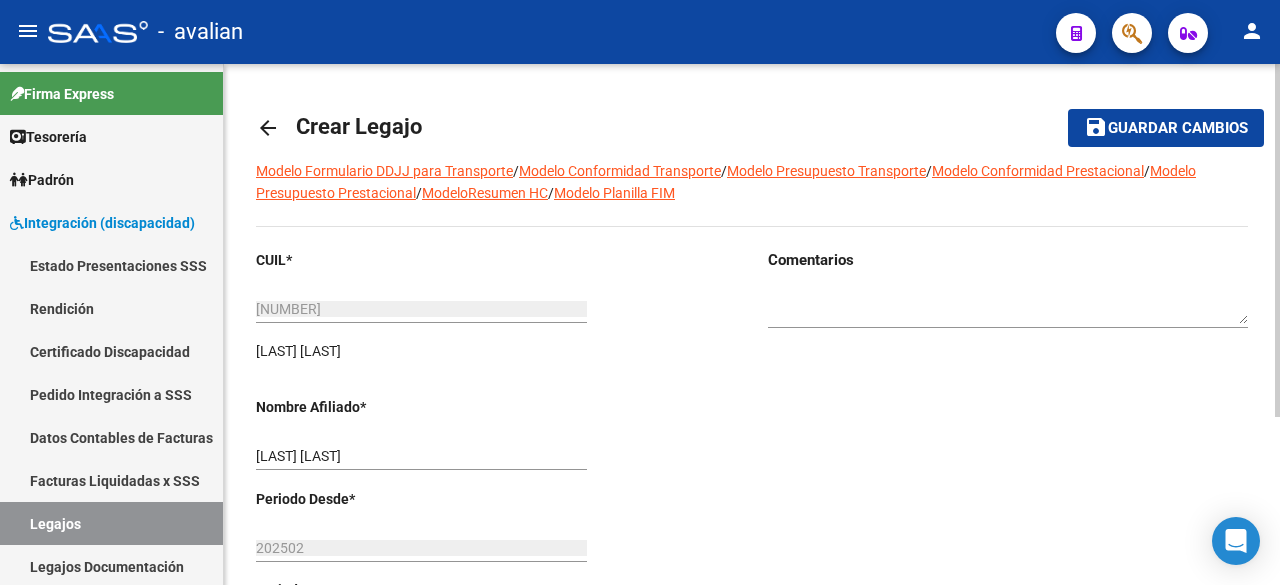 click on "Guardar cambios" 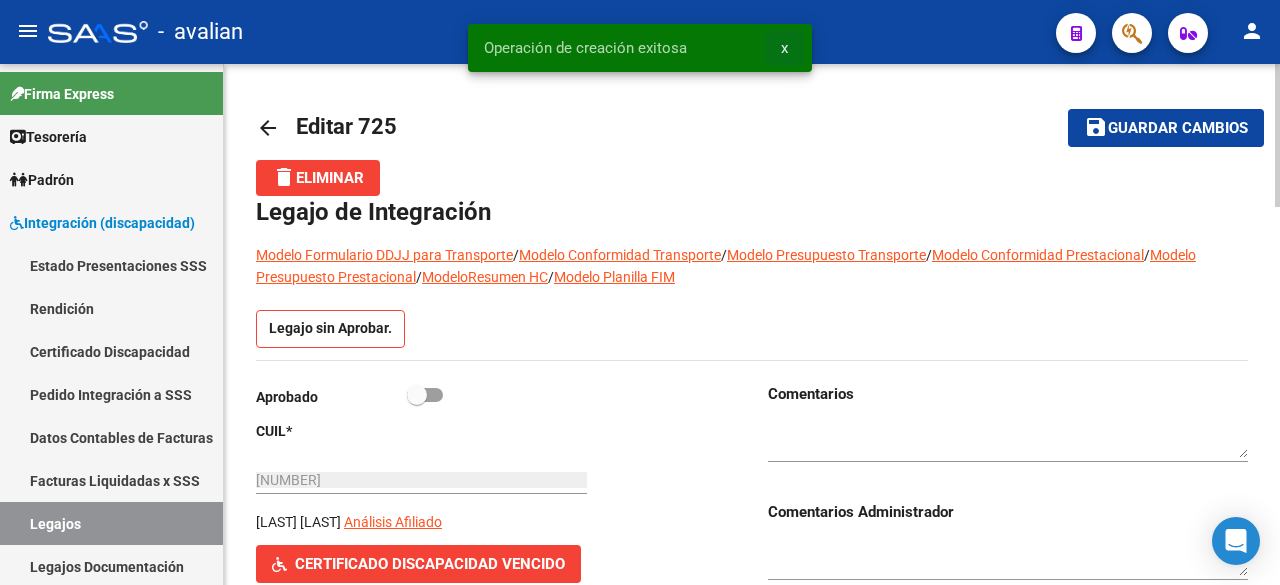 click on "x" at bounding box center [784, 48] 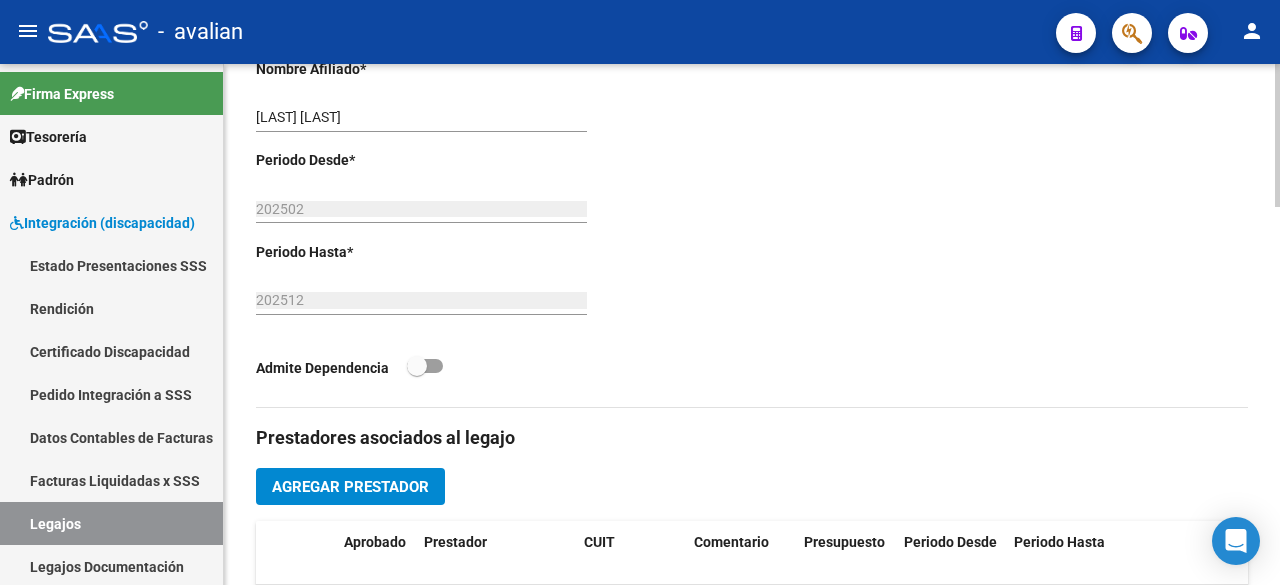 scroll, scrollTop: 900, scrollLeft: 0, axis: vertical 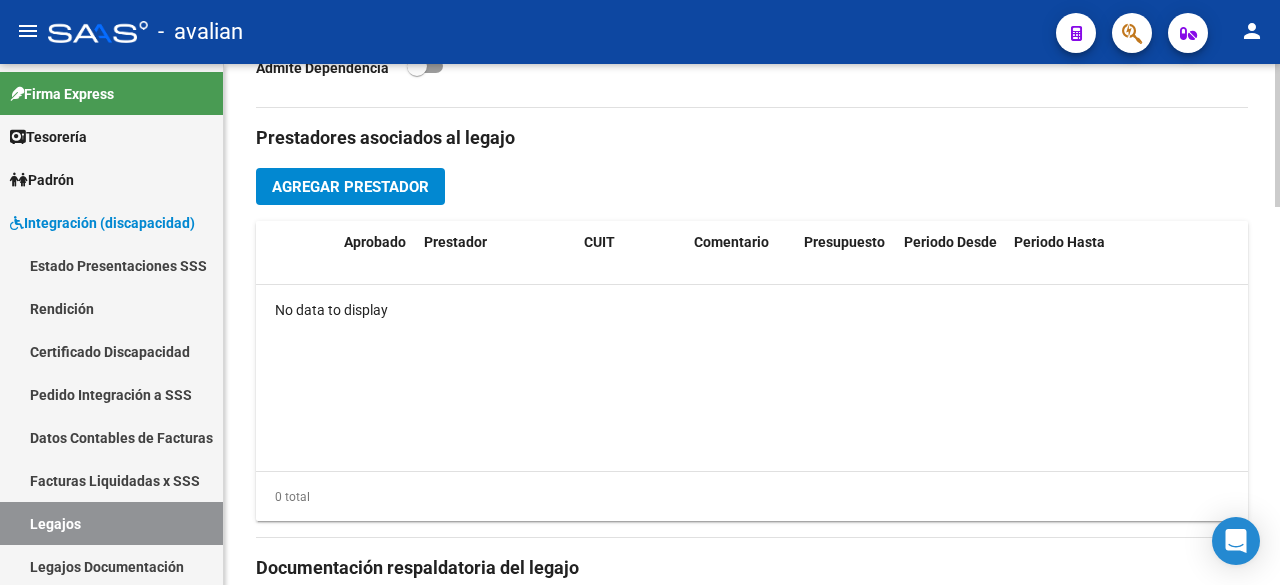 click on "Agregar Prestador" 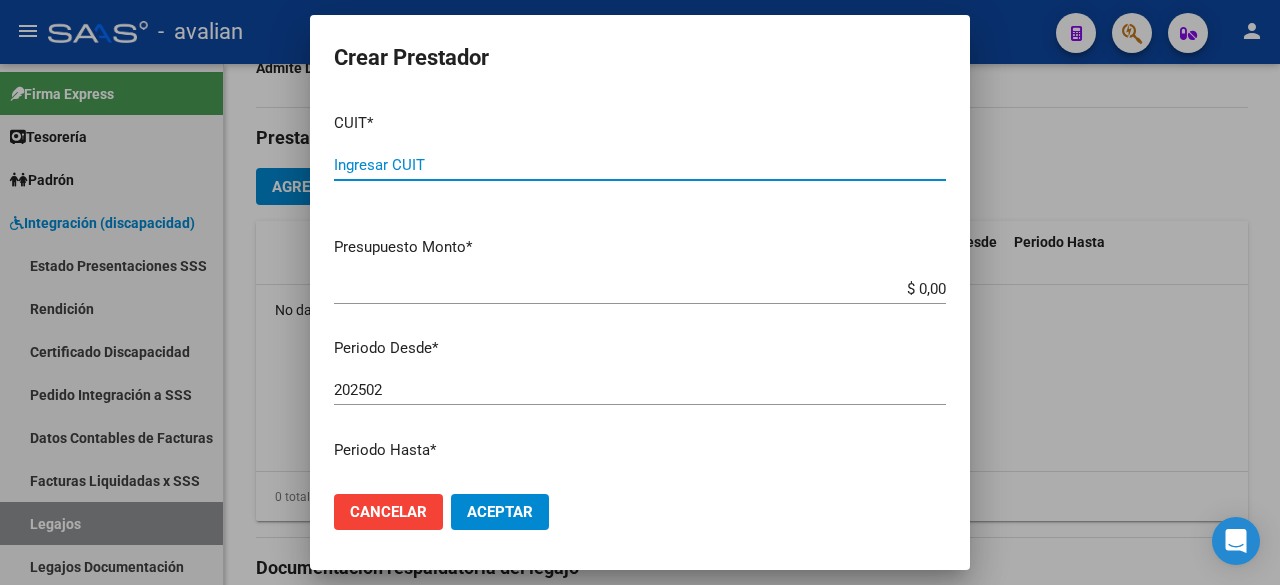 paste on "[NUMBER]" 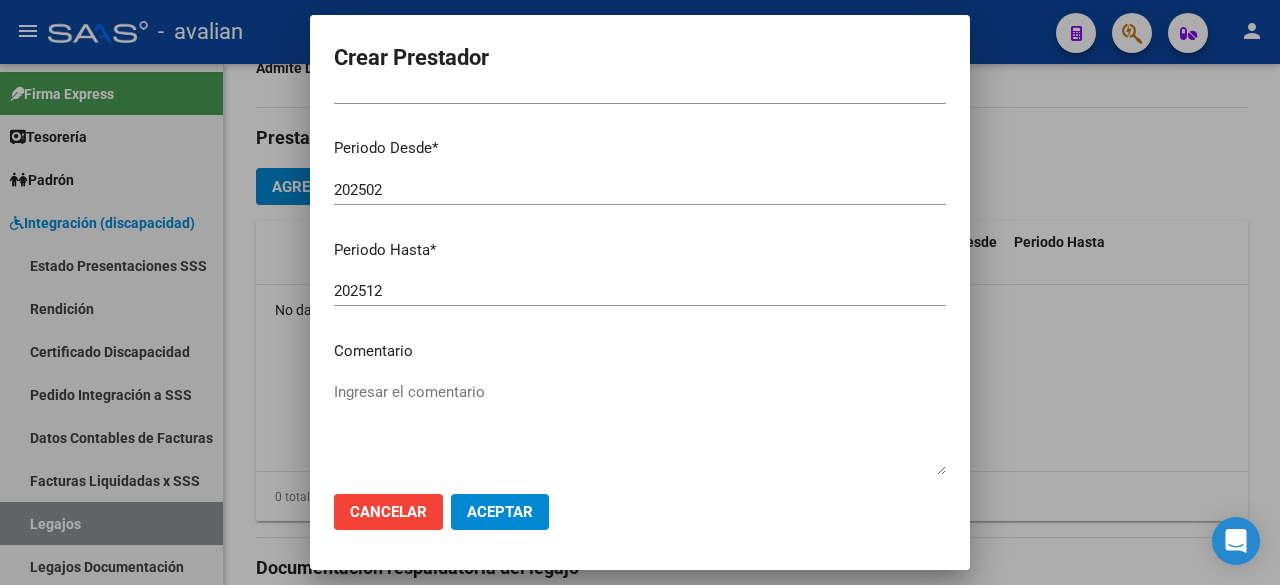 scroll, scrollTop: 300, scrollLeft: 0, axis: vertical 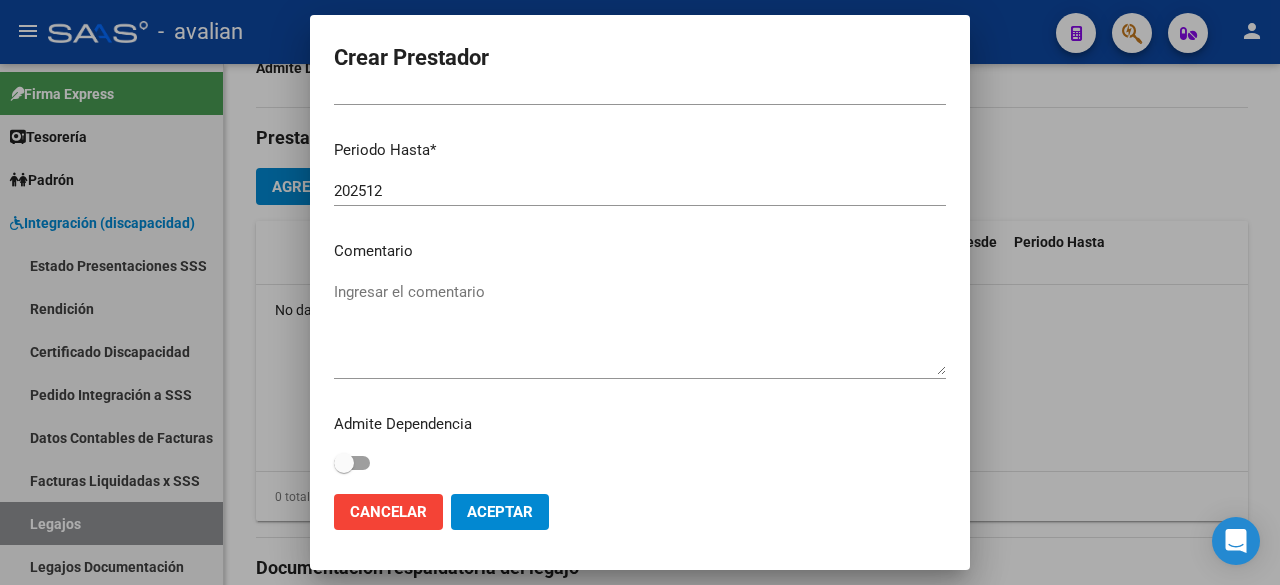 type on "[NUMBER]" 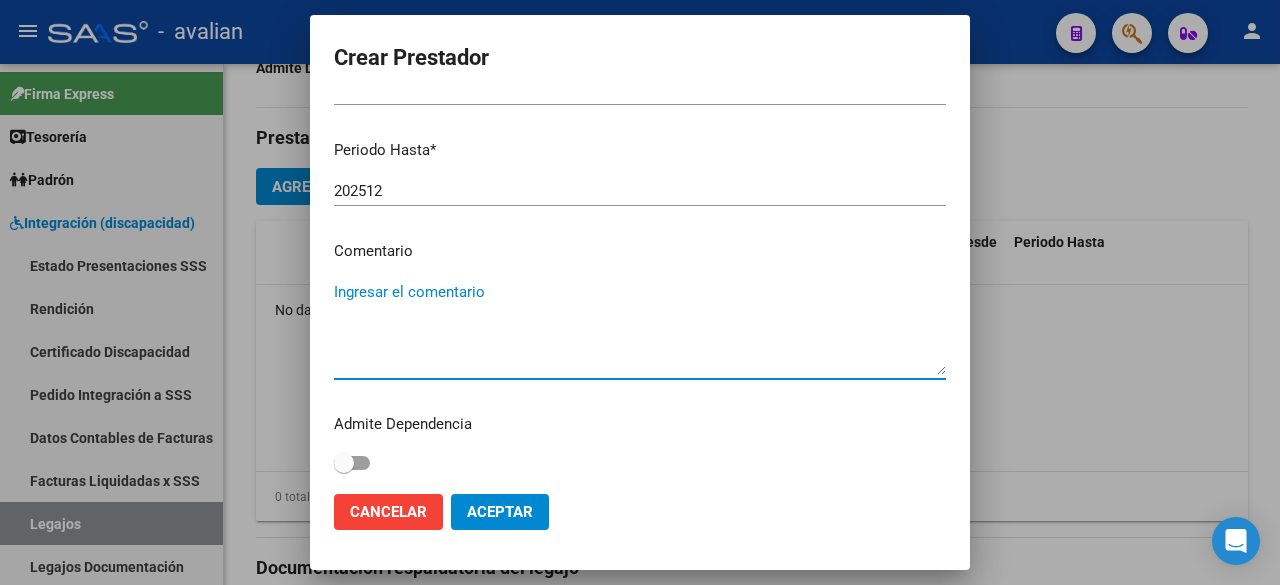 click on "Ingresar el comentario" at bounding box center [640, 328] 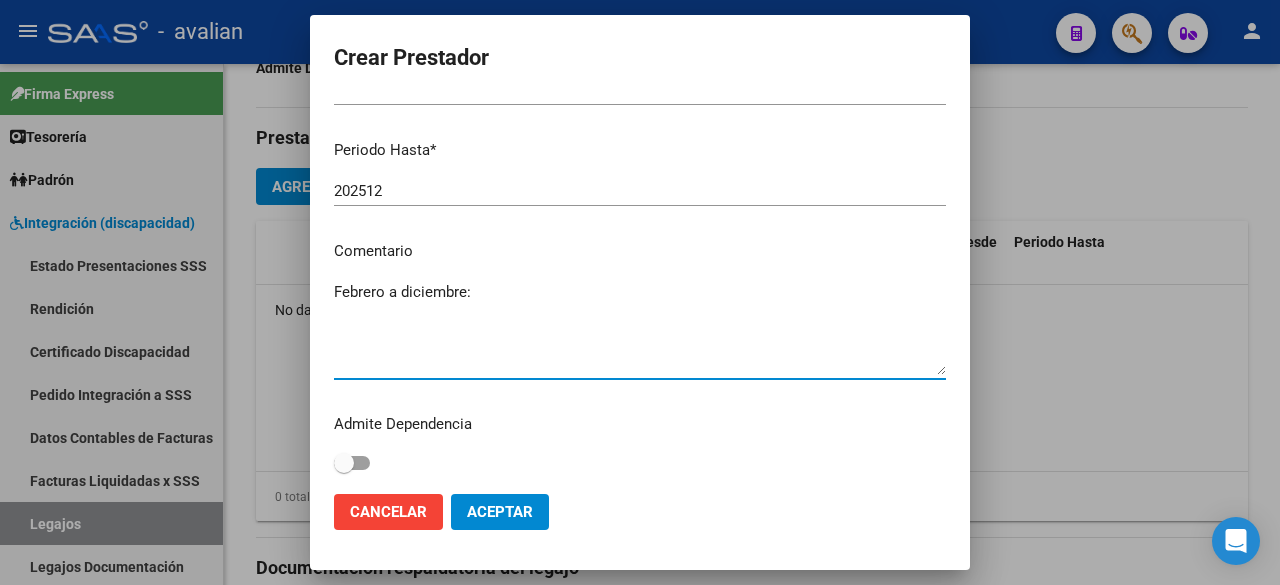 paste on "- Fonoaudiología 3 ss [LAST]" 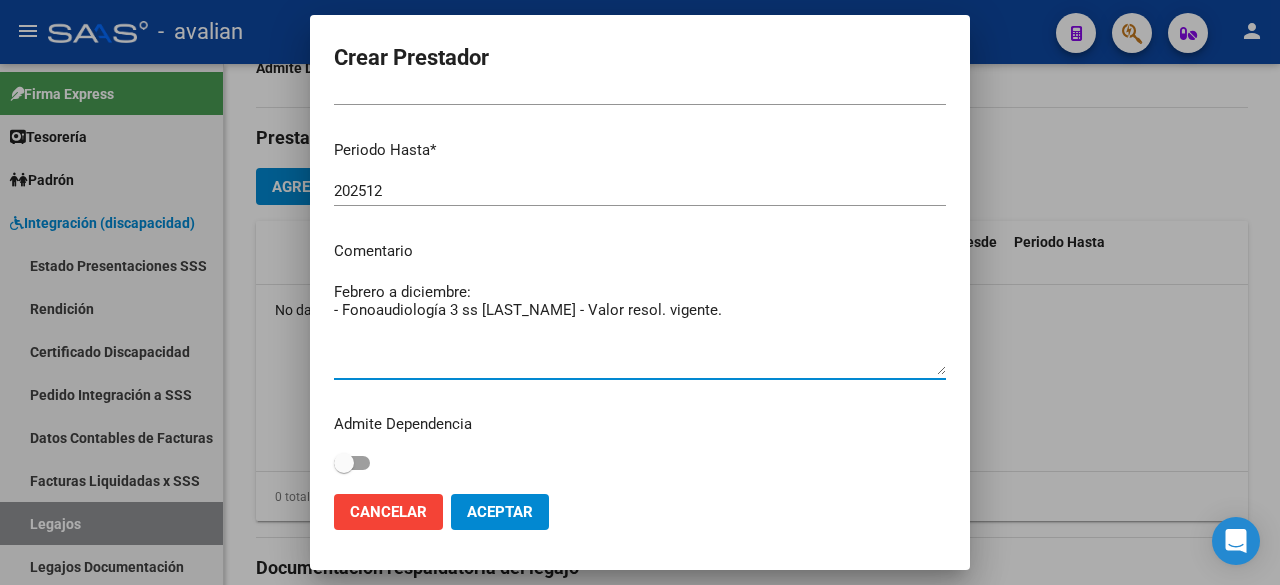 click on "Febrero a diciembre:
- Fonoaudiología 3 ss [LAST_NAME] - Valor resol. vigente." at bounding box center [640, 328] 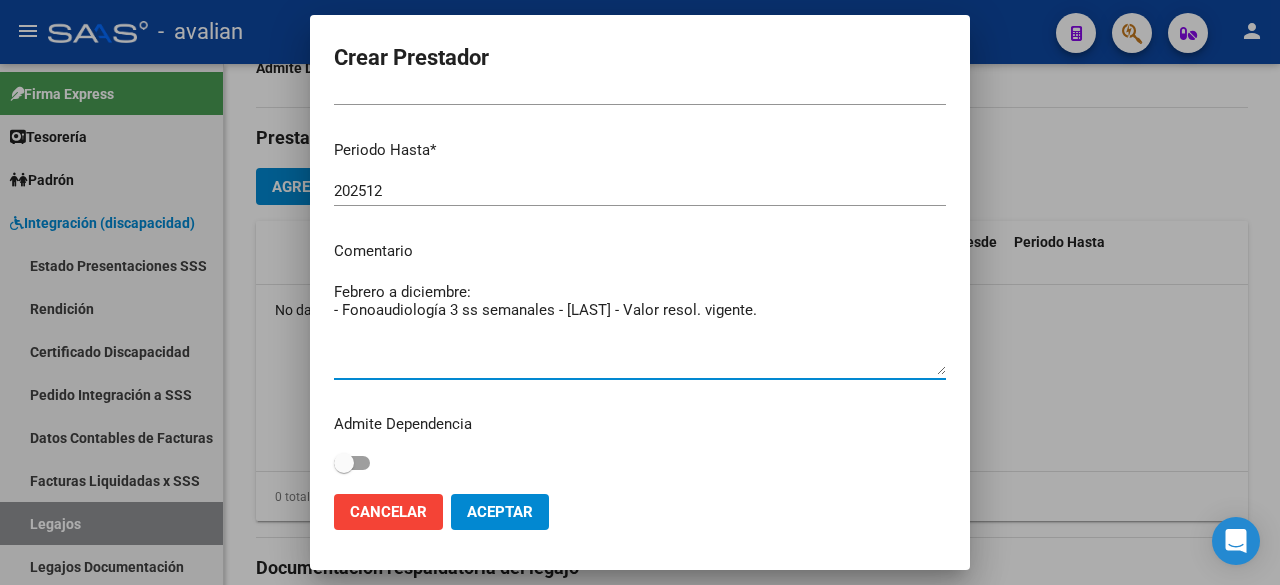 click on "Febrero a diciembre:
- Fonoaudiología 3 ss semanales - [LAST] - Valor resol. vigente." at bounding box center (640, 328) 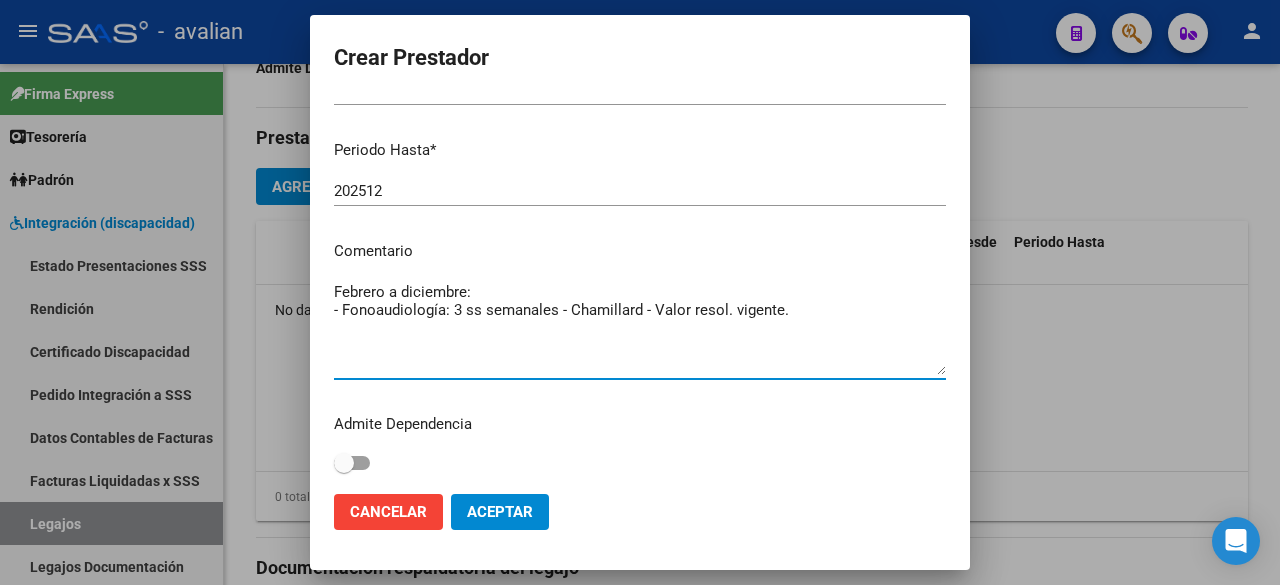 drag, startPoint x: 450, startPoint y: 314, endPoint x: 818, endPoint y: 333, distance: 368.49017 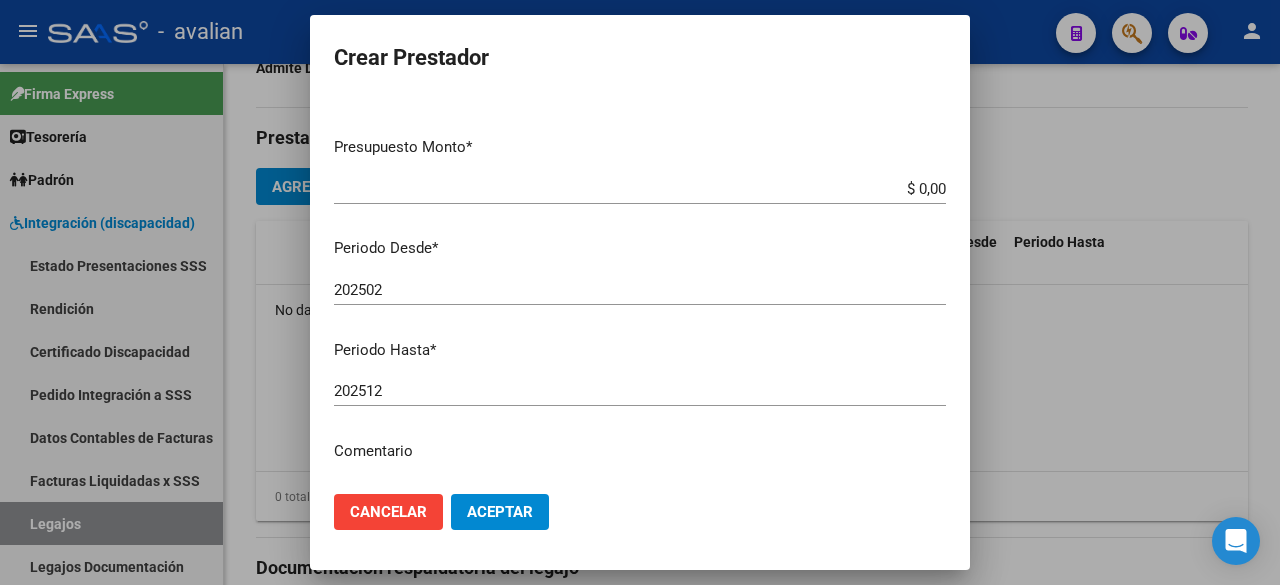 scroll, scrollTop: 0, scrollLeft: 0, axis: both 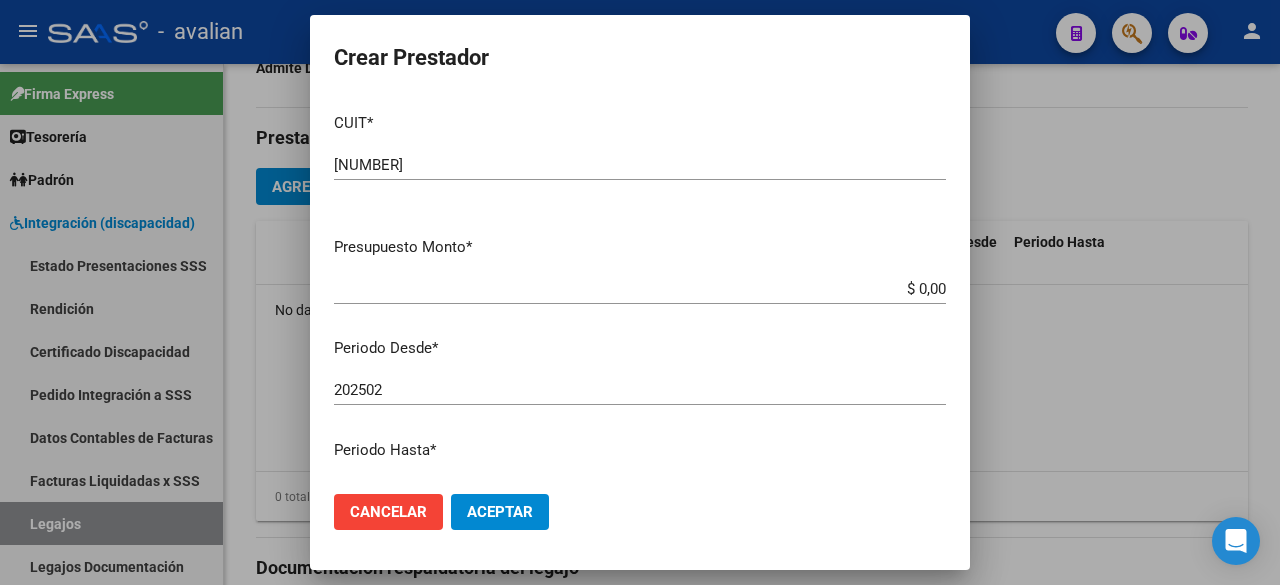 type on "Febrero a diciembre:
- Fonoaudiología: 3 ss semanales - Chamillard - Valor resol. vigente." 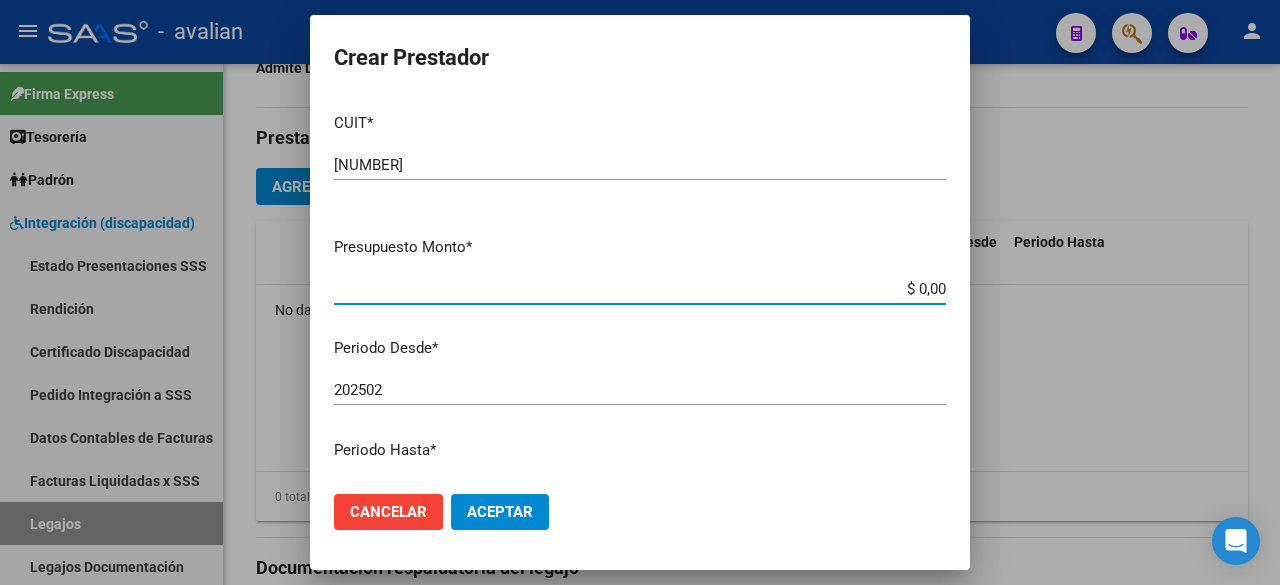 click on "$ 0,00" at bounding box center [640, 289] 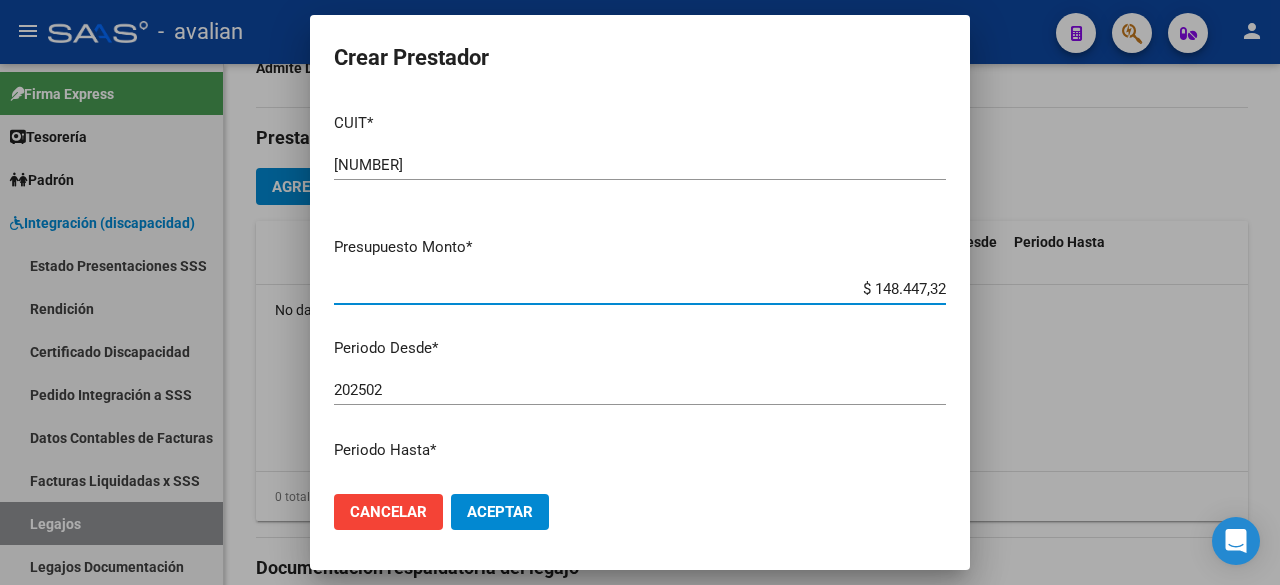 type on "$ 148.447,32" 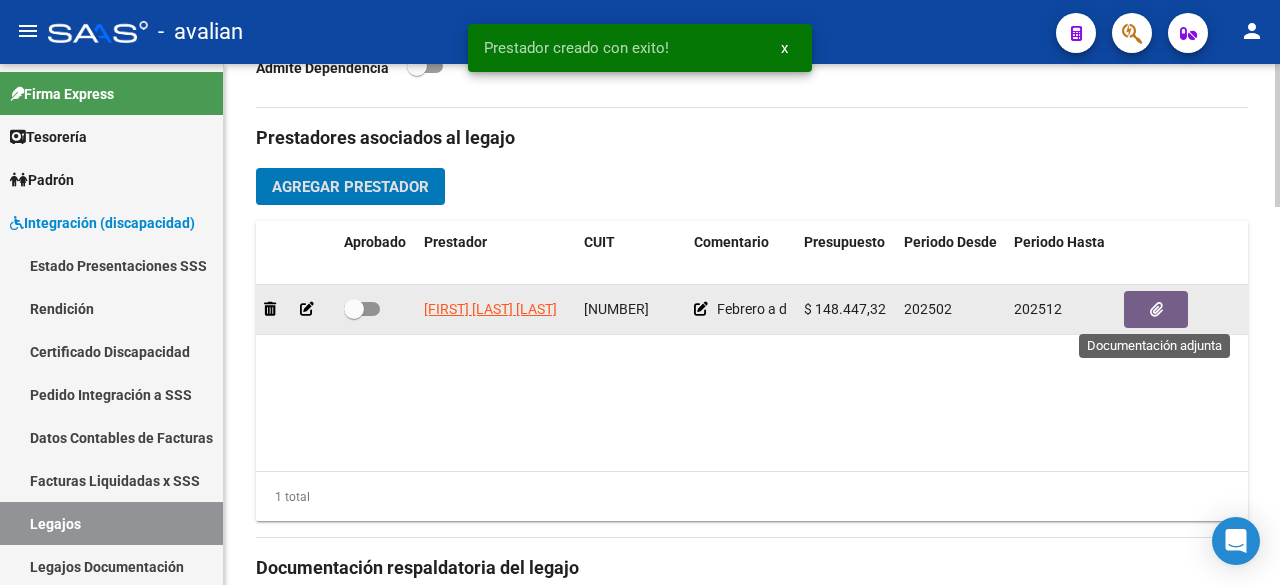 click 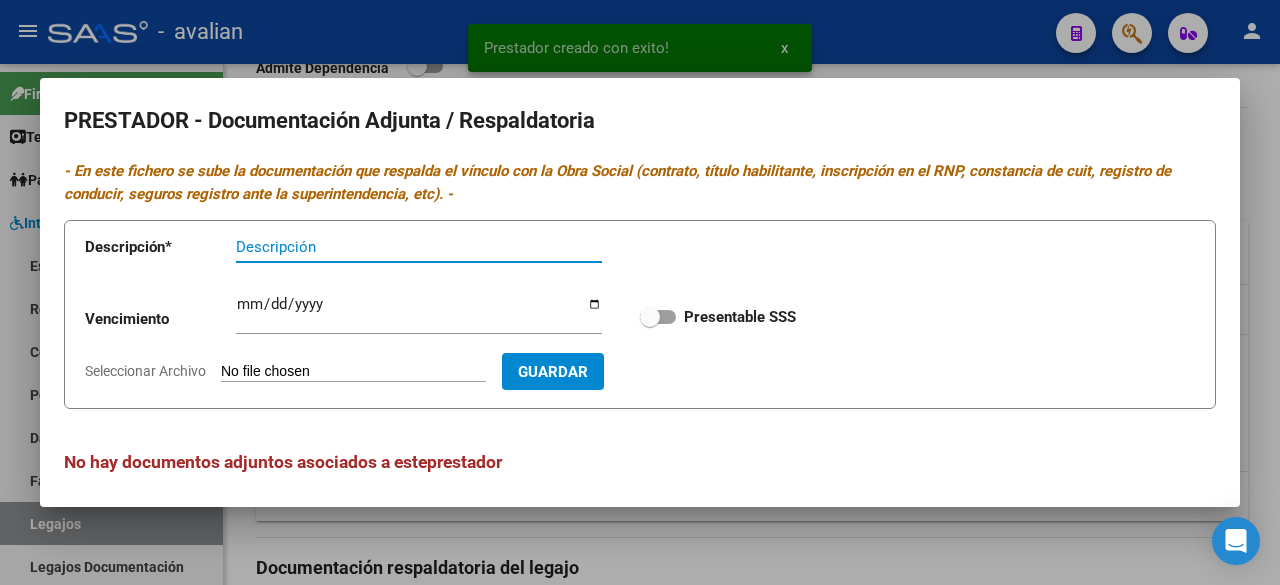 scroll, scrollTop: 8, scrollLeft: 0, axis: vertical 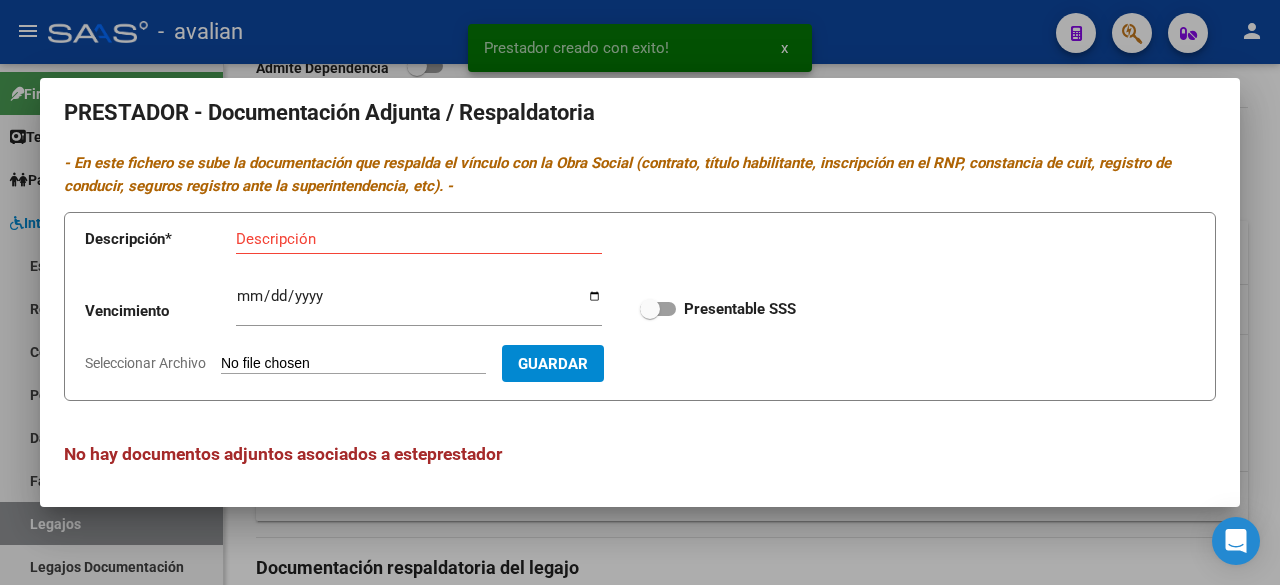click at bounding box center [640, 292] 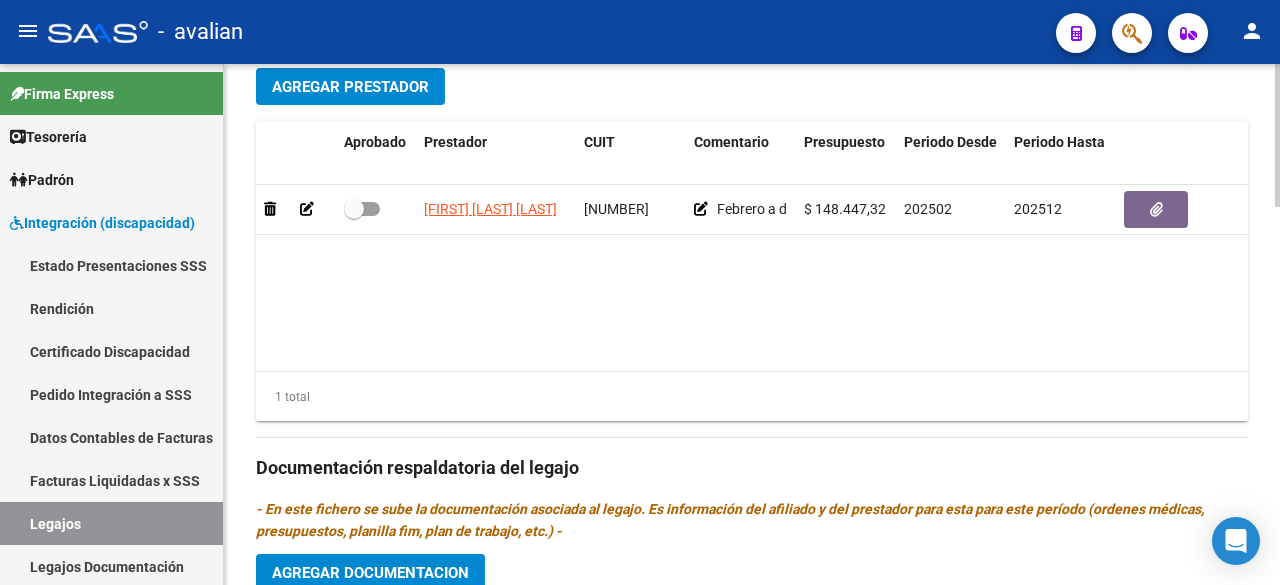 scroll, scrollTop: 900, scrollLeft: 0, axis: vertical 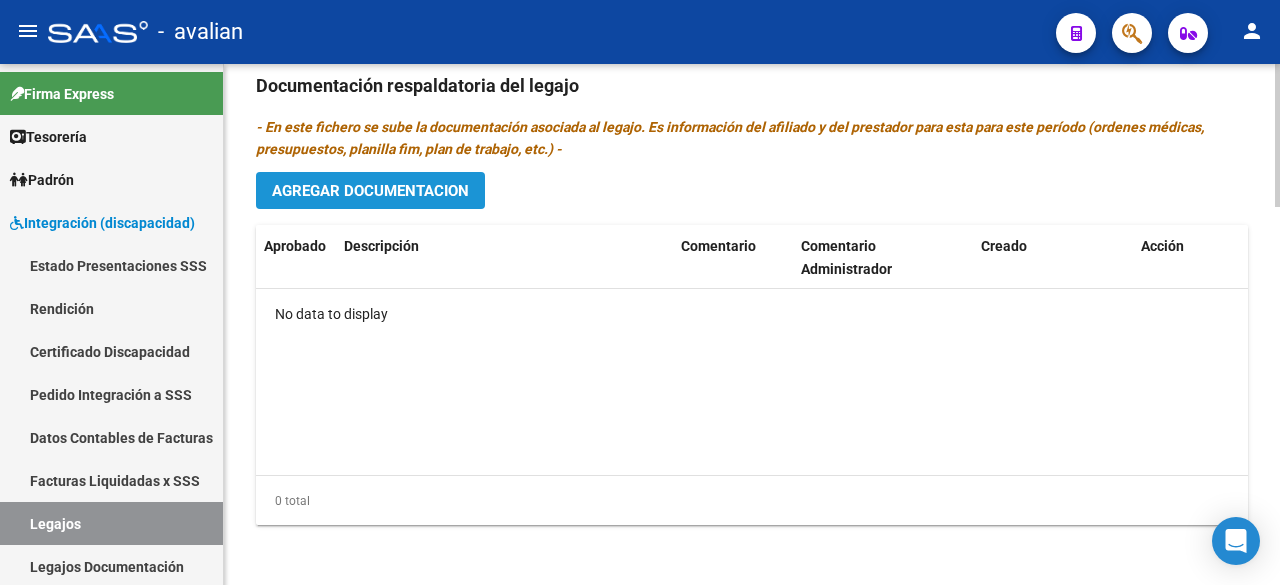 click on "Agregar Documentacion" 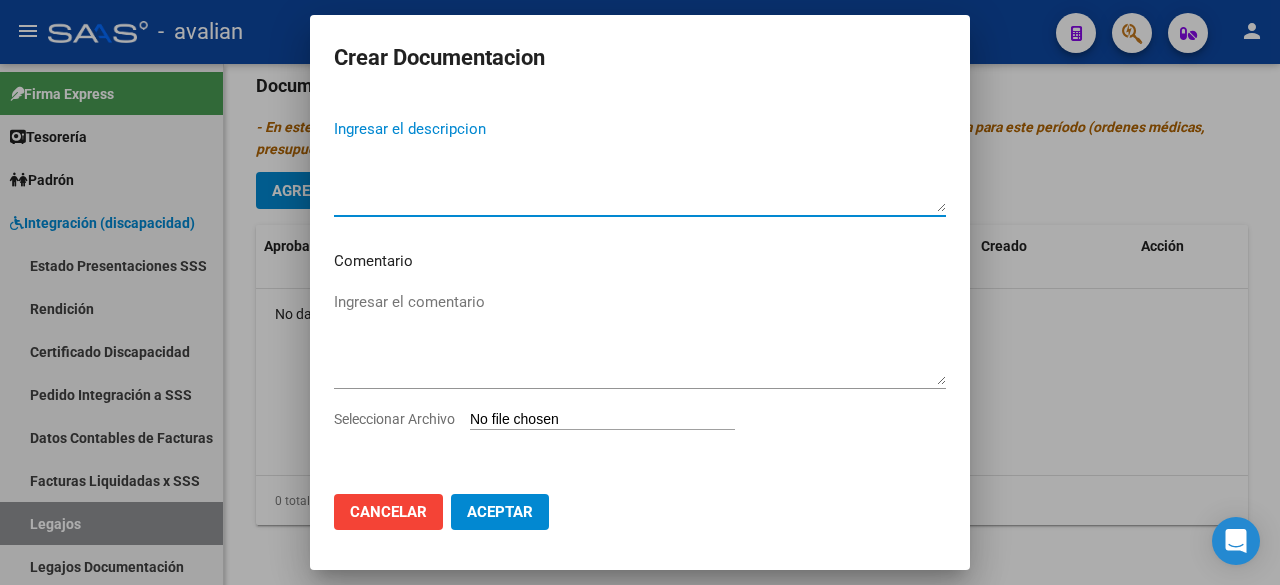 scroll, scrollTop: 0, scrollLeft: 0, axis: both 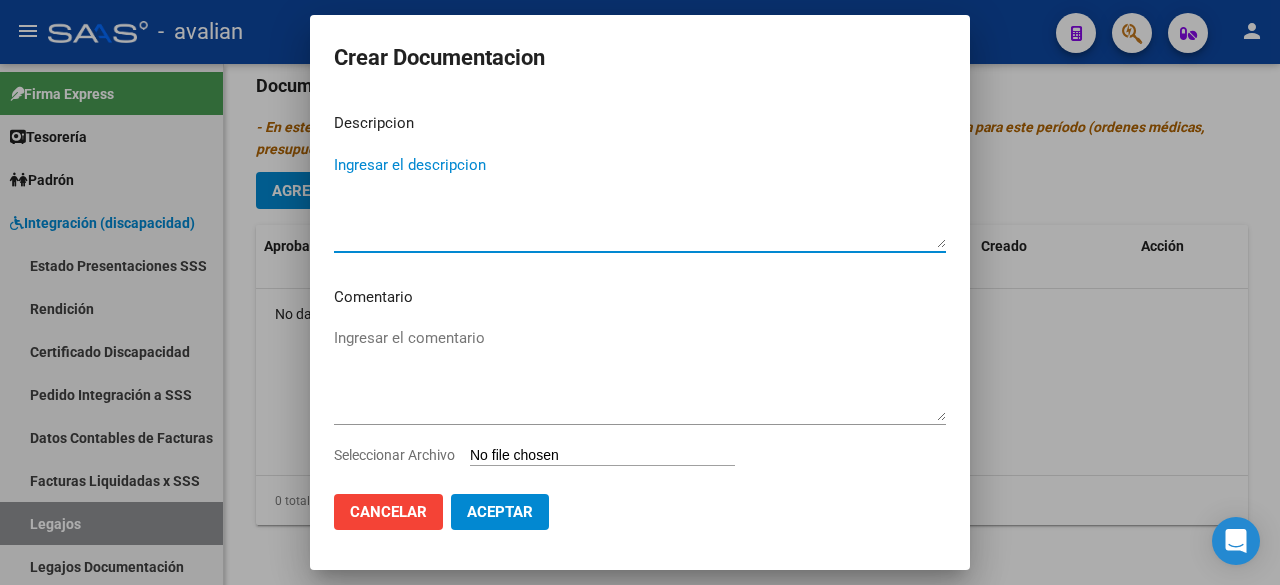 click on "Ingresar el descripcion" at bounding box center (640, 201) 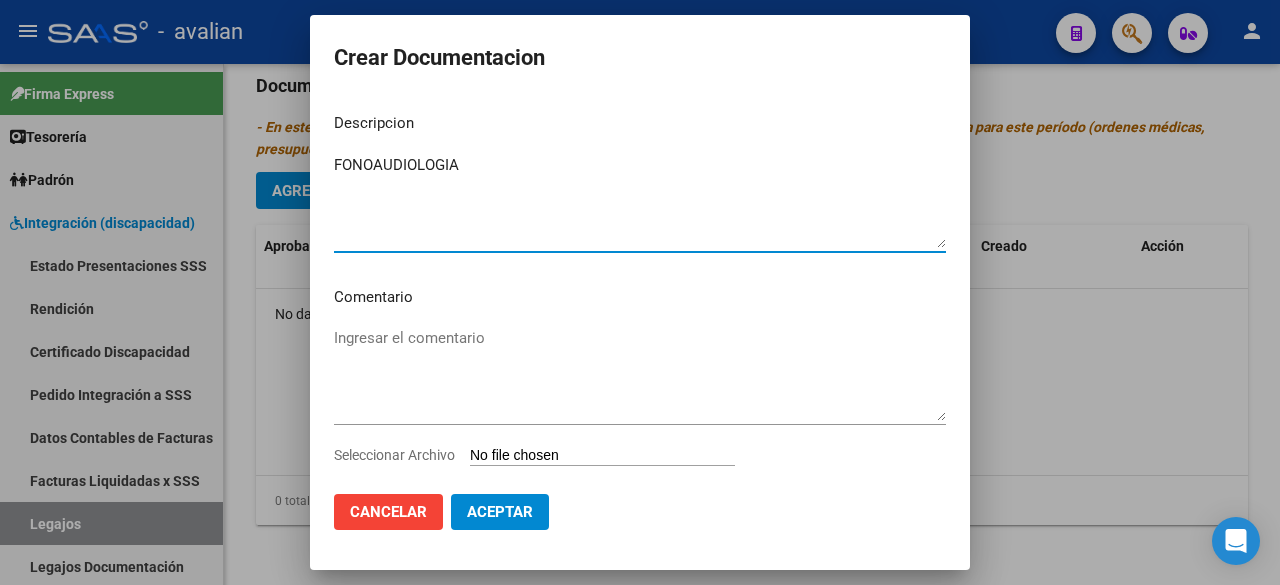 type on "FONOAUDIOLOGIA" 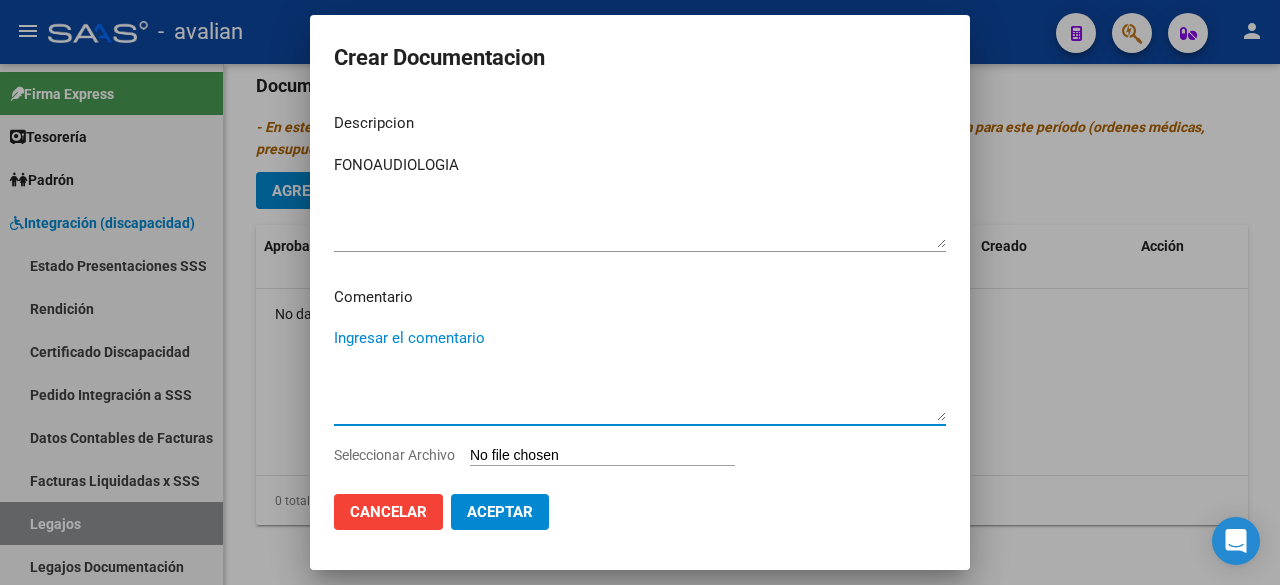 click on "Ingresar el comentario" at bounding box center (640, 374) 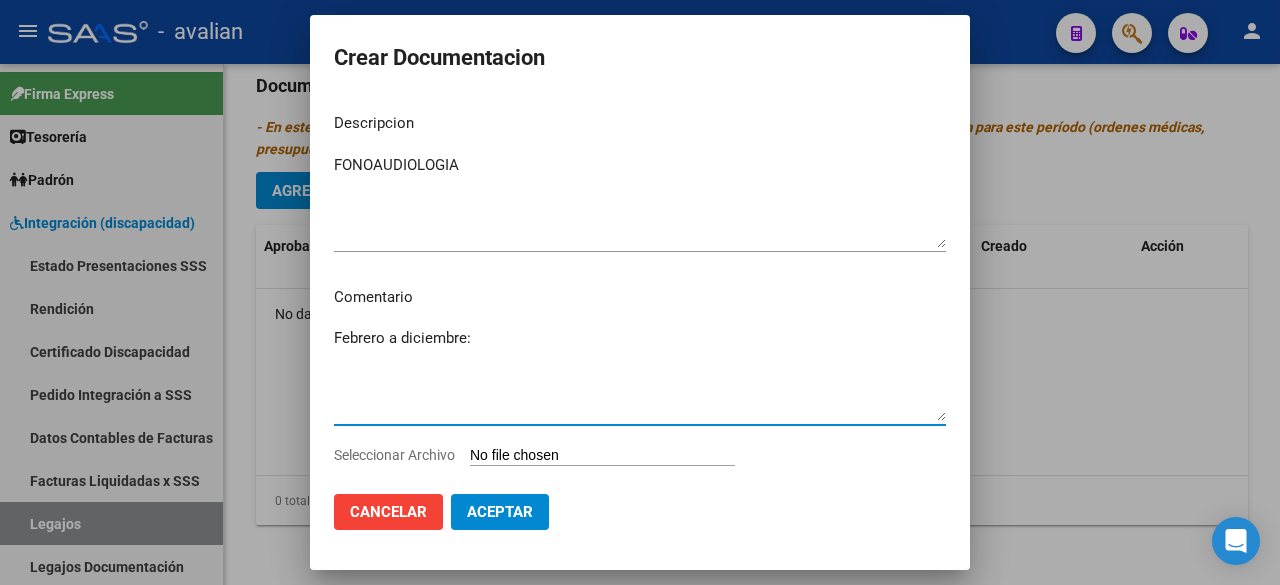 type on "Febrero a diciembre:" 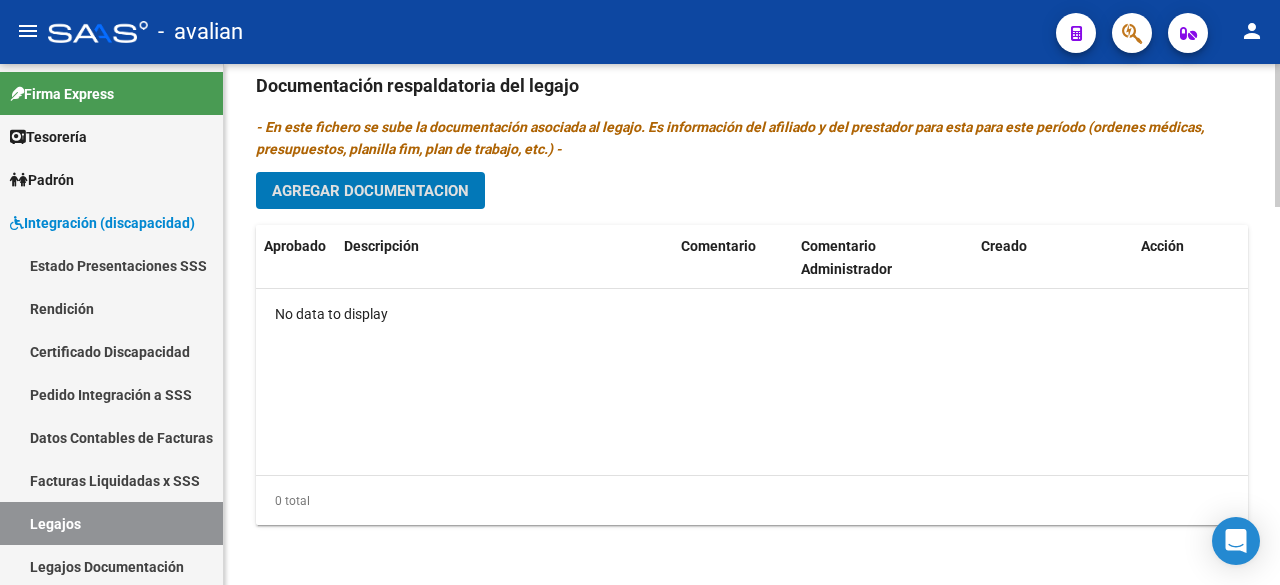 scroll, scrollTop: 982, scrollLeft: 0, axis: vertical 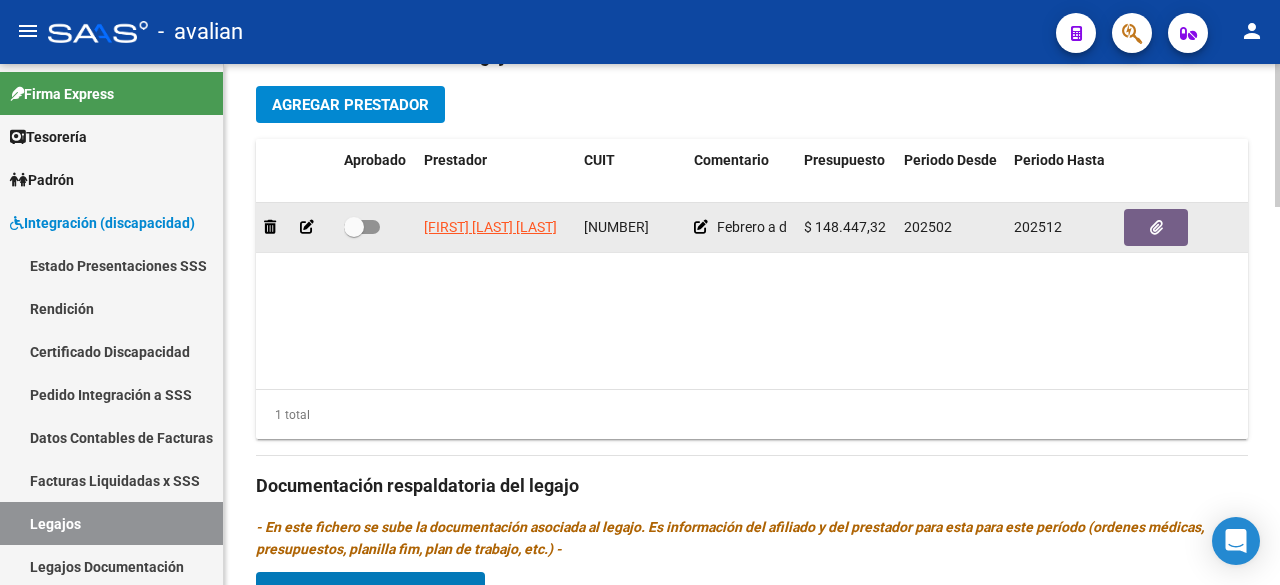 click 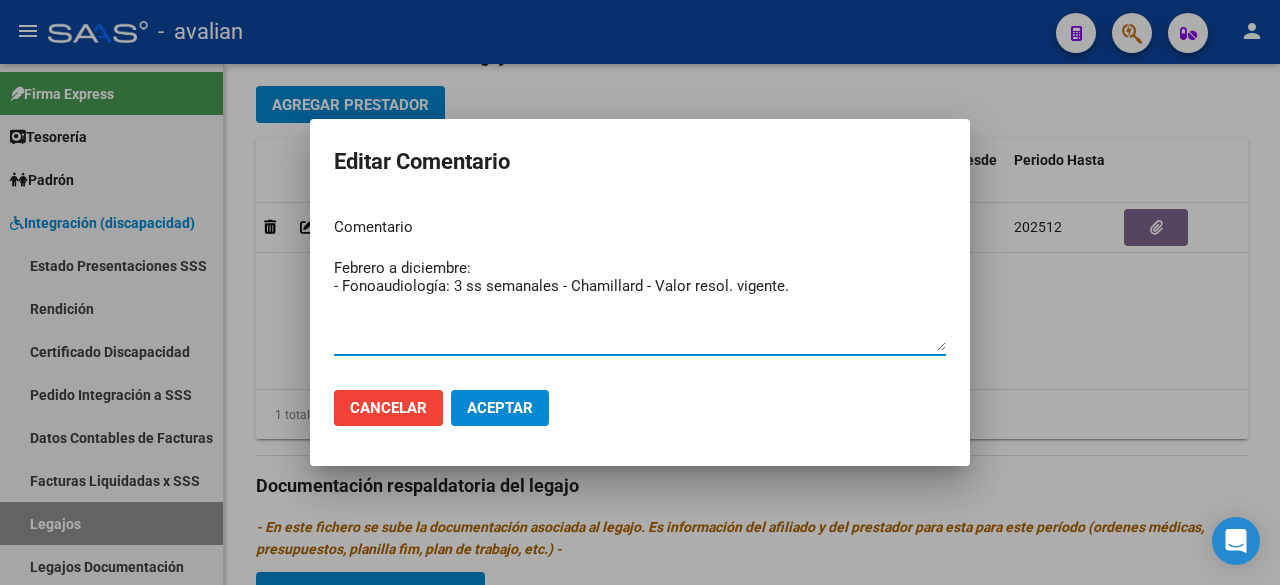 drag, startPoint x: 335, startPoint y: 265, endPoint x: 710, endPoint y: 291, distance: 375.90024 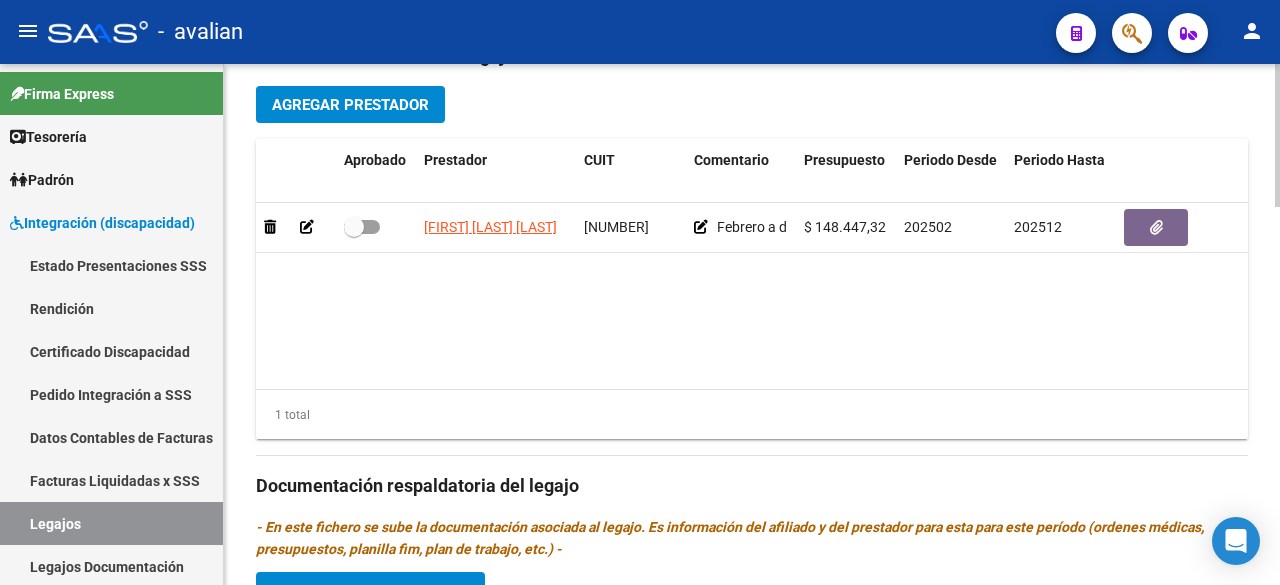 scroll, scrollTop: 1382, scrollLeft: 0, axis: vertical 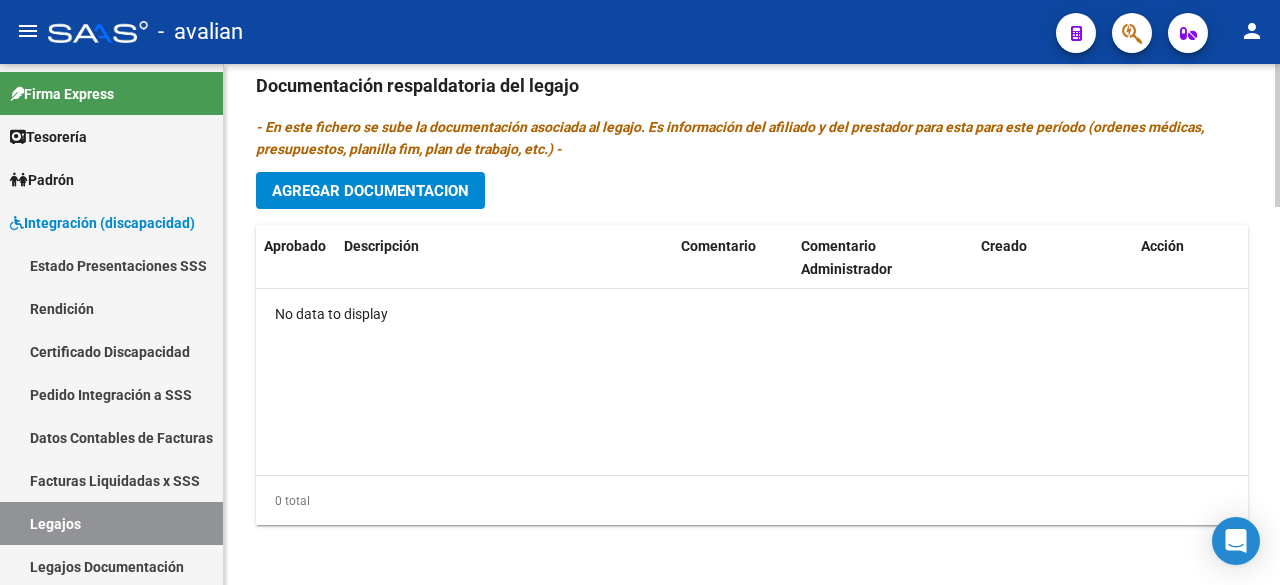 click on "Agregar Documentacion" 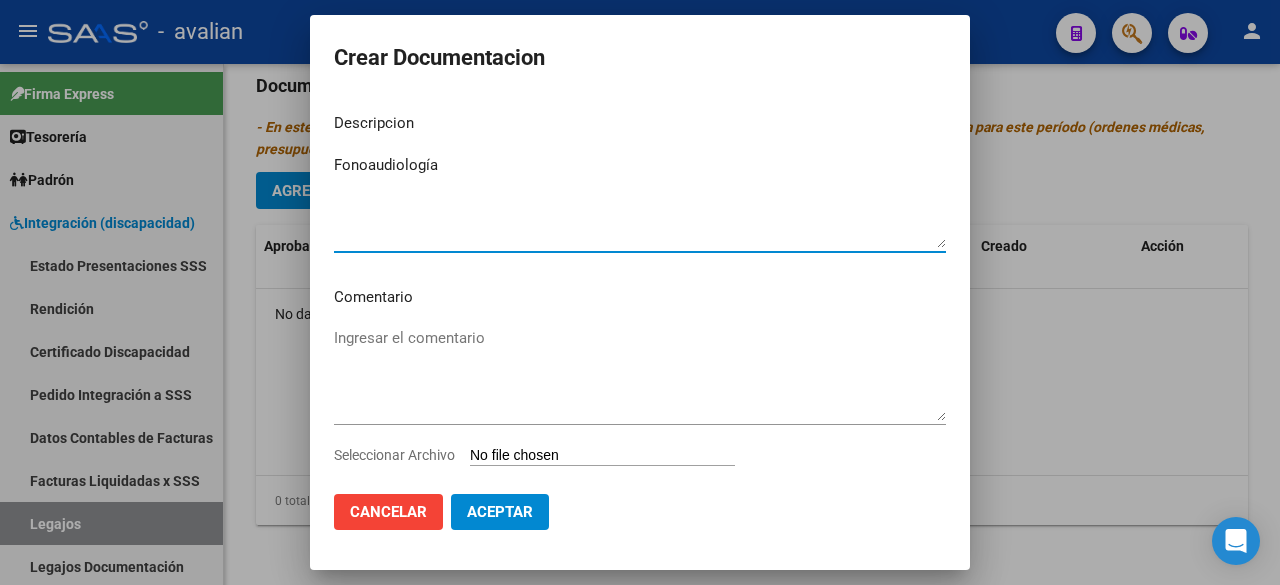 type on "Fonoaudiología" 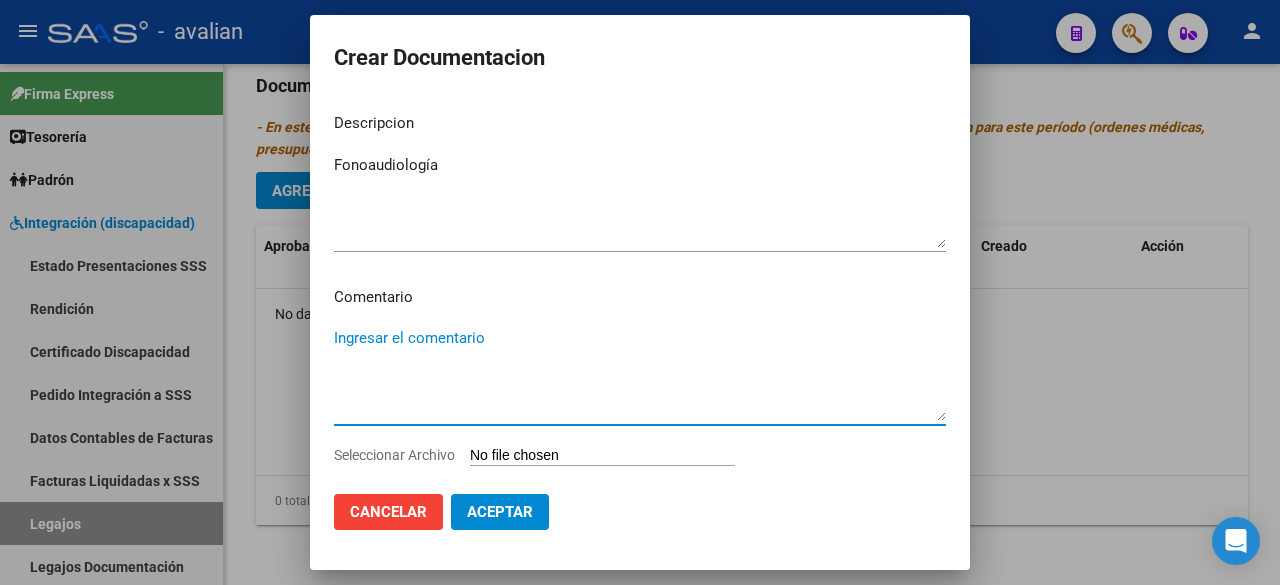 paste on "Febrero a diciembre:
- Fonoaudiología: 3 ss semanales - Chamillard - Valor resol. vigente." 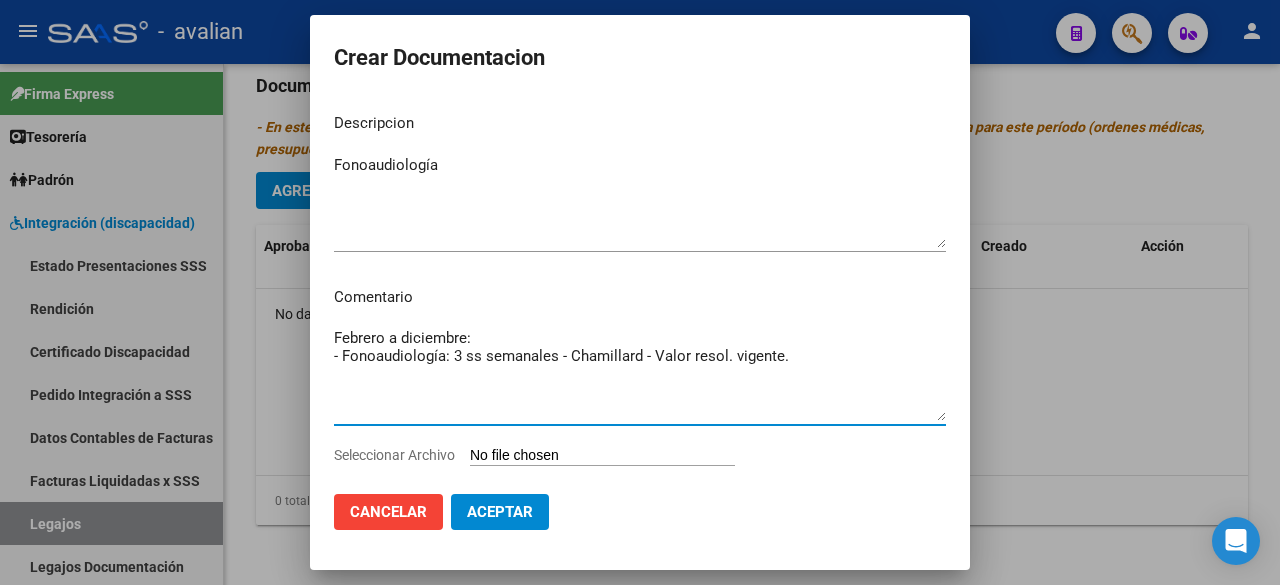 drag, startPoint x: 794, startPoint y: 363, endPoint x: 328, endPoint y: 363, distance: 466 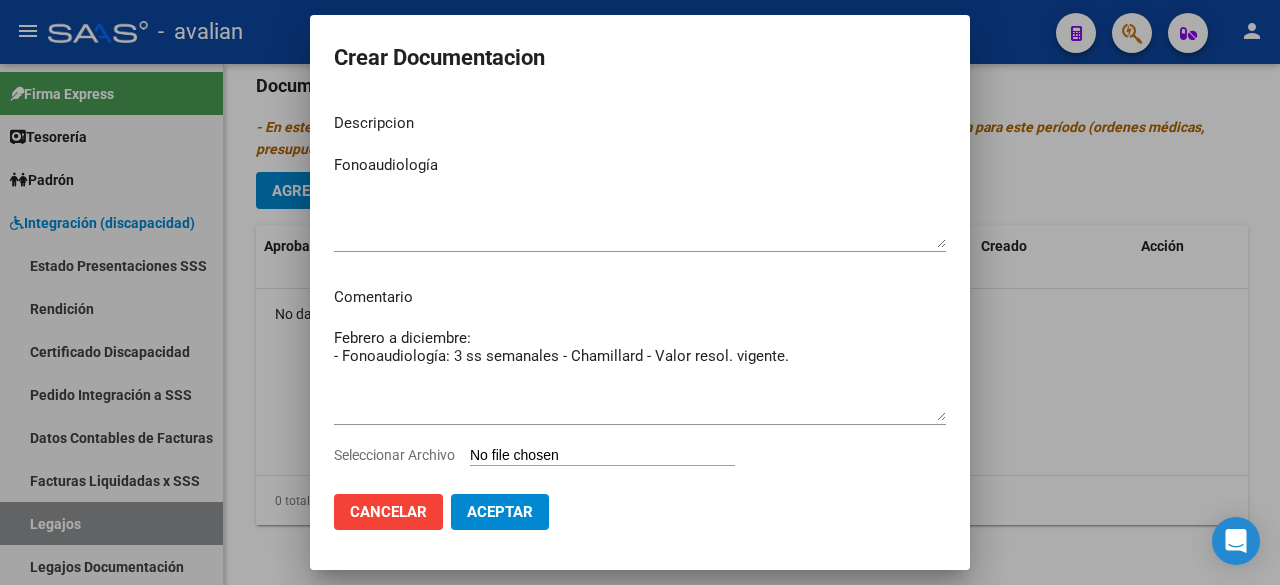type on "C:\fakepath\FONOAUDIOLOGIA.pdf" 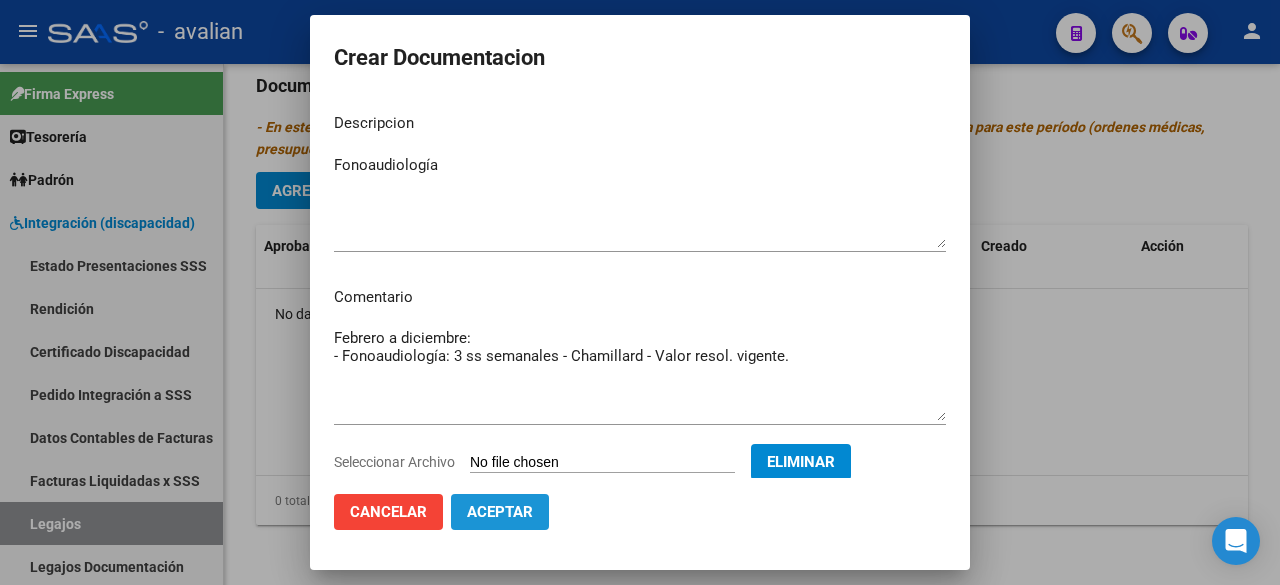 click on "Aceptar" 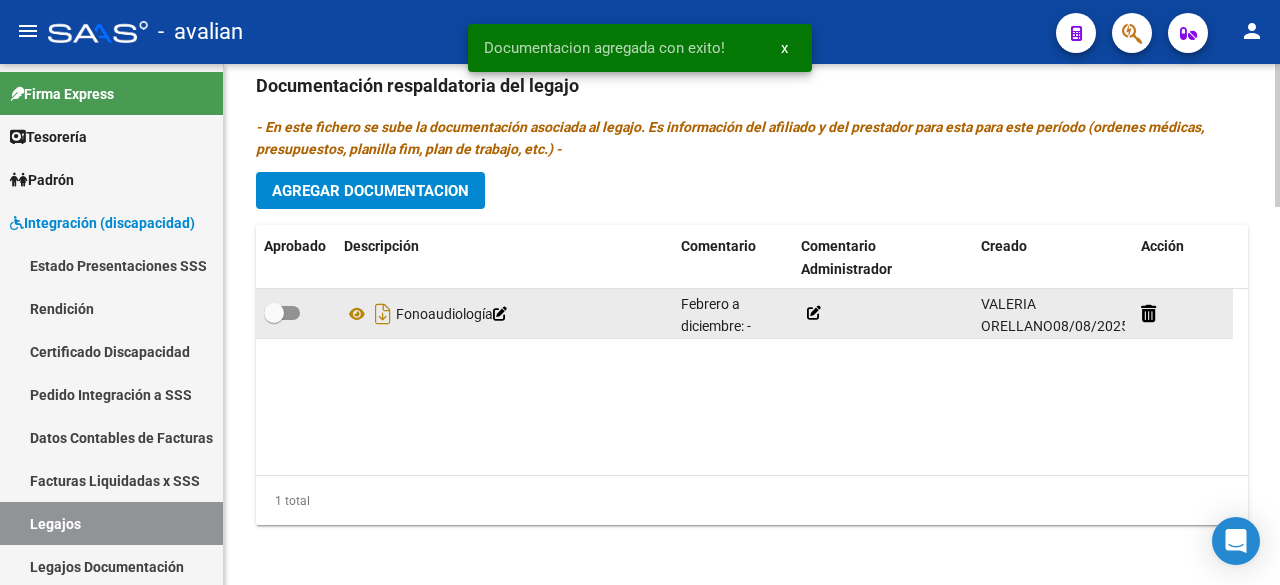 click 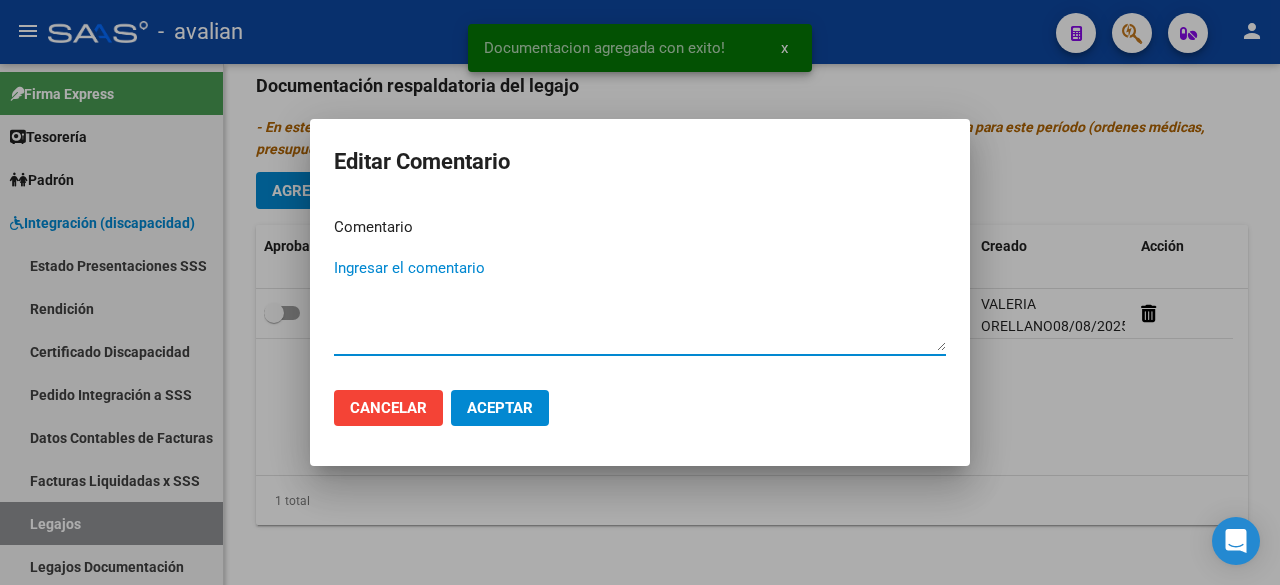 paste on "- Fonoaudiología: 3 ss semanales - Chamillard - Valor resol. vigente." 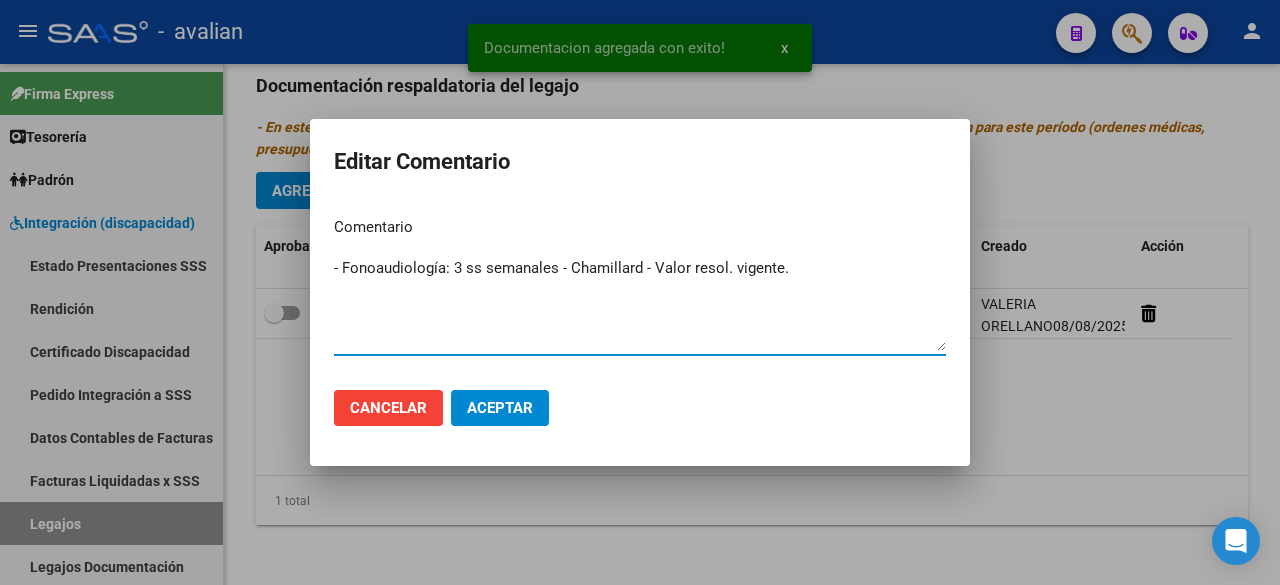 type on "- Fonoaudiología: 3 ss semanales - Chamillard - Valor resol. vigente." 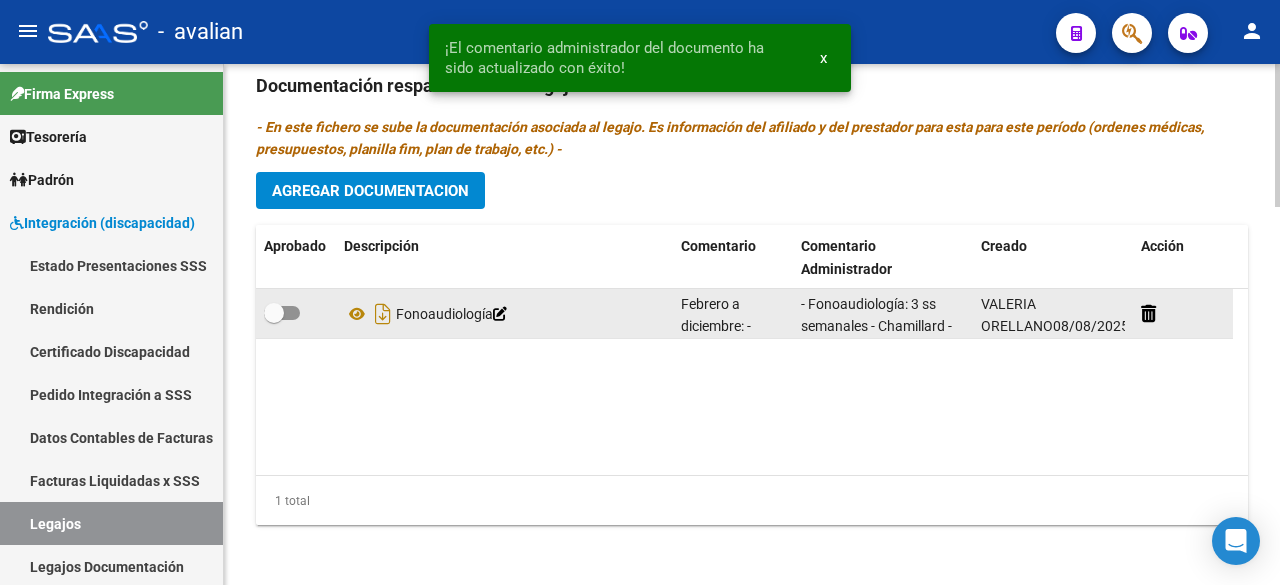 click at bounding box center [282, 313] 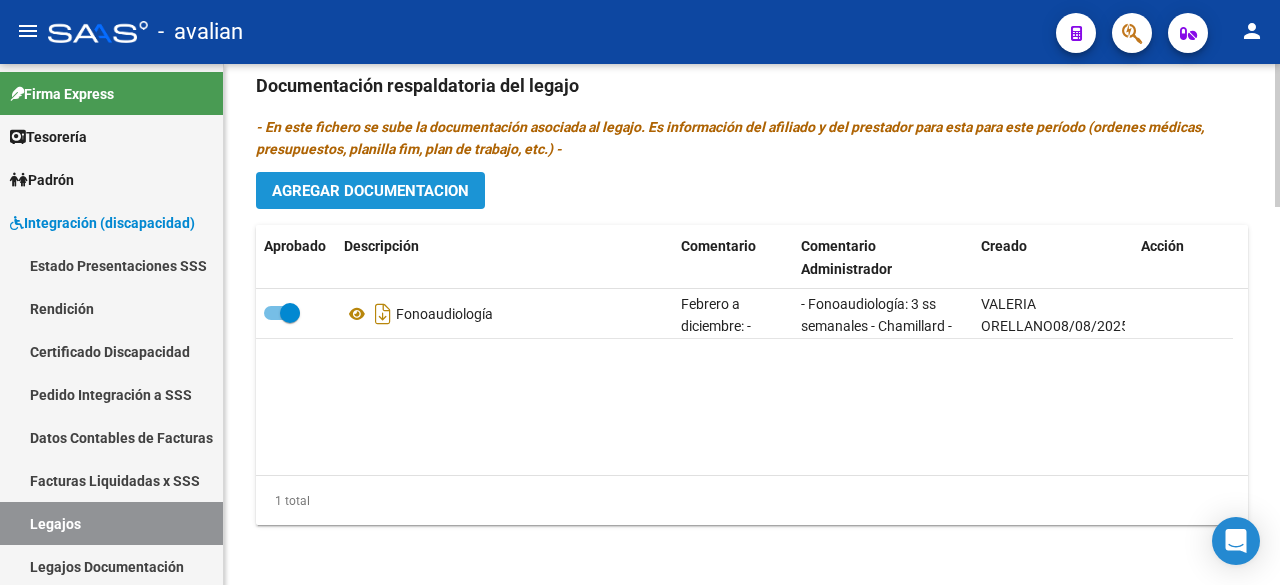 click on "Agregar Documentacion" 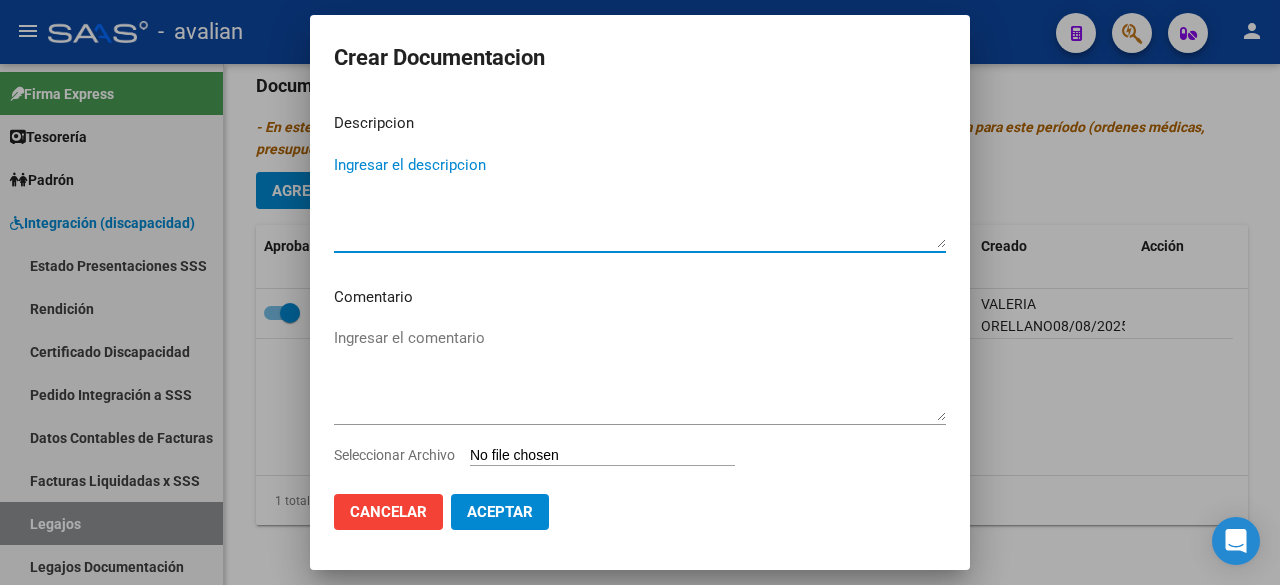 click on "Ingresar el descripcion" at bounding box center (640, 201) 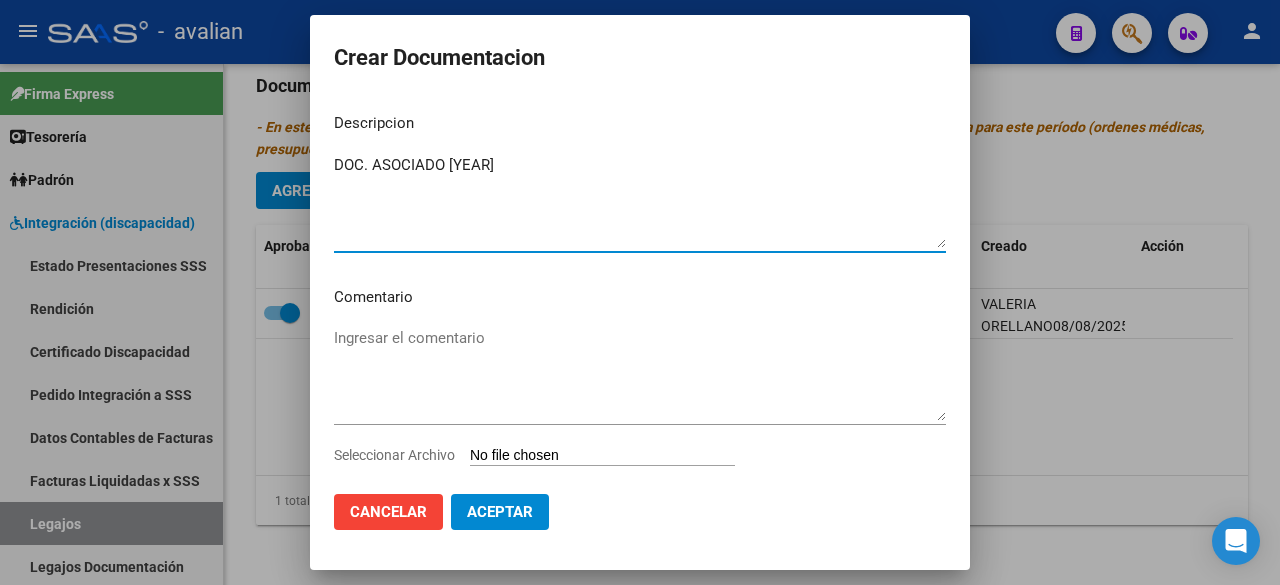 type on "DOC. ASOCIADO [YEAR]" 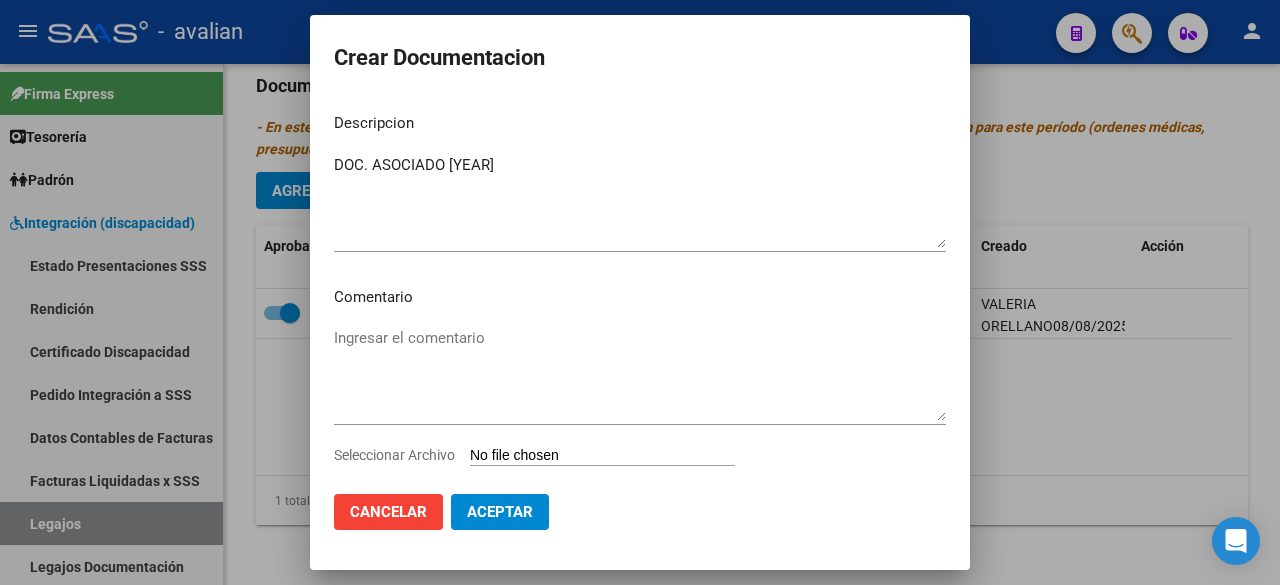 click on "Seleccionar Archivo" at bounding box center (602, 456) 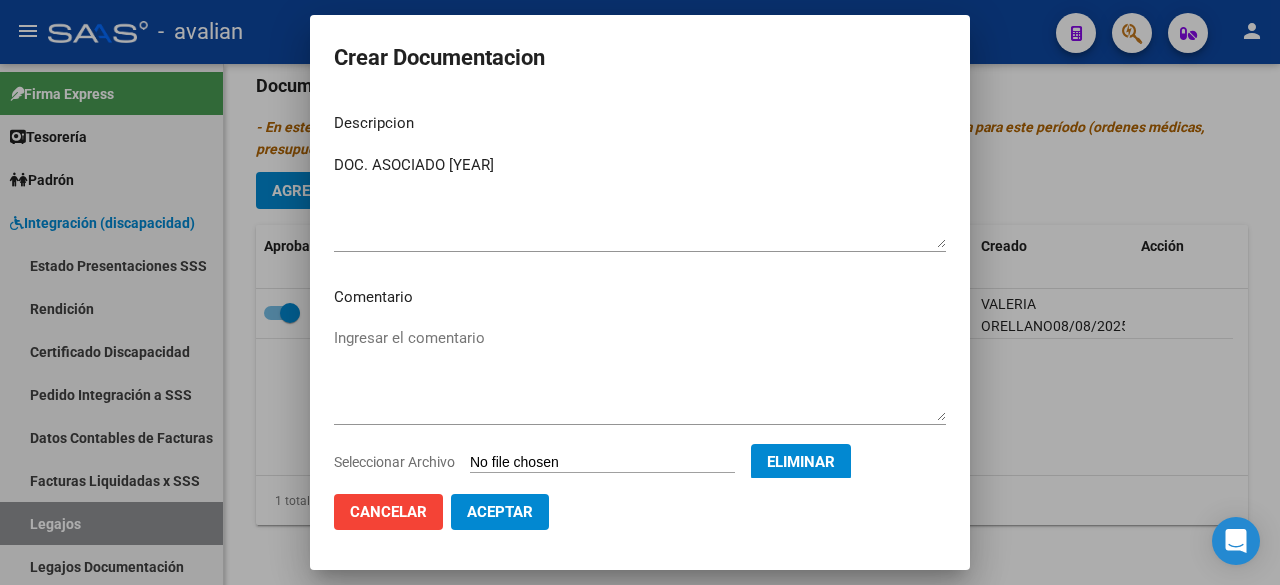 click on "Aceptar" 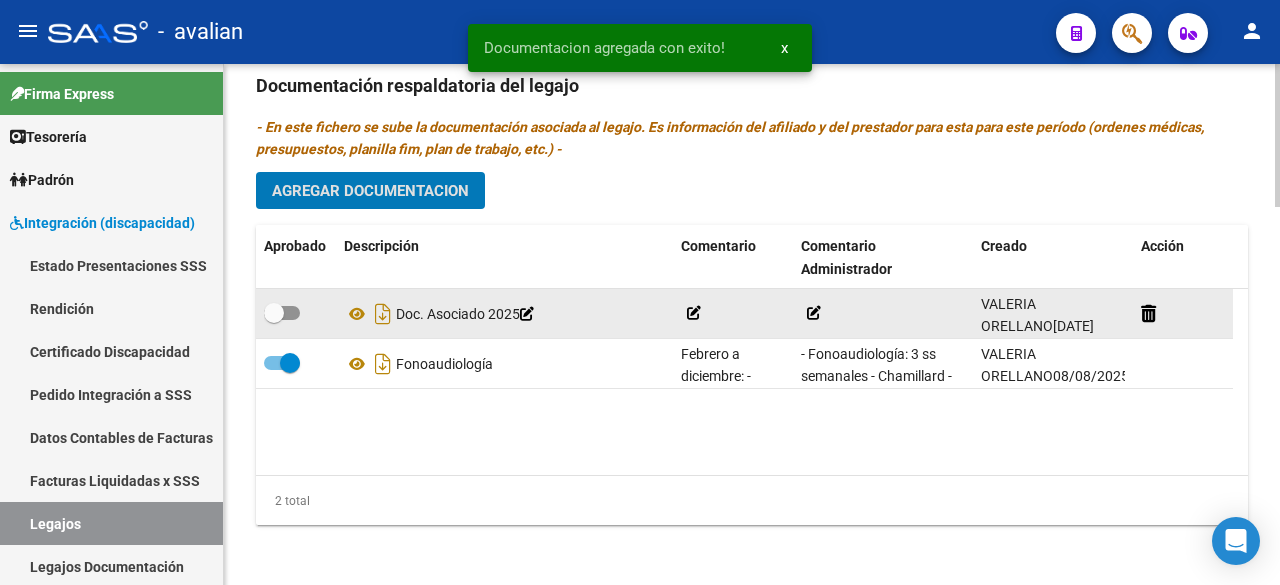 click at bounding box center [282, 313] 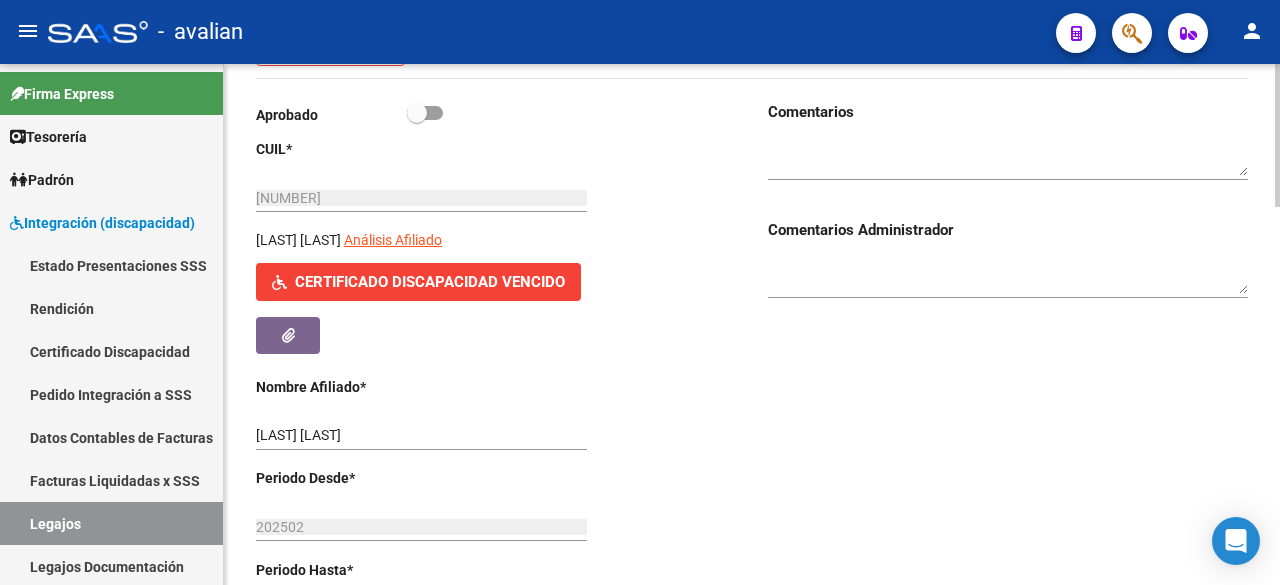 scroll, scrollTop: 82, scrollLeft: 0, axis: vertical 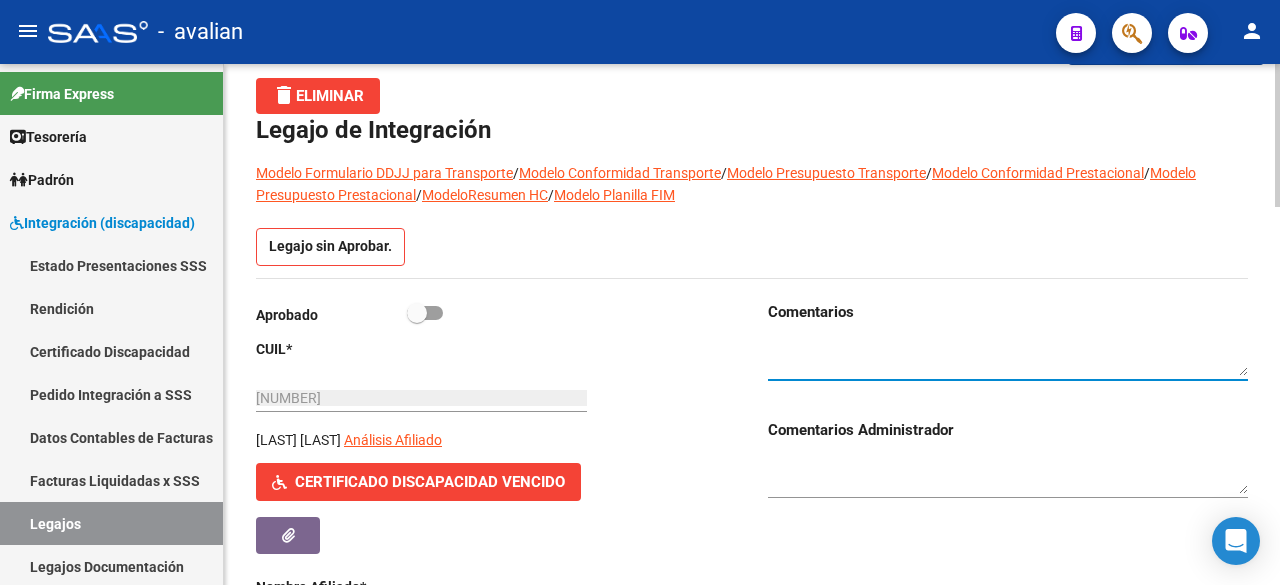 click at bounding box center [1008, 358] 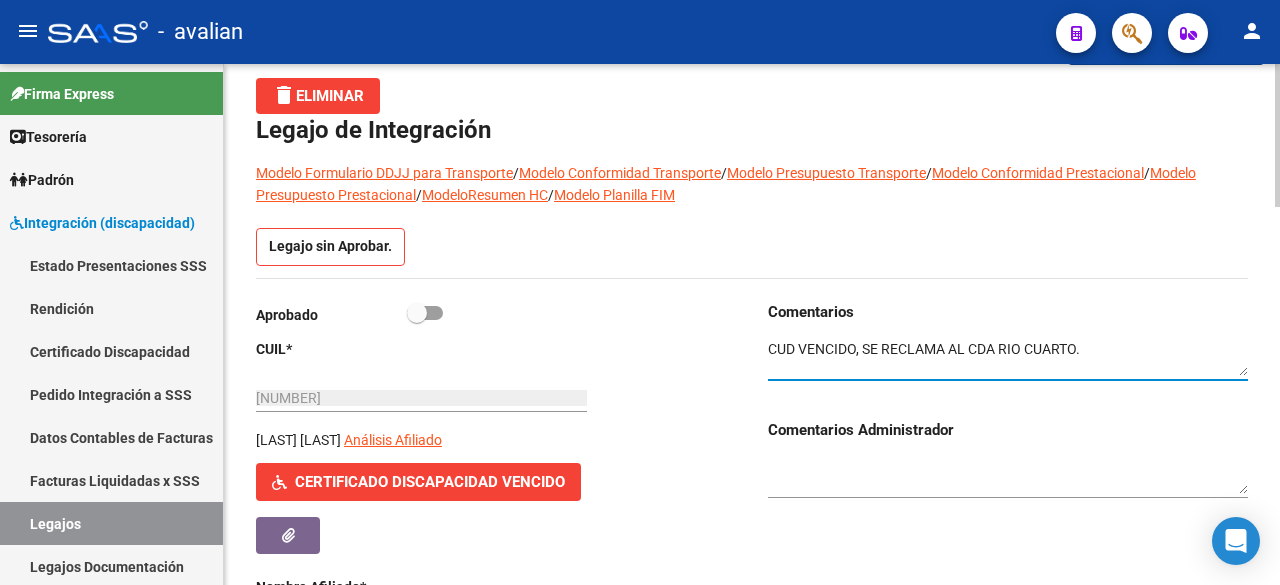 scroll, scrollTop: 0, scrollLeft: 0, axis: both 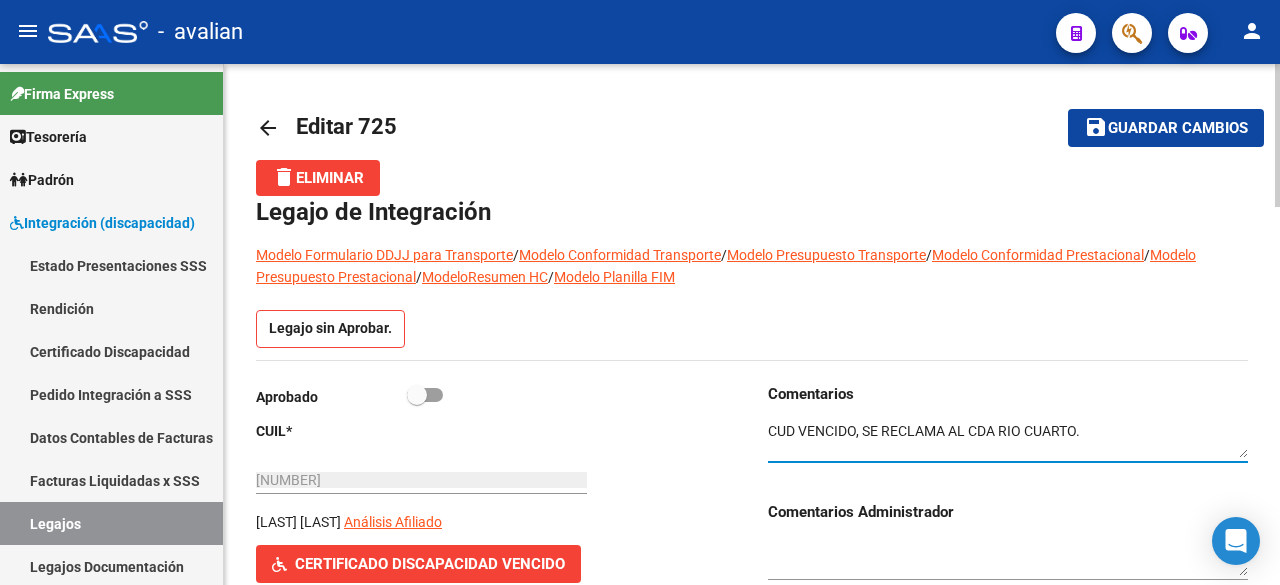 type on "CUD VENCIDO, SE RECLAMA AL CDA RIO CUARTO." 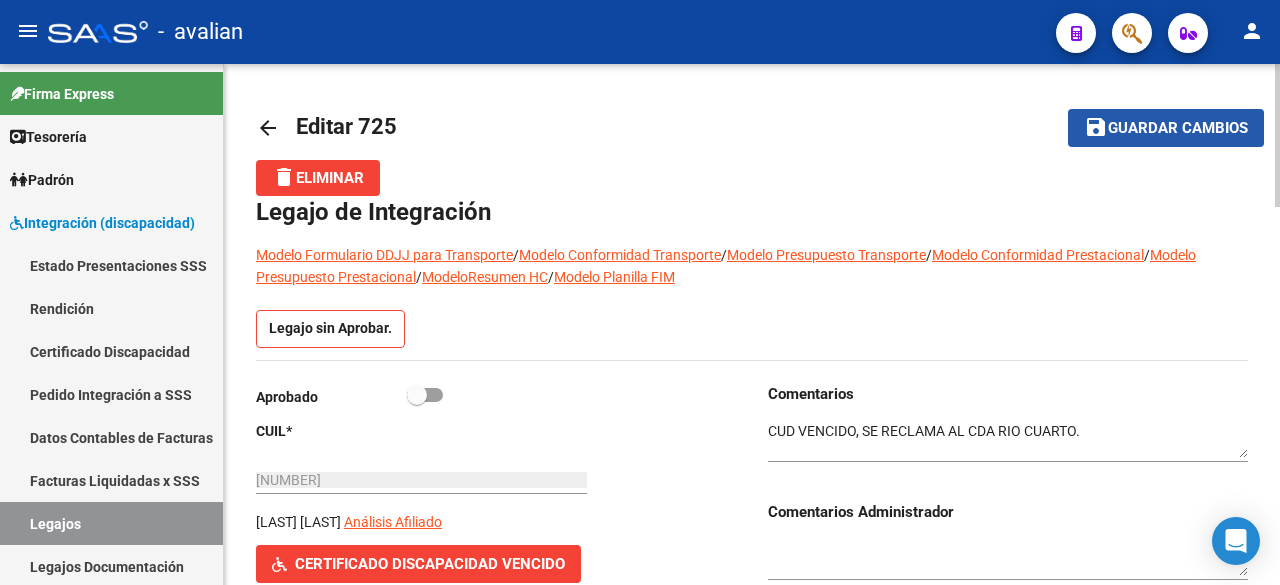 click on "Guardar cambios" 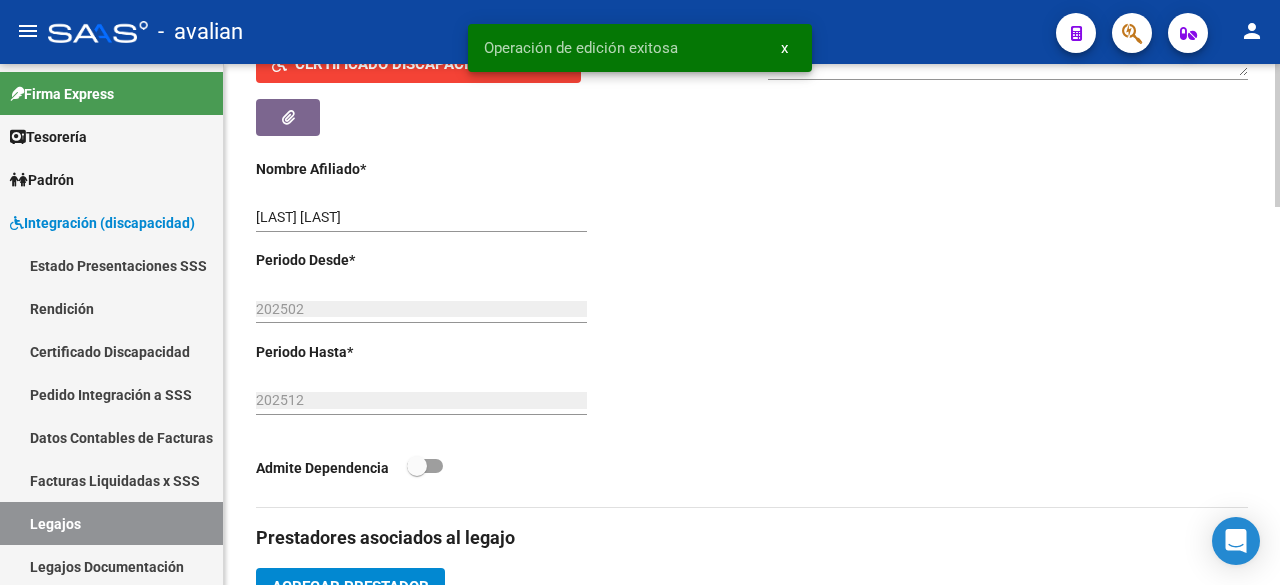 scroll, scrollTop: 900, scrollLeft: 0, axis: vertical 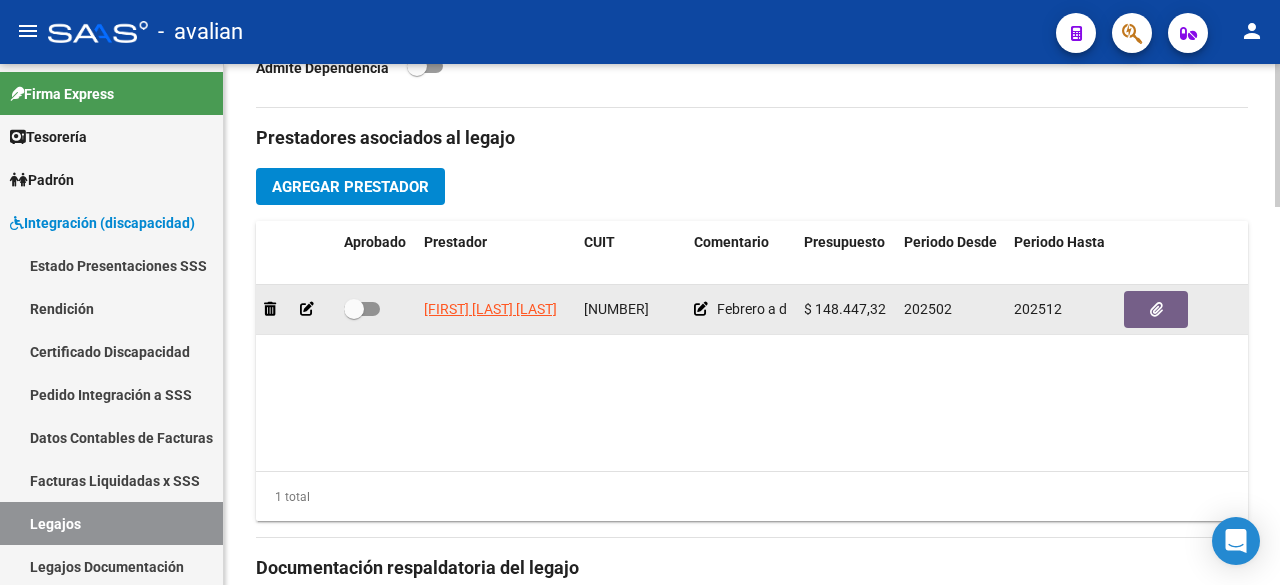 drag, startPoint x: 420, startPoint y: 295, endPoint x: 586, endPoint y: 302, distance: 166.14752 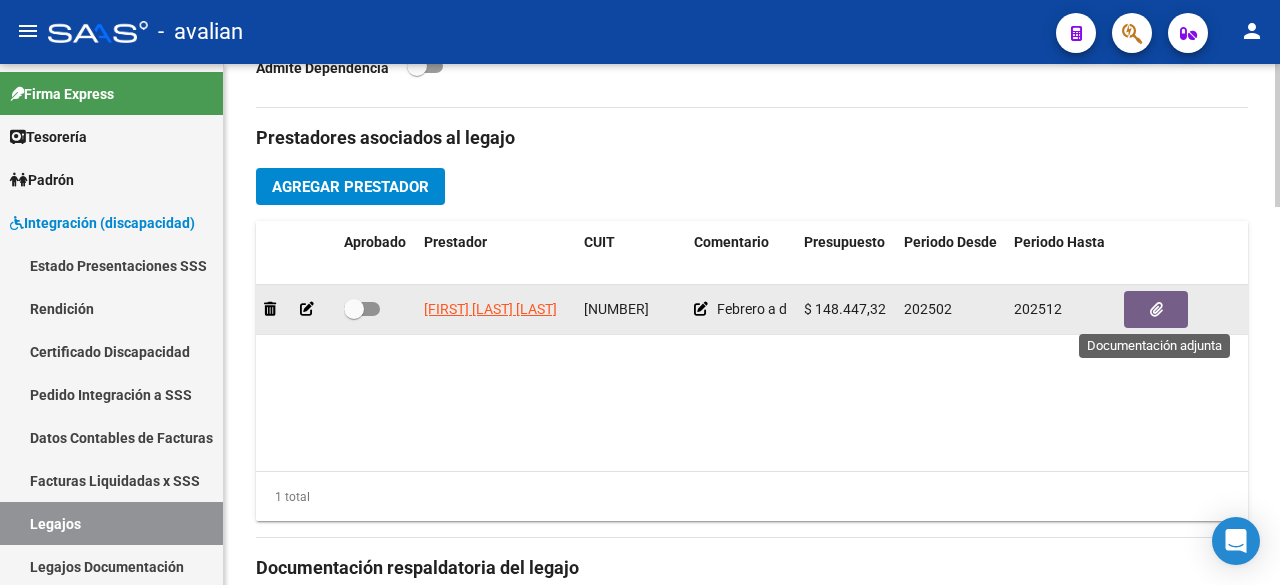 click 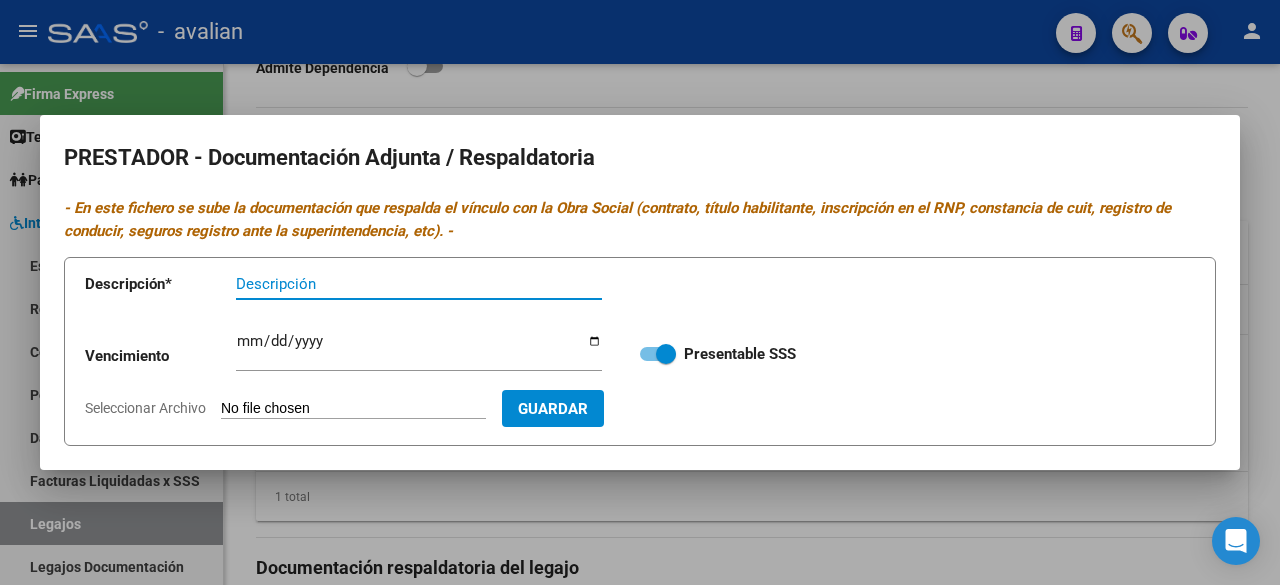 click on "Descripción" at bounding box center (419, 284) 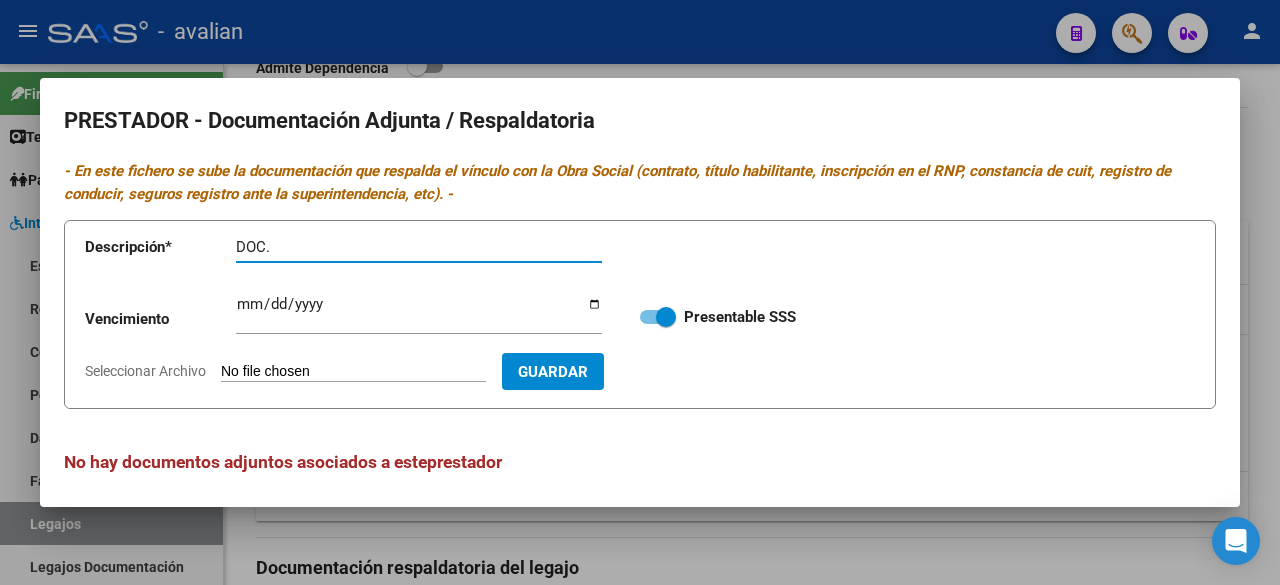 paste on "[FIRST] [LAST] [LAST]" 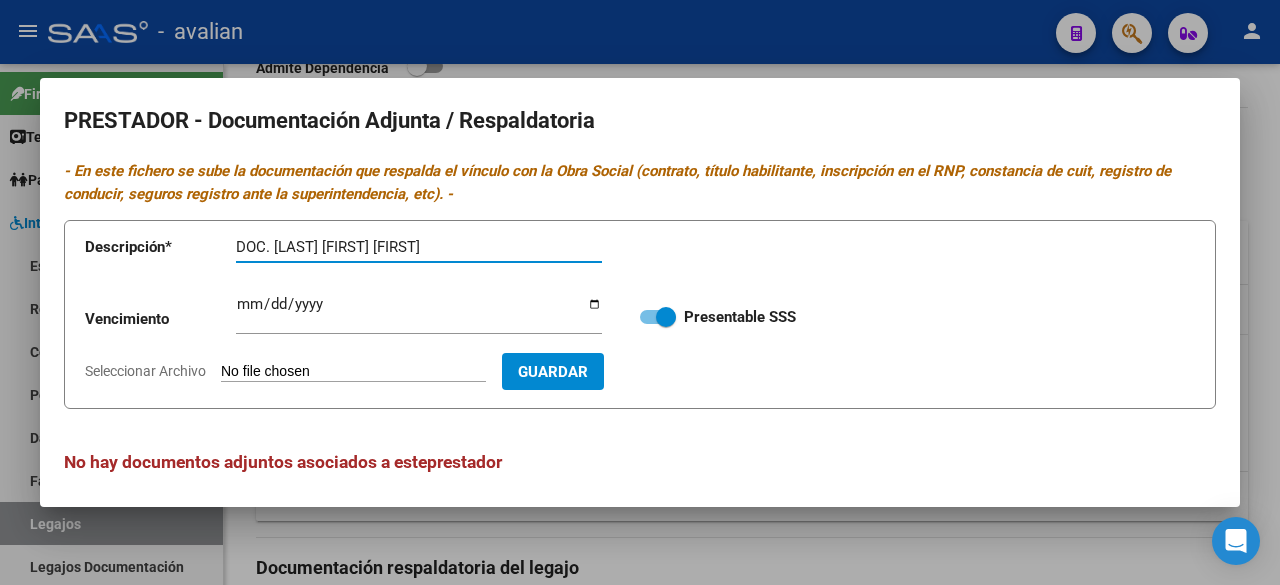 type on "DOC. [LAST] [FIRST] [FIRST]" 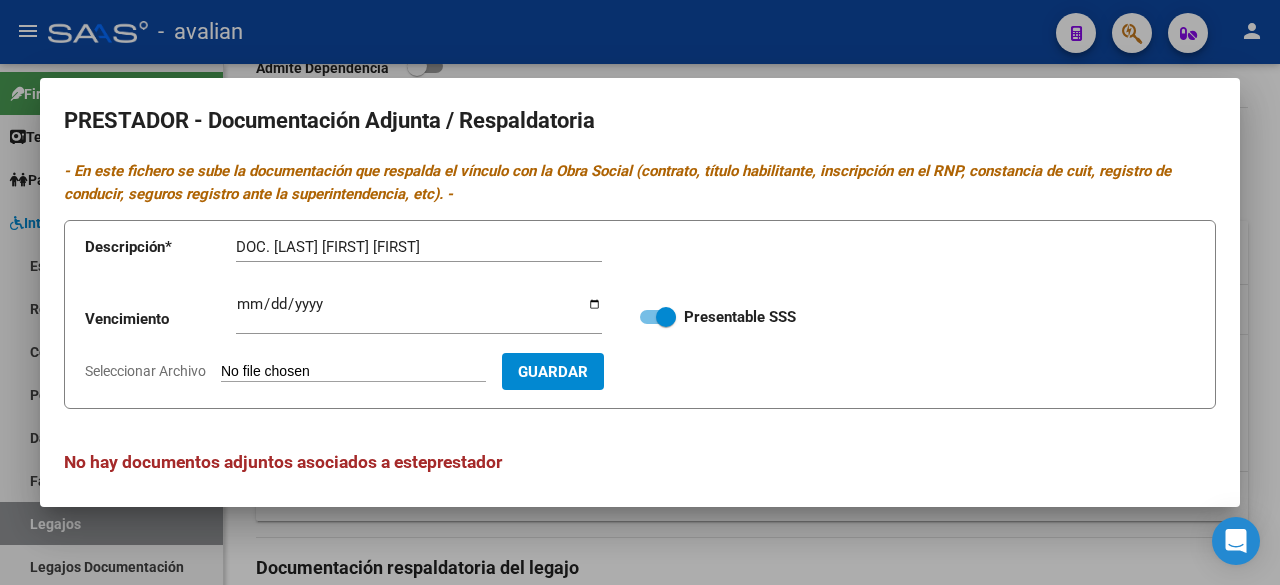 type on "C:\fakepath\DOC. [LAST] [FIRST] [MIDDLE].pdf" 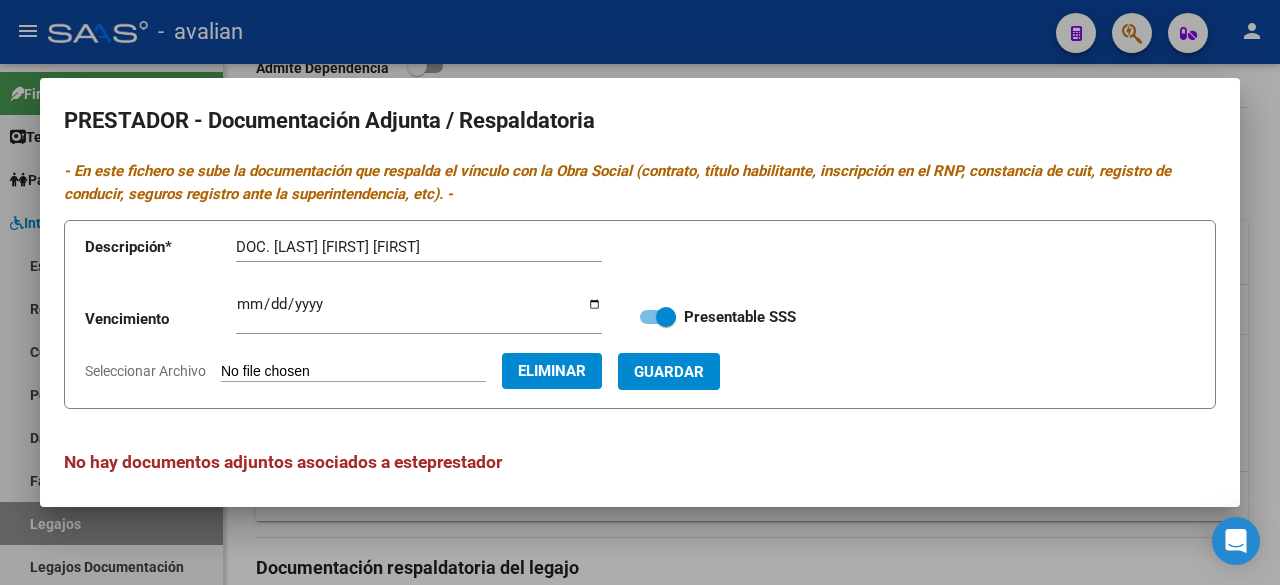 click on "Guardar" at bounding box center (669, 372) 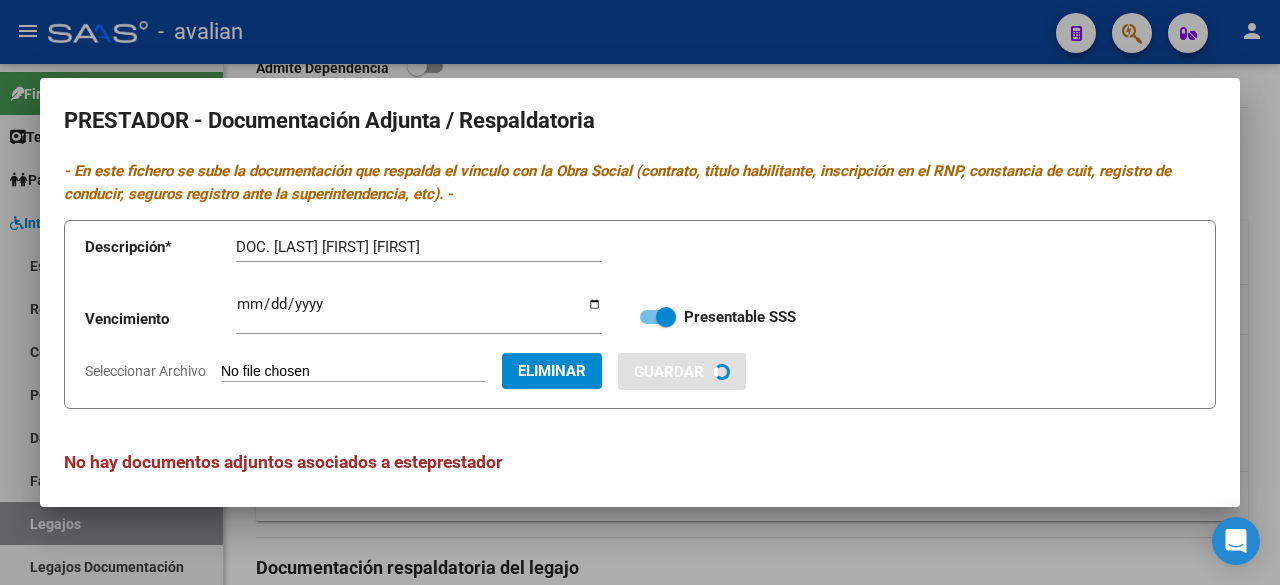 type 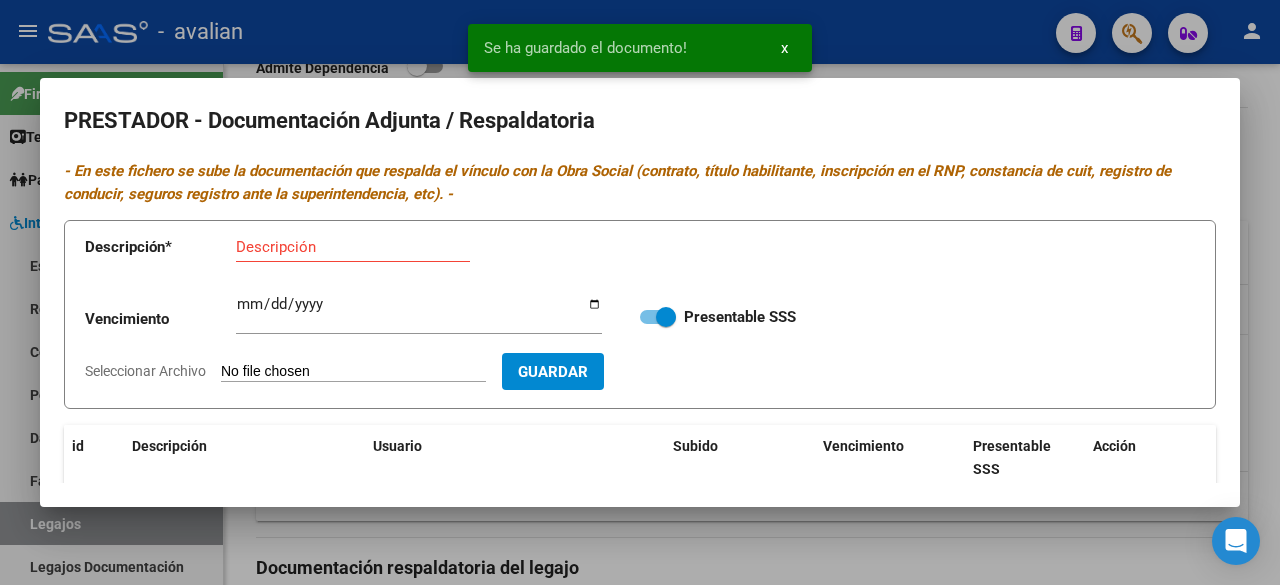 scroll, scrollTop: 200, scrollLeft: 0, axis: vertical 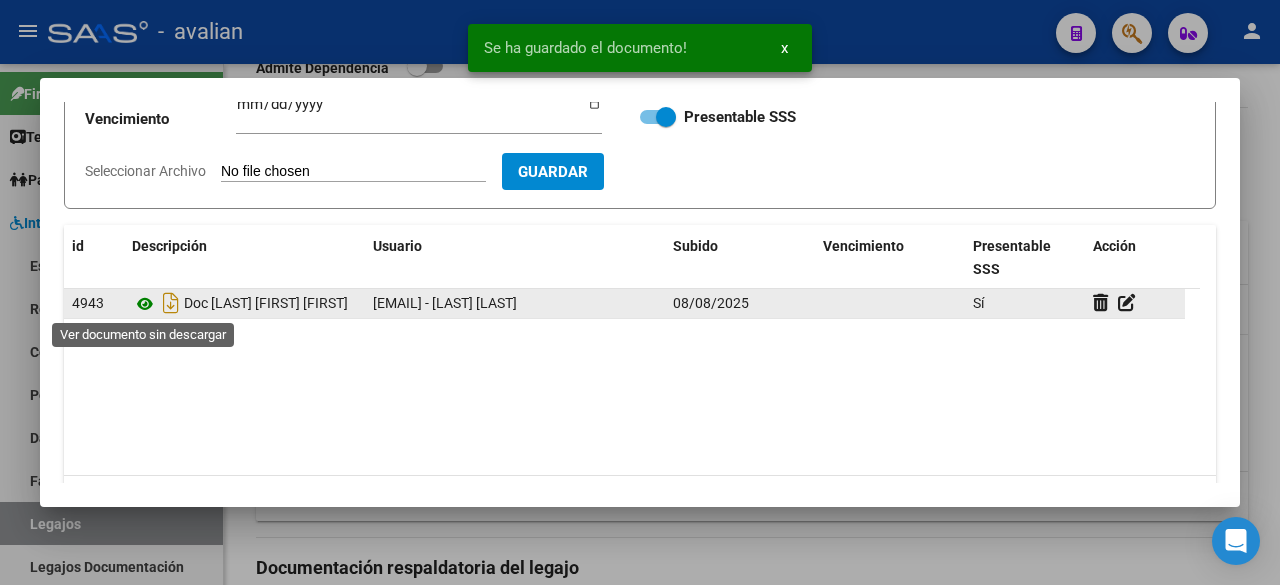 click 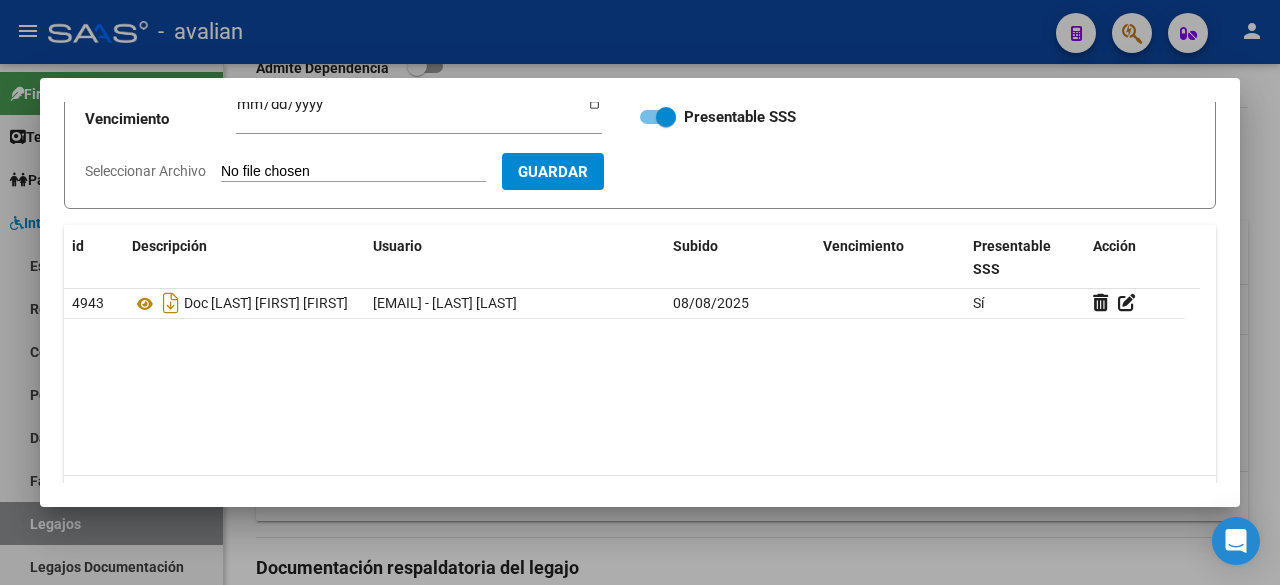scroll, scrollTop: 0, scrollLeft: 0, axis: both 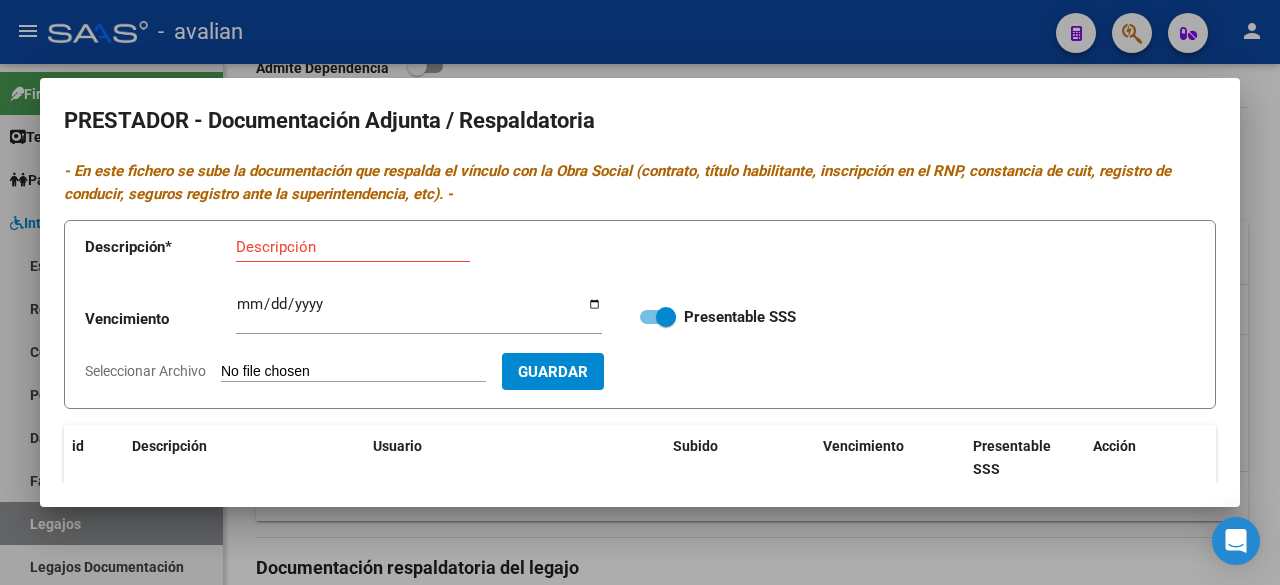 click at bounding box center (640, 292) 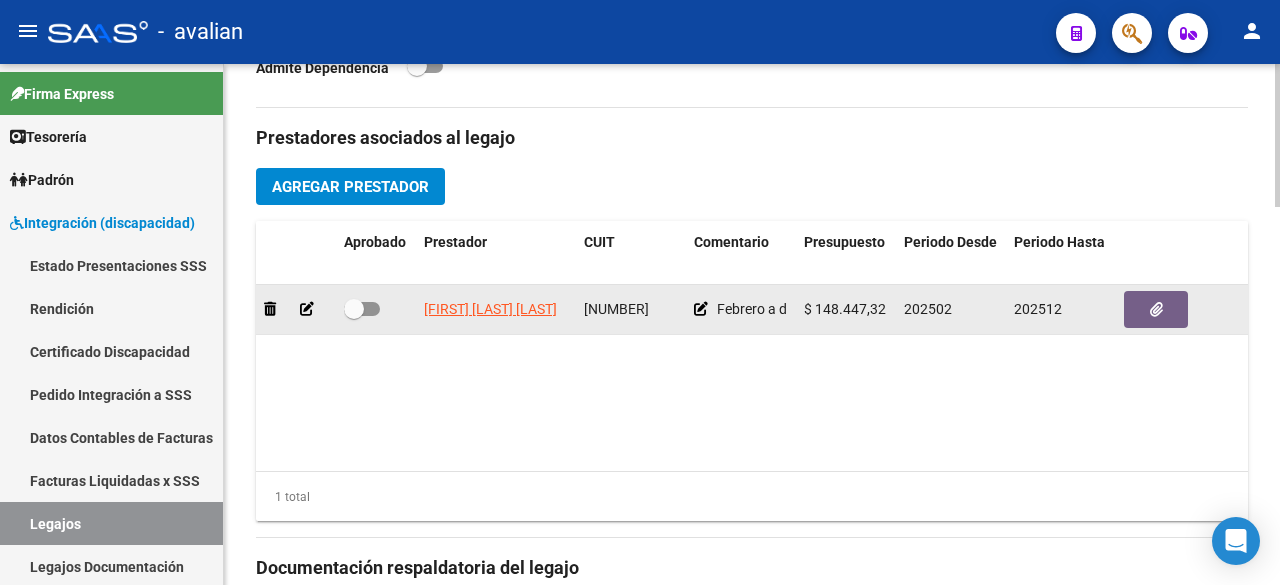 click at bounding box center [362, 309] 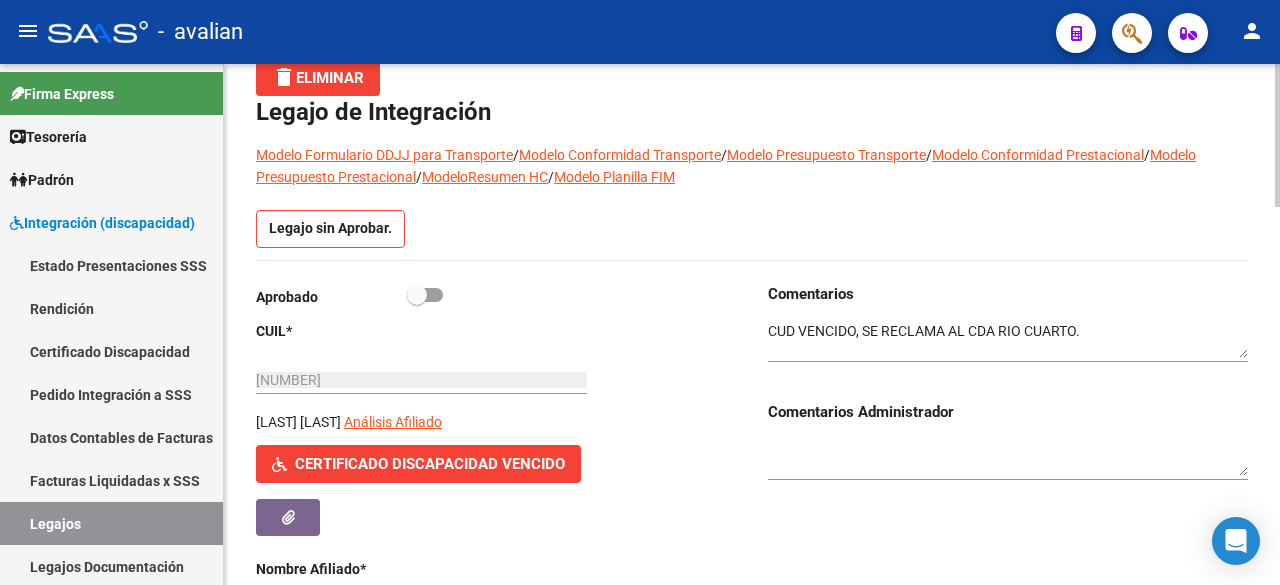 scroll, scrollTop: 0, scrollLeft: 0, axis: both 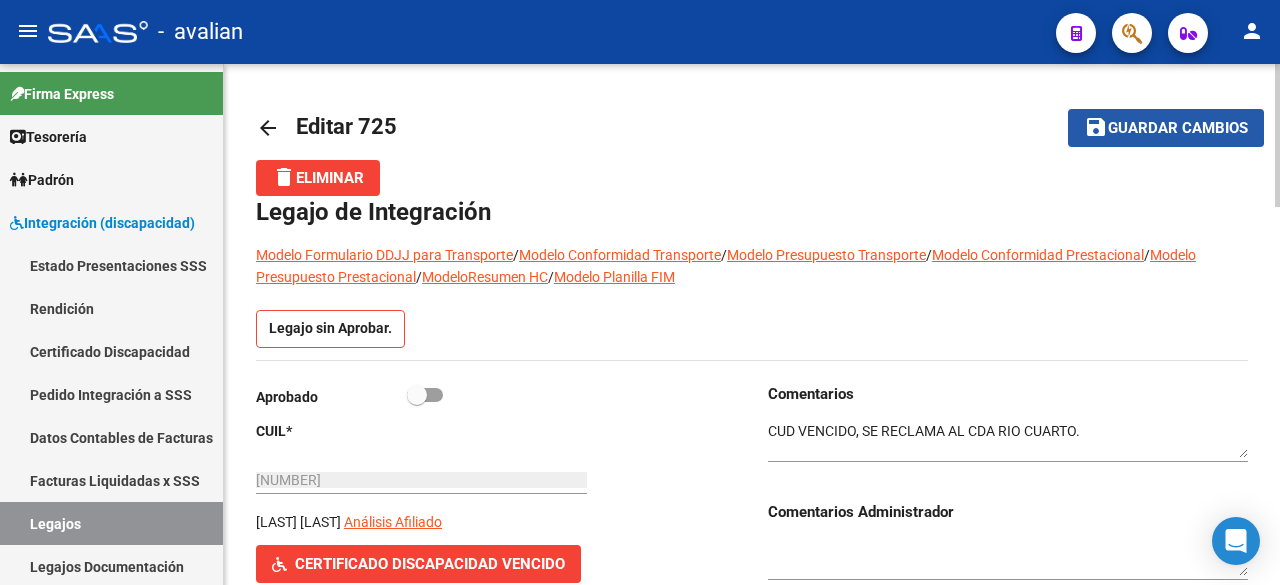 click on "Guardar cambios" 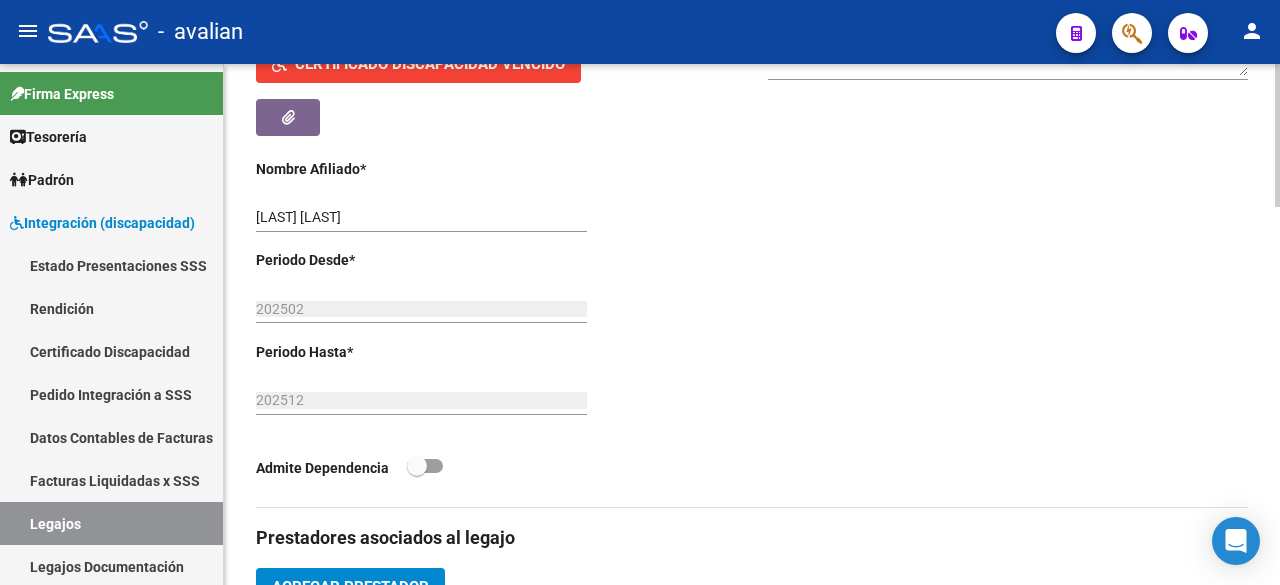 scroll, scrollTop: 200, scrollLeft: 0, axis: vertical 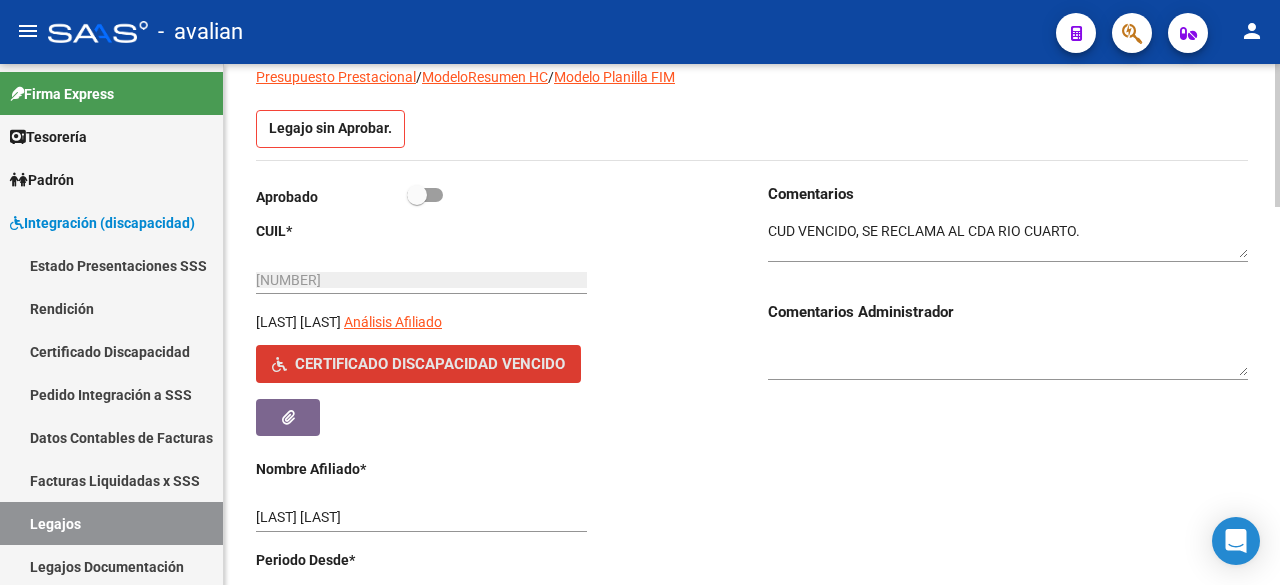 click on "Certificado Discapacidad Vencido" 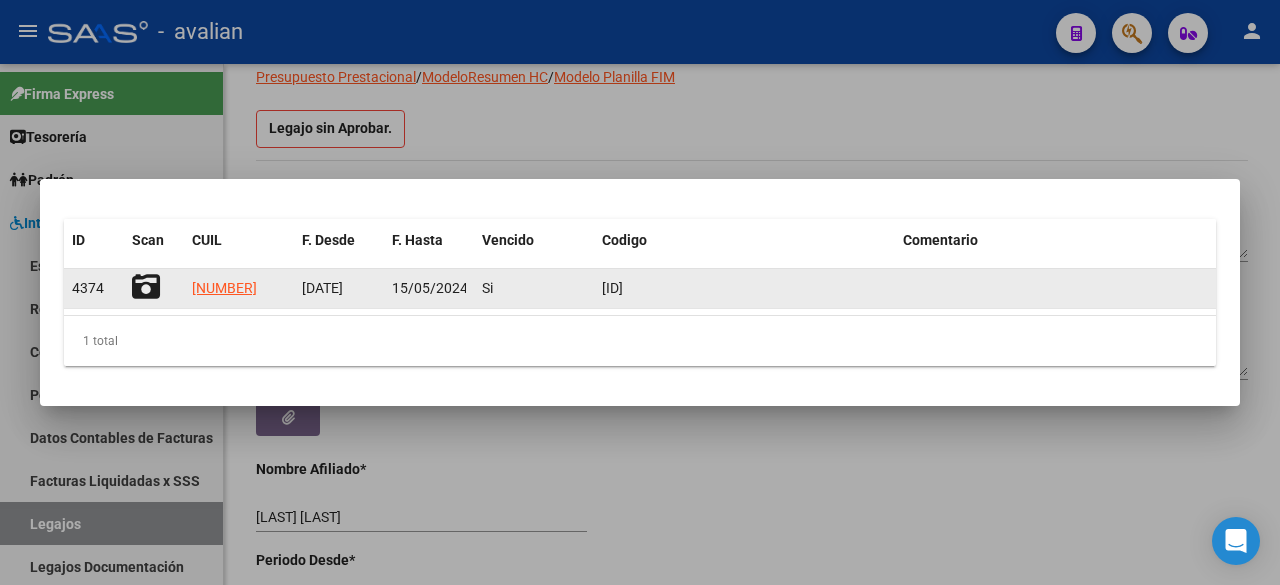 click 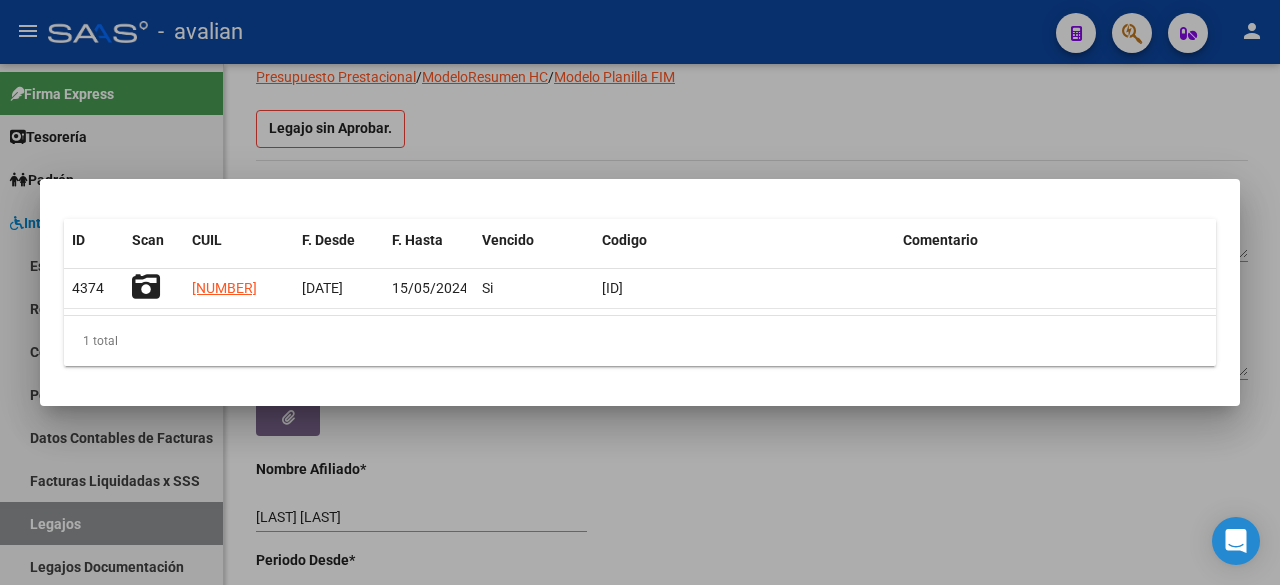 click at bounding box center [640, 292] 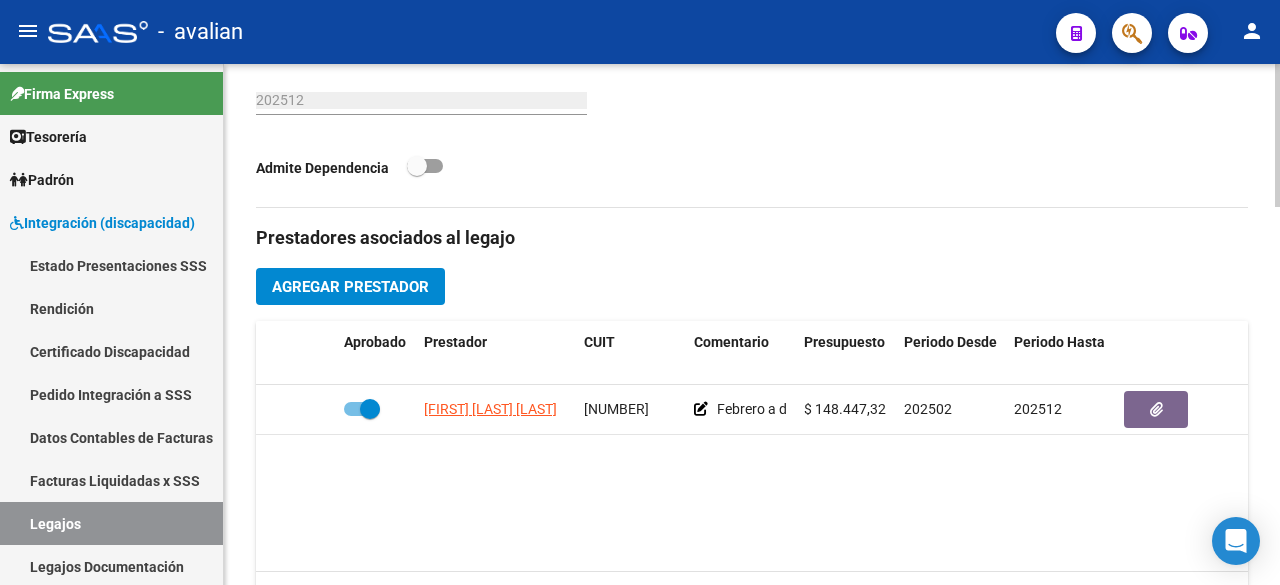 scroll, scrollTop: 500, scrollLeft: 0, axis: vertical 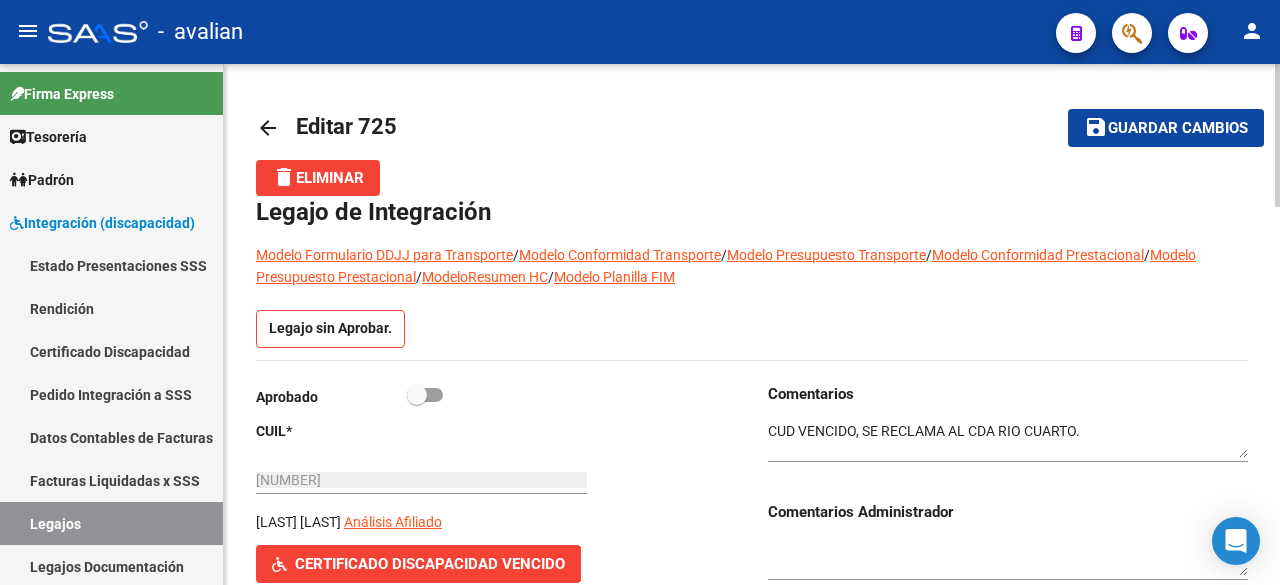 click on "Guardar cambios" 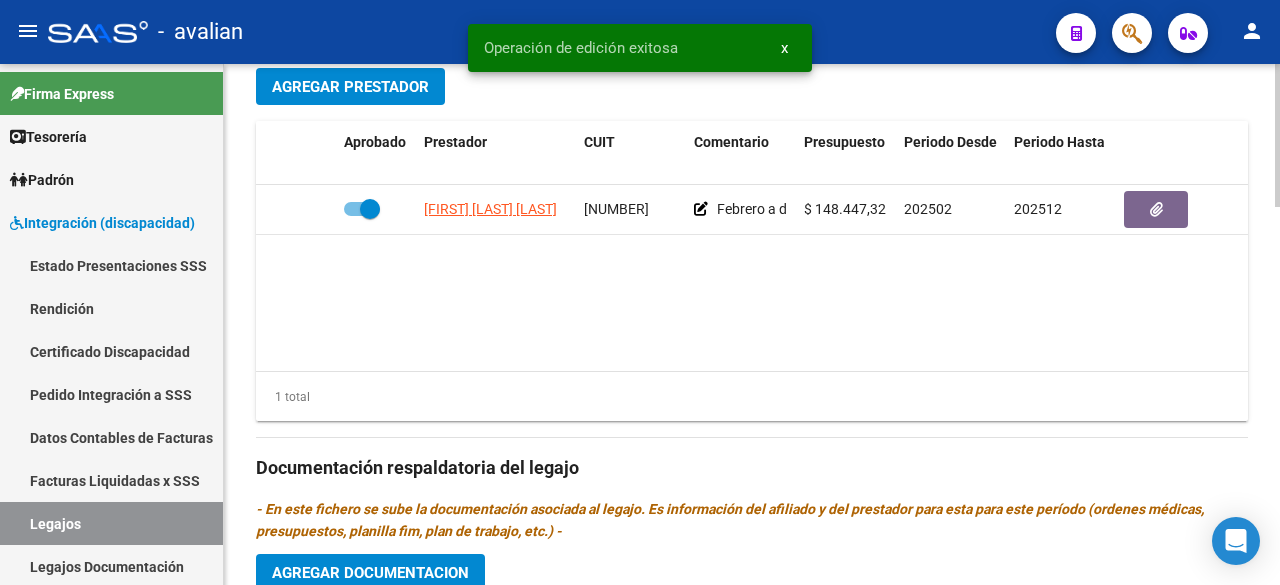scroll, scrollTop: 1300, scrollLeft: 0, axis: vertical 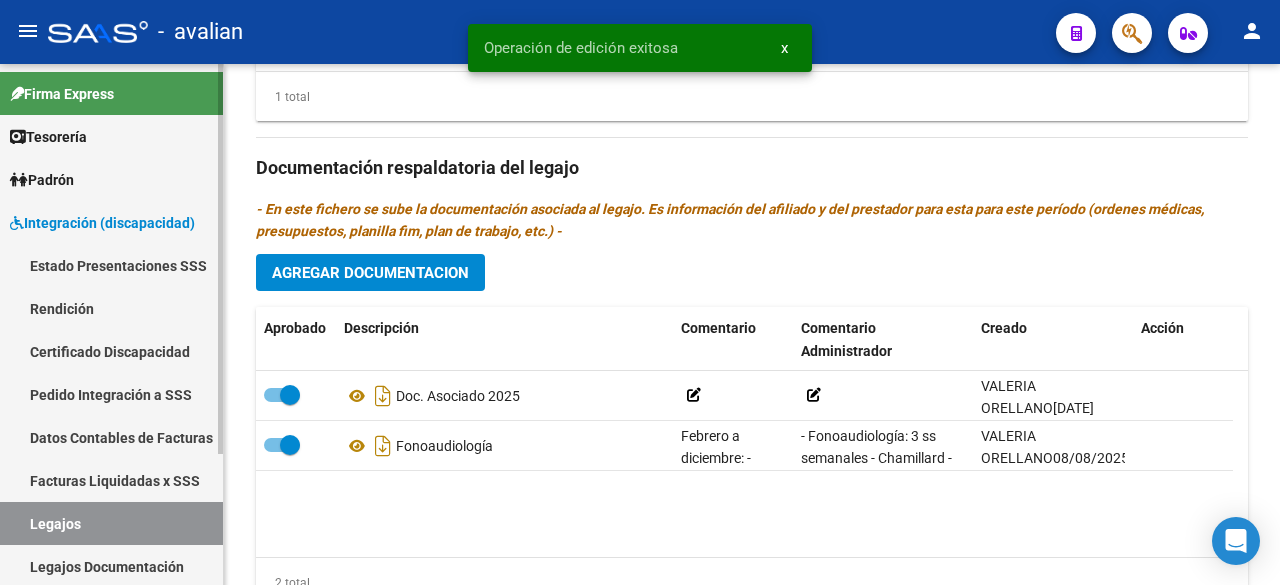 click on "Legajos" at bounding box center (111, 523) 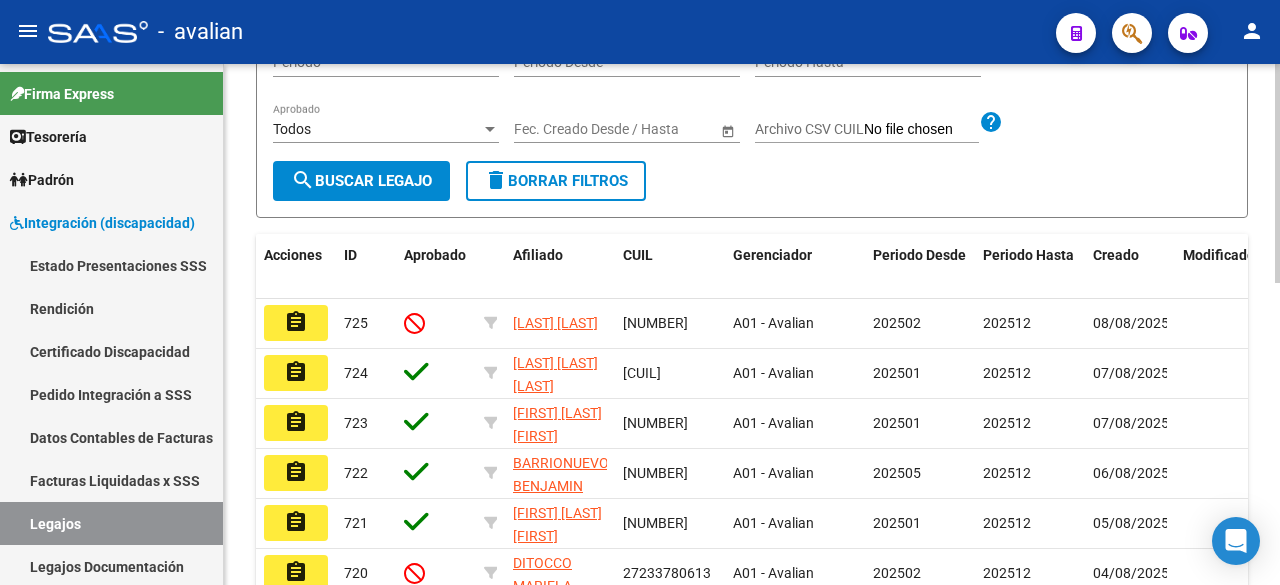 scroll, scrollTop: 20, scrollLeft: 0, axis: vertical 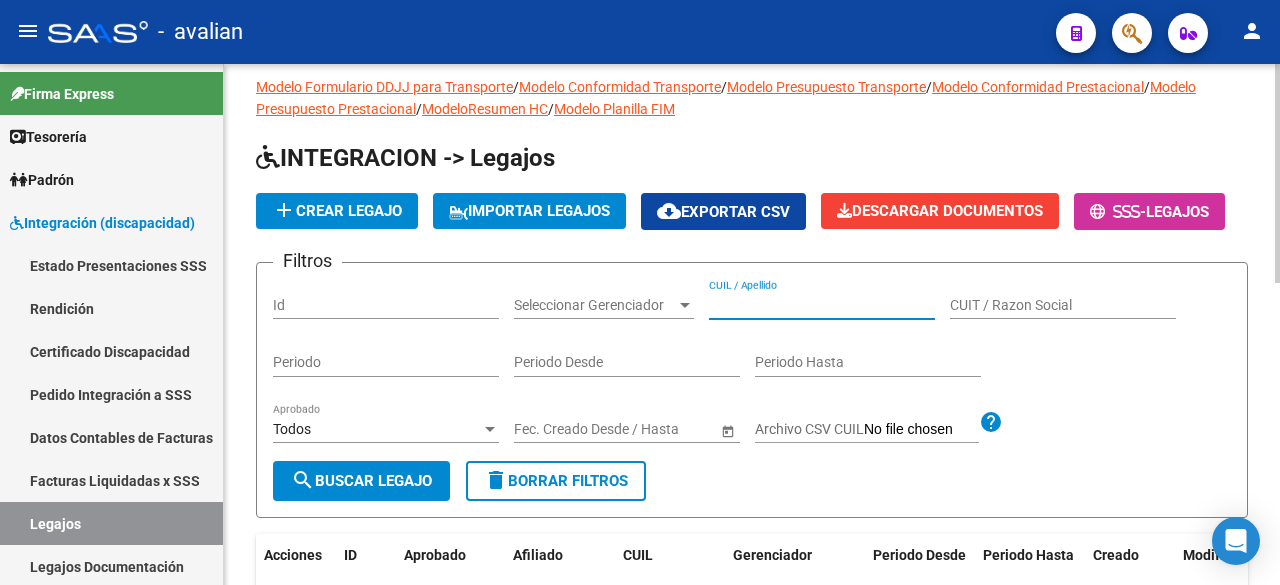 click on "CUIL / Apellido" at bounding box center [822, 305] 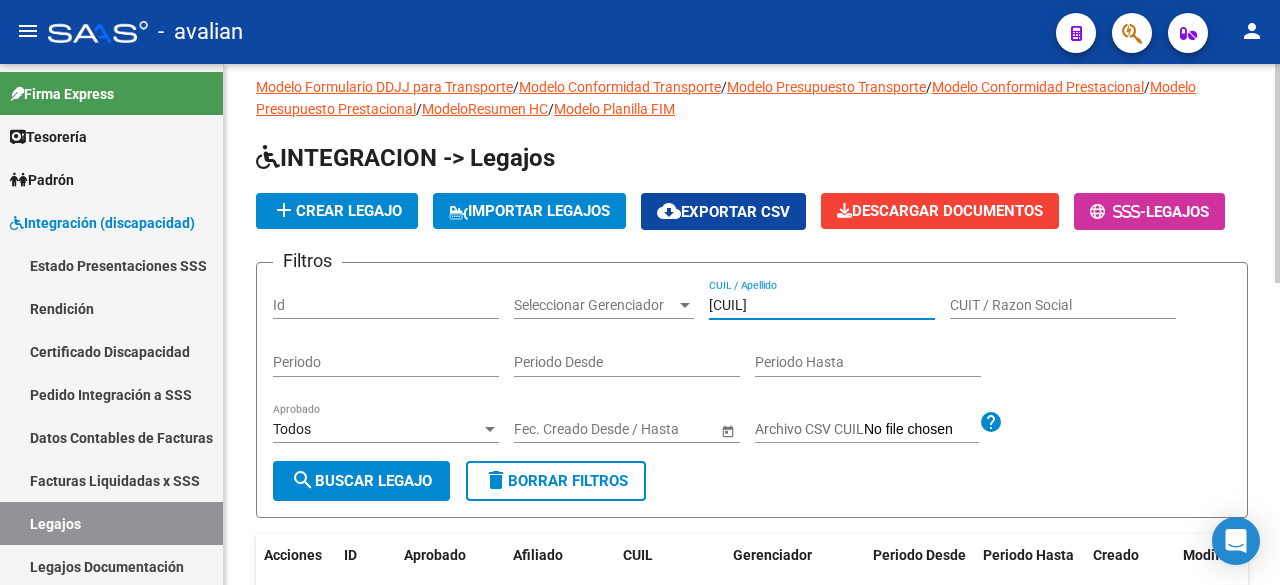 type on "[CUIL]" 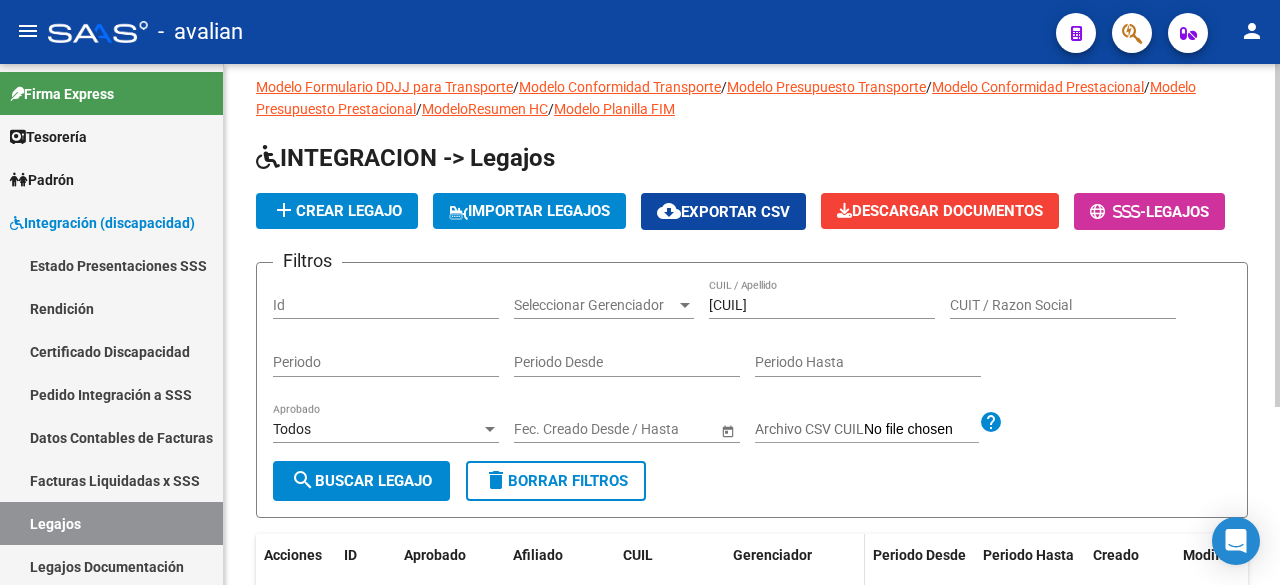 scroll, scrollTop: 270, scrollLeft: 0, axis: vertical 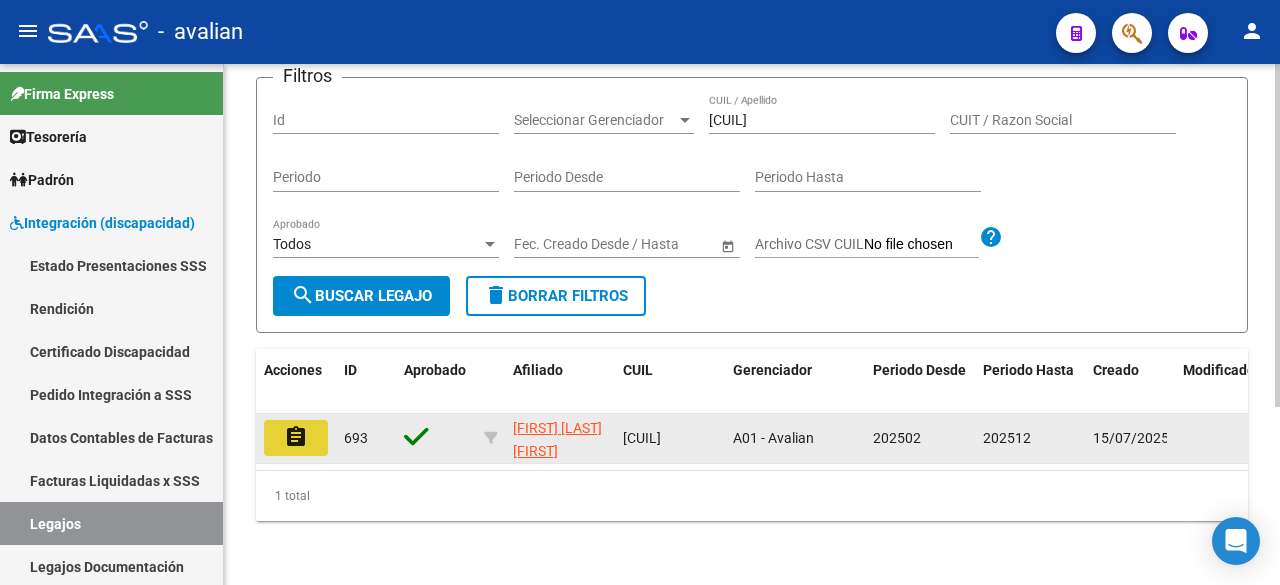 click on "assignment" 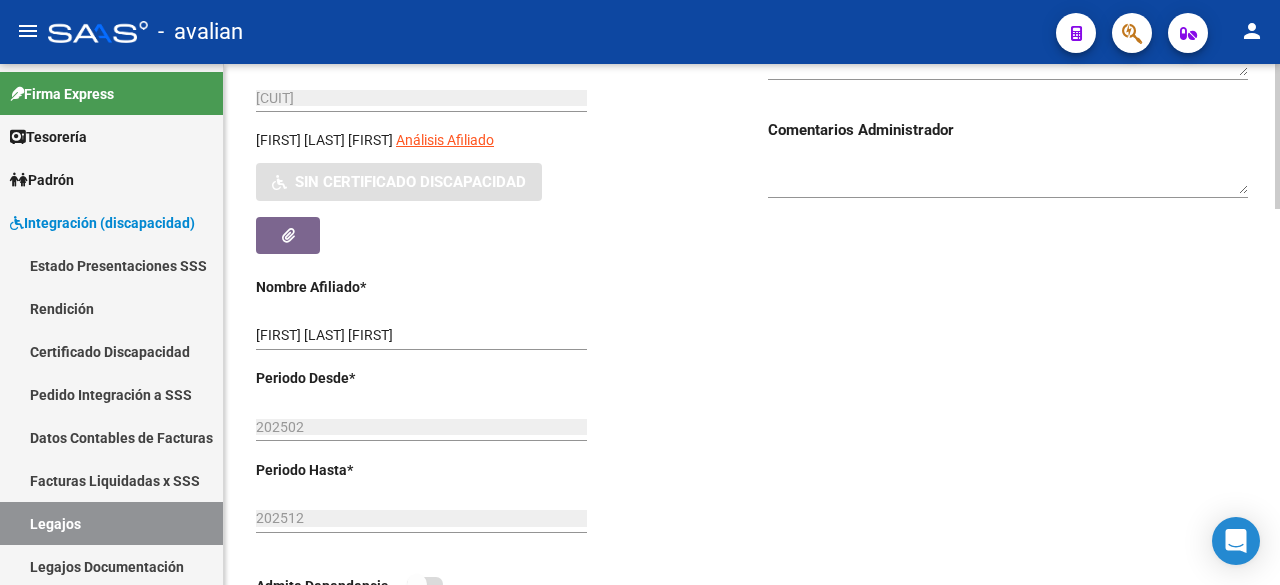scroll, scrollTop: 0, scrollLeft: 0, axis: both 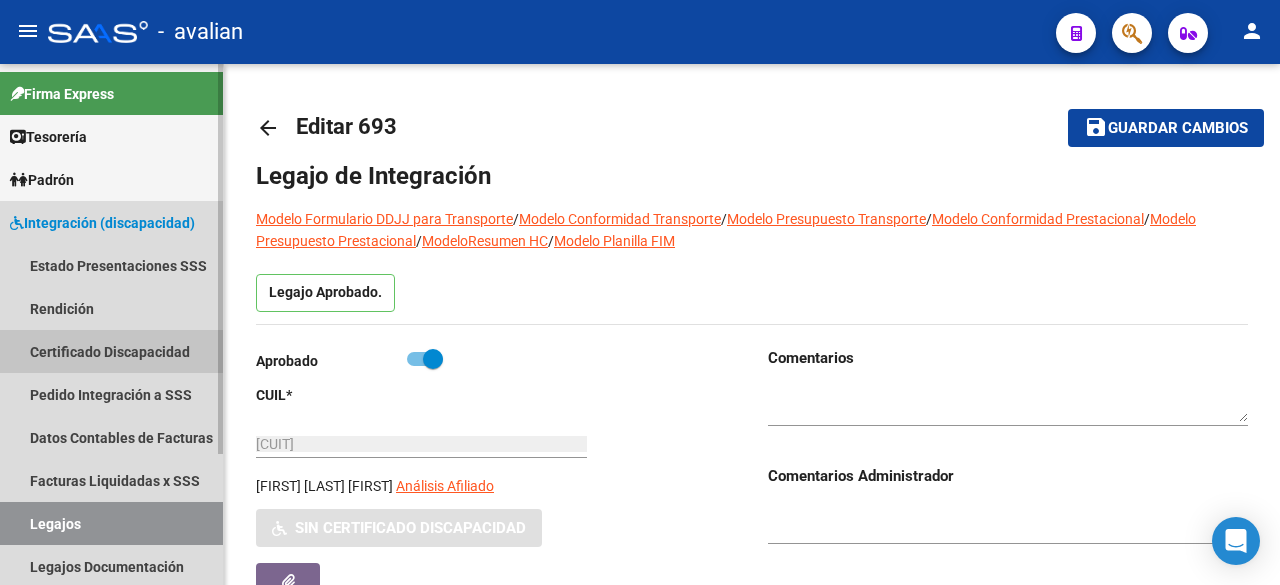 click on "Certificado Discapacidad" at bounding box center [111, 351] 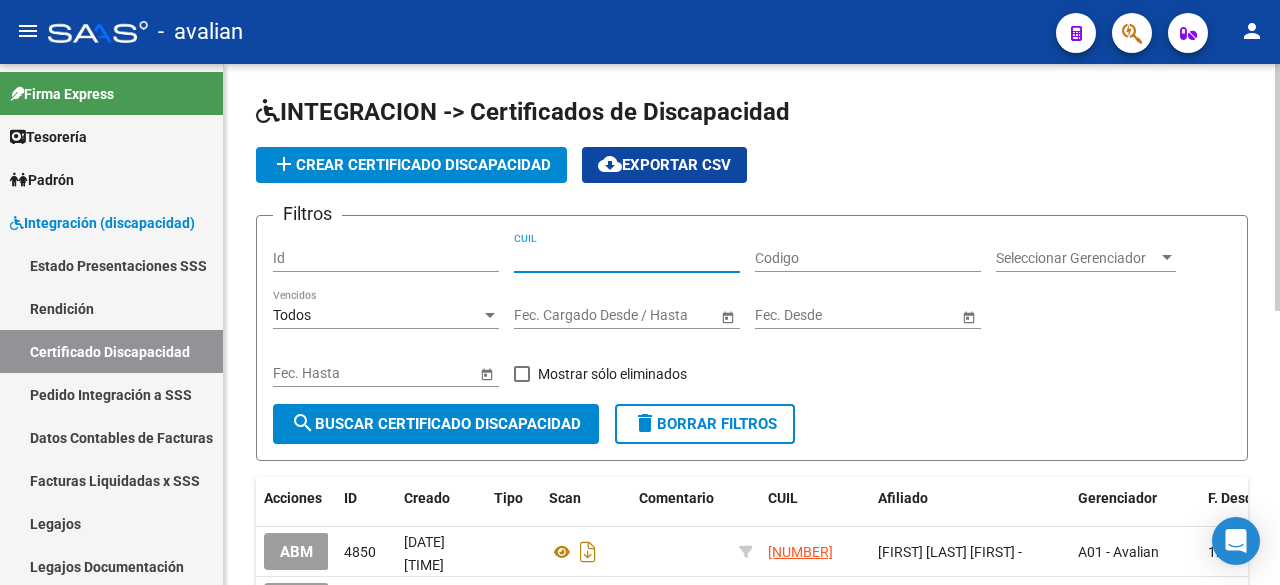 click on "CUIL" at bounding box center (627, 258) 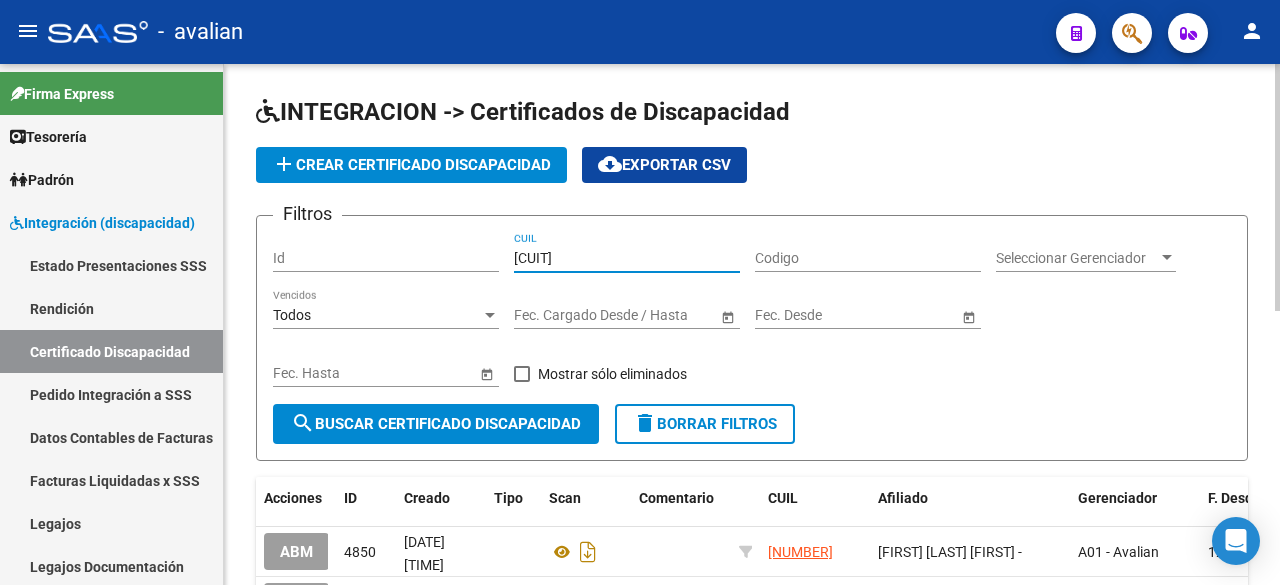 type on "[CUIT]" 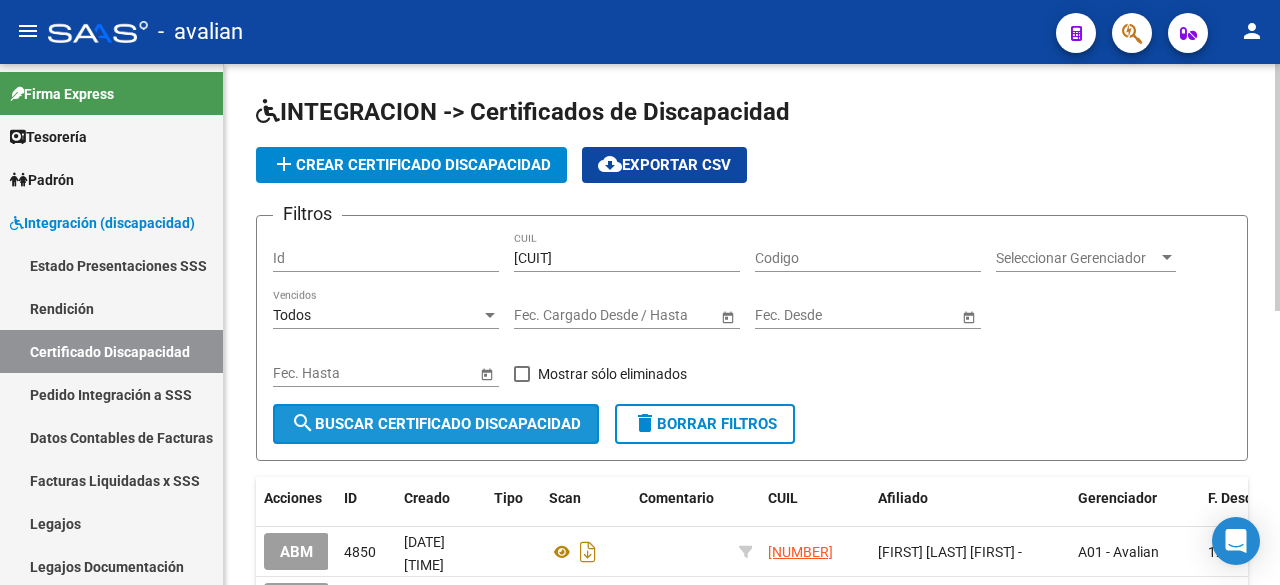click on "search  Buscar Certificado Discapacidad" 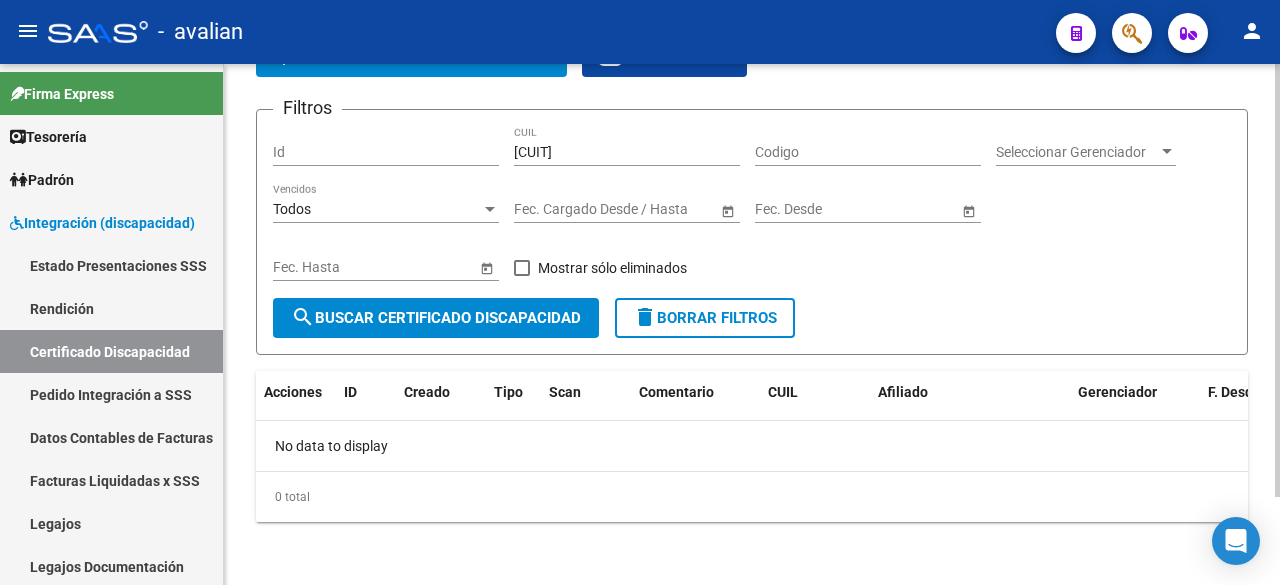 scroll, scrollTop: 0, scrollLeft: 0, axis: both 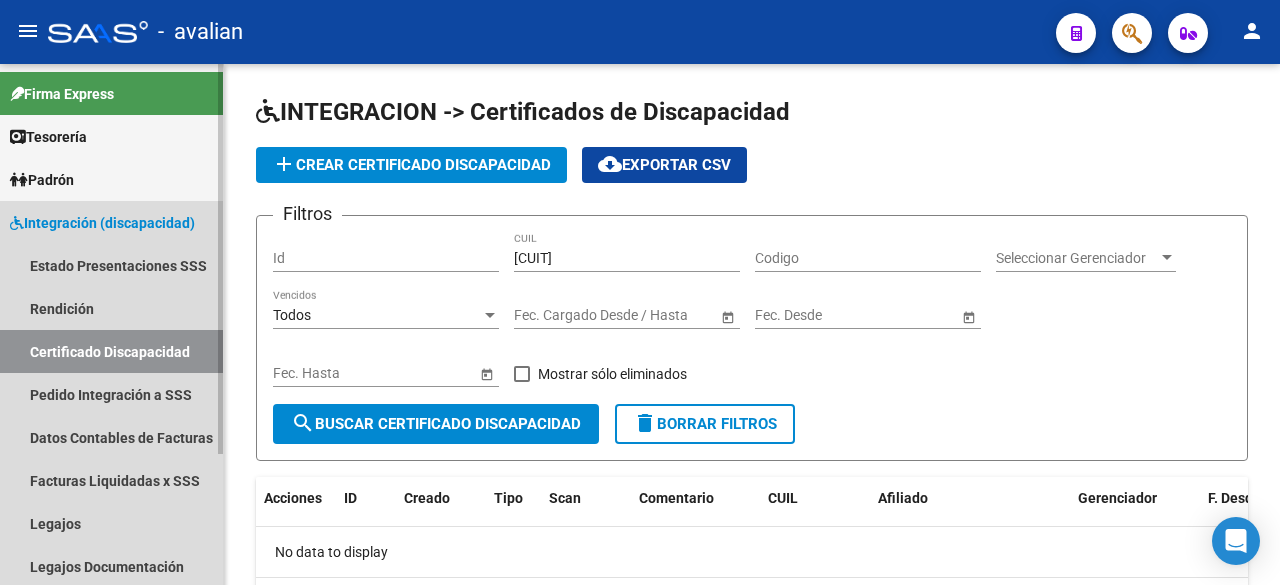 click on "Certificado Discapacidad" at bounding box center (111, 351) 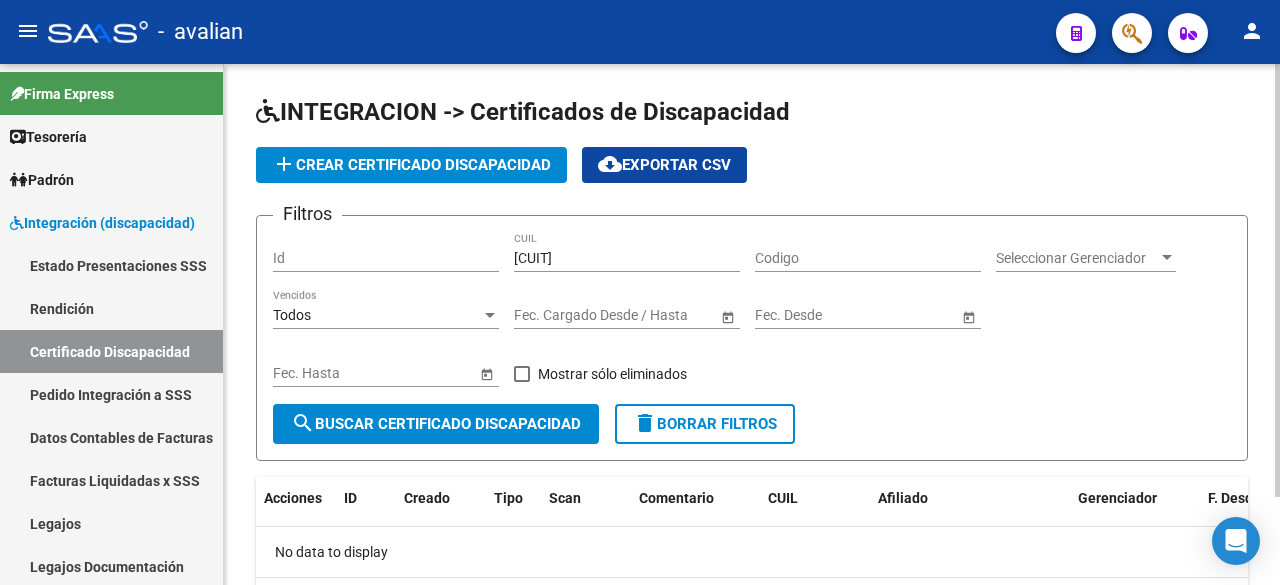 drag, startPoint x: 514, startPoint y: 254, endPoint x: 464, endPoint y: 254, distance: 50 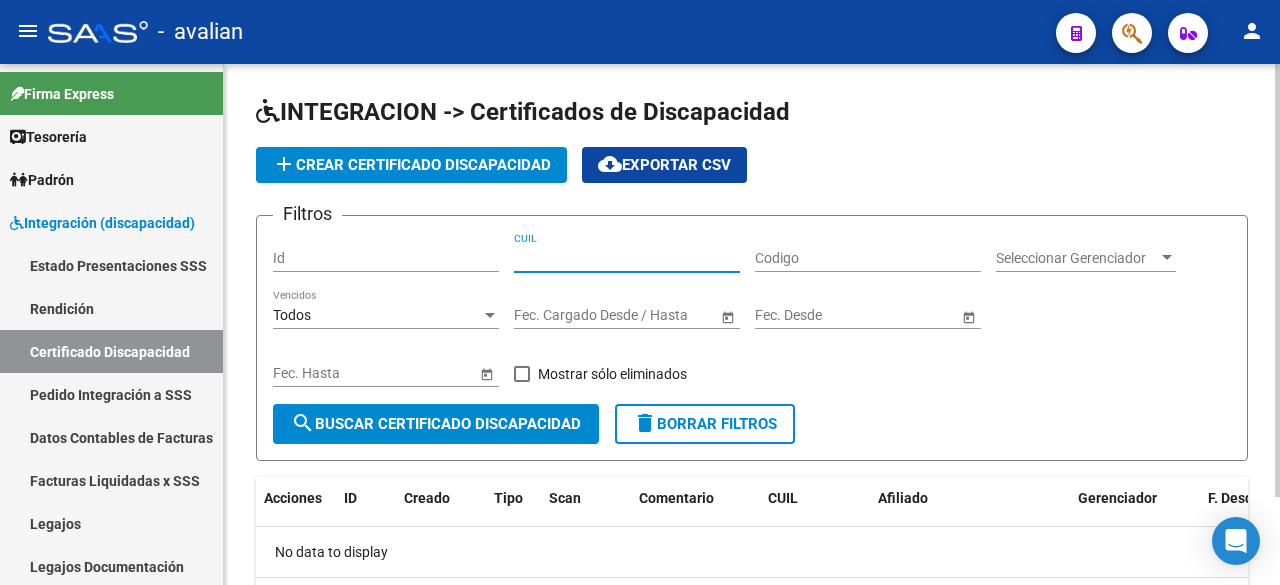 type 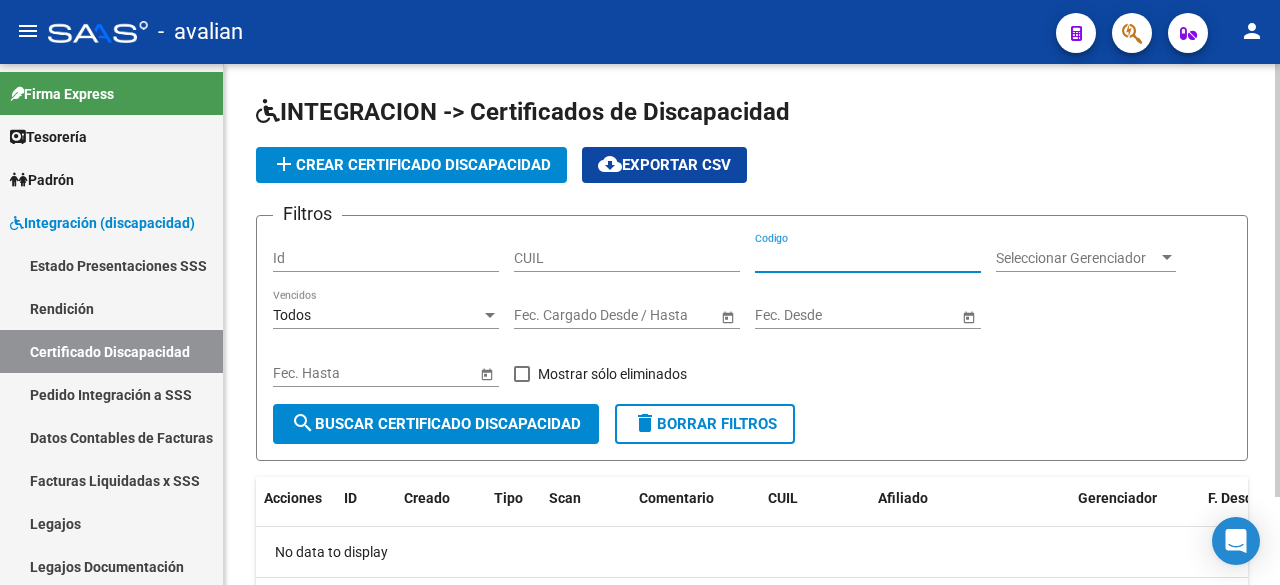 click on "Codigo" at bounding box center [868, 258] 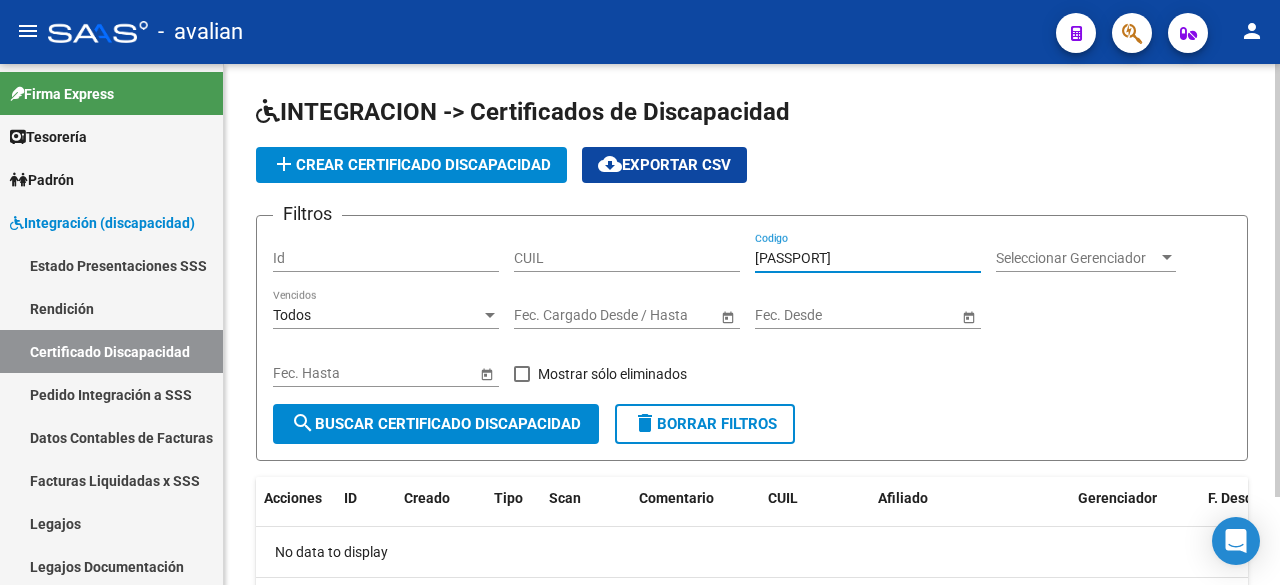 scroll, scrollTop: 0, scrollLeft: 100, axis: horizontal 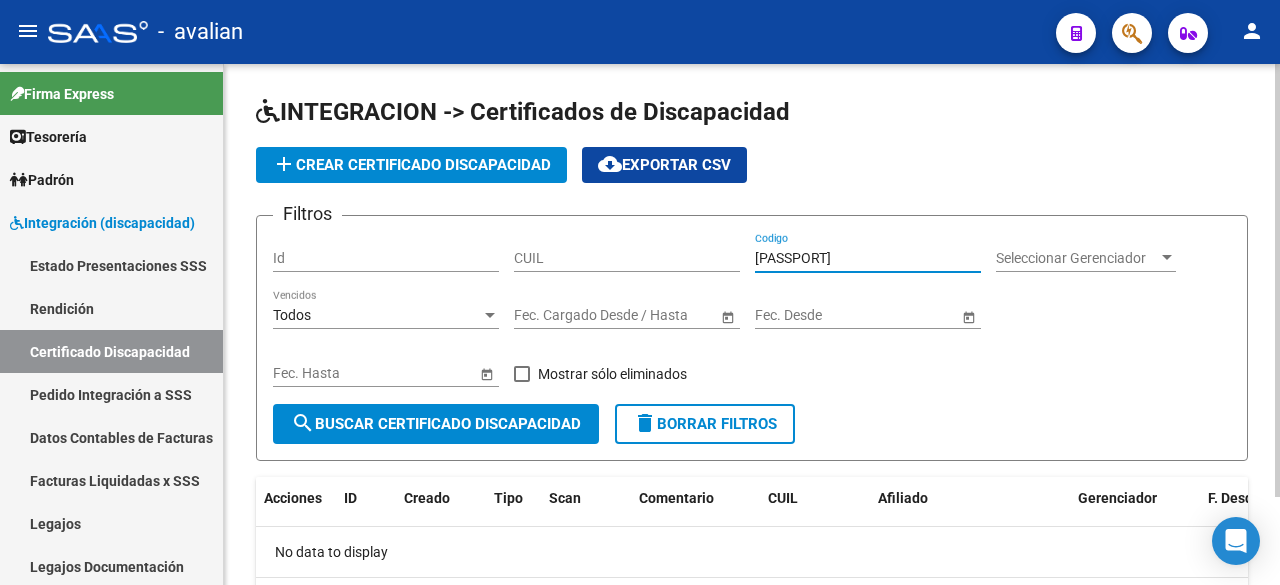 click on "[PASSPORT]" at bounding box center [868, 258] 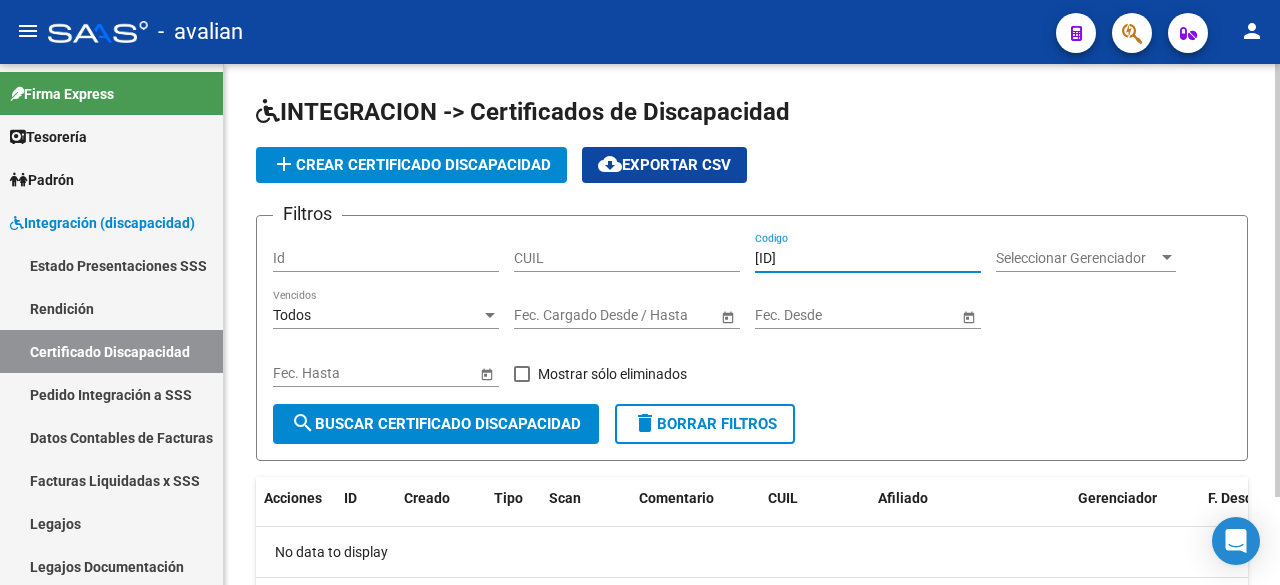 scroll, scrollTop: 0, scrollLeft: 96, axis: horizontal 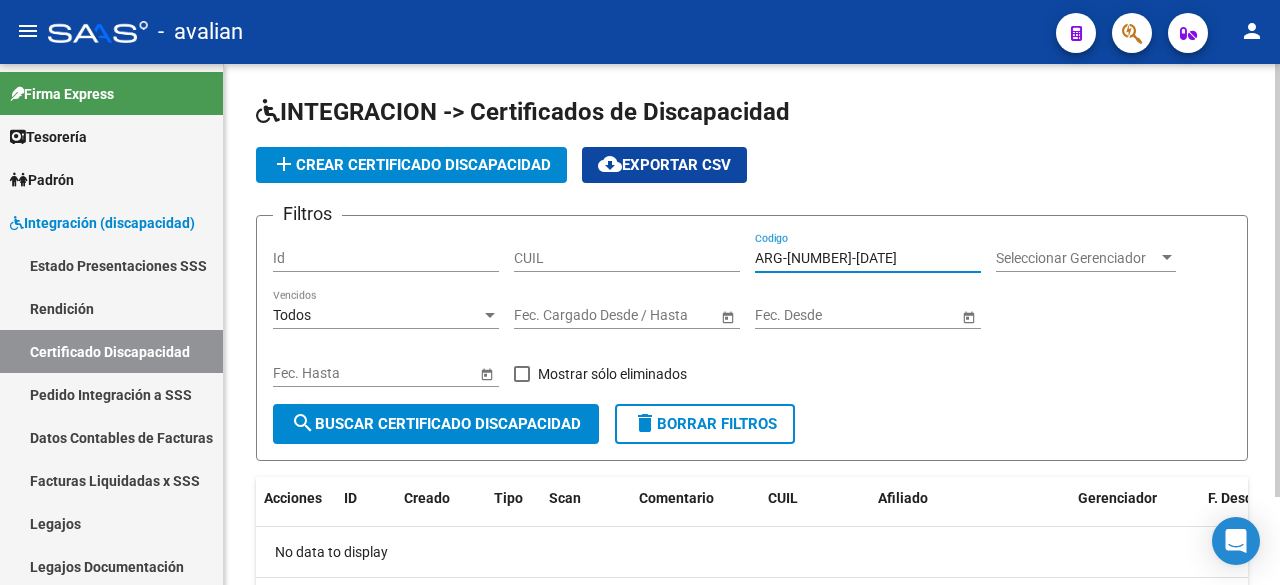 click on "ARG-[NUMBER]-[DATE]" at bounding box center [868, 258] 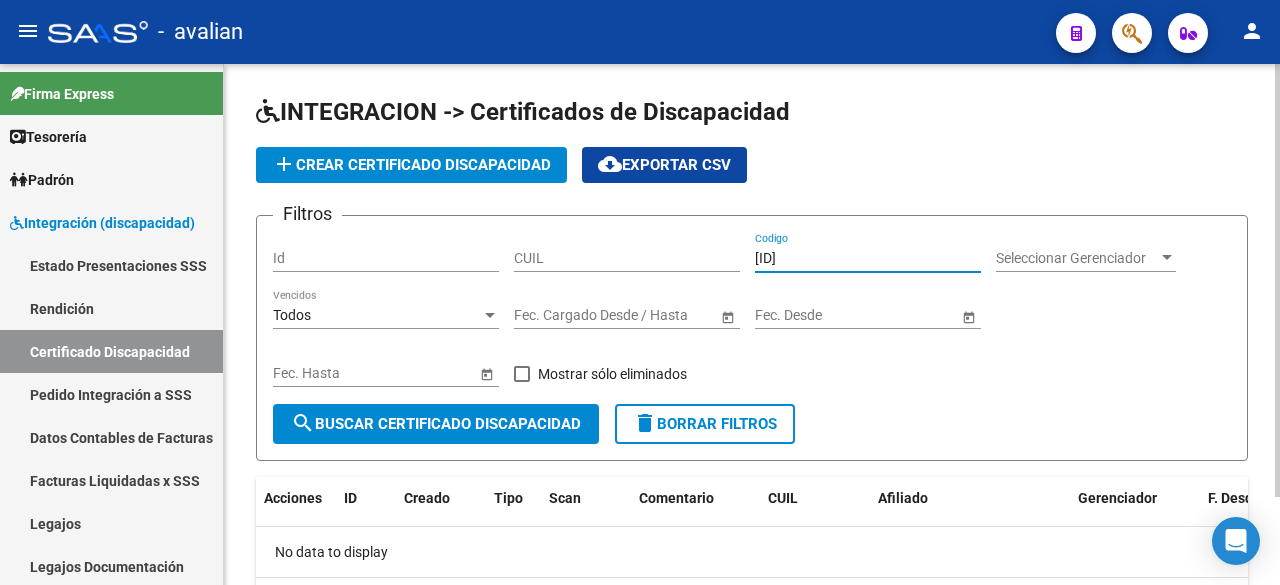 scroll, scrollTop: 0, scrollLeft: 88, axis: horizontal 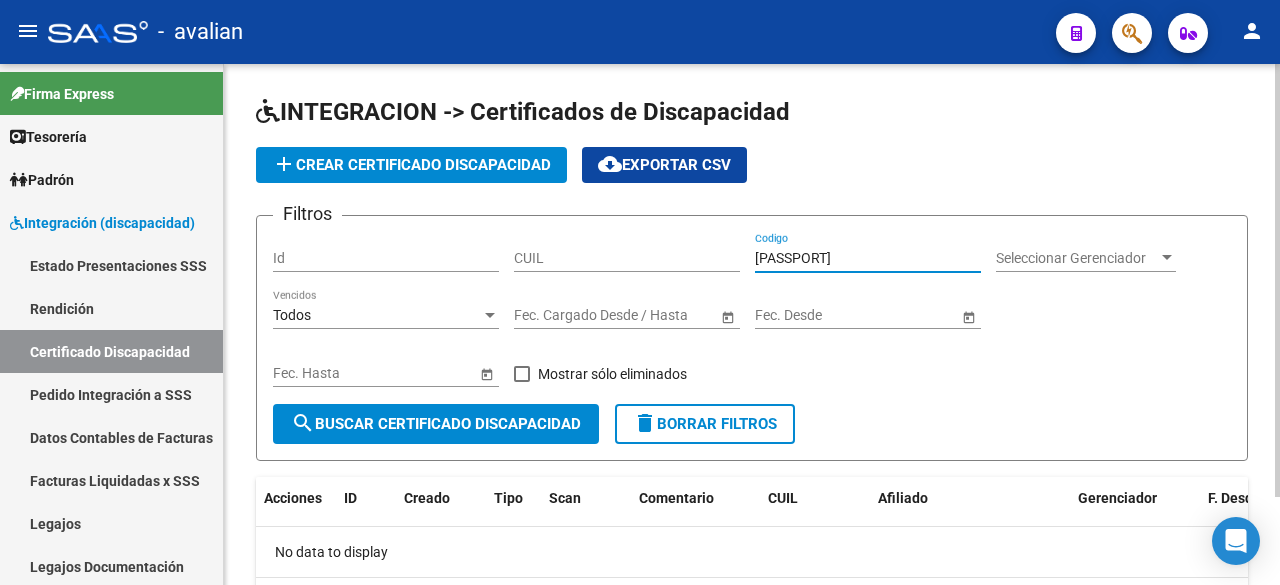 click on "[PASSPORT]" at bounding box center (868, 258) 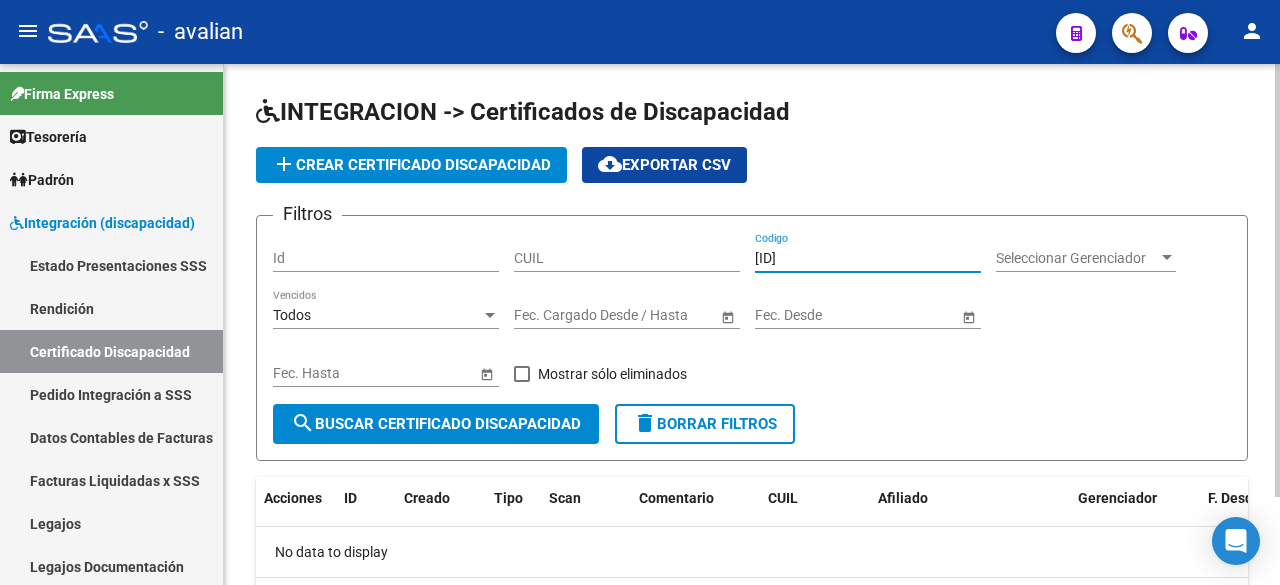 click on "[ID]" at bounding box center [868, 258] 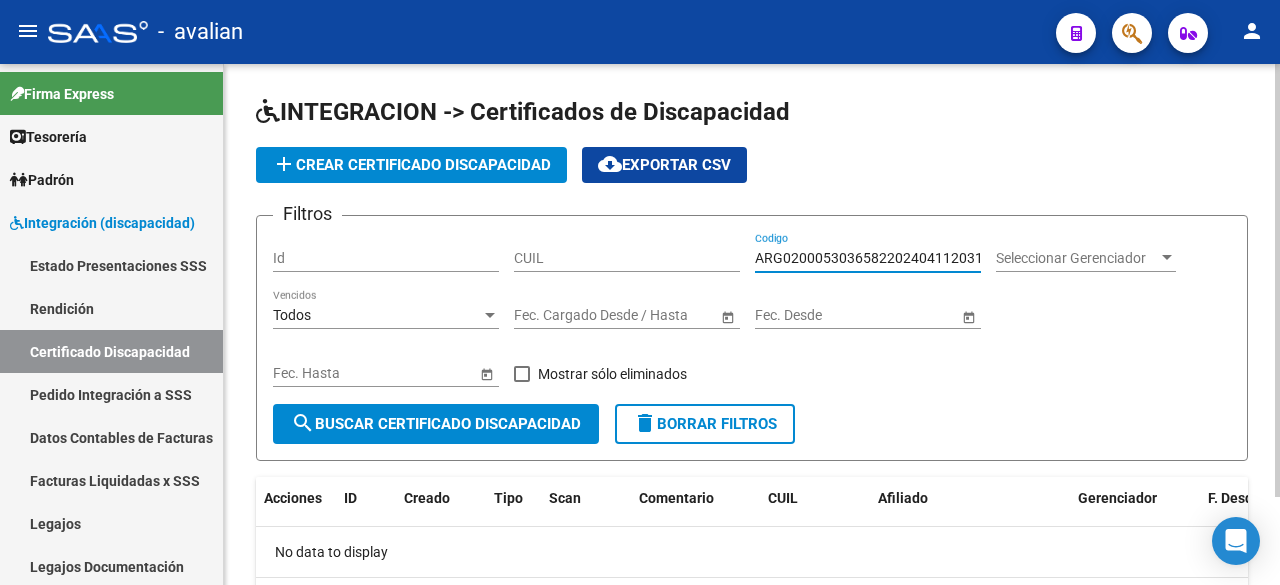 click on "search  Buscar Certificado Discapacidad" 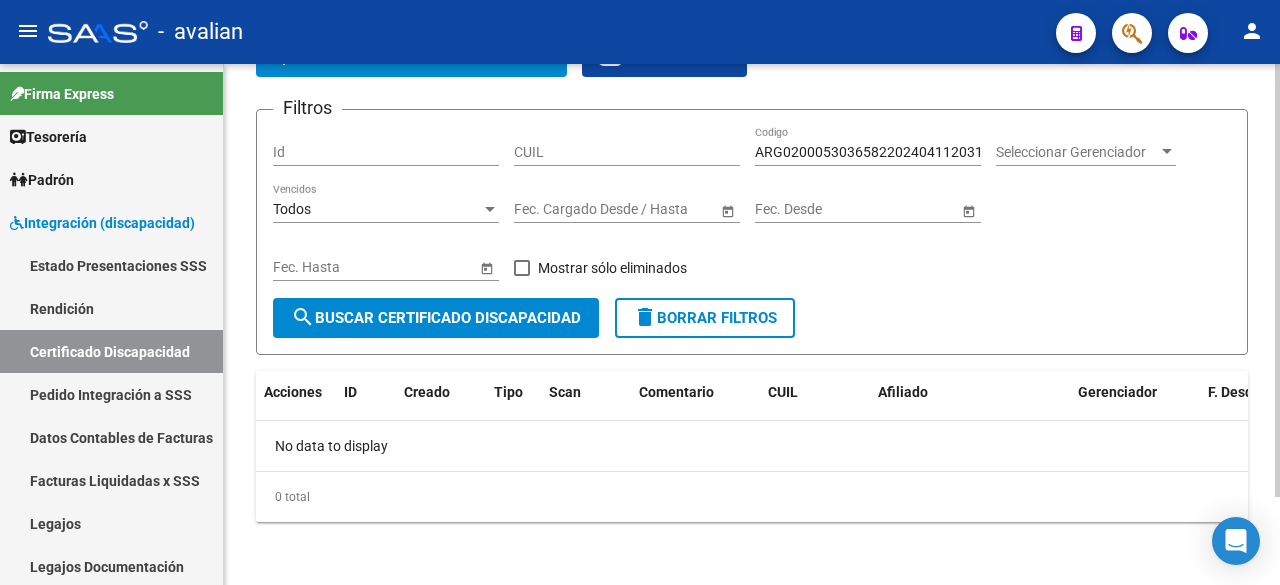 scroll, scrollTop: 0, scrollLeft: 0, axis: both 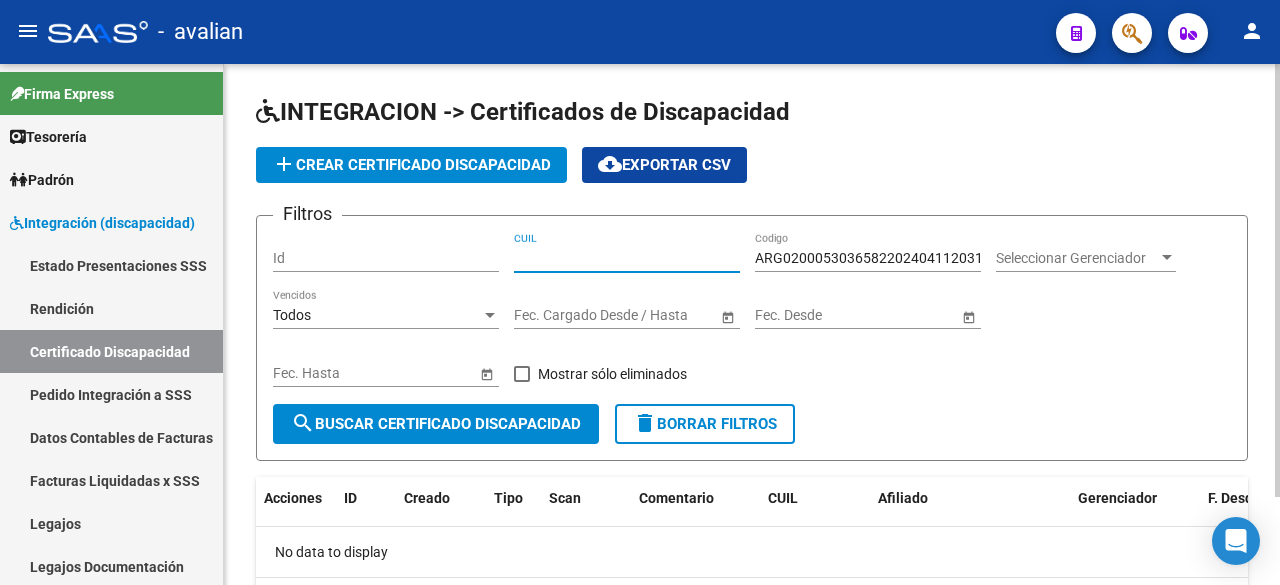 click on "CUIL" at bounding box center (627, 258) 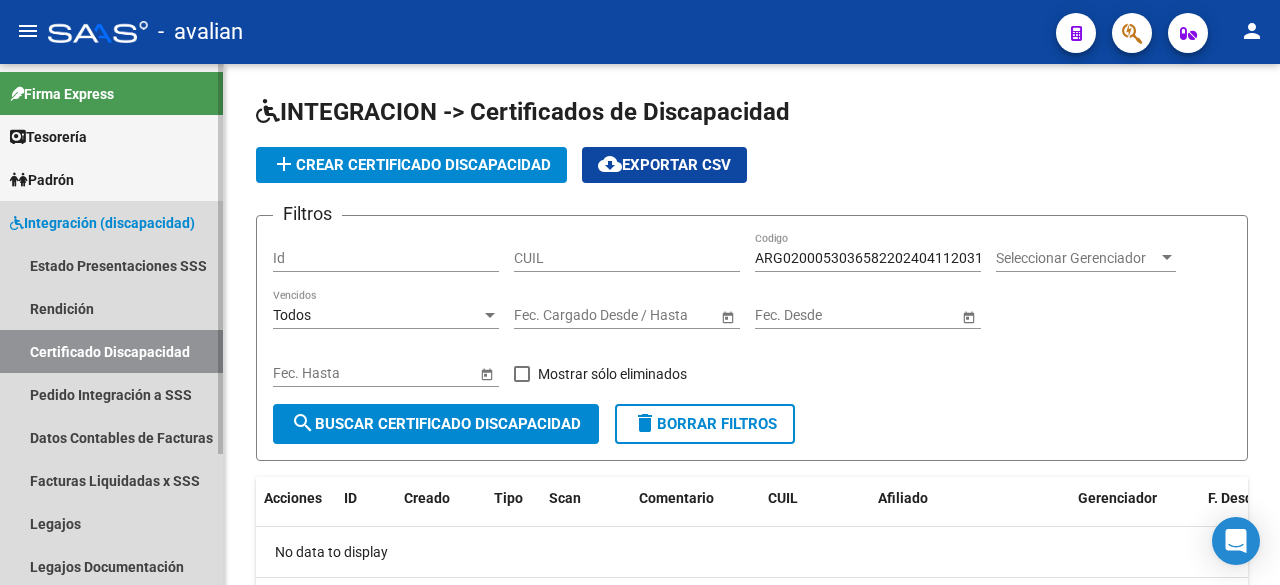 click on "Certificado Discapacidad" at bounding box center (111, 351) 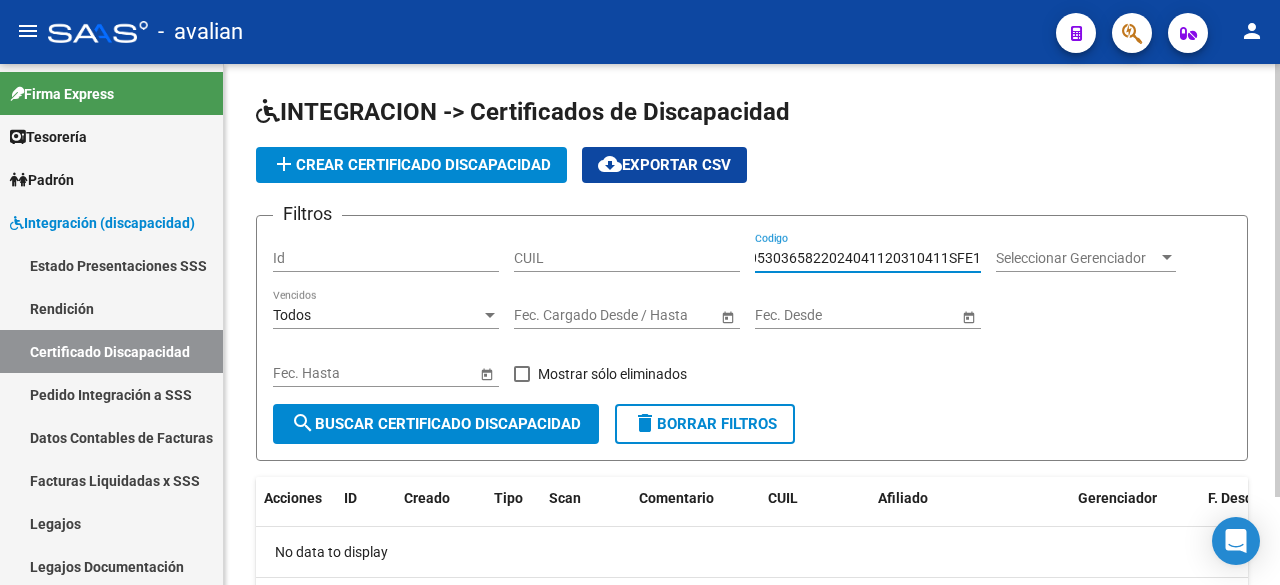 scroll, scrollTop: 0, scrollLeft: 77, axis: horizontal 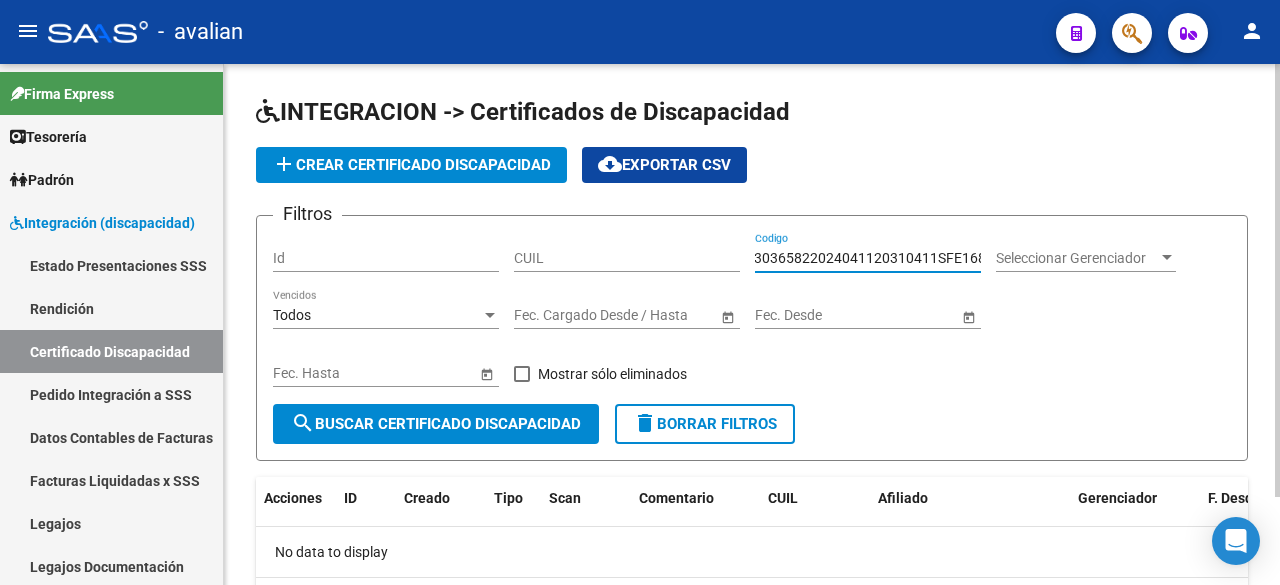 drag, startPoint x: 759, startPoint y: 258, endPoint x: 1034, endPoint y: 263, distance: 275.04544 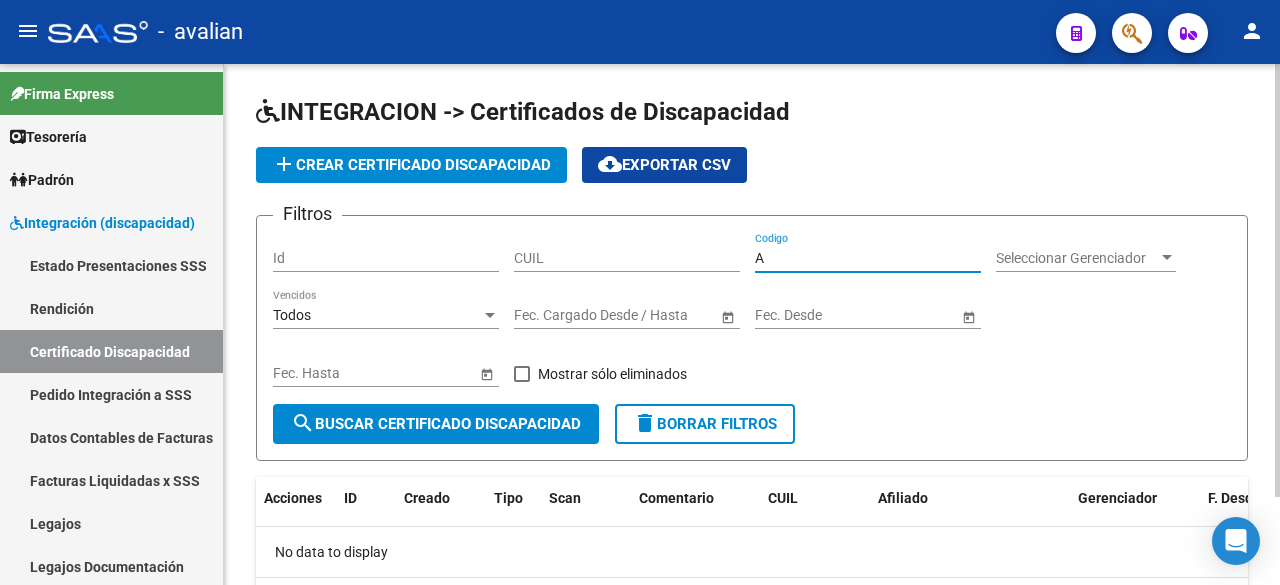 scroll, scrollTop: 0, scrollLeft: 0, axis: both 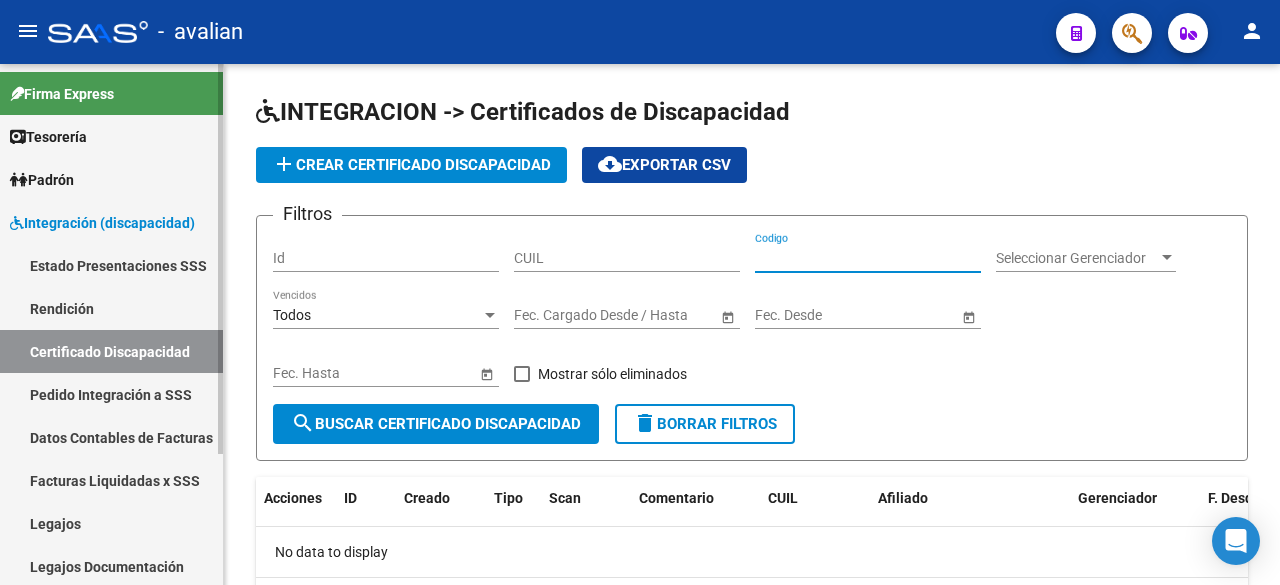 type 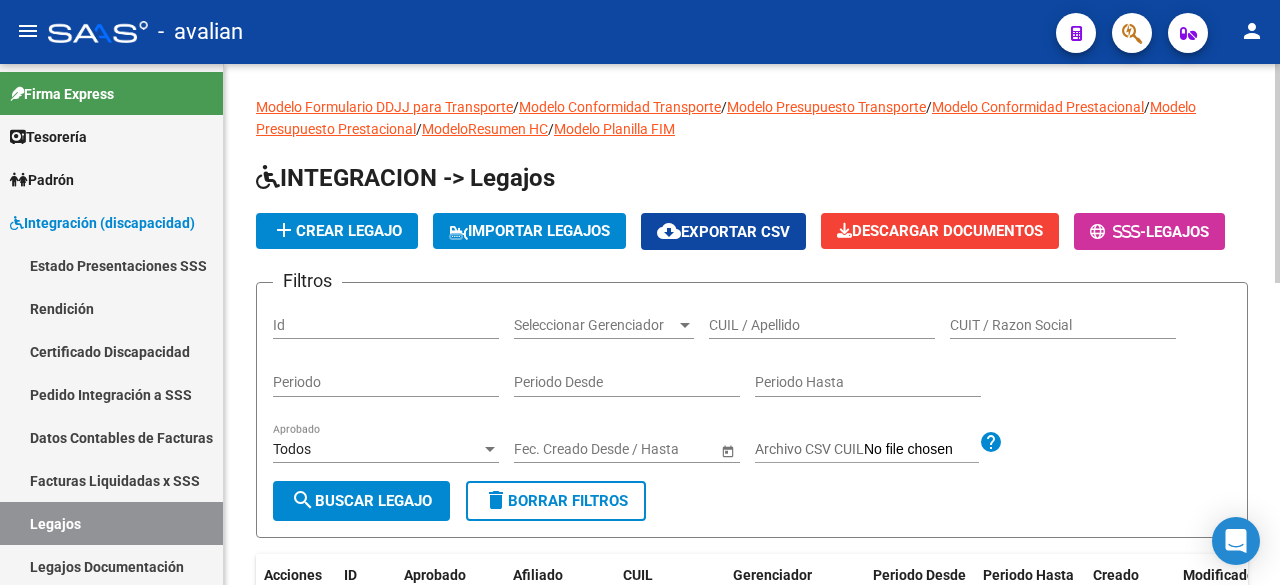 click on "CUIL / Apellido" 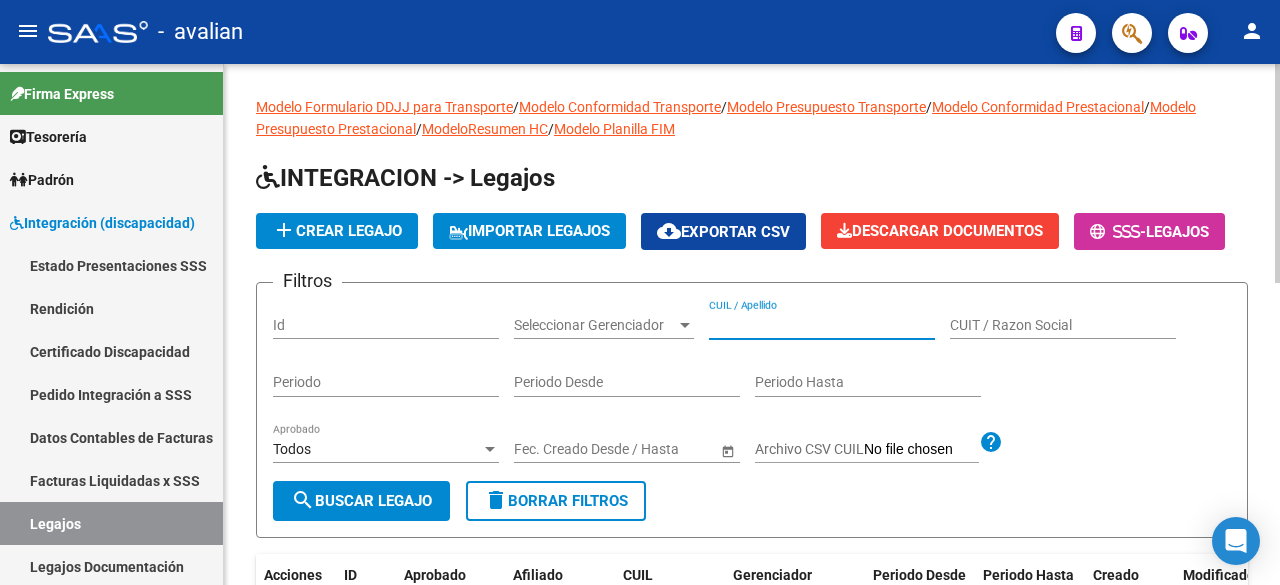 paste on "[CUIL]" 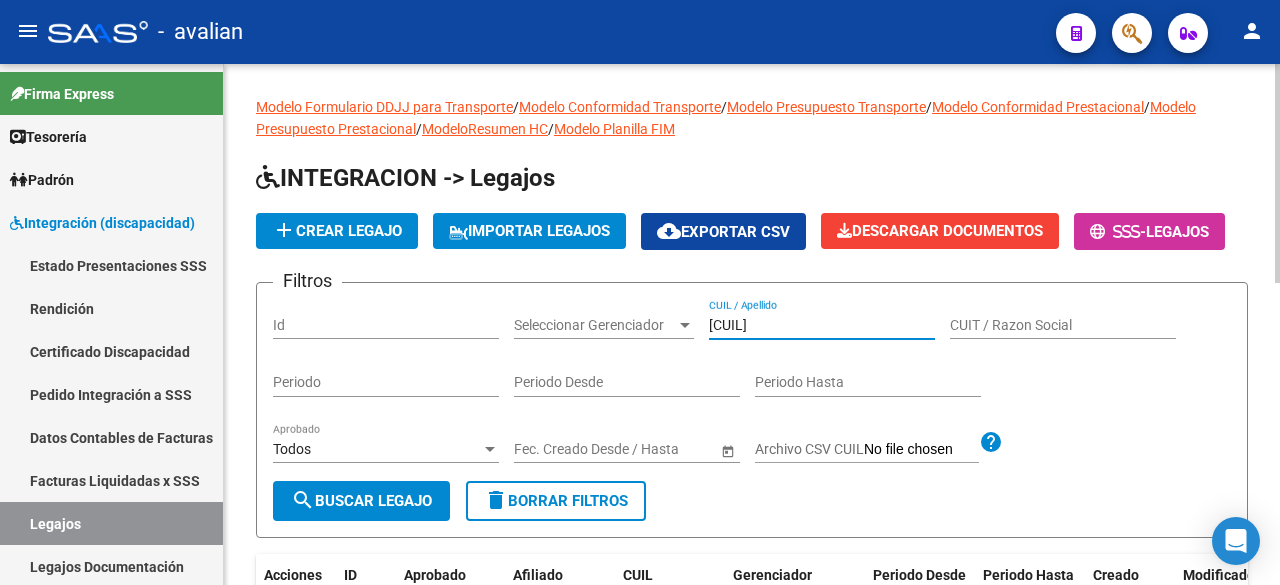 type on "[CUIL]" 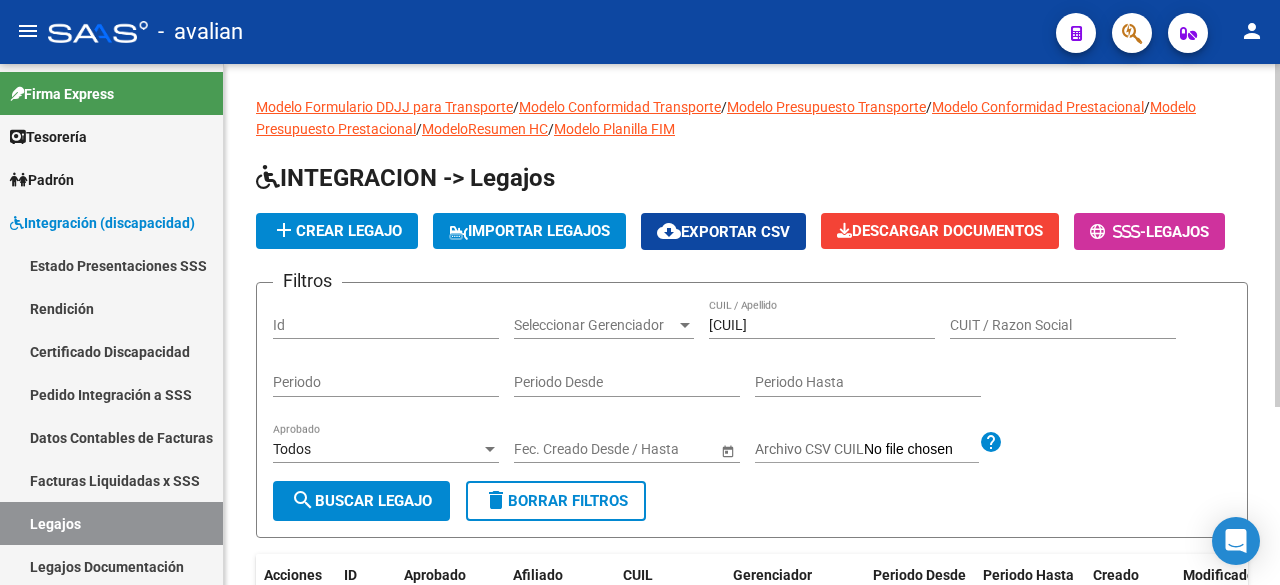 scroll, scrollTop: 270, scrollLeft: 0, axis: vertical 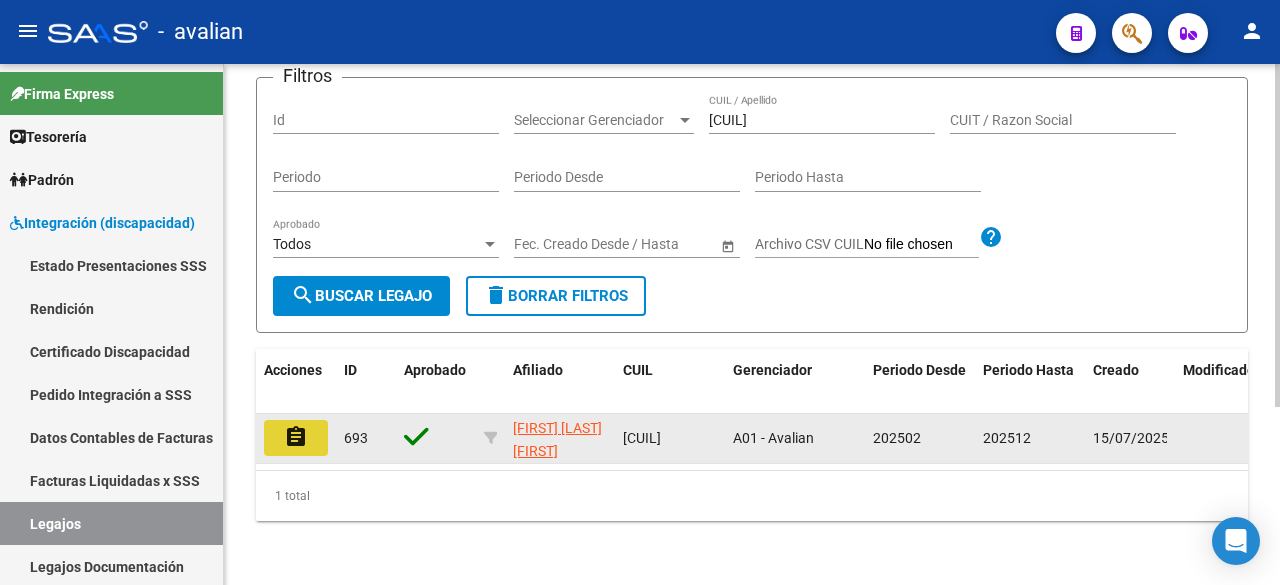 click on "assignment" 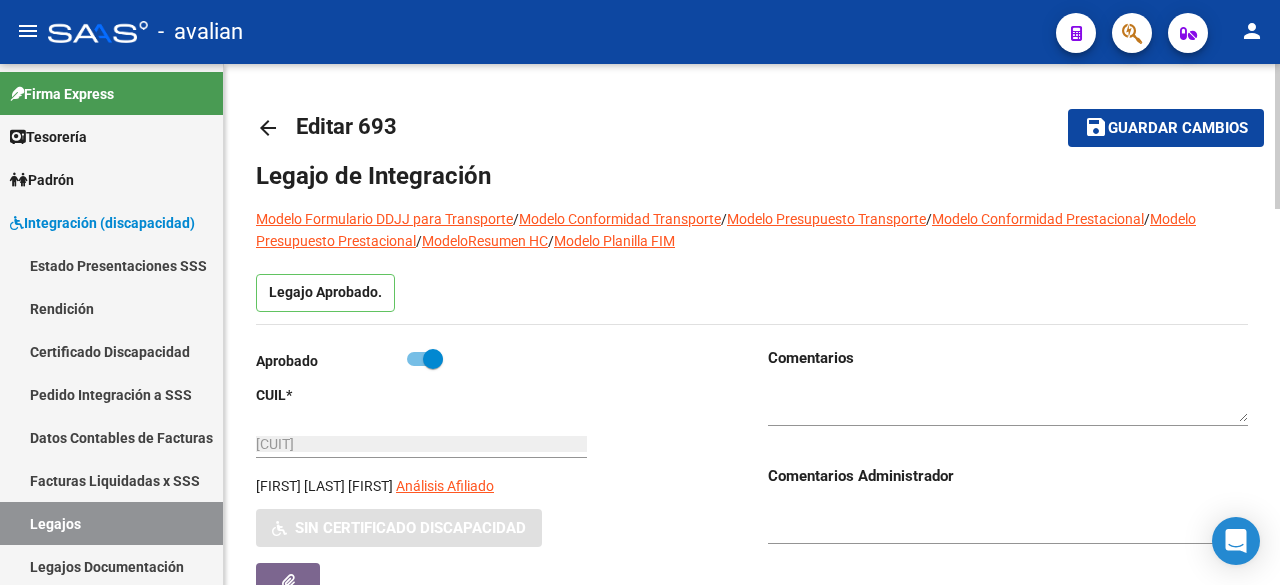 scroll, scrollTop: 200, scrollLeft: 0, axis: vertical 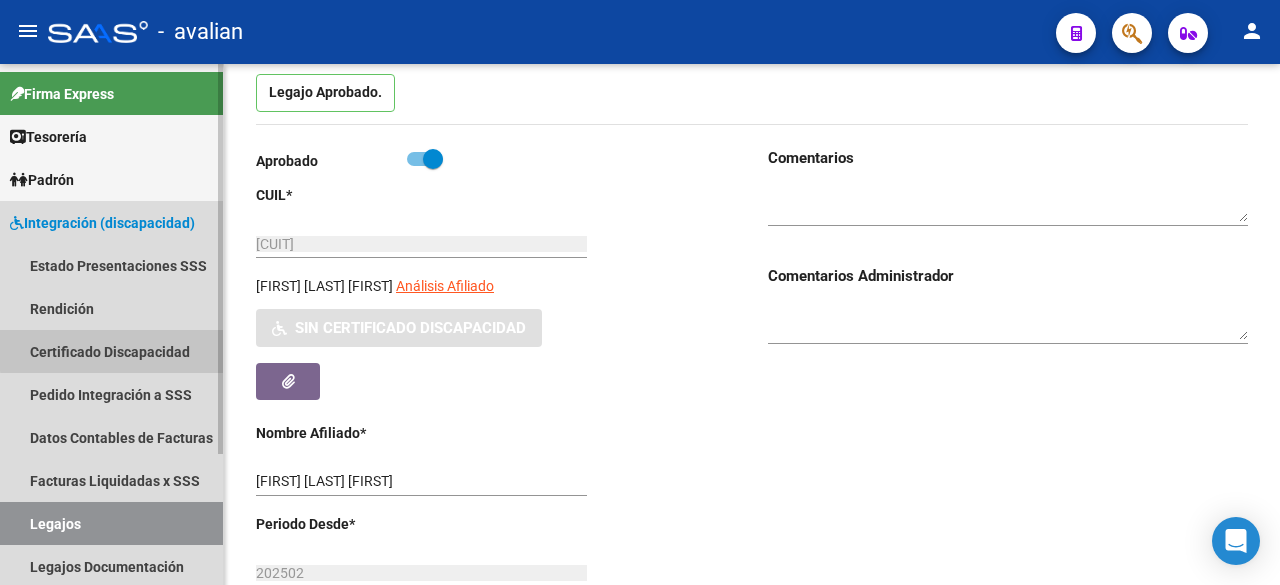 click on "Certificado Discapacidad" at bounding box center (111, 351) 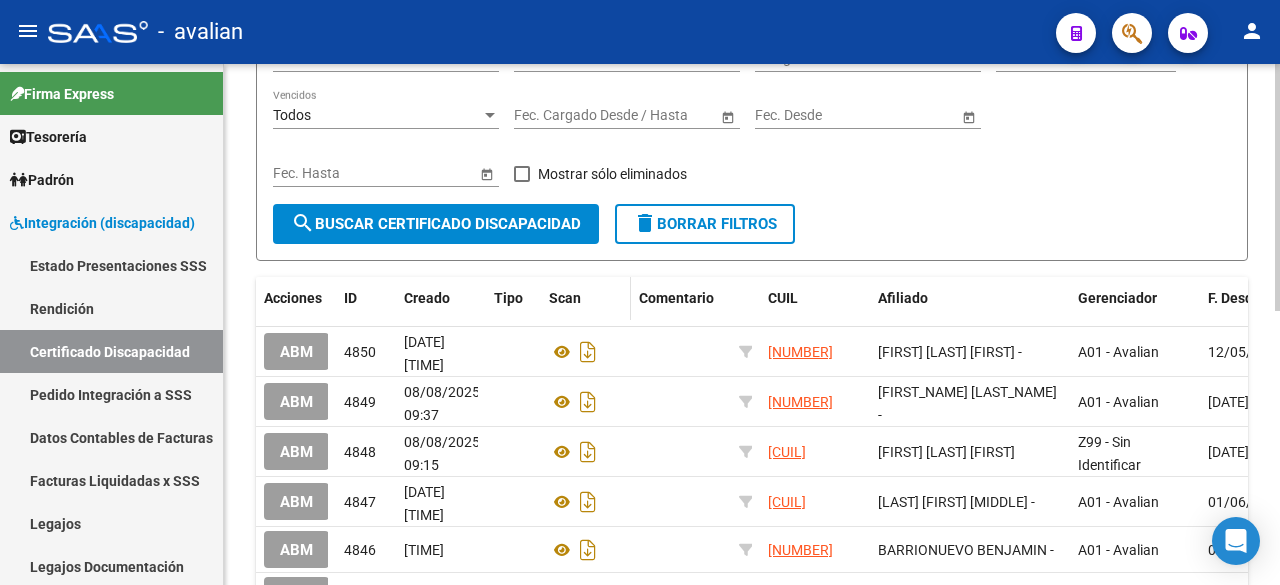 scroll, scrollTop: 0, scrollLeft: 0, axis: both 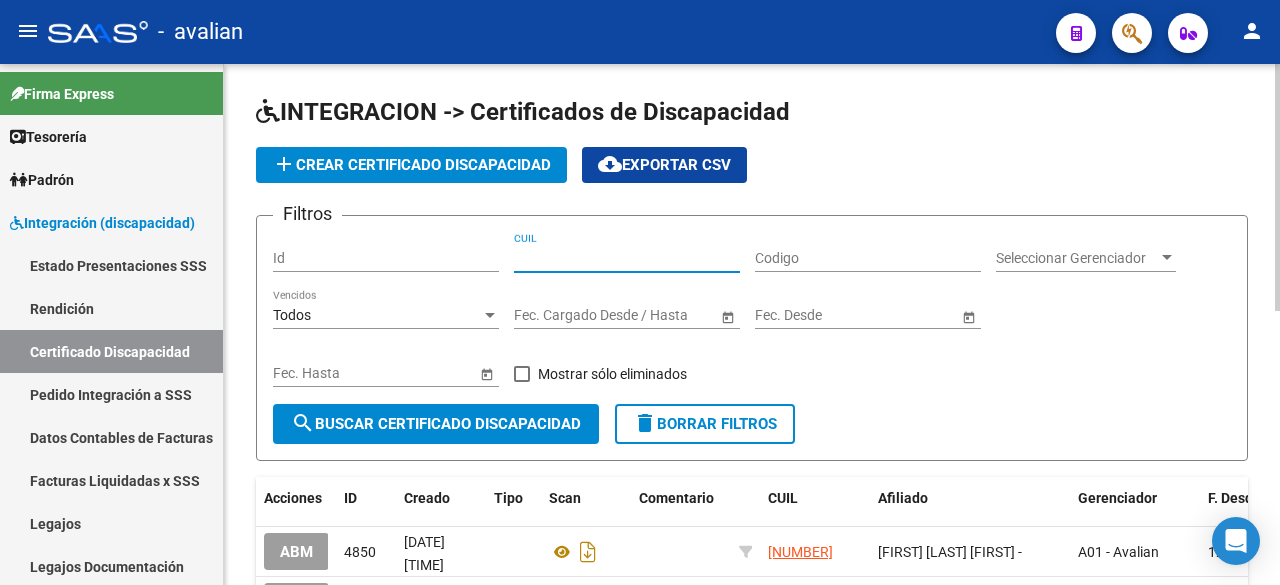 click on "CUIL" at bounding box center (627, 258) 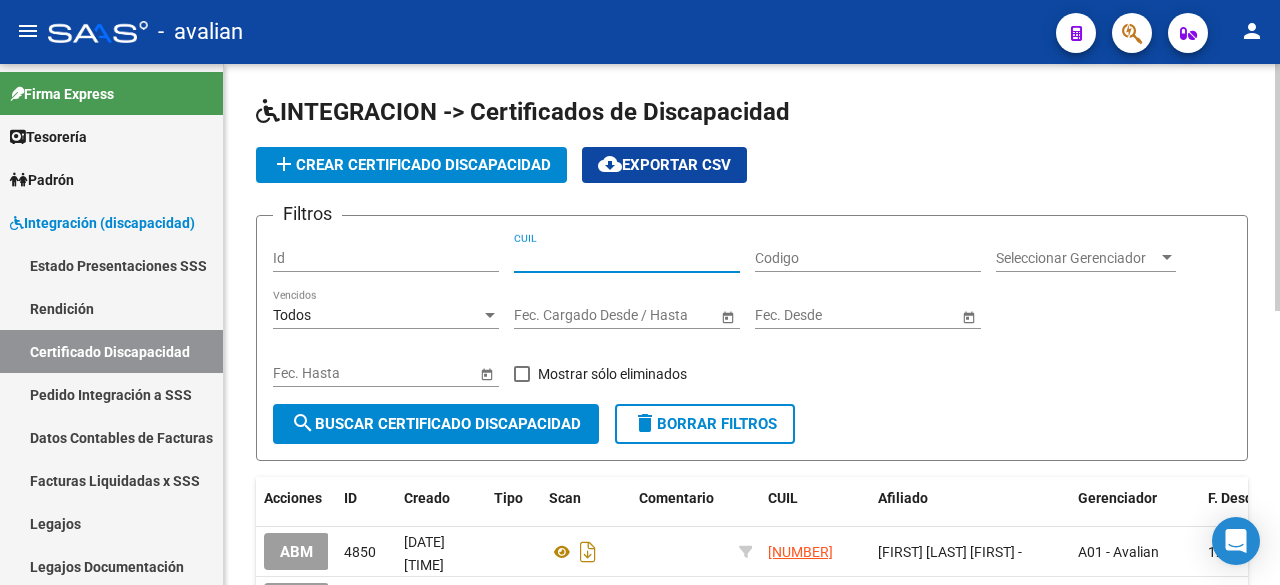 paste on "[CUIT]" 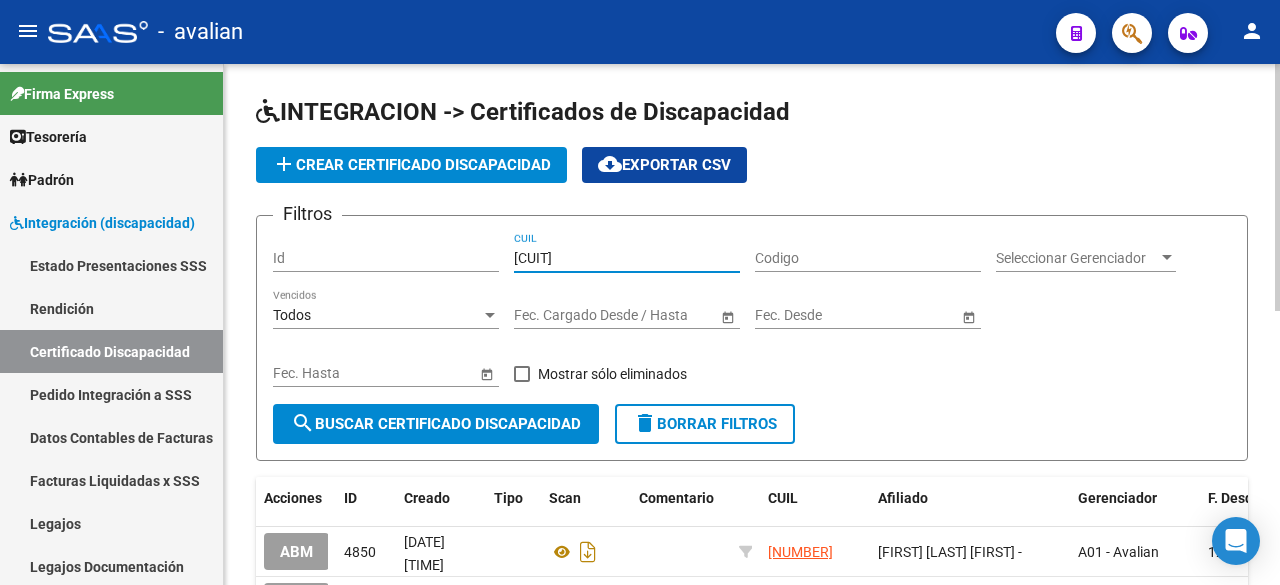 type on "[CUIT]" 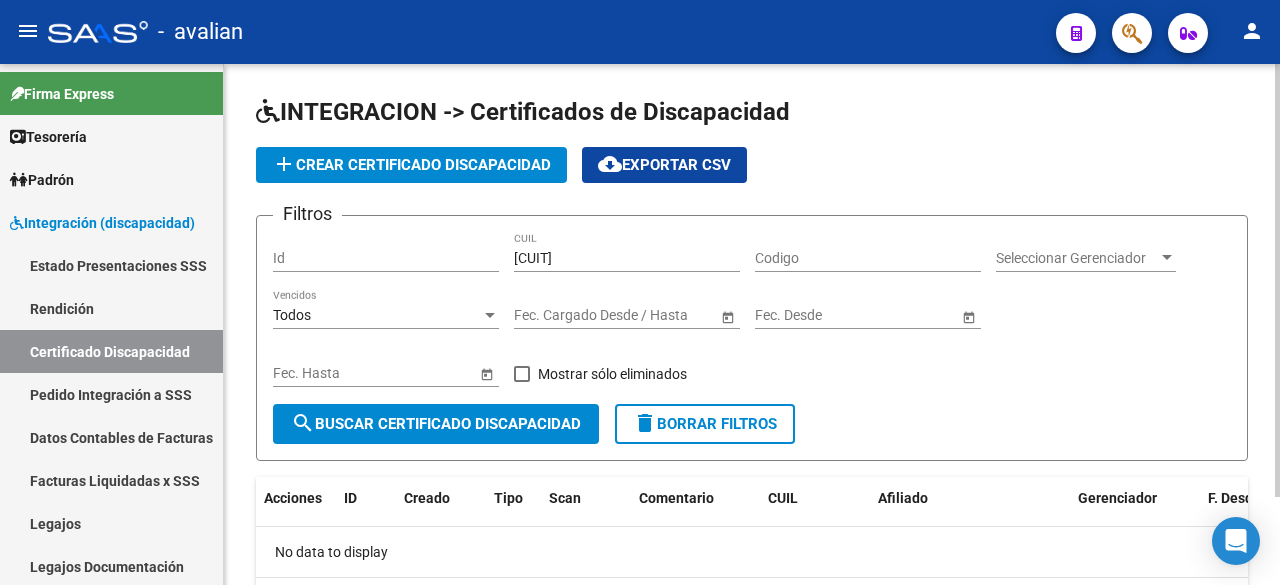 click on "add  Crear Certificado Discapacidad" 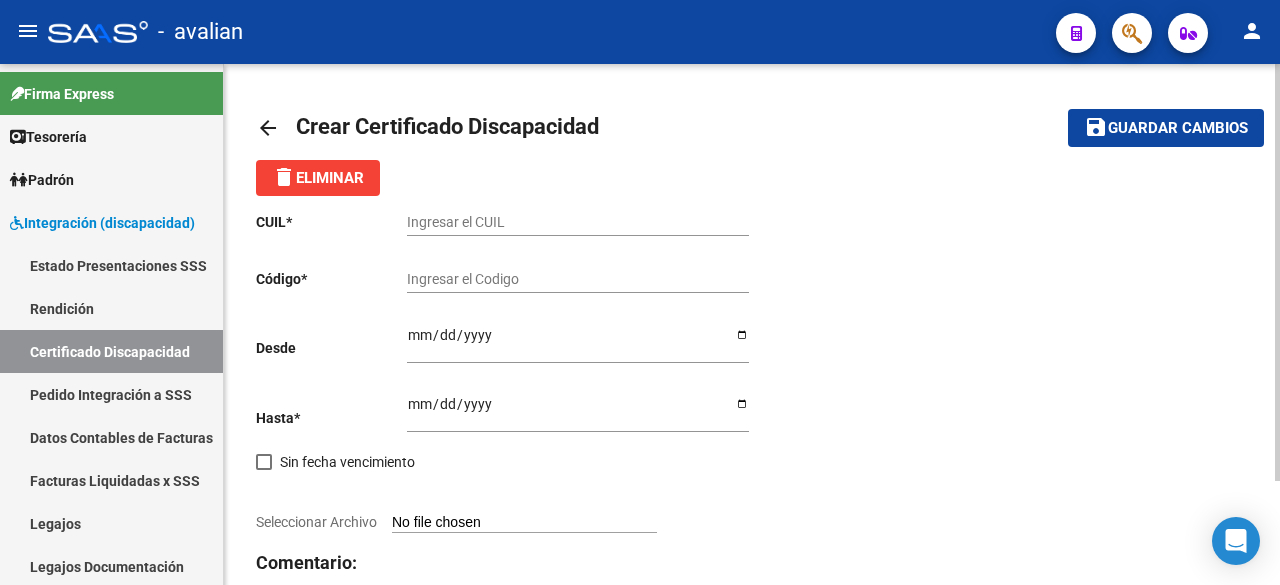 click on "Ingresar el CUIL" at bounding box center [578, 222] 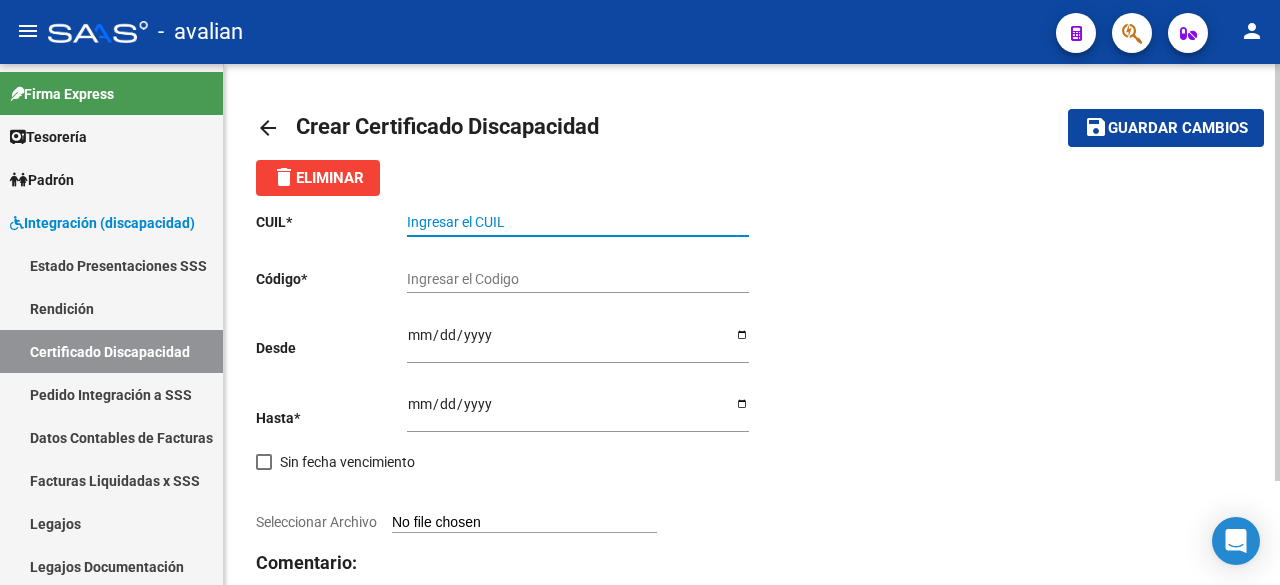 paste on "[CUIT]" 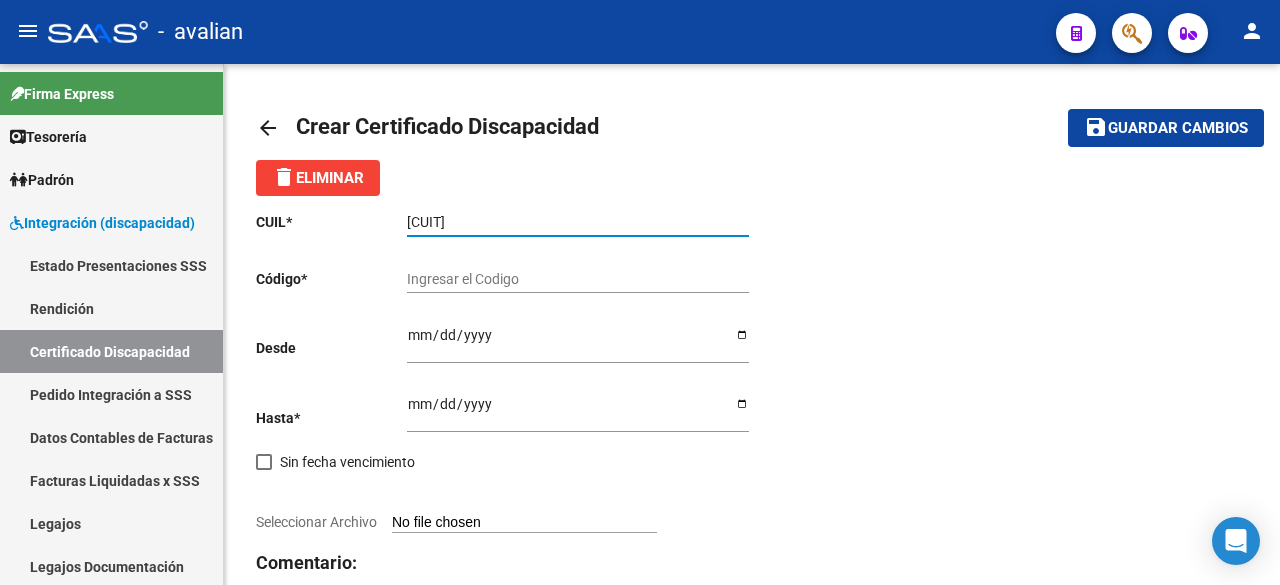 type on "[CUIT]" 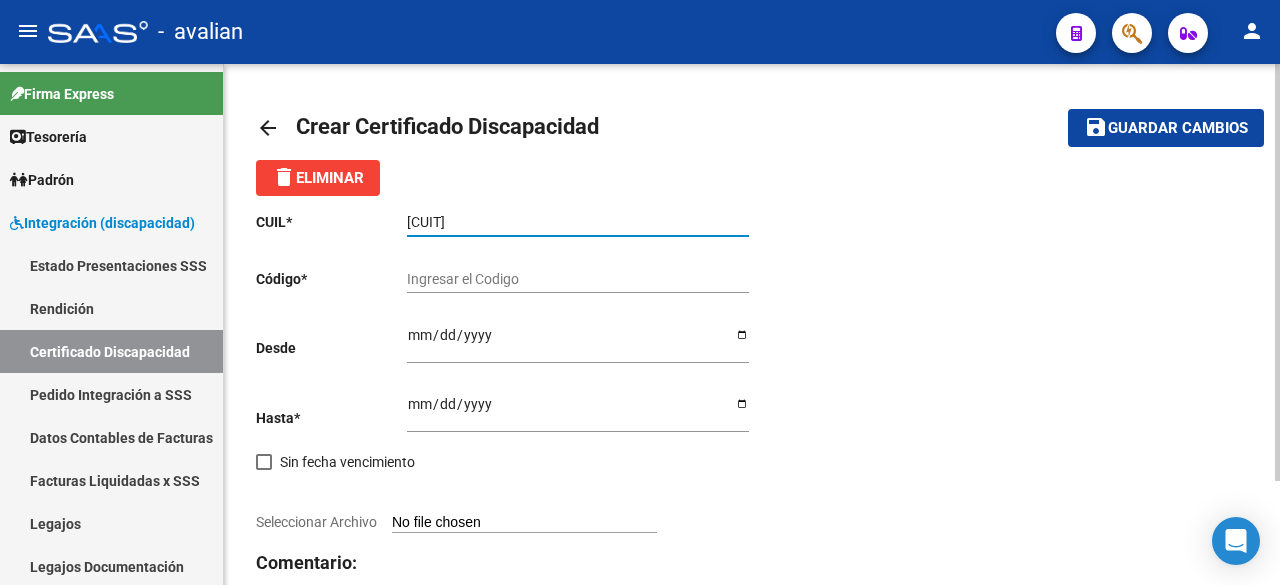 click on "Ingresar el Codigo" at bounding box center [578, 279] 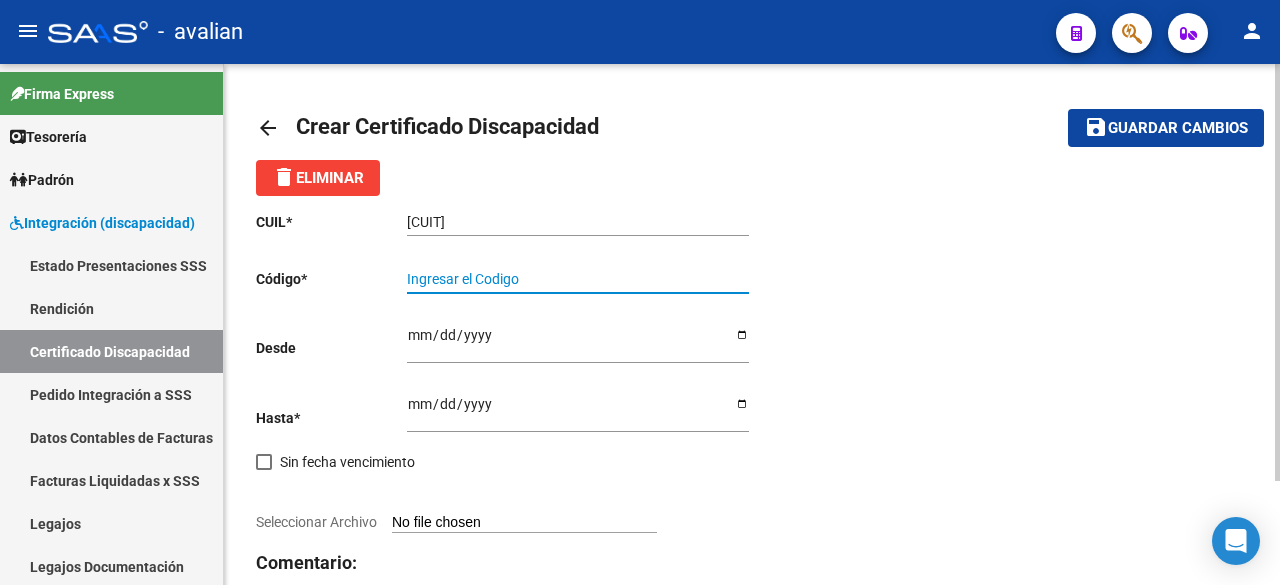 paste on "[PASSPORT]" 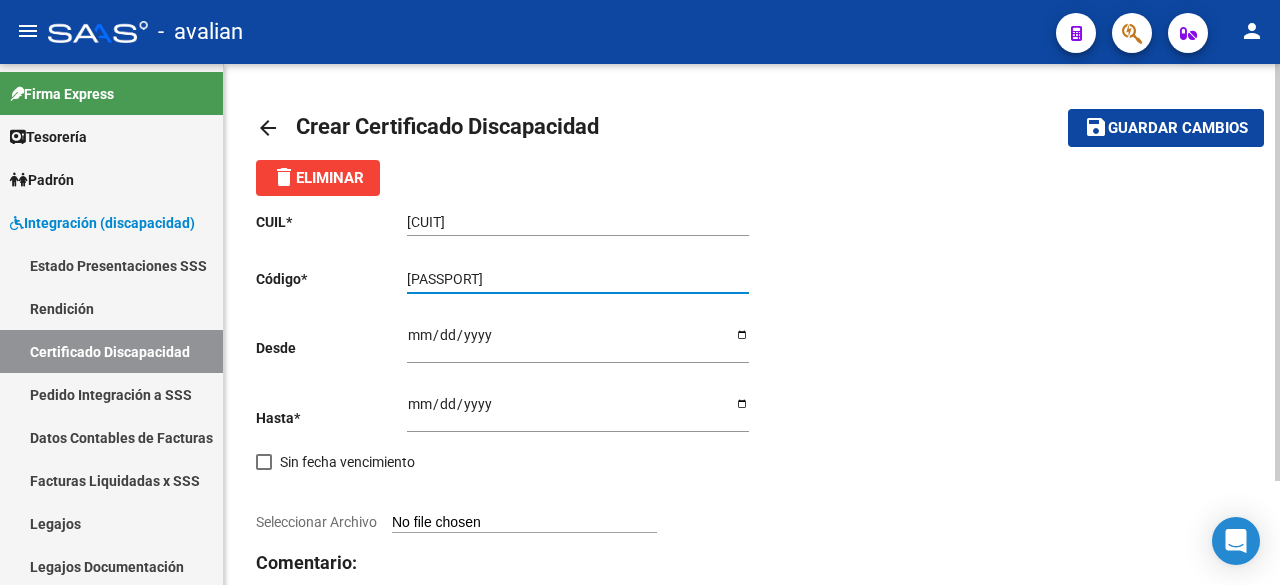 click on "[PASSPORT]" at bounding box center [578, 279] 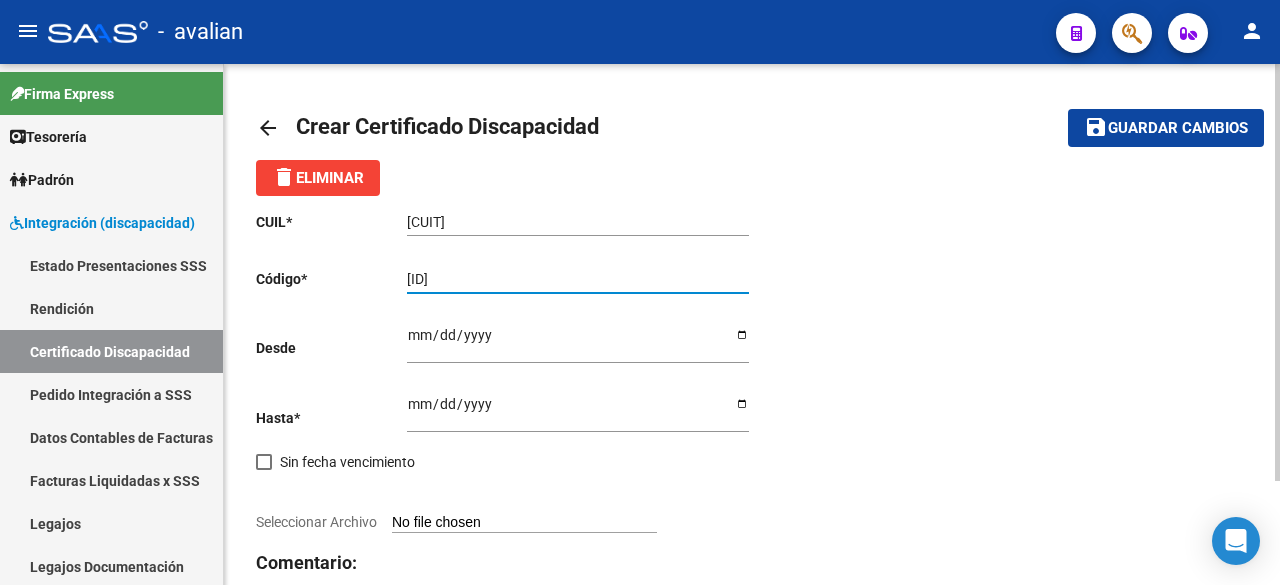 click on "[ID]" at bounding box center [578, 279] 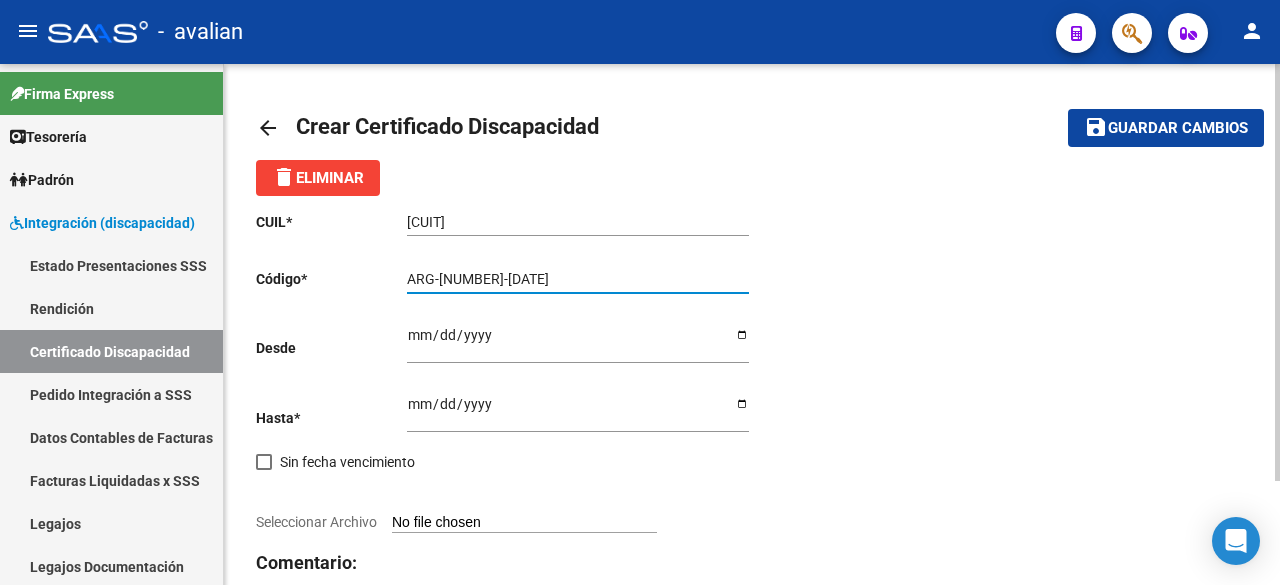 click on "ARG-[NUMBER]-[DATE]" at bounding box center (578, 279) 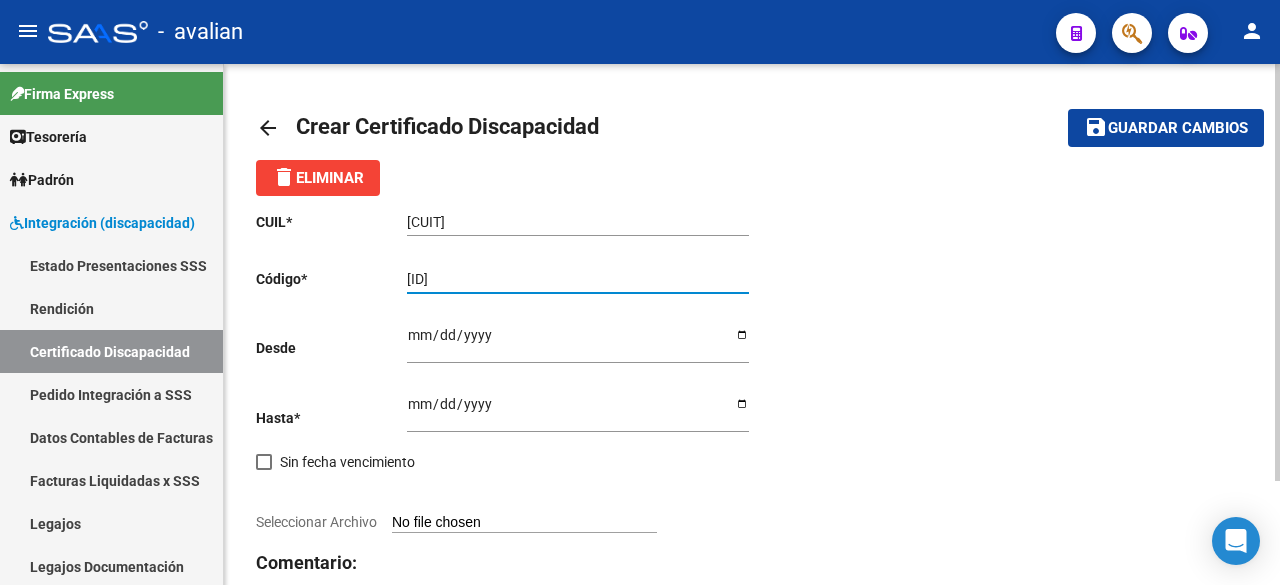 click on "[ID]" at bounding box center [578, 279] 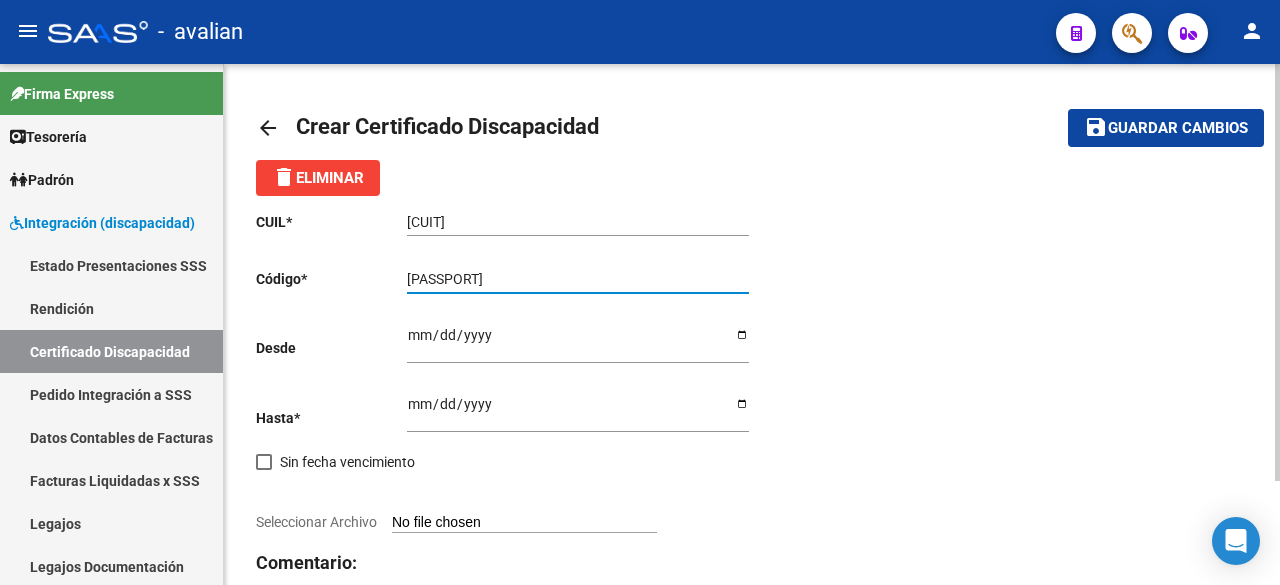 click on "[PASSPORT]" at bounding box center [578, 279] 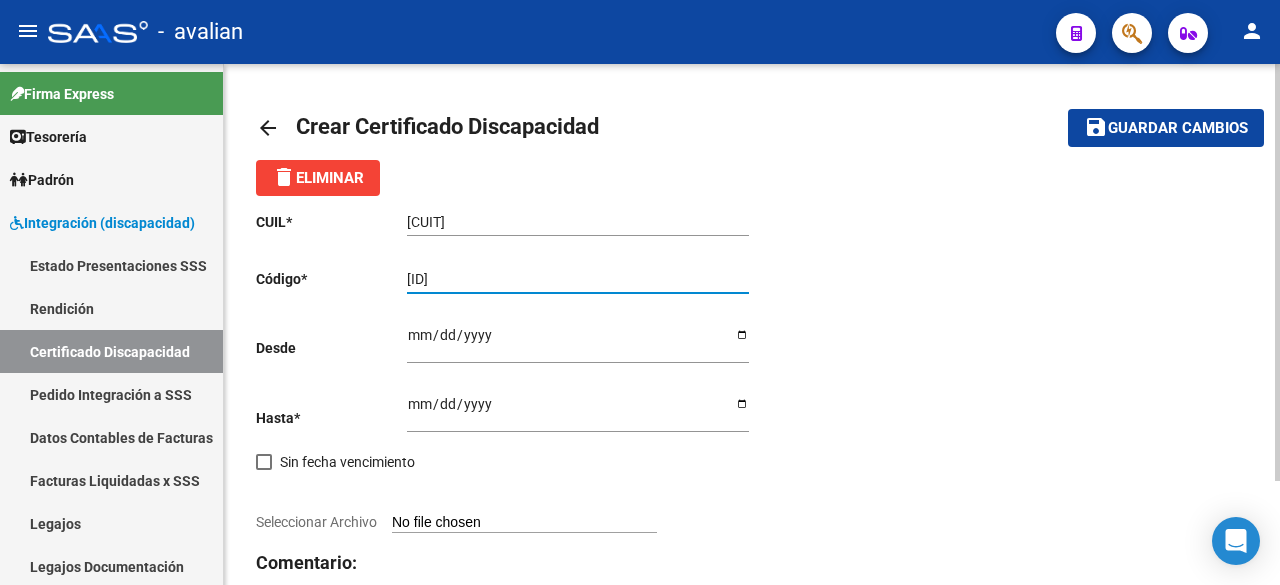click on "[ID]" at bounding box center [578, 279] 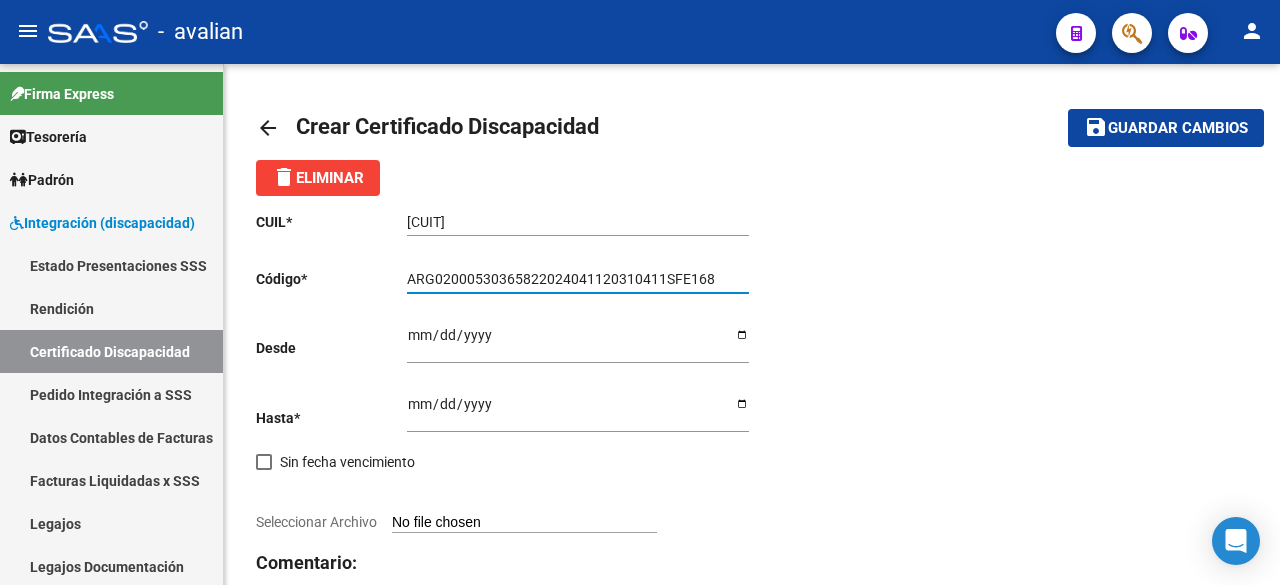 type on "ARG02000530365822024041120310411SFE168" 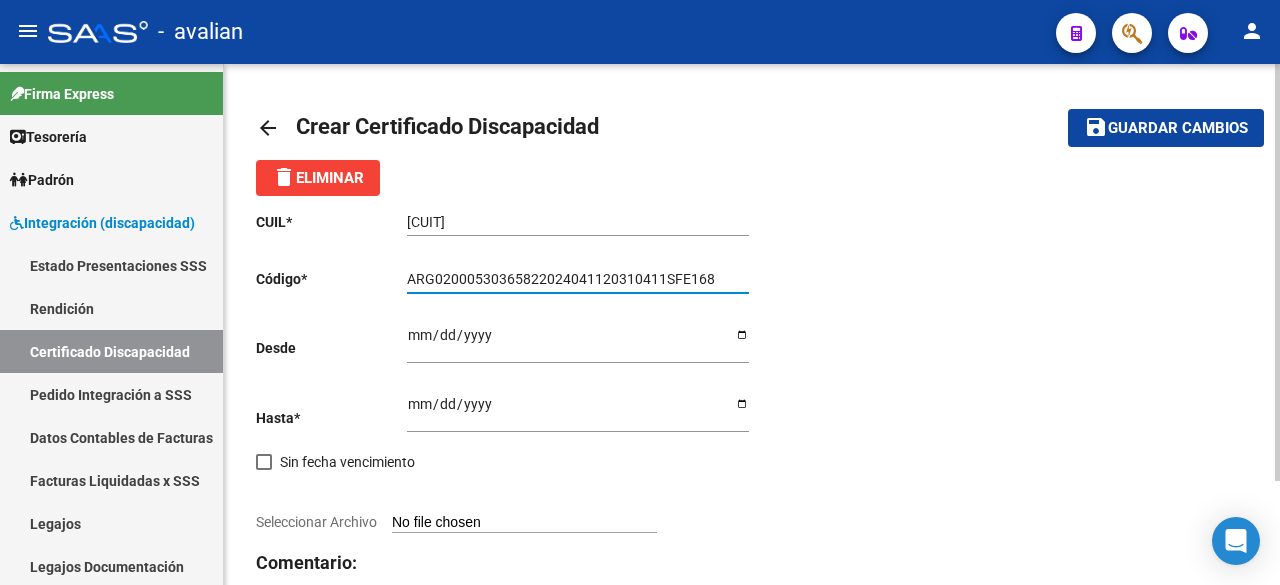 click on "Ingresar fec. Desde" at bounding box center [578, 342] 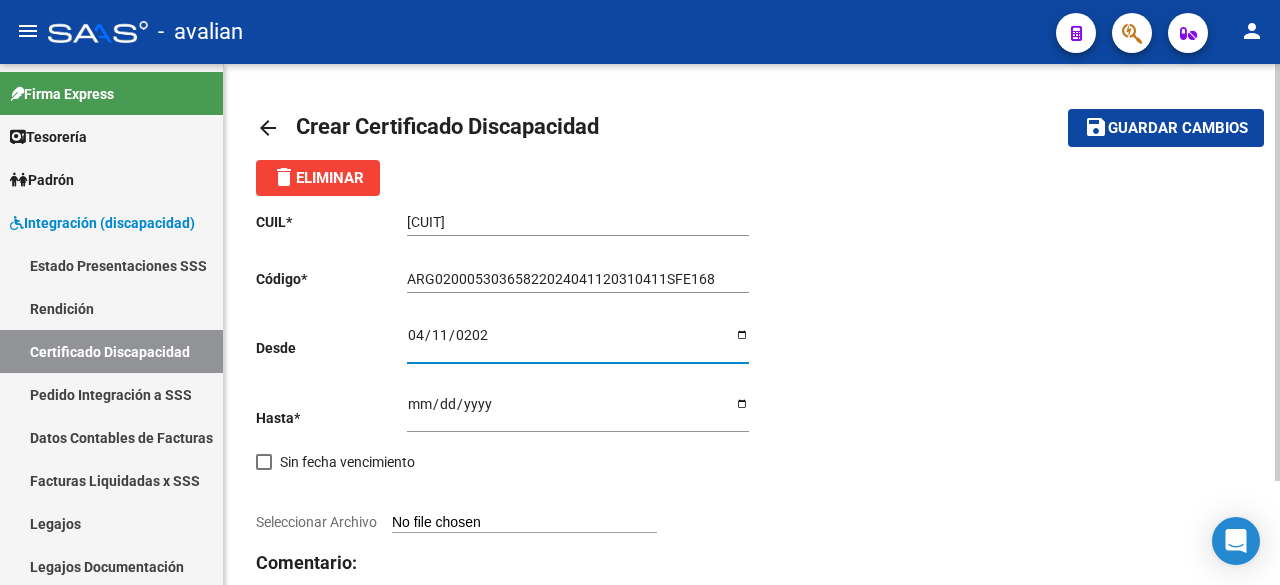 type on "[DATE]" 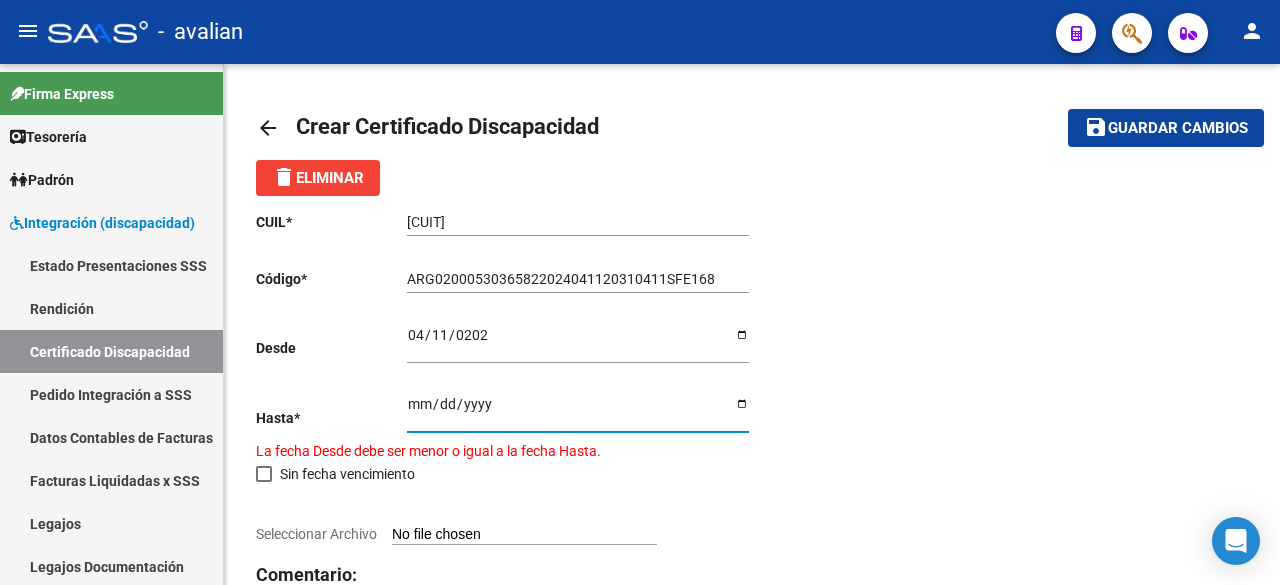 type on "[DATE]" 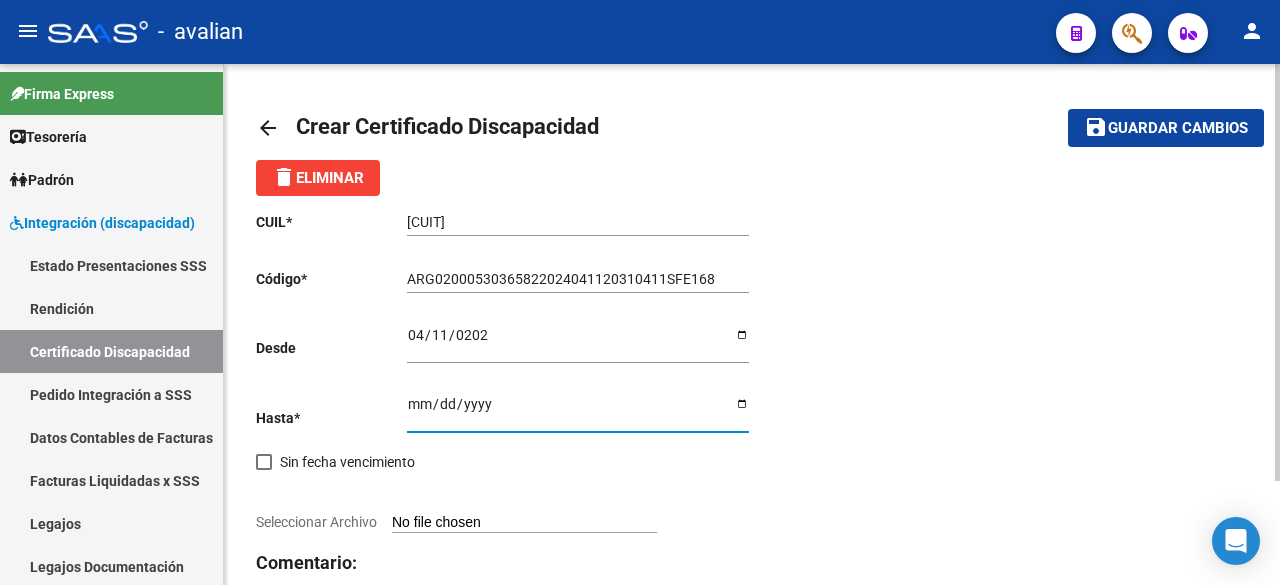scroll, scrollTop: 130, scrollLeft: 0, axis: vertical 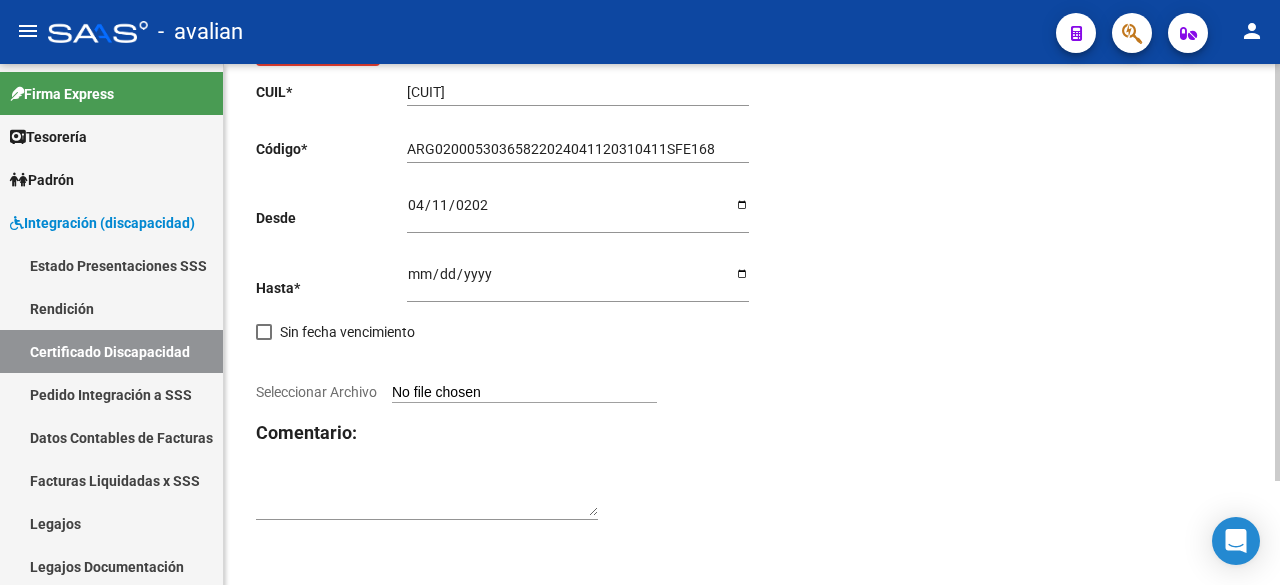 click on "Seleccionar Archivo" at bounding box center [524, 393] 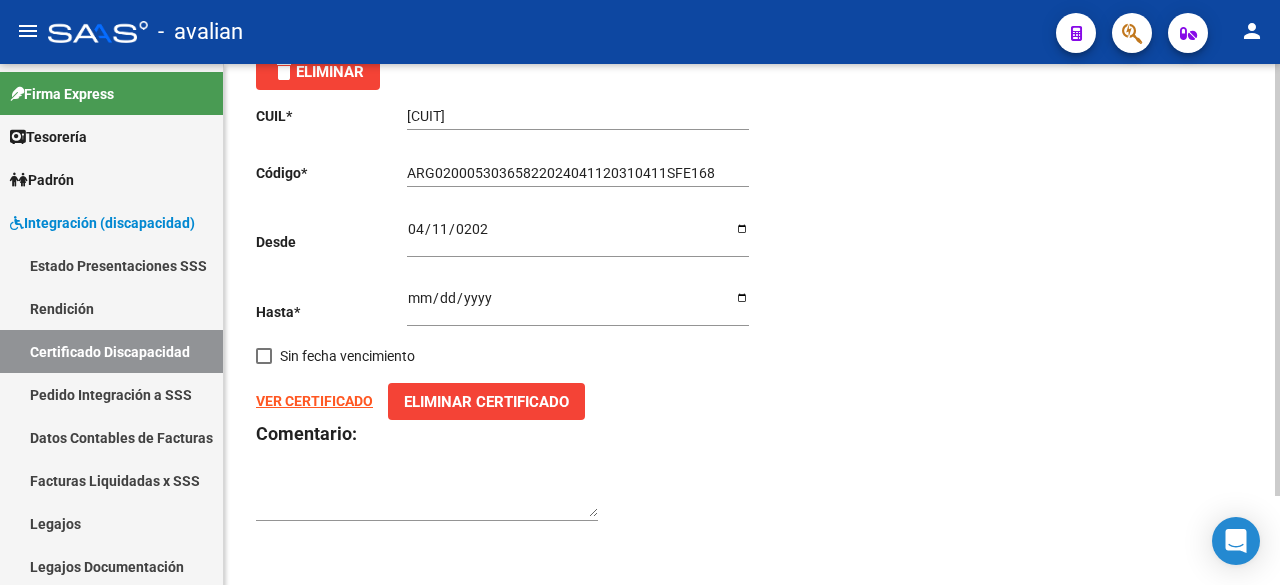 scroll, scrollTop: 0, scrollLeft: 0, axis: both 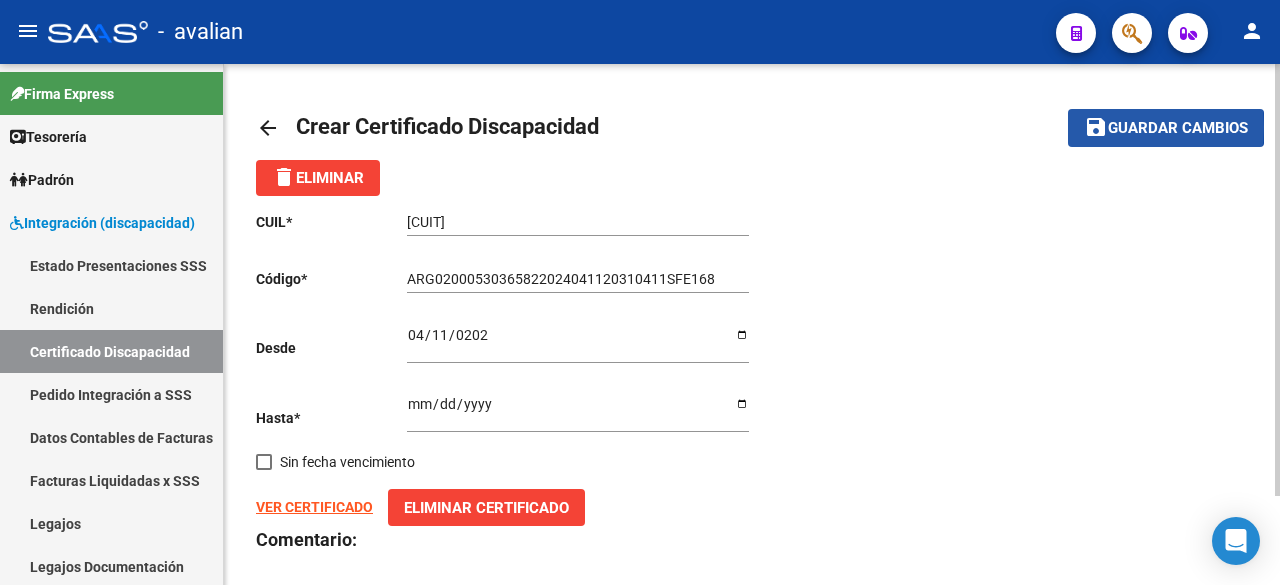 click on "Guardar cambios" 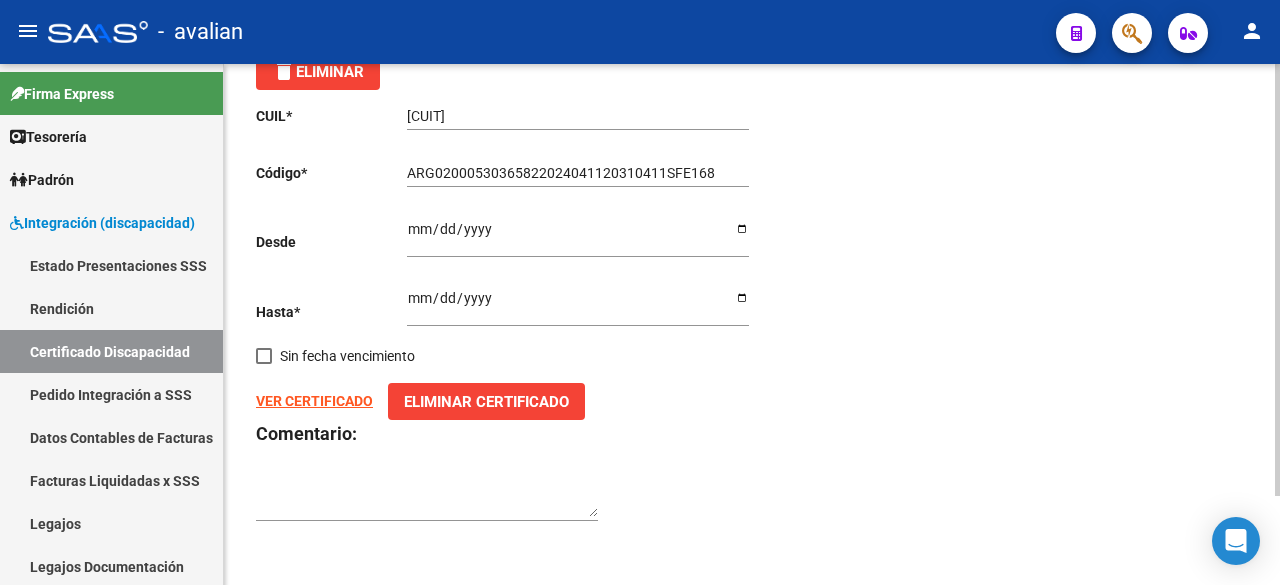 scroll, scrollTop: 0, scrollLeft: 0, axis: both 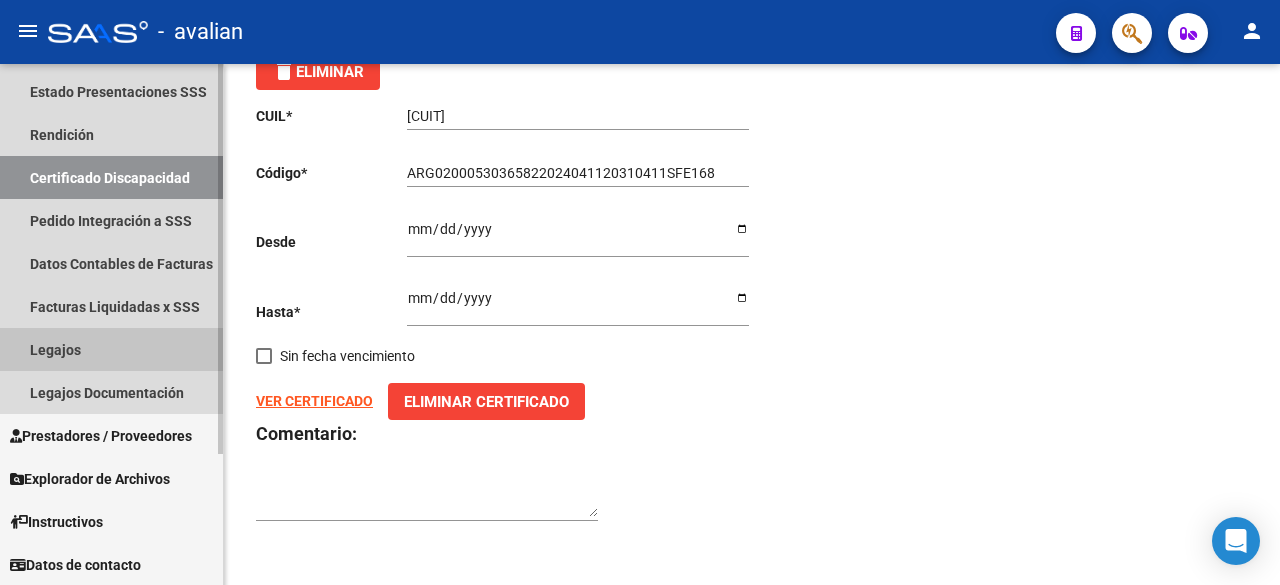 click on "Legajos" at bounding box center [111, 349] 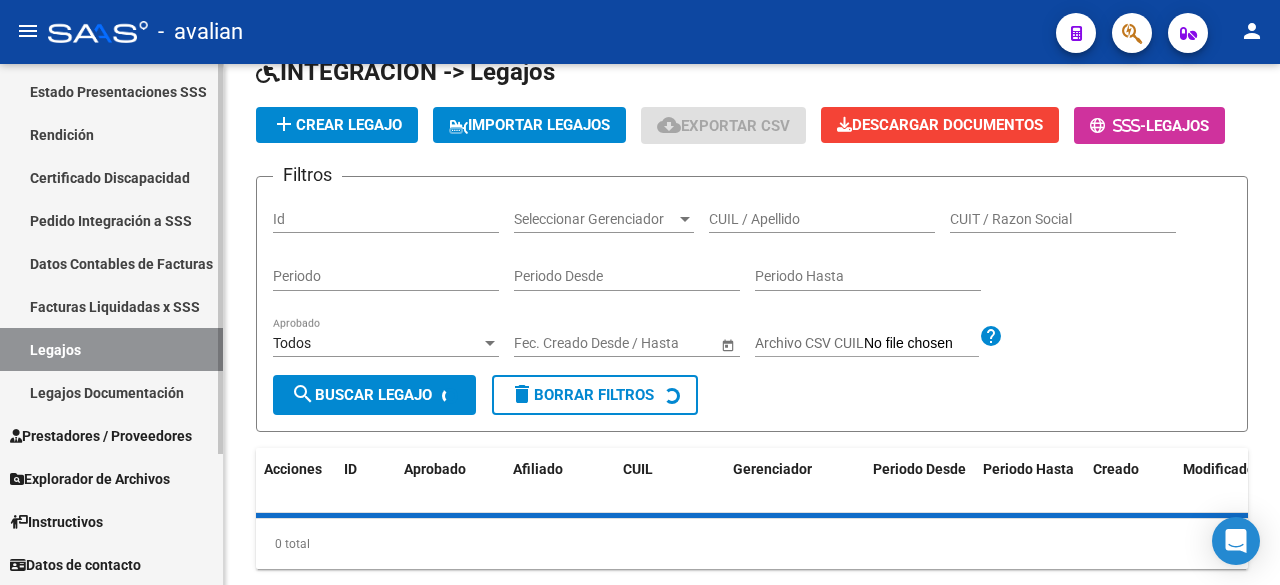 scroll, scrollTop: 0, scrollLeft: 0, axis: both 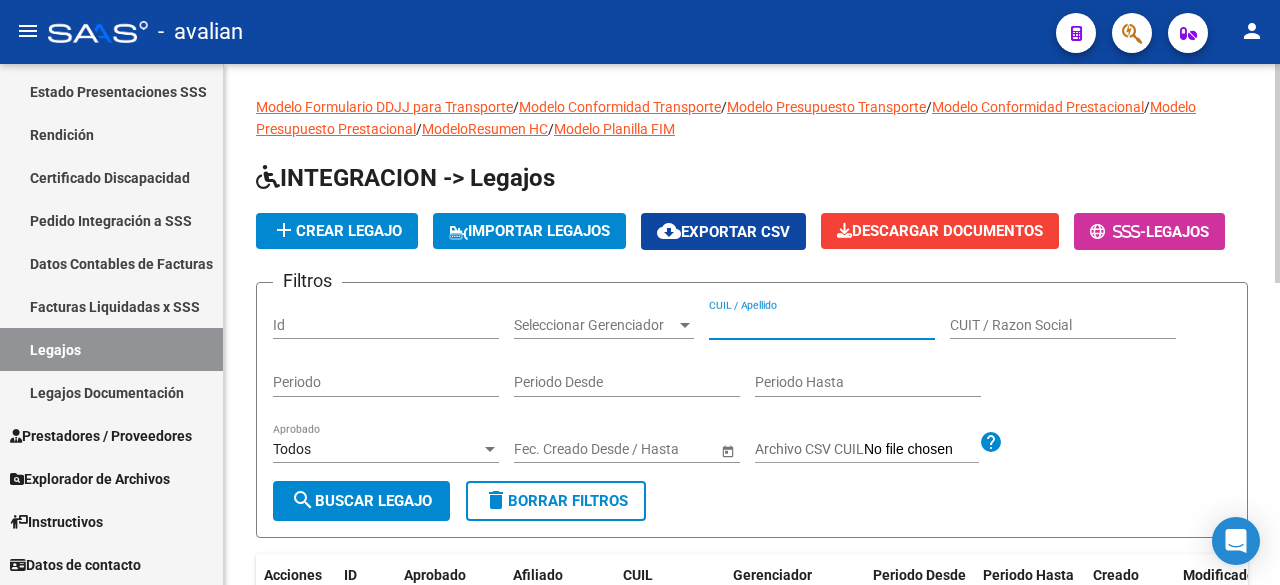 click on "CUIL / Apellido" at bounding box center (822, 325) 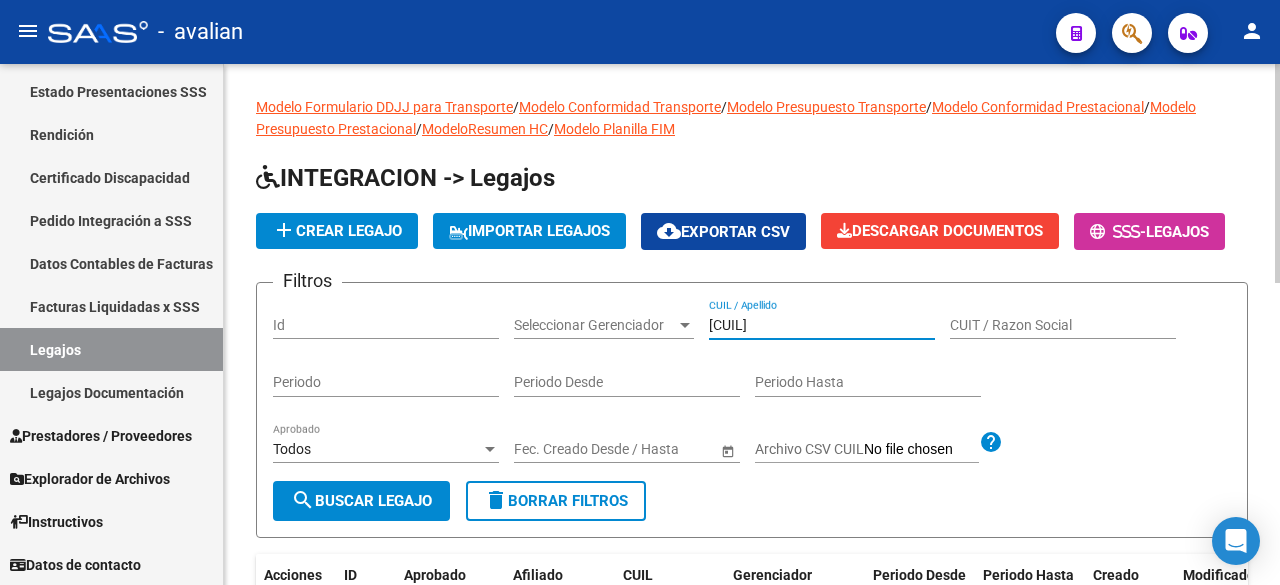type on "[CUIL]" 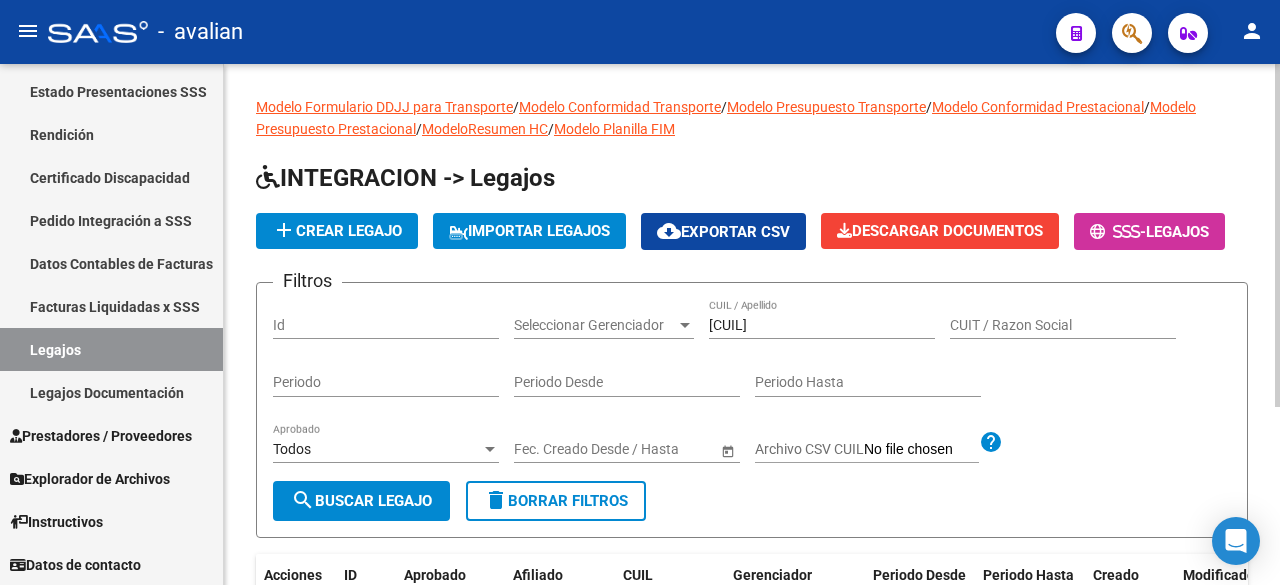 scroll, scrollTop: 270, scrollLeft: 0, axis: vertical 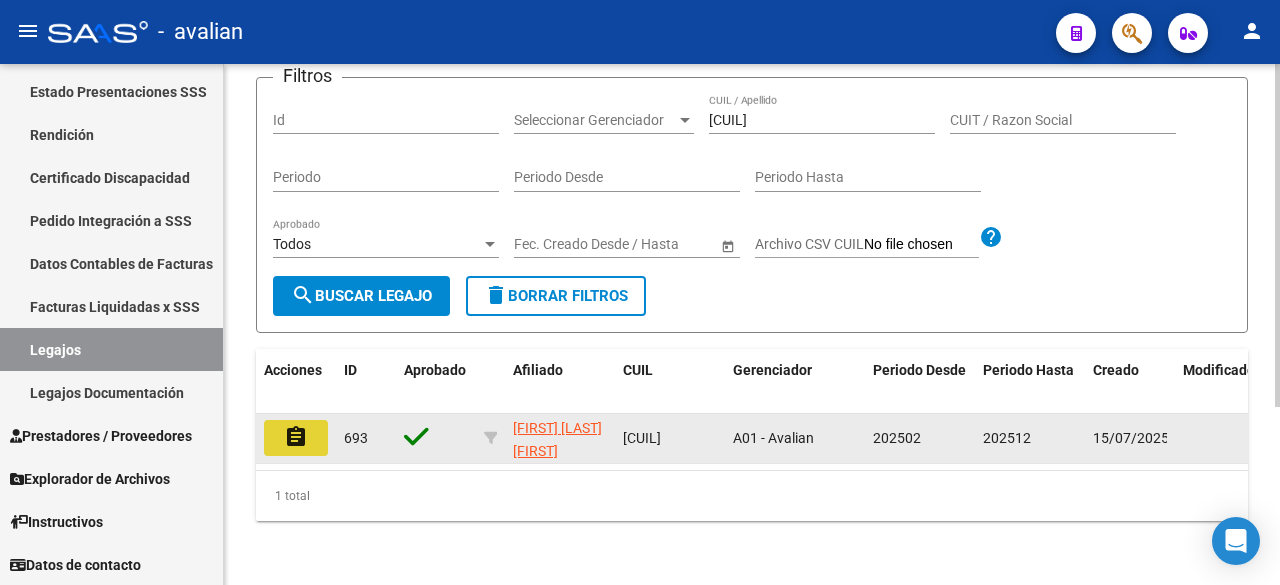 click on "assignment" 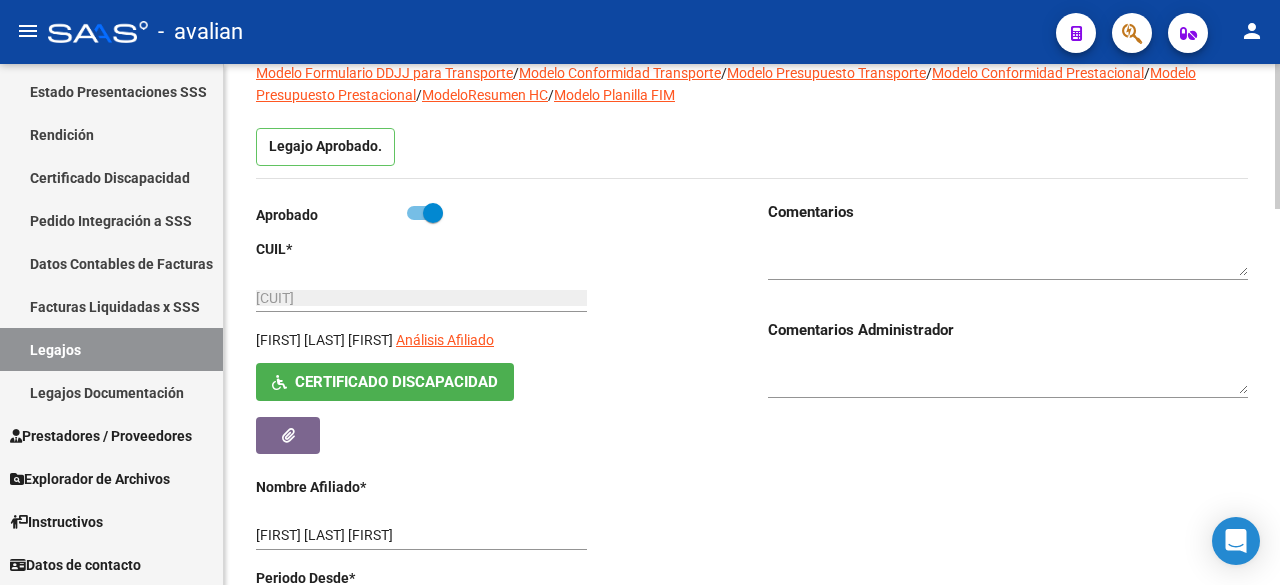 scroll, scrollTop: 0, scrollLeft: 0, axis: both 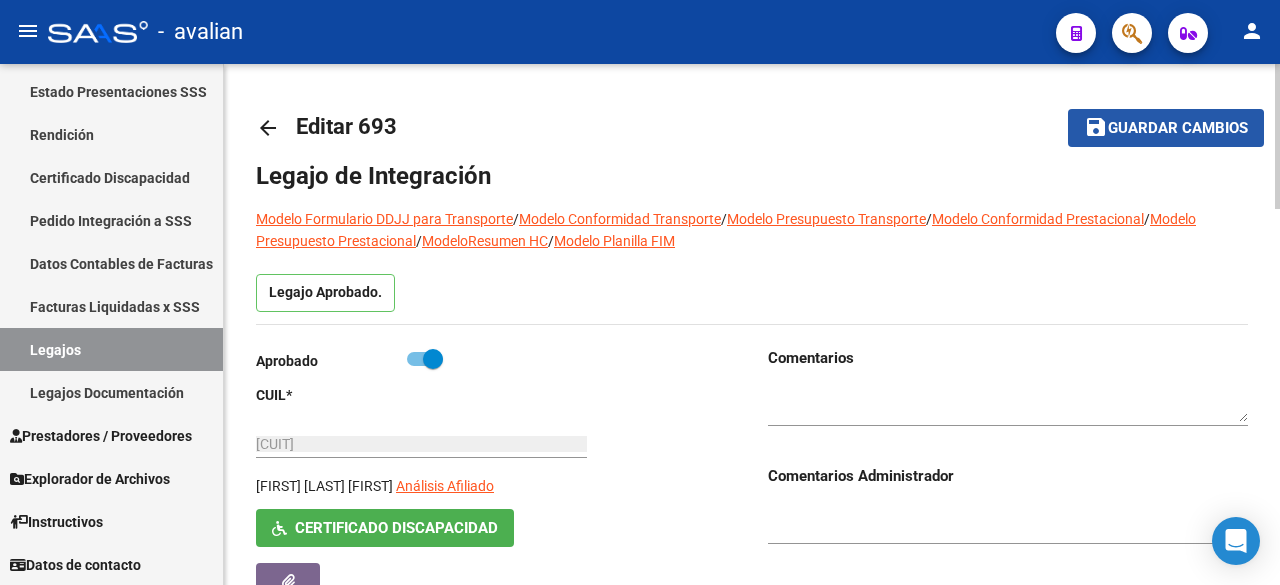 click on "Guardar cambios" 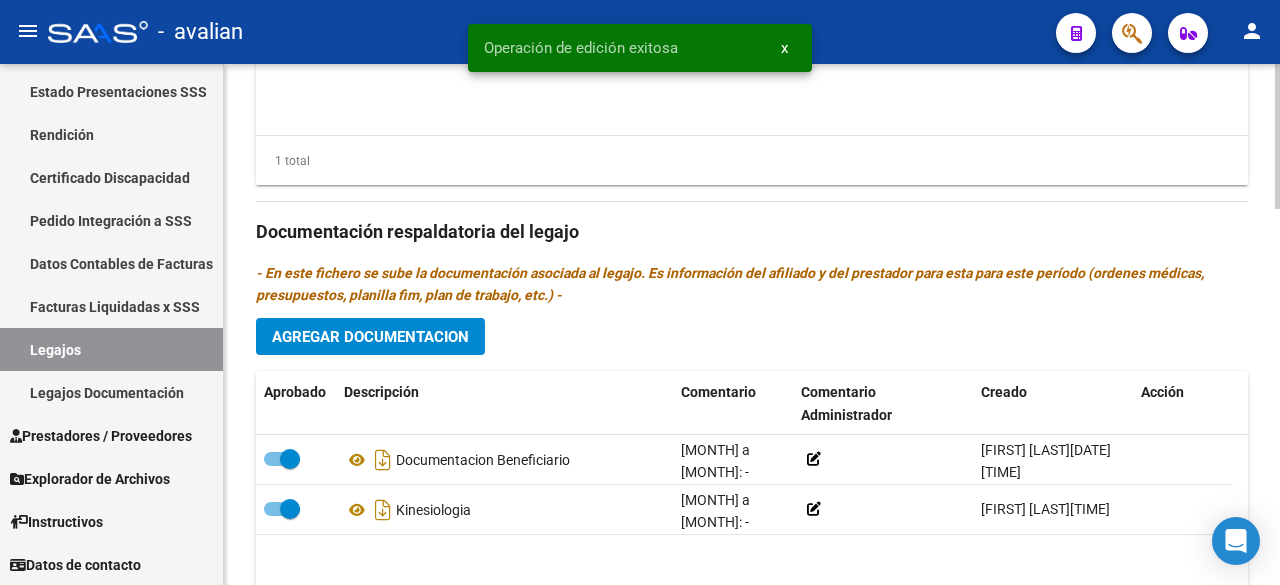 scroll, scrollTop: 1300, scrollLeft: 0, axis: vertical 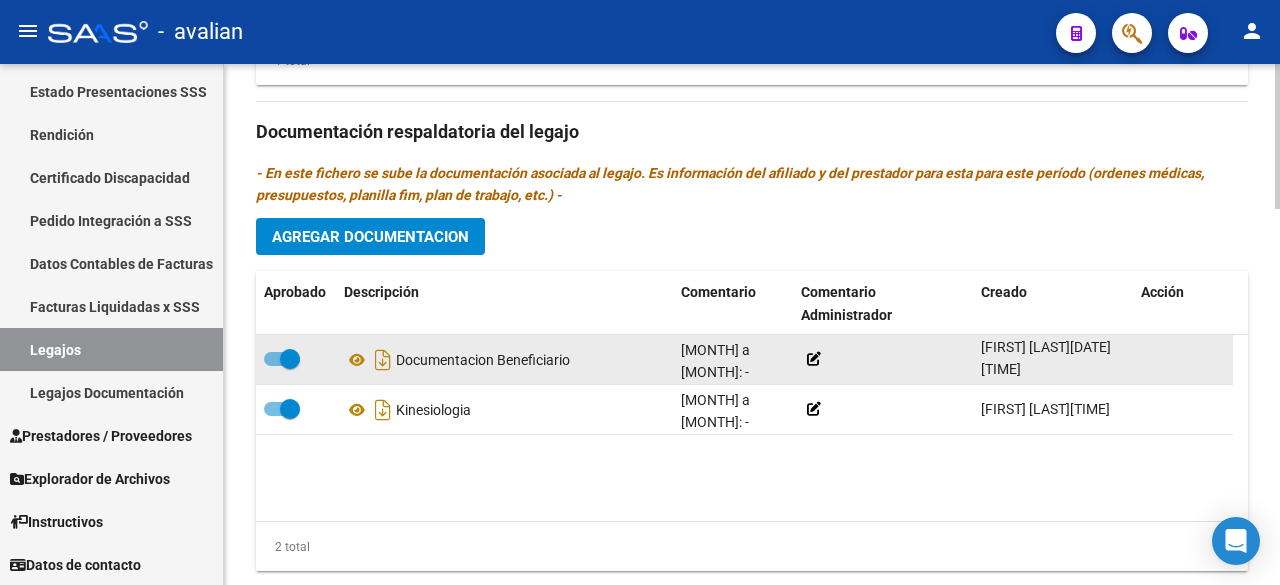 drag, startPoint x: 984, startPoint y: 366, endPoint x: 1056, endPoint y: 368, distance: 72.02777 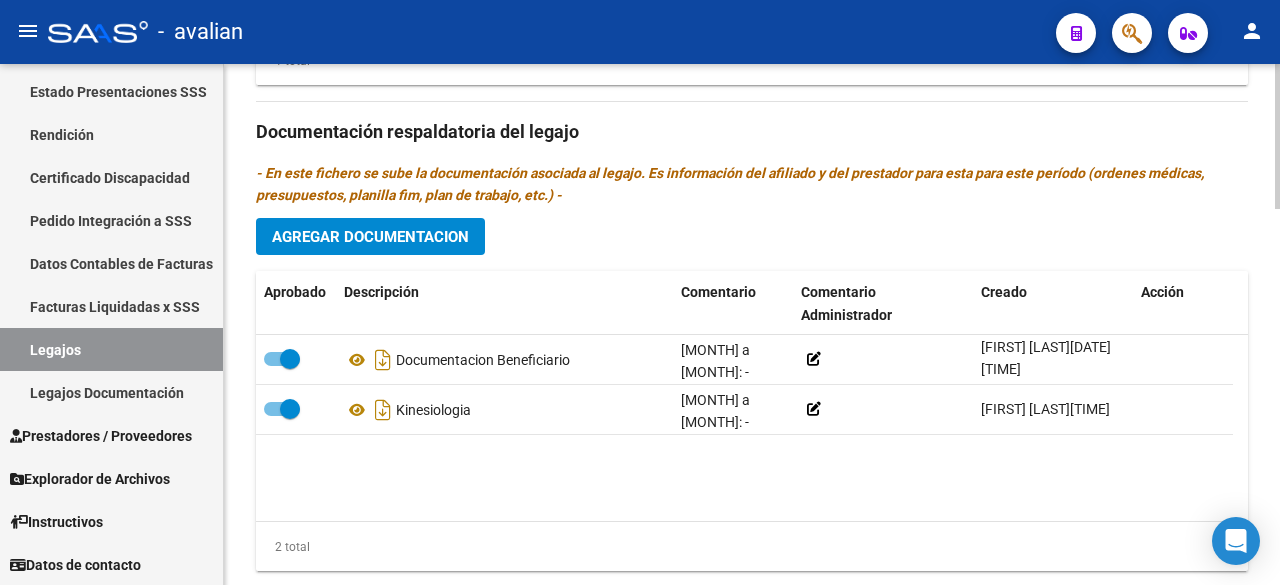 scroll, scrollTop: 1346, scrollLeft: 0, axis: vertical 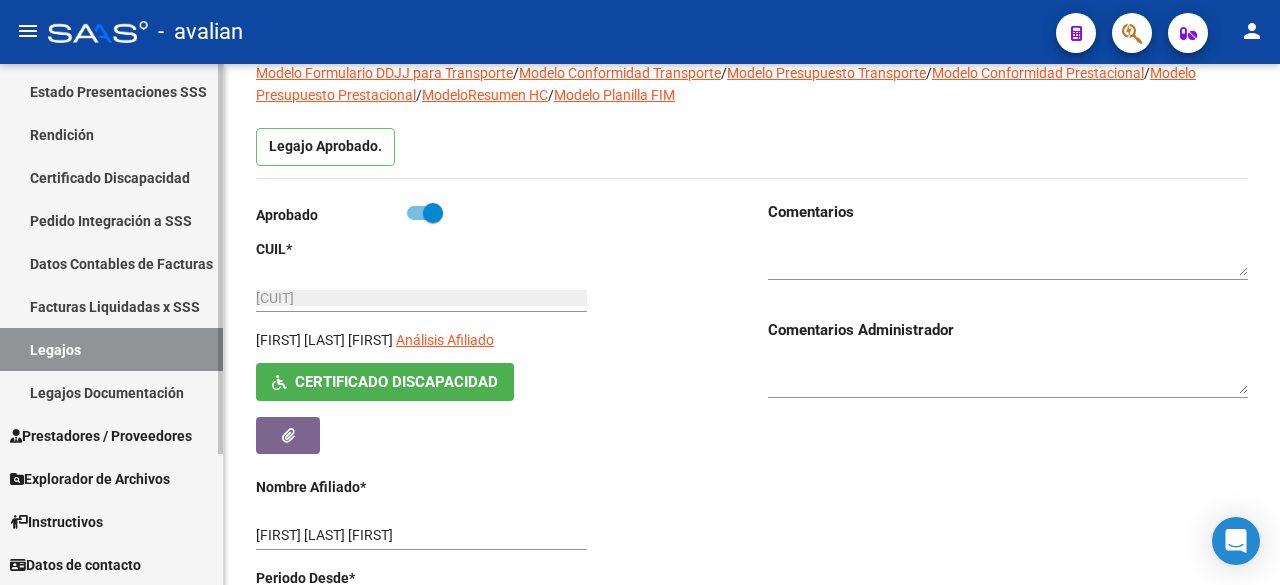 drag, startPoint x: 69, startPoint y: 349, endPoint x: 80, endPoint y: 339, distance: 14.866069 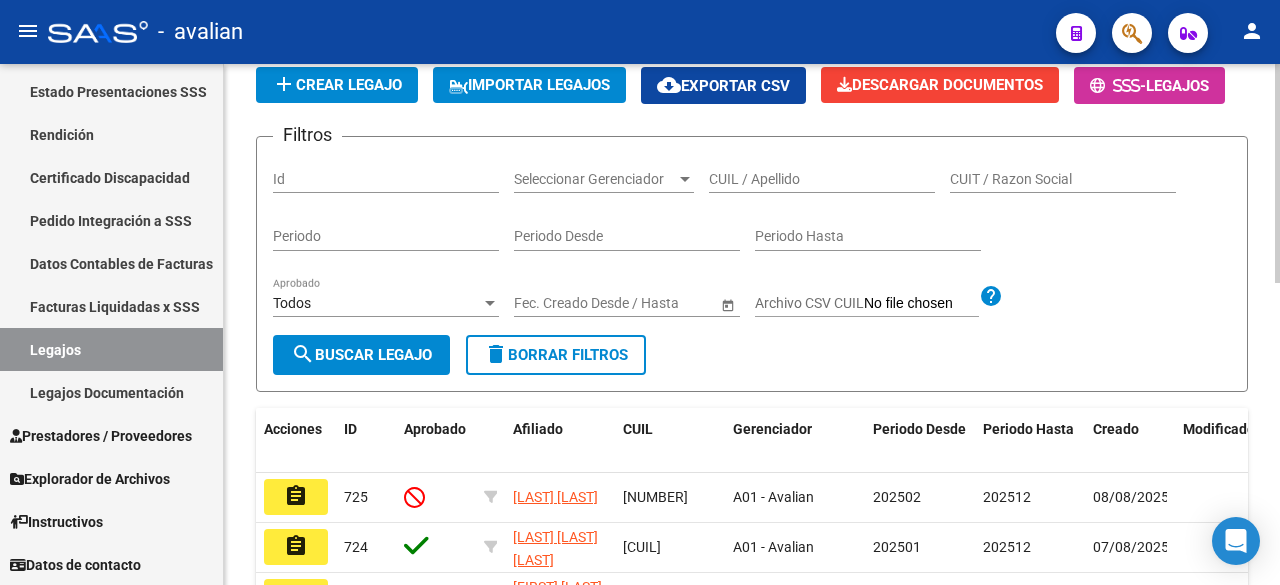 click on "CUIL / Apellido" at bounding box center [822, 179] 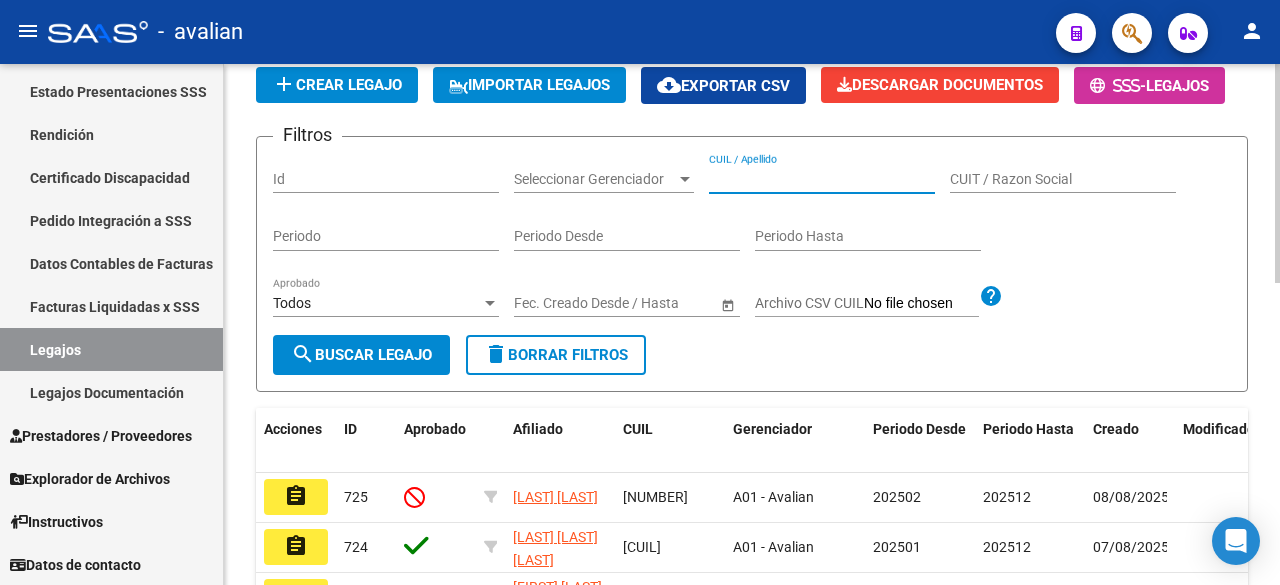 paste on "[CUIL]" 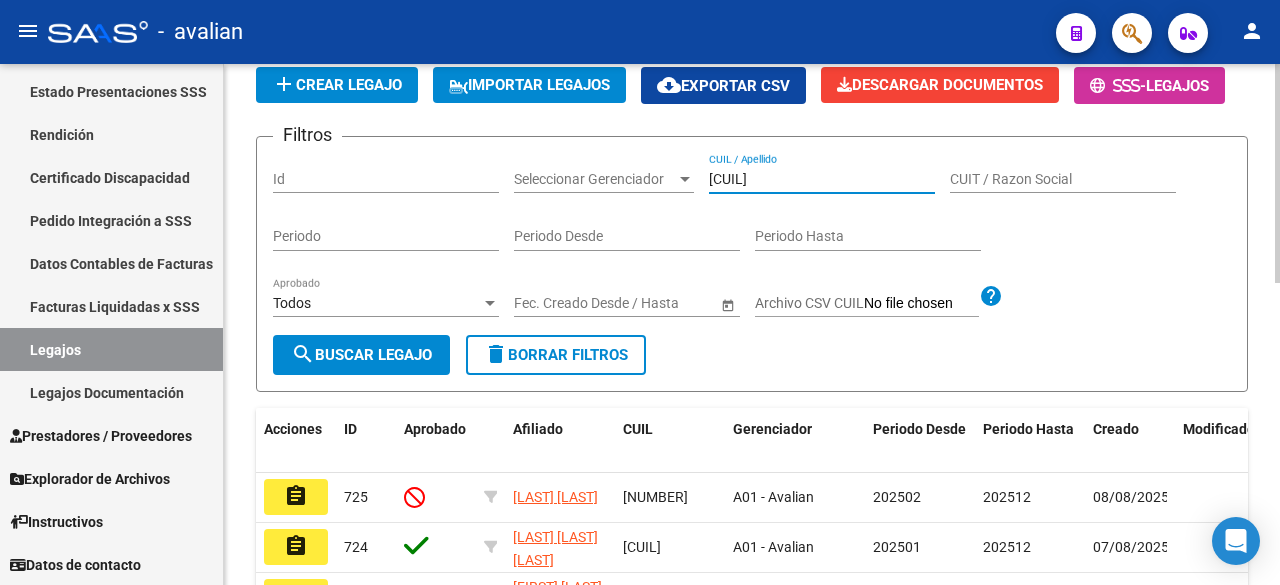 type on "[CUIL]" 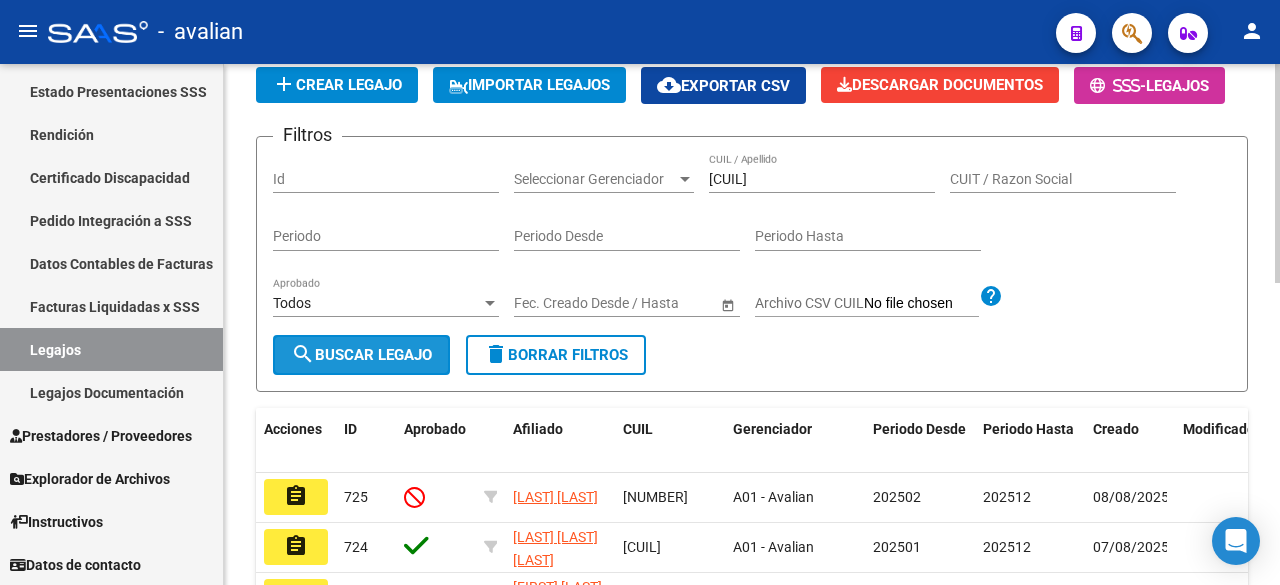 click on "search  Buscar Legajo" 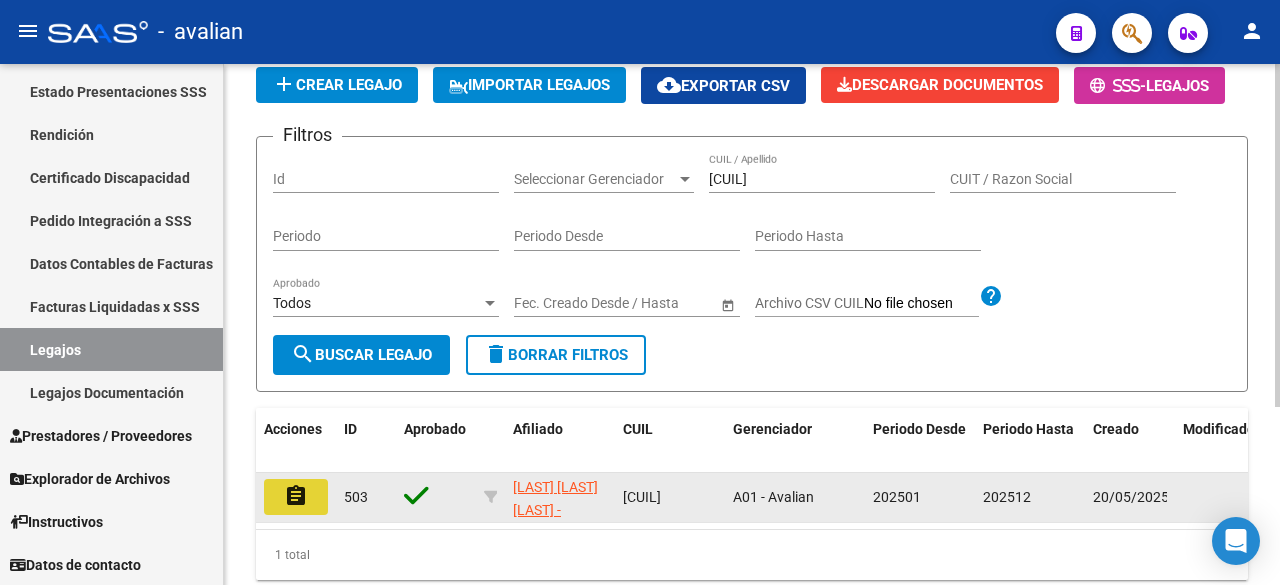 click on "assignment" 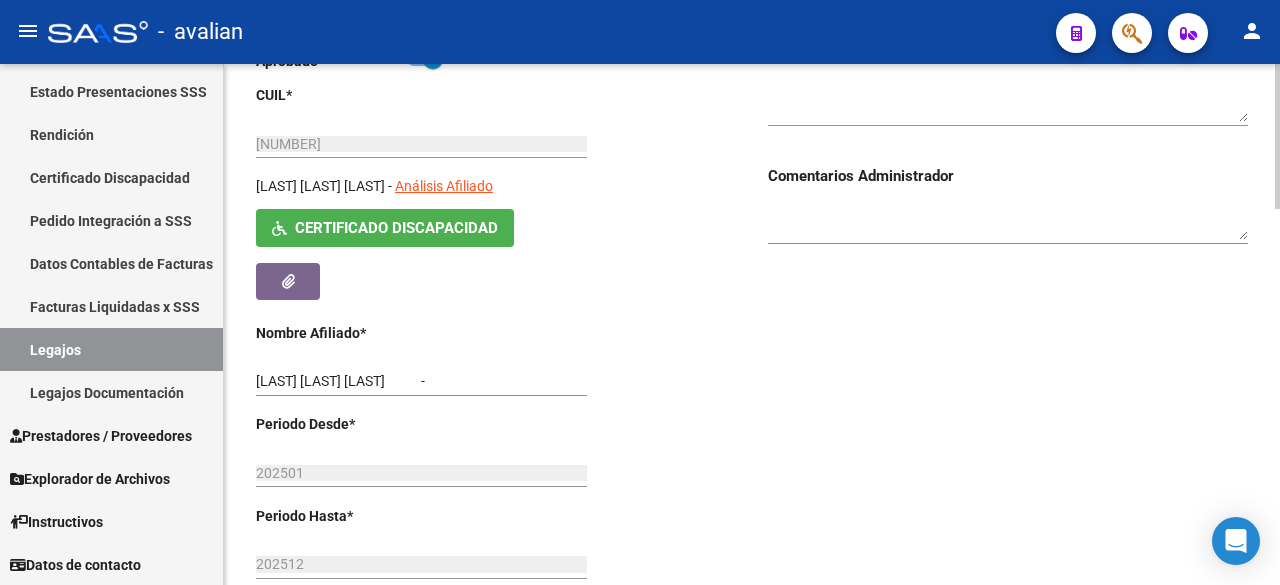 type on "[LAST] [LAST] [LAST]" 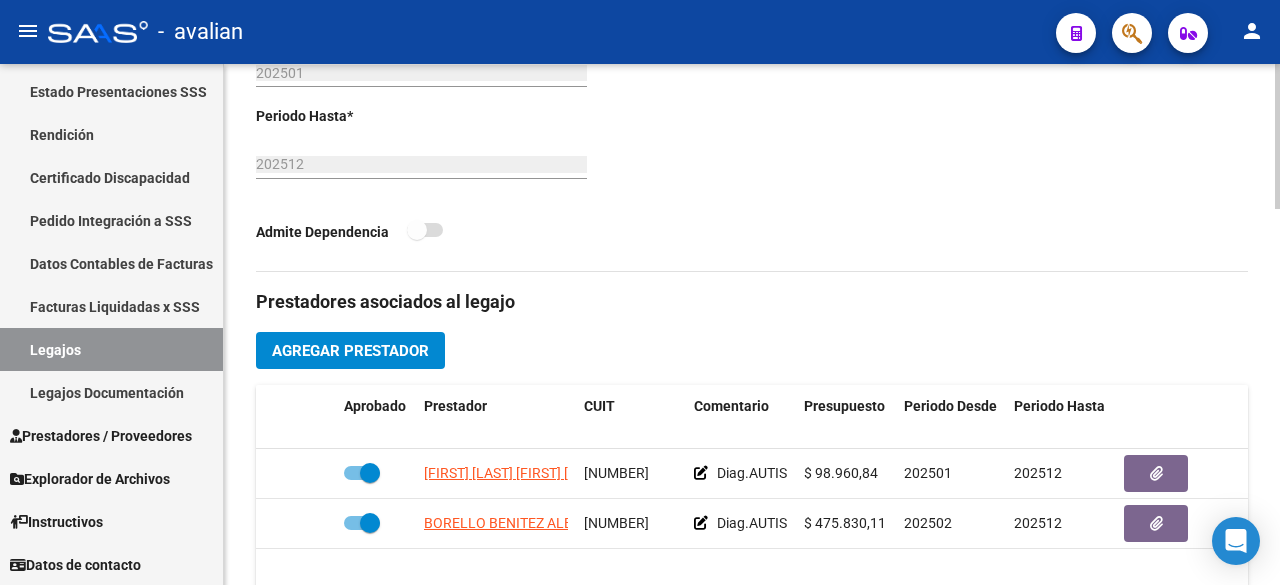 scroll, scrollTop: 900, scrollLeft: 0, axis: vertical 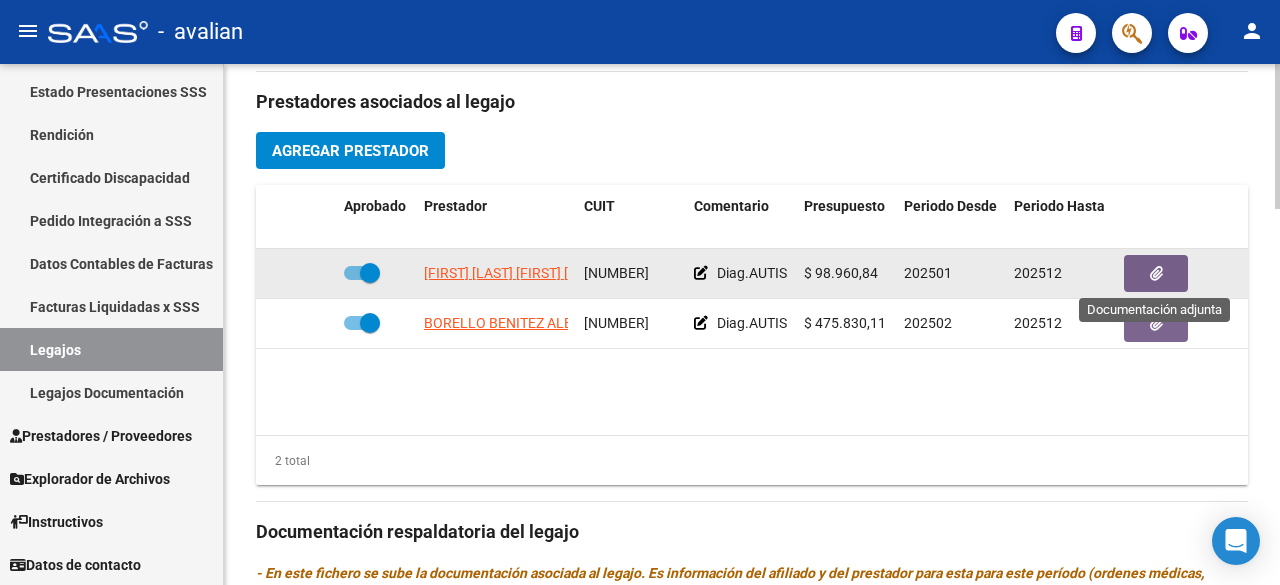 click 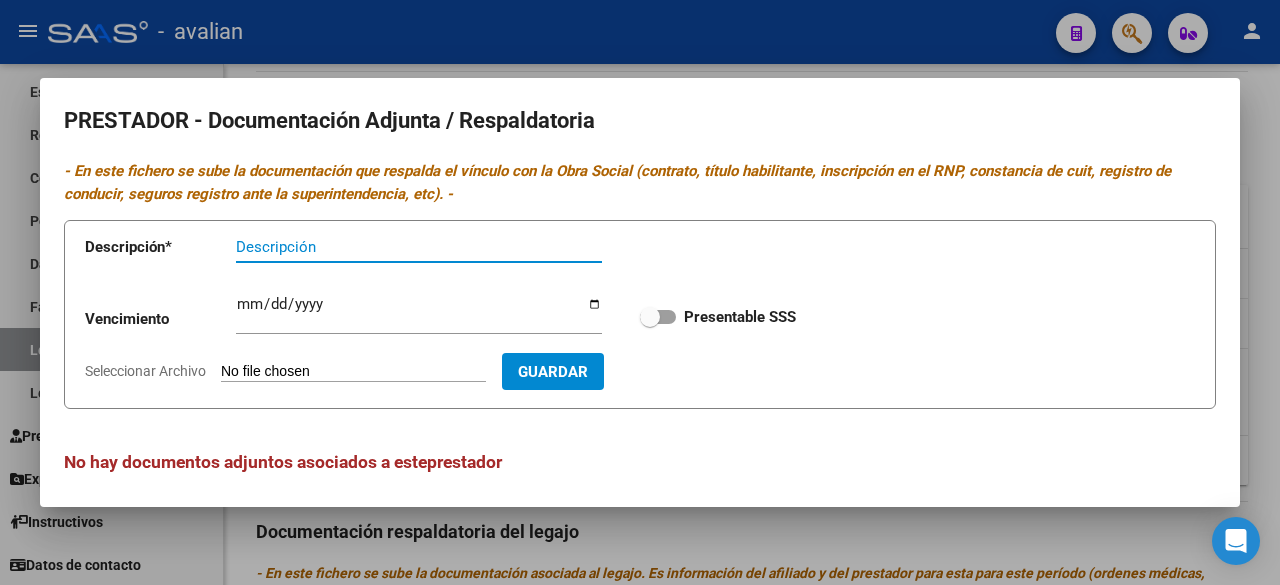 drag, startPoint x: 810, startPoint y: 41, endPoint x: 938, endPoint y: 149, distance: 167.47537 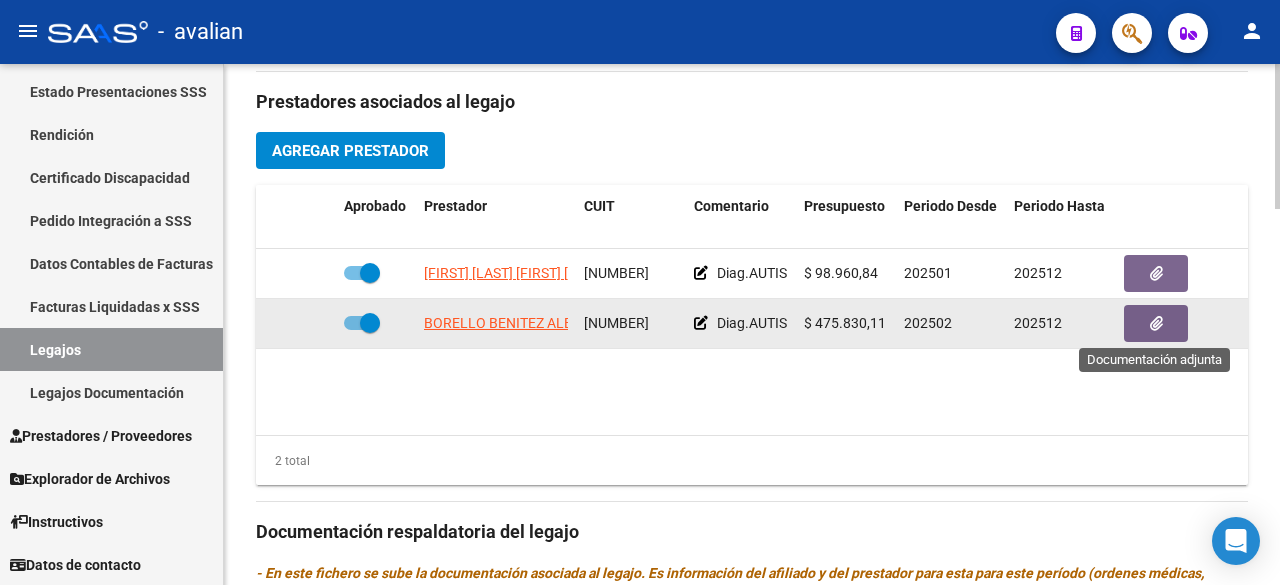 click 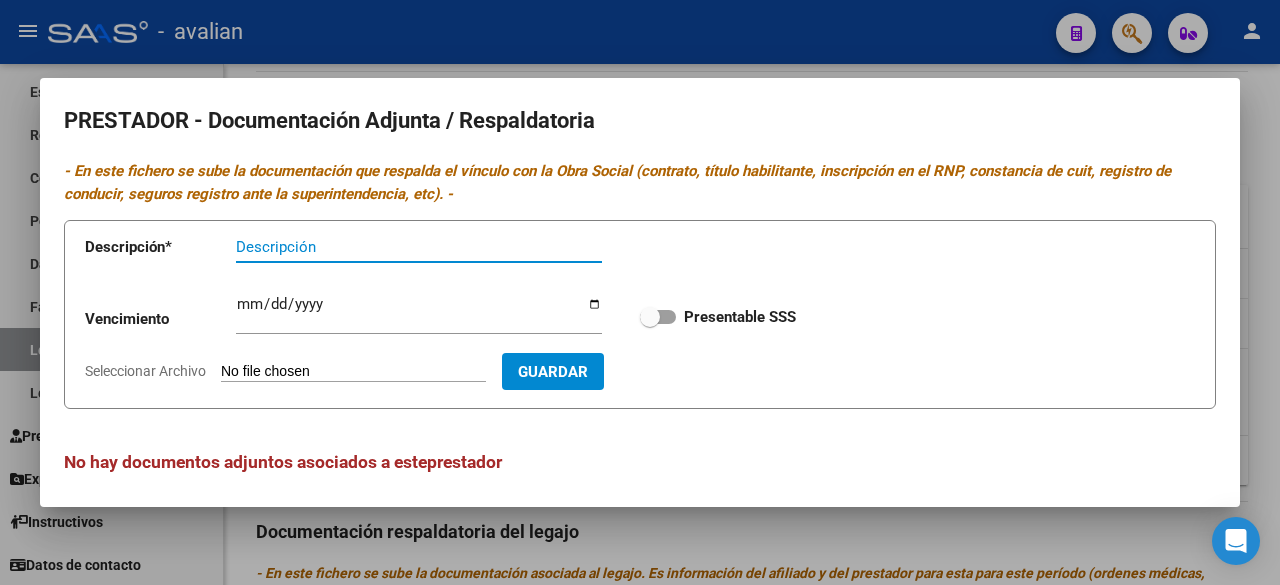 scroll, scrollTop: 8, scrollLeft: 0, axis: vertical 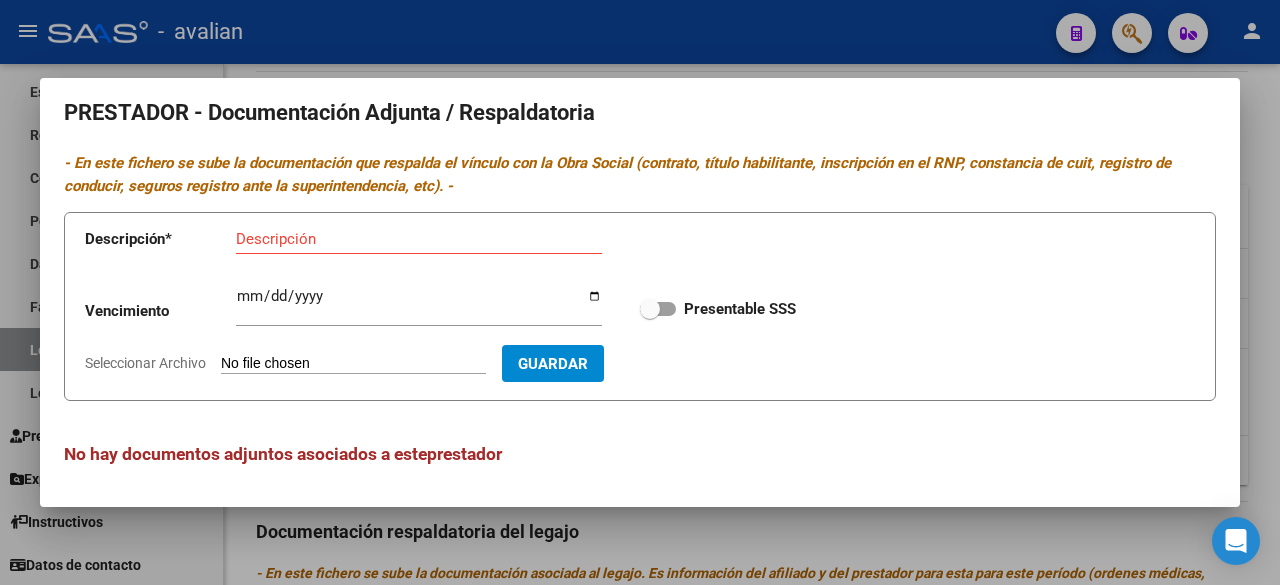 click at bounding box center (640, 292) 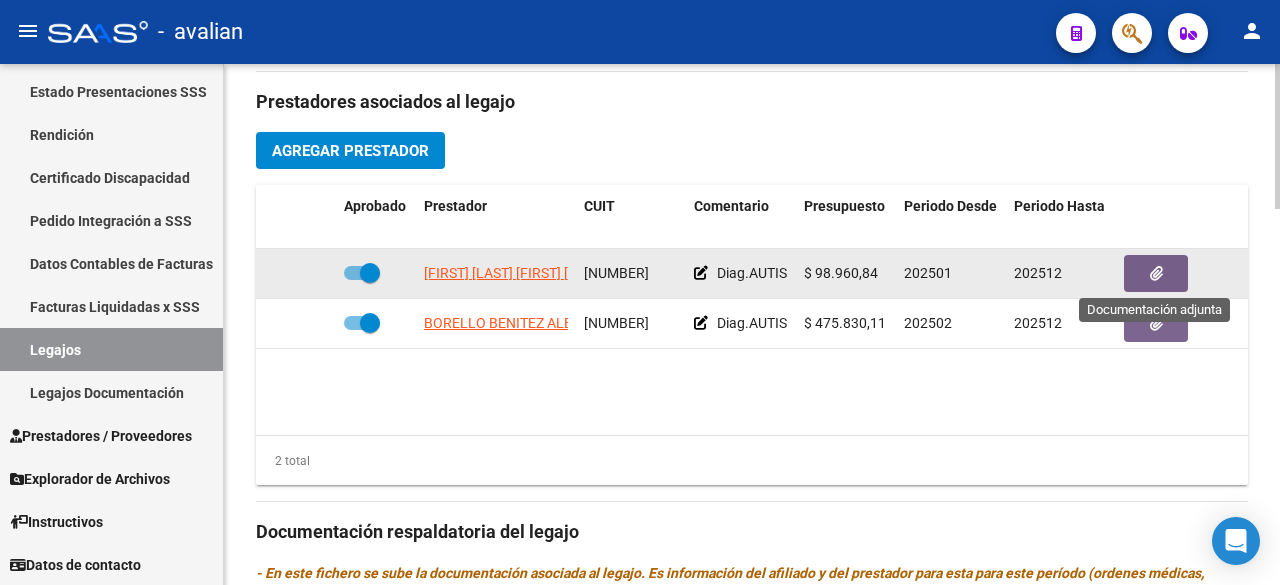 click 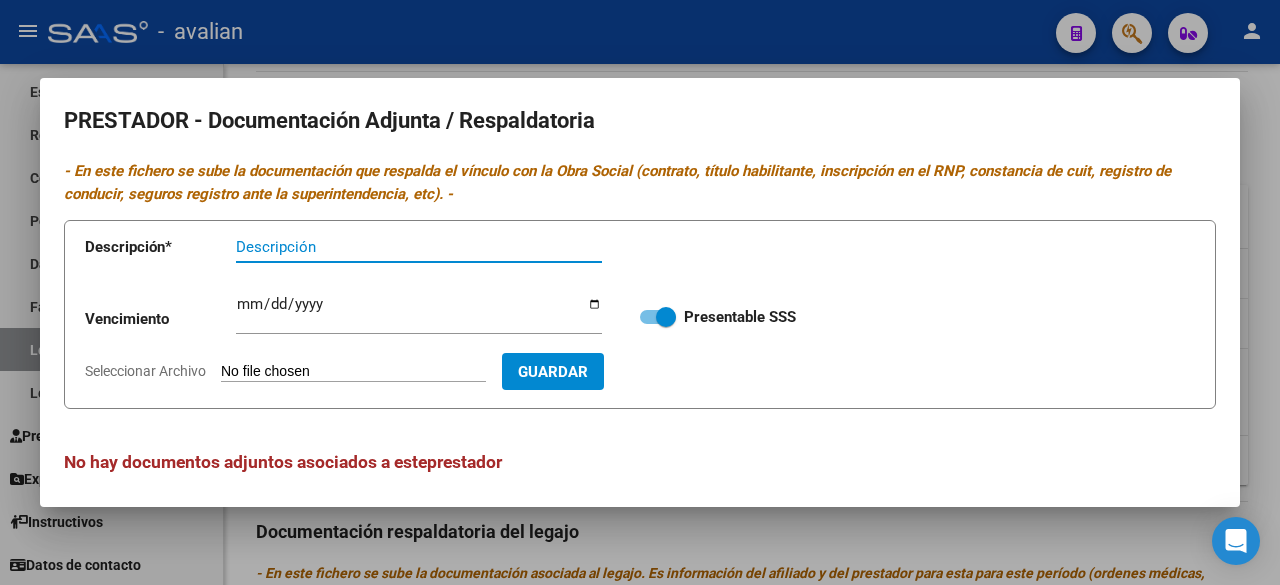 scroll, scrollTop: 8, scrollLeft: 0, axis: vertical 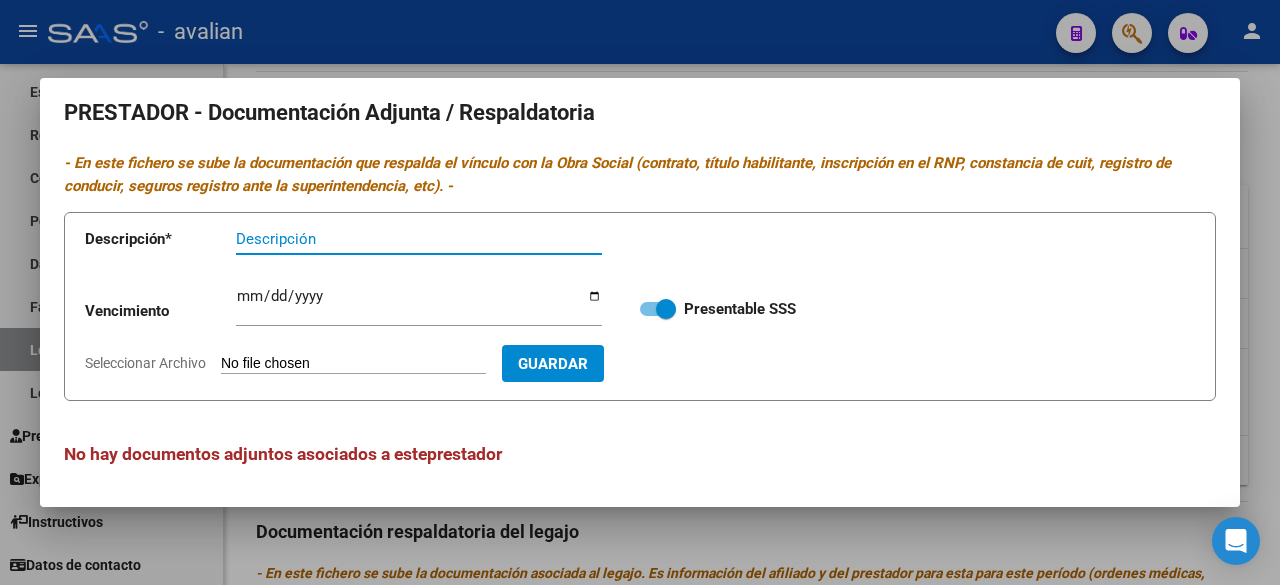 click on "Seleccionar Archivo" at bounding box center [353, 364] 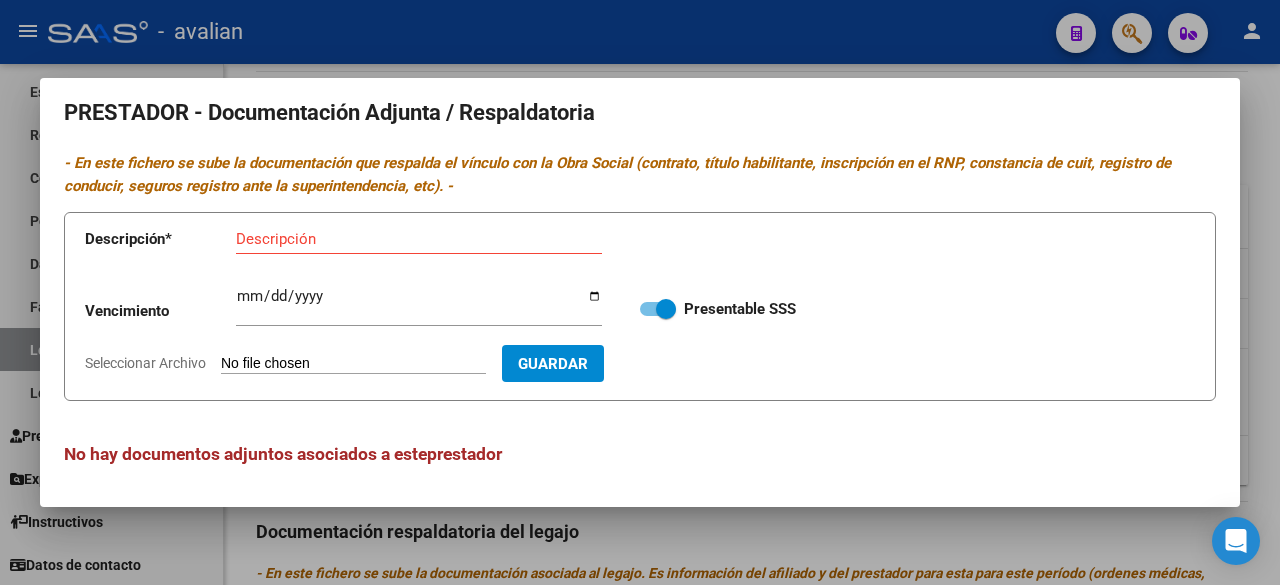 type on "DOC. [LAST]" 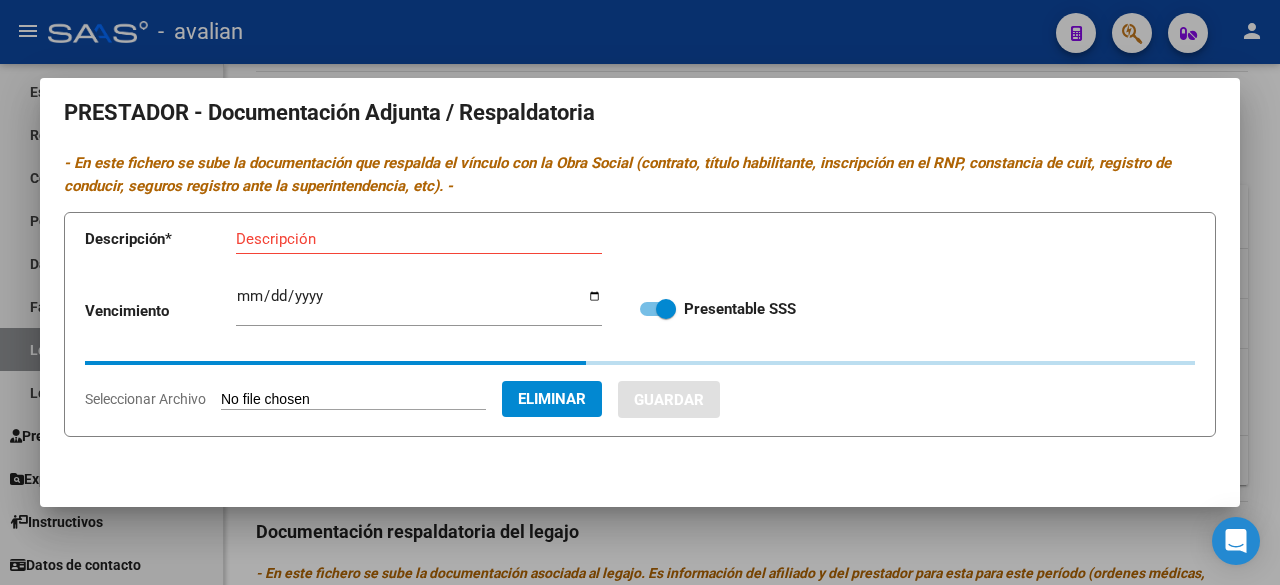 click on "Descripción" at bounding box center (419, 239) 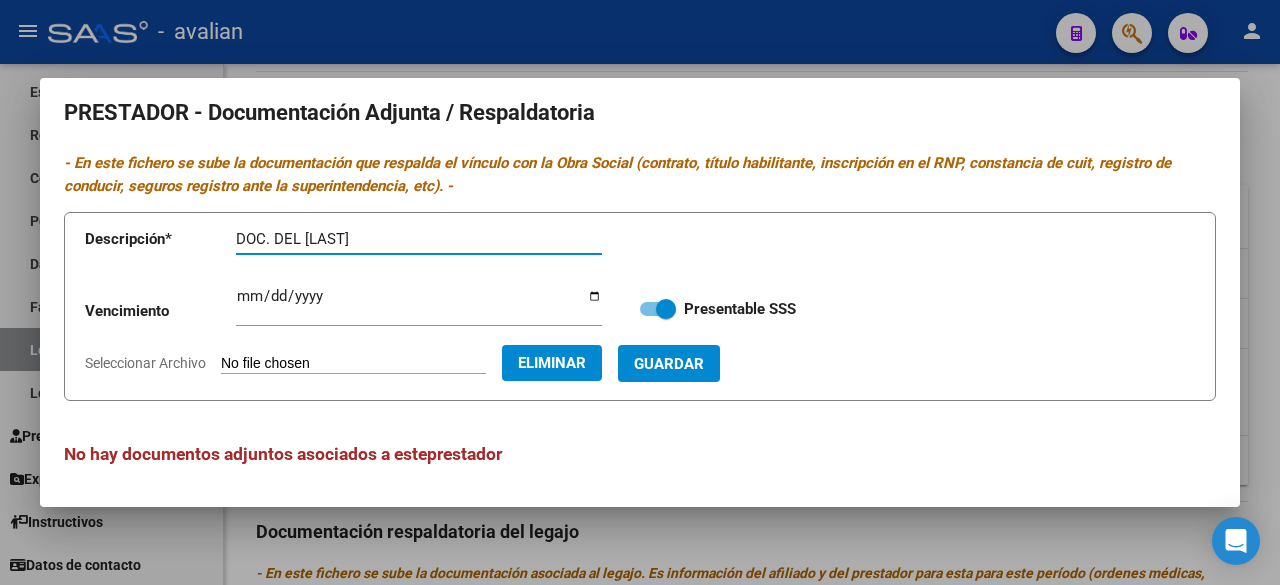 type on "DOC. DEL [LAST]" 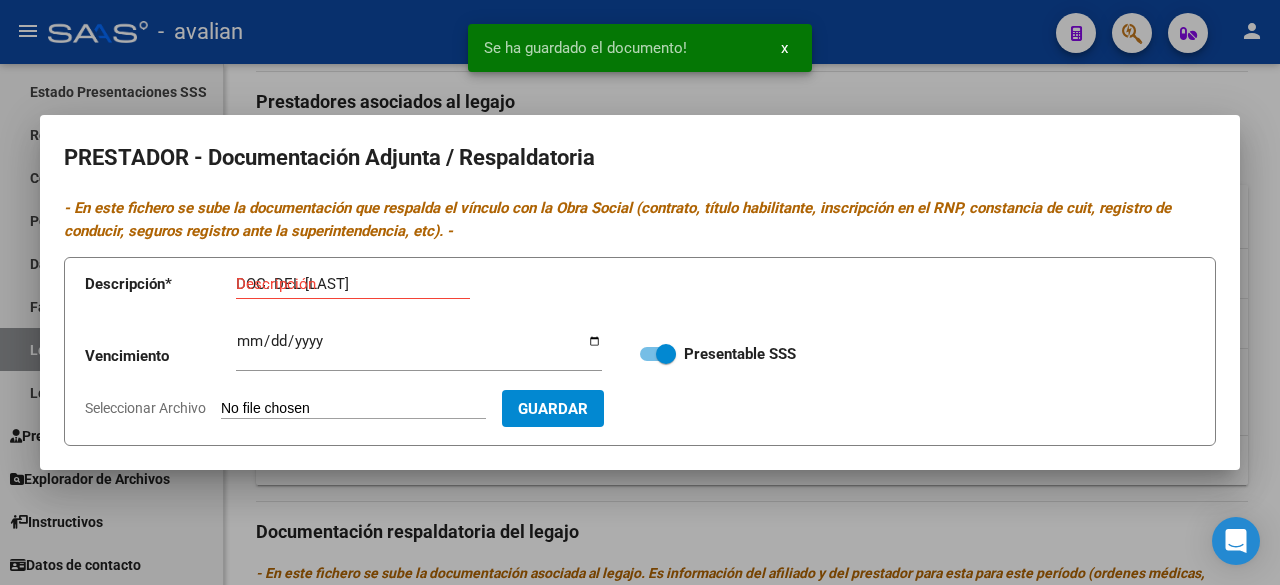 type 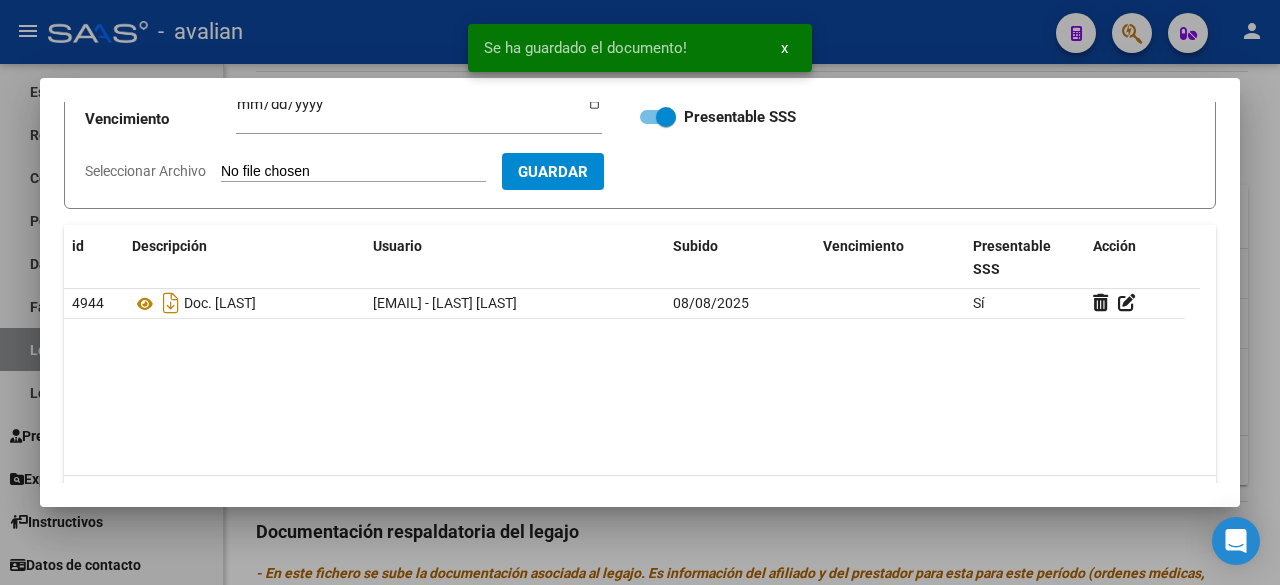 scroll, scrollTop: 256, scrollLeft: 0, axis: vertical 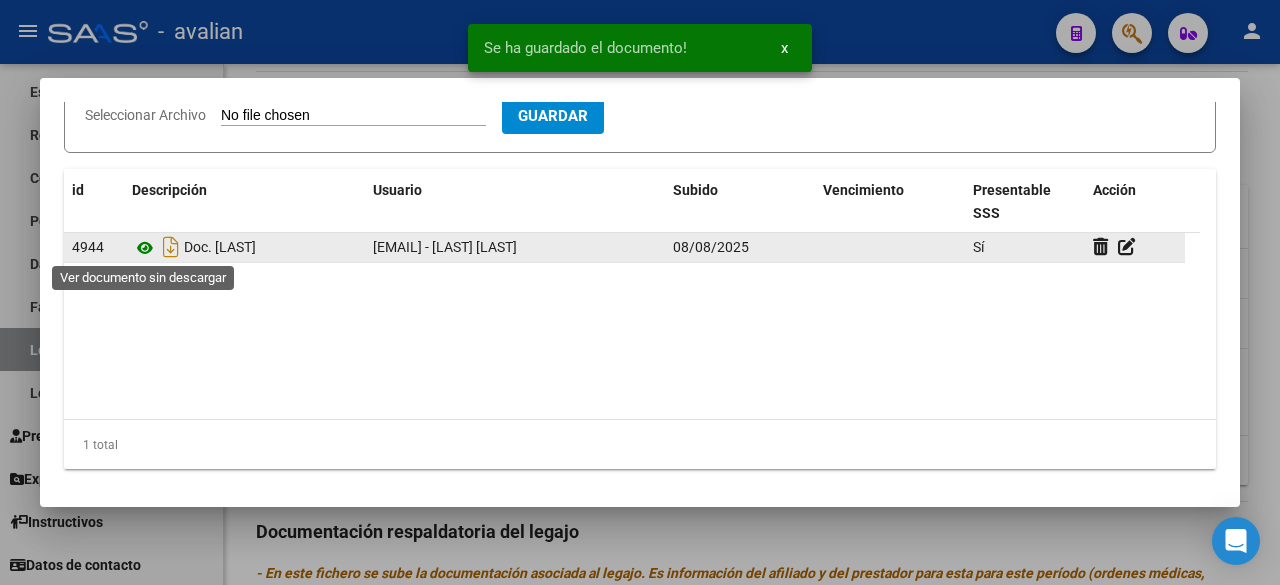 click 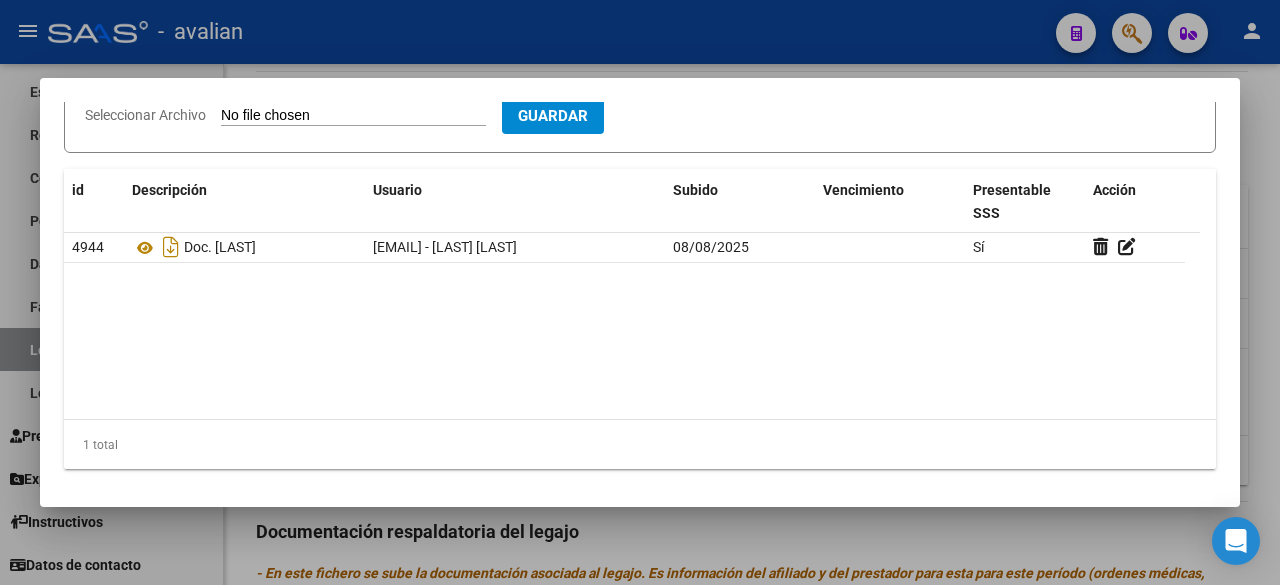 click at bounding box center (640, 292) 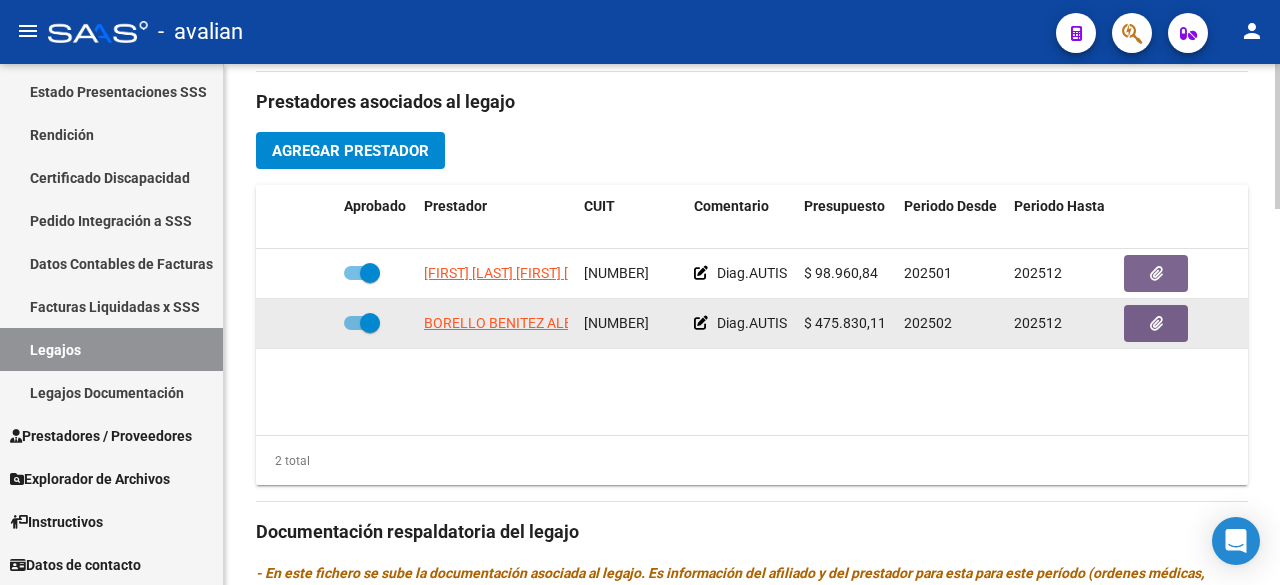 click at bounding box center [362, 323] 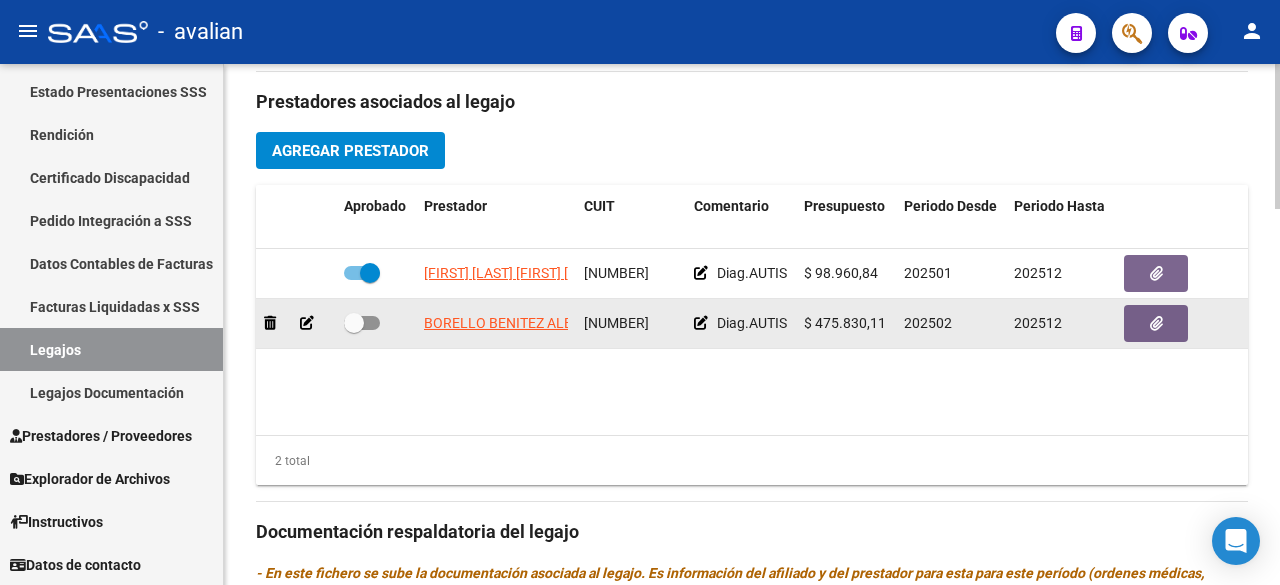 click at bounding box center [362, 323] 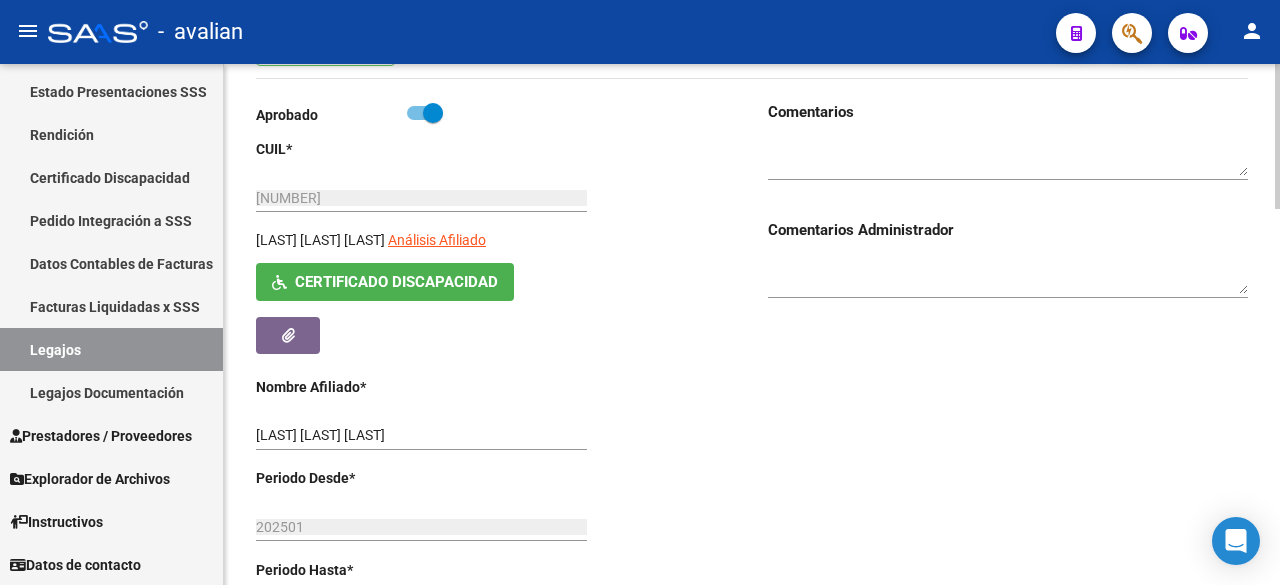 scroll, scrollTop: 146, scrollLeft: 0, axis: vertical 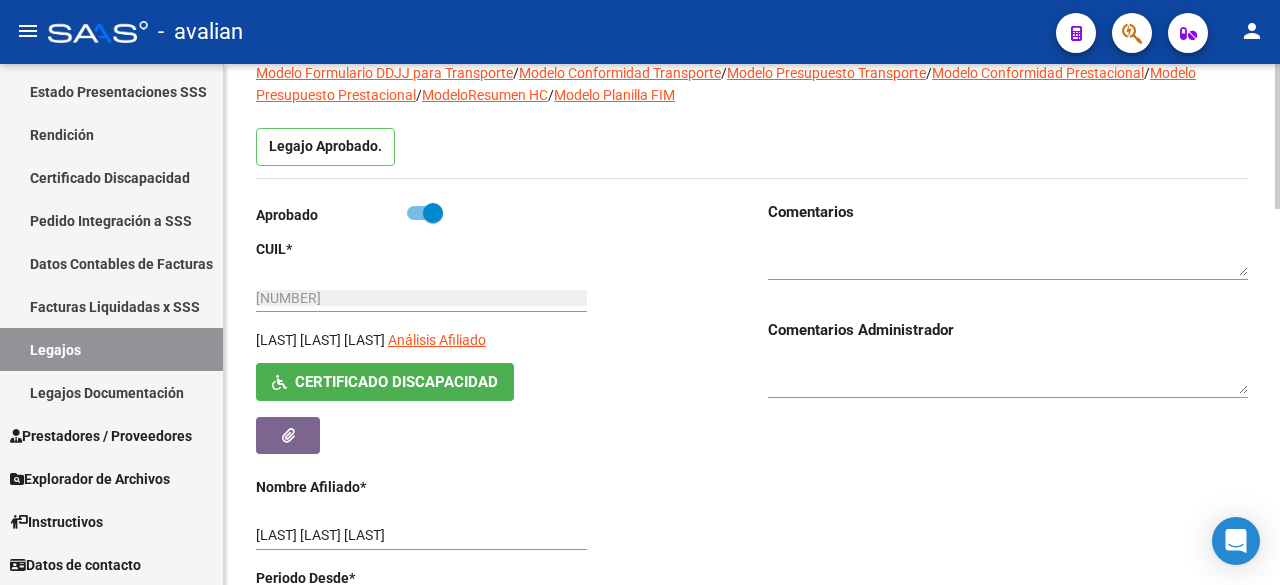click at bounding box center (1008, 258) 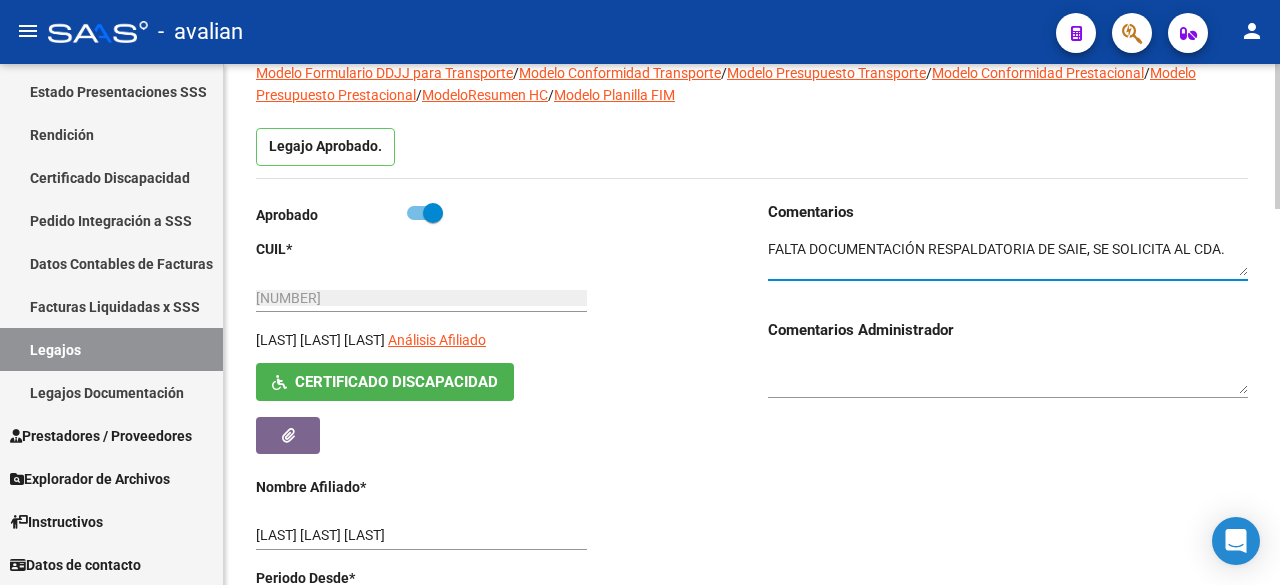 scroll, scrollTop: 0, scrollLeft: 0, axis: both 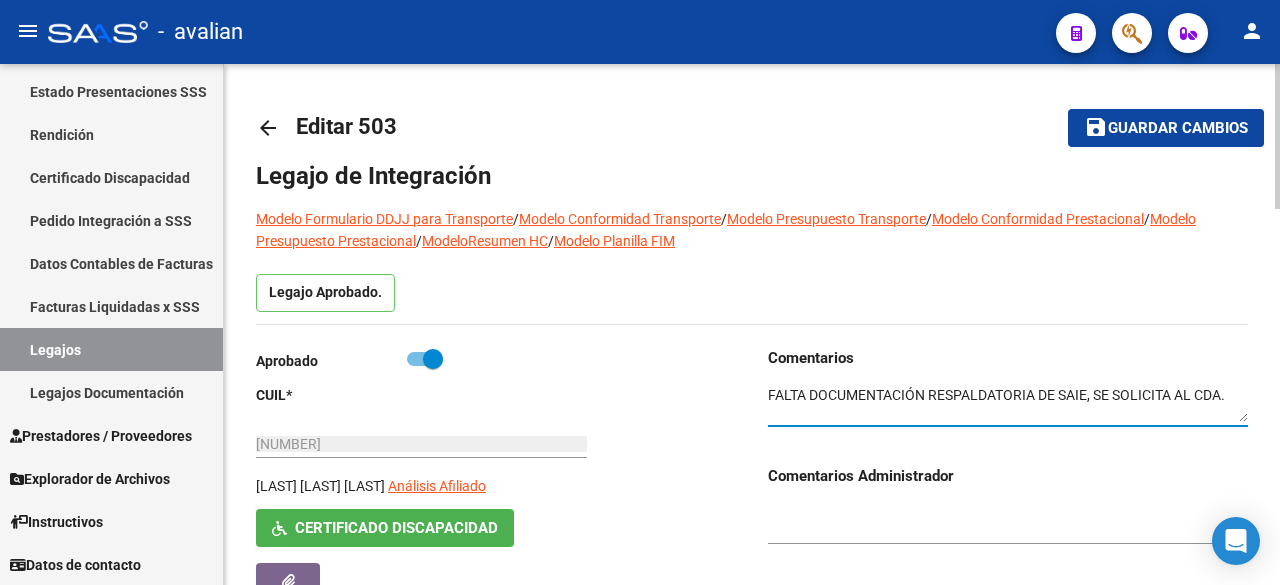 type on "FALTA DOCUMENTACIÓN RESPALDATORIA DE SAIE, SE SOLICITA AL CDA." 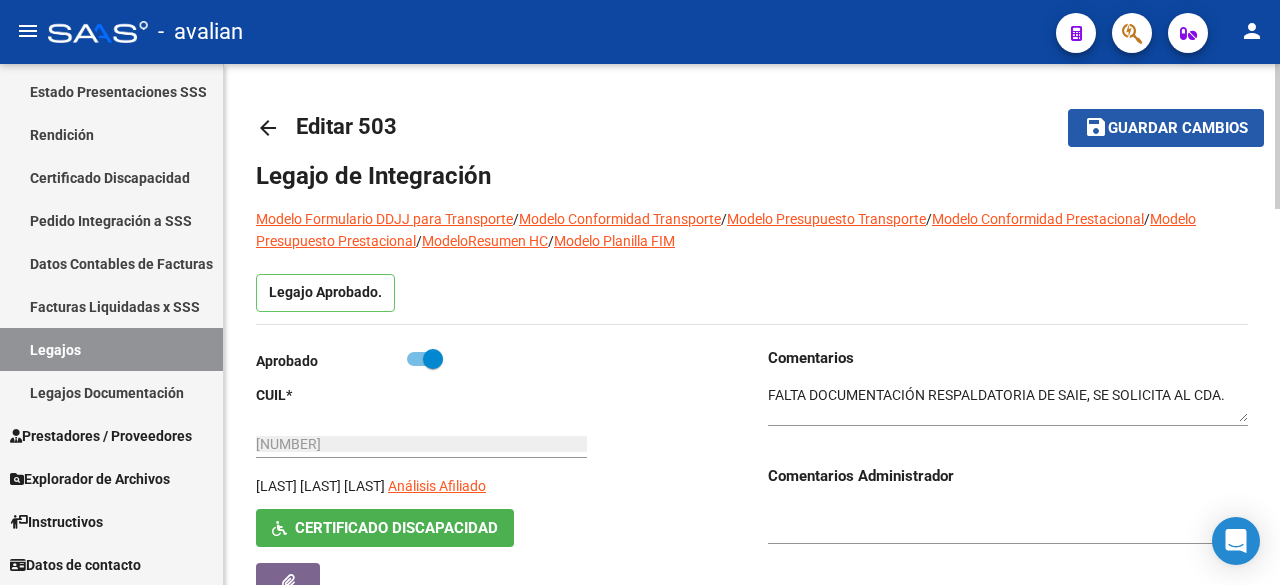 click on "save Guardar cambios" 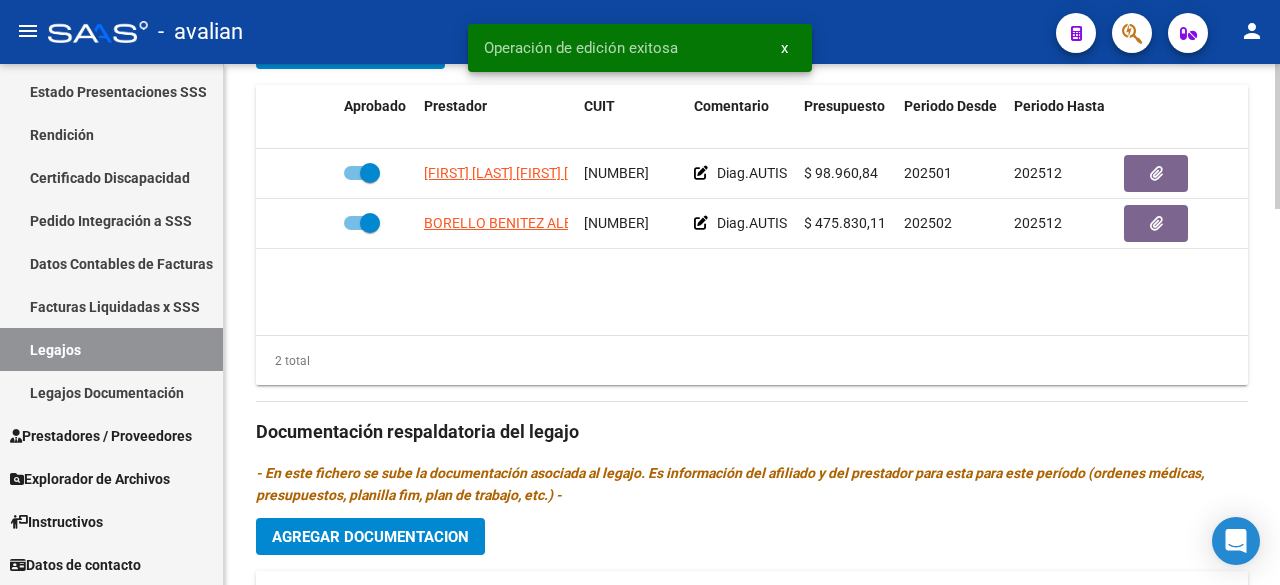 scroll, scrollTop: 1200, scrollLeft: 0, axis: vertical 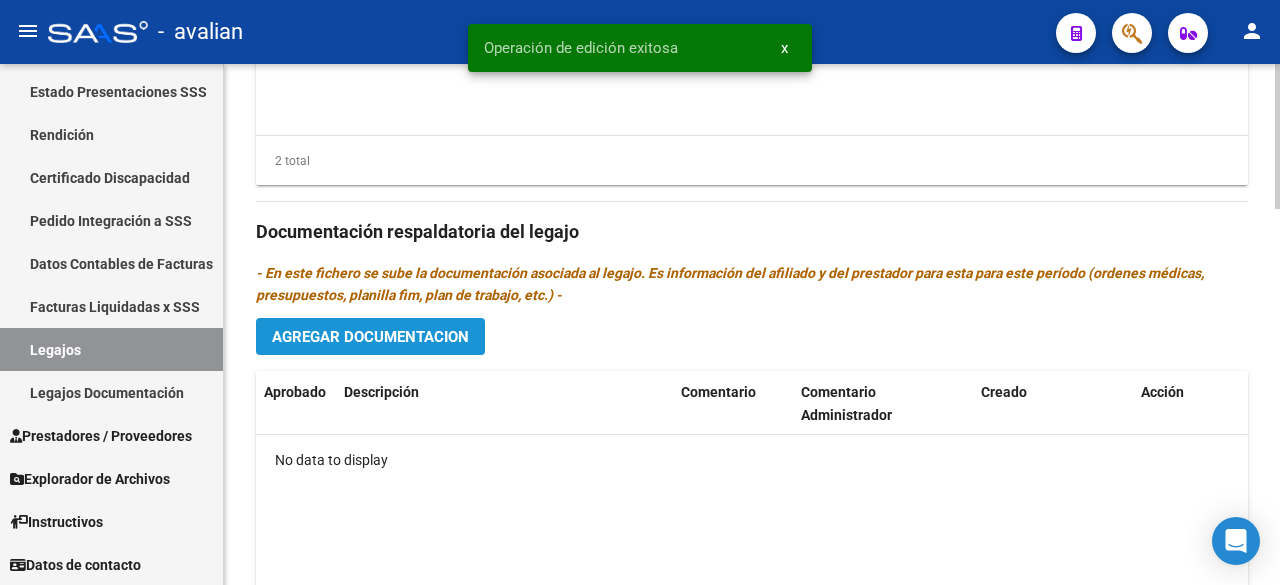 click on "Agregar Documentacion" 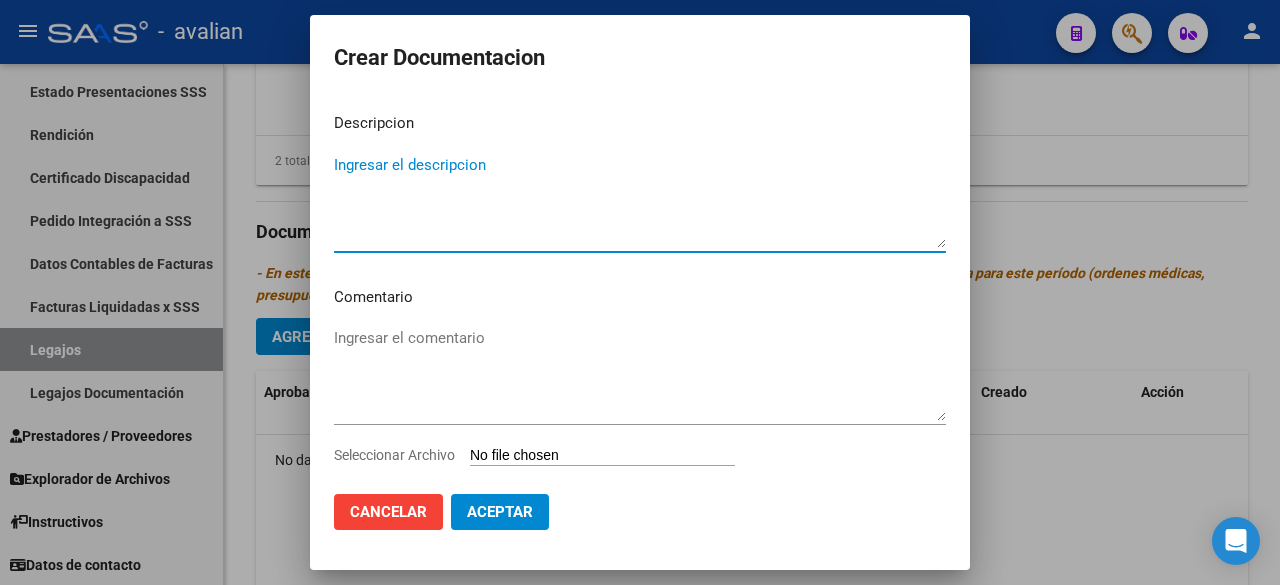 click on "Ingresar el descripcion" at bounding box center (640, 201) 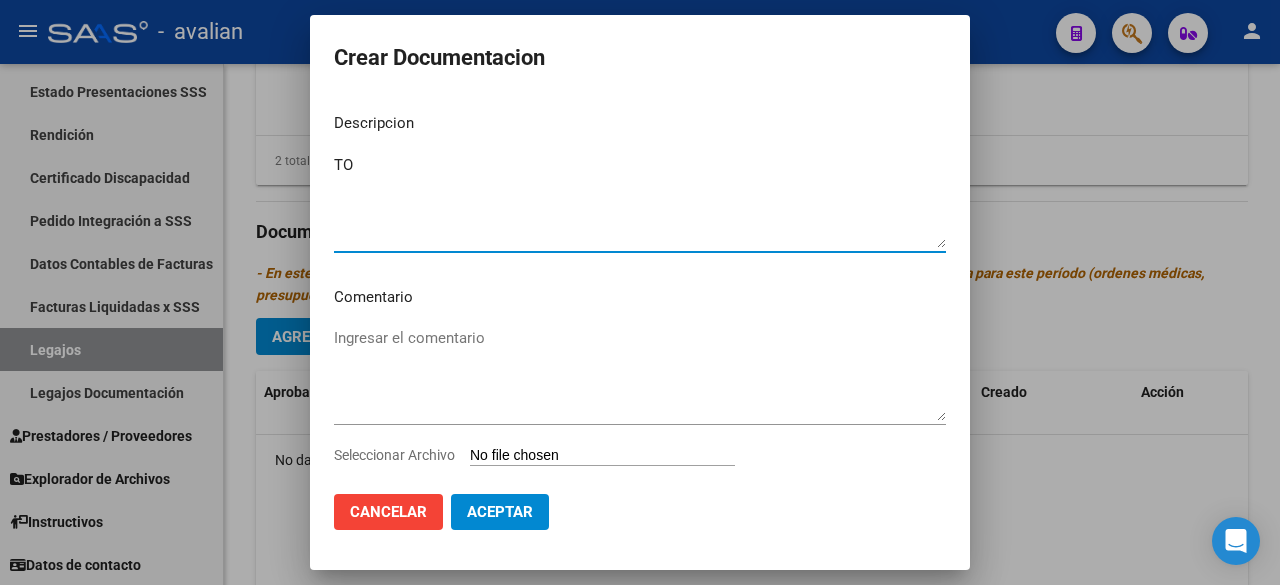type on "TO" 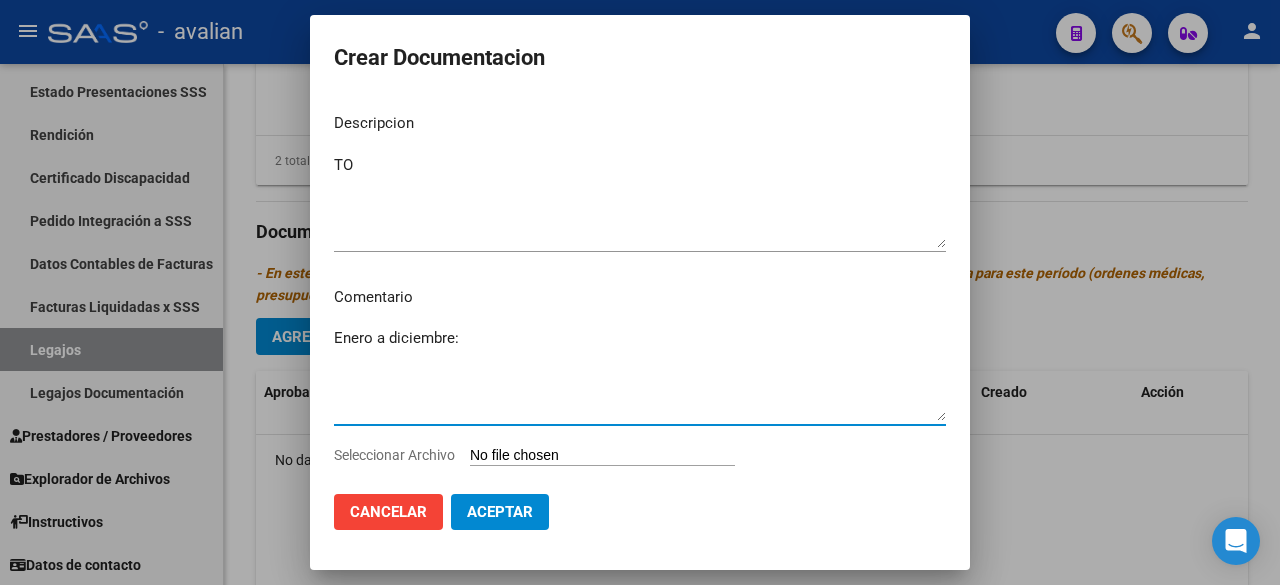 paste on "- Terapia Ocupacional 2 ss [LAST] [FIRST]" 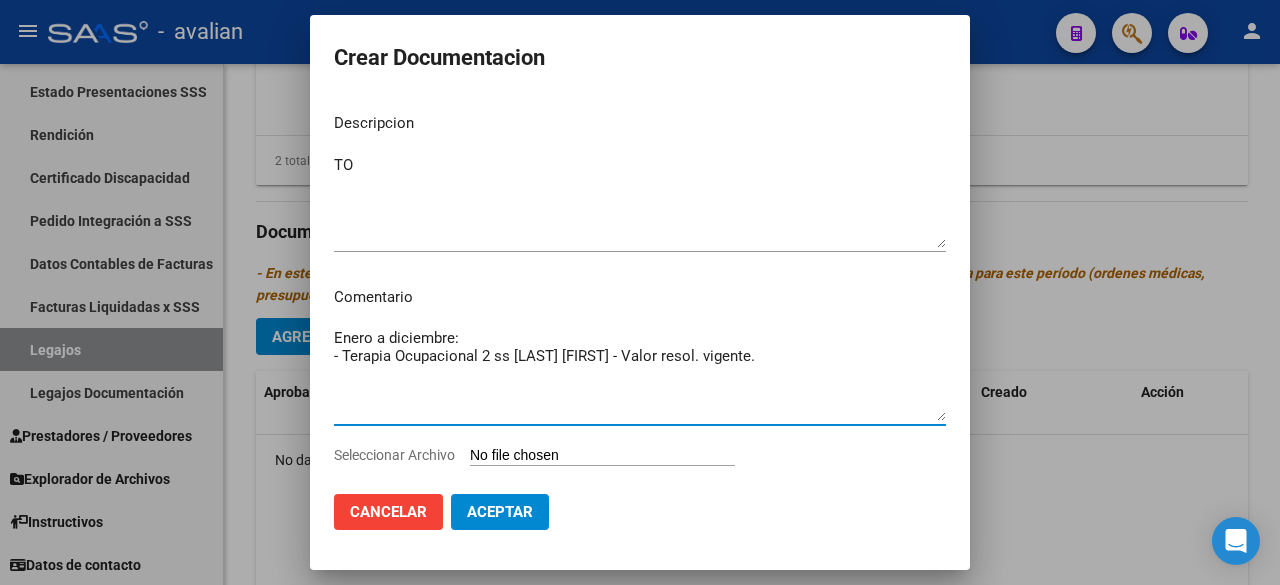 click on "Enero a diciembre:
- Terapia Ocupacional 2 ss [LAST] [FIRST] - Valor resol. vigente." at bounding box center (640, 374) 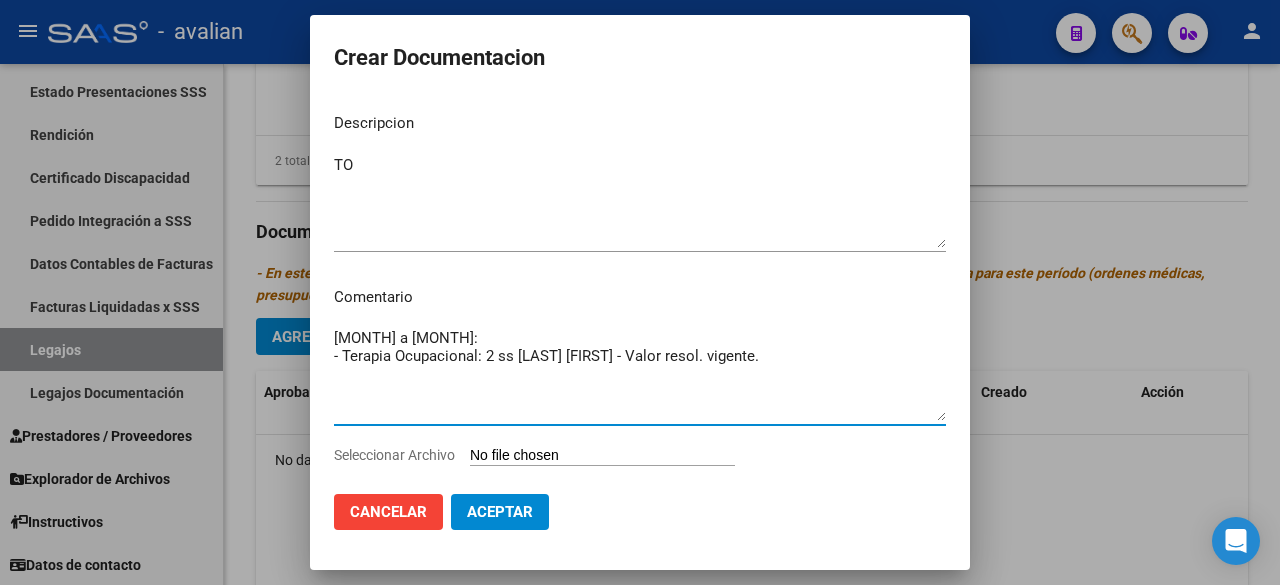 click on "[MONTH] a [MONTH]:
- Terapia Ocupacional: 2 ss [LAST] [FIRST] - Valor resol. vigente." at bounding box center (640, 374) 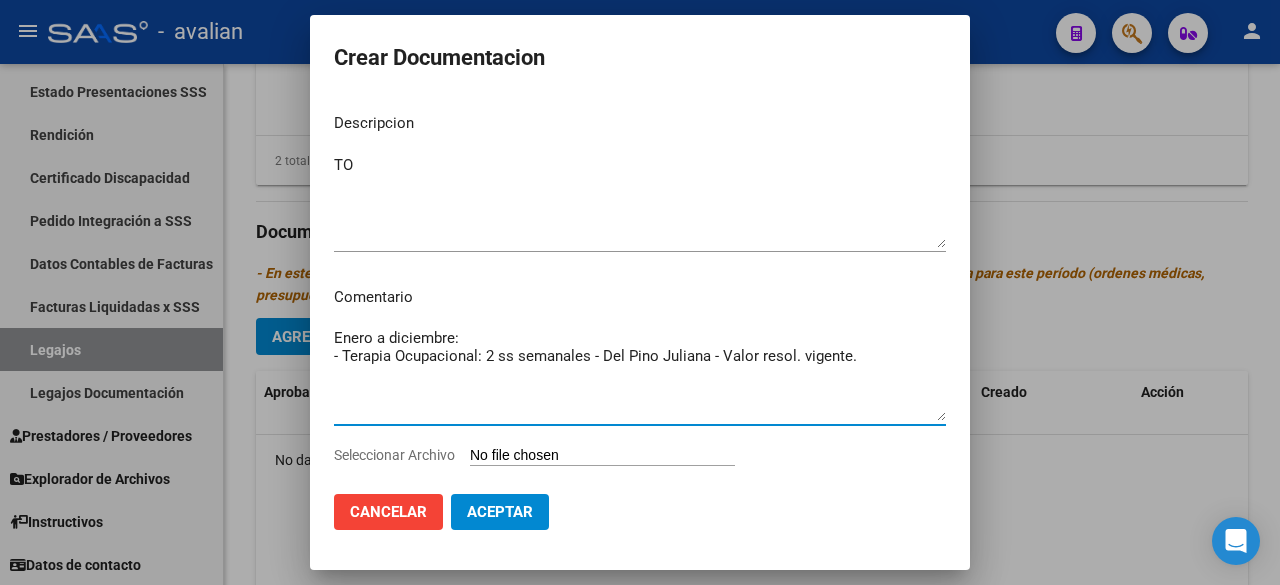 click on "Enero a diciembre:
- Terapia Ocupacional: 2 ss semanales - Del Pino Juliana - Valor resol. vigente." at bounding box center [640, 374] 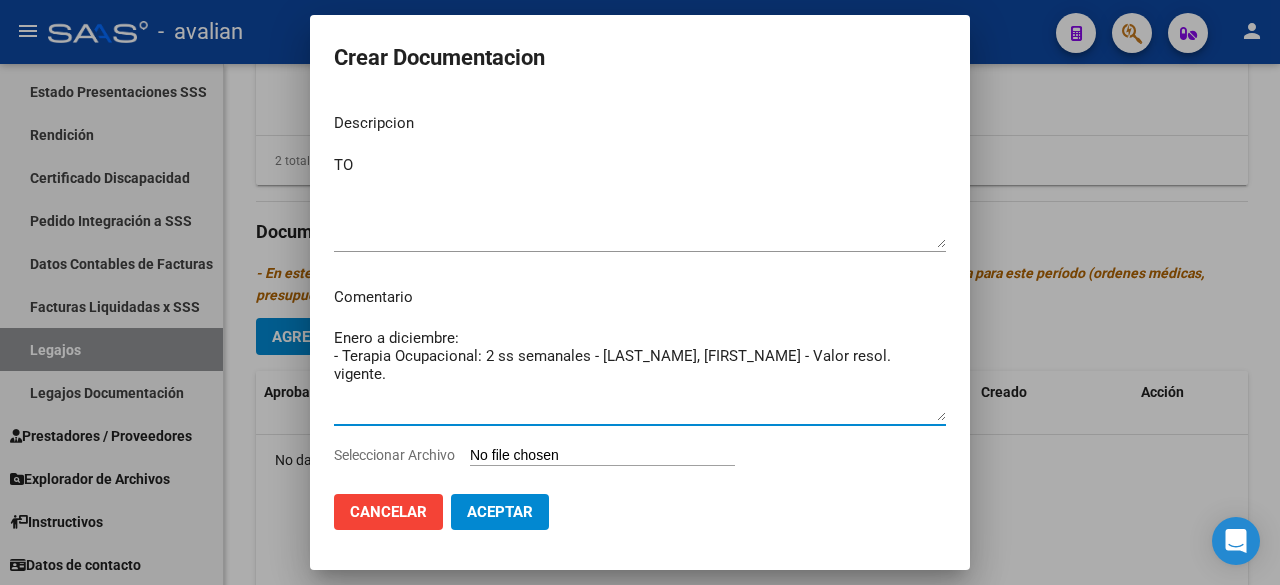 type on "Enero a diciembre:
- Terapia Ocupacional: 2 ss semanales - [LAST_NAME], [FIRST_NAME] - Valor resol. vigente." 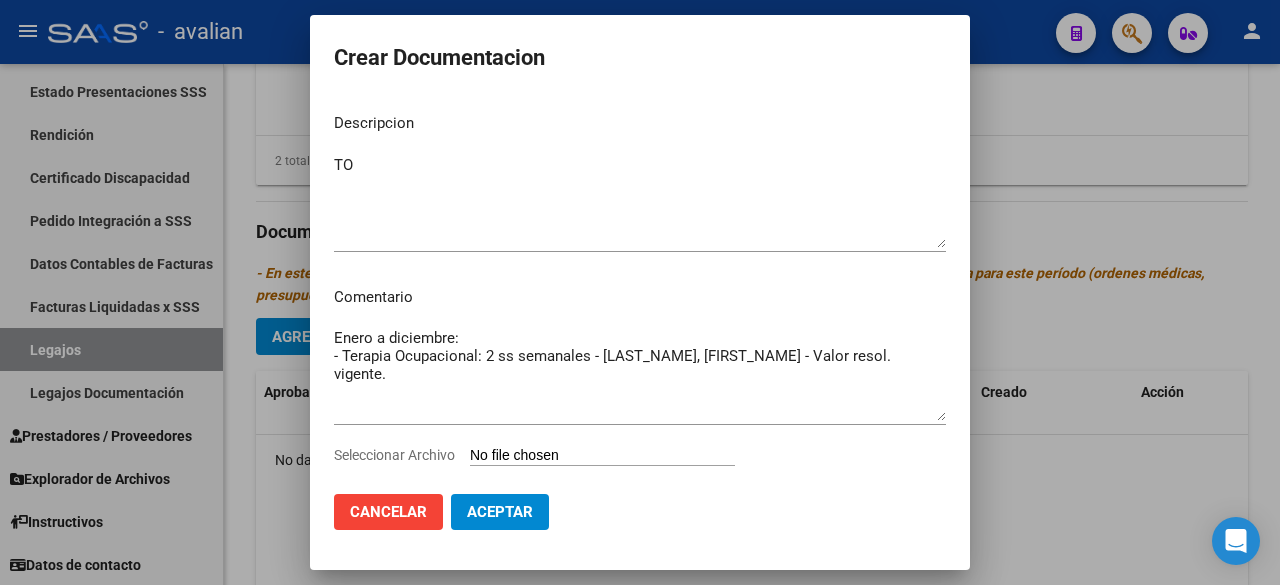 click on "Seleccionar Archivo" at bounding box center (602, 456) 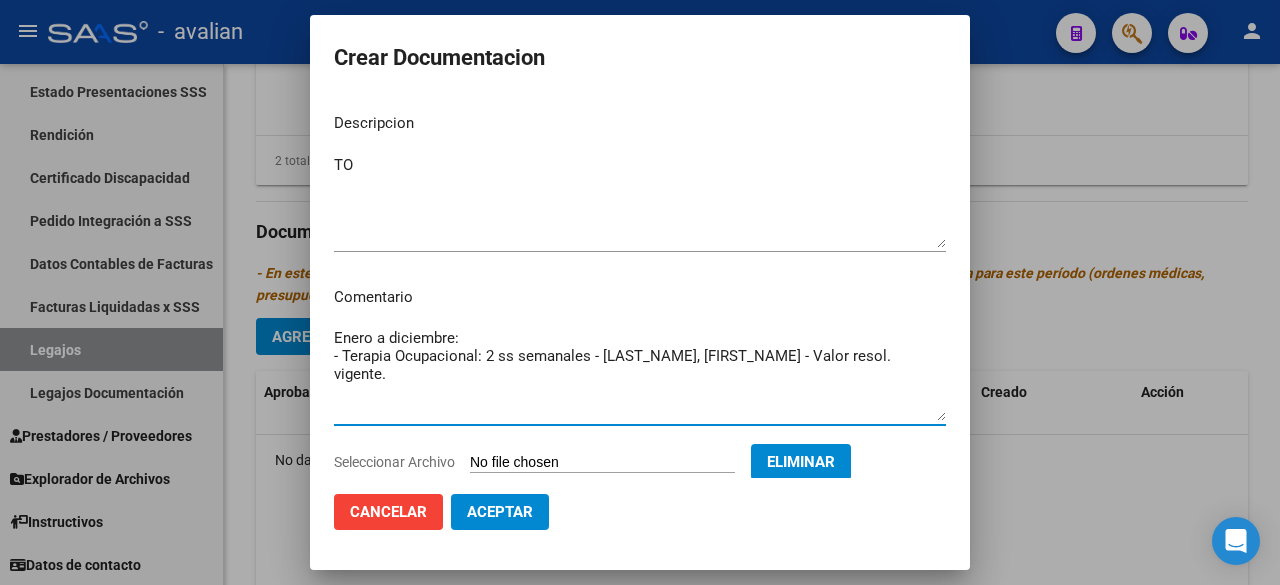 drag, startPoint x: 864, startPoint y: 359, endPoint x: 318, endPoint y: 357, distance: 546.00366 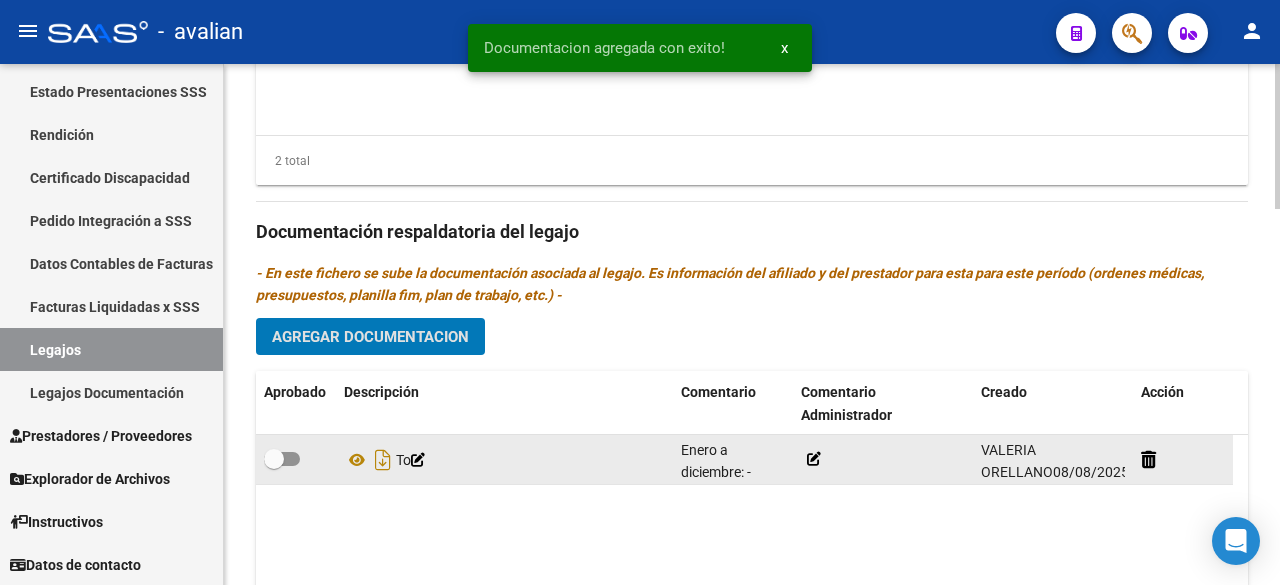 click 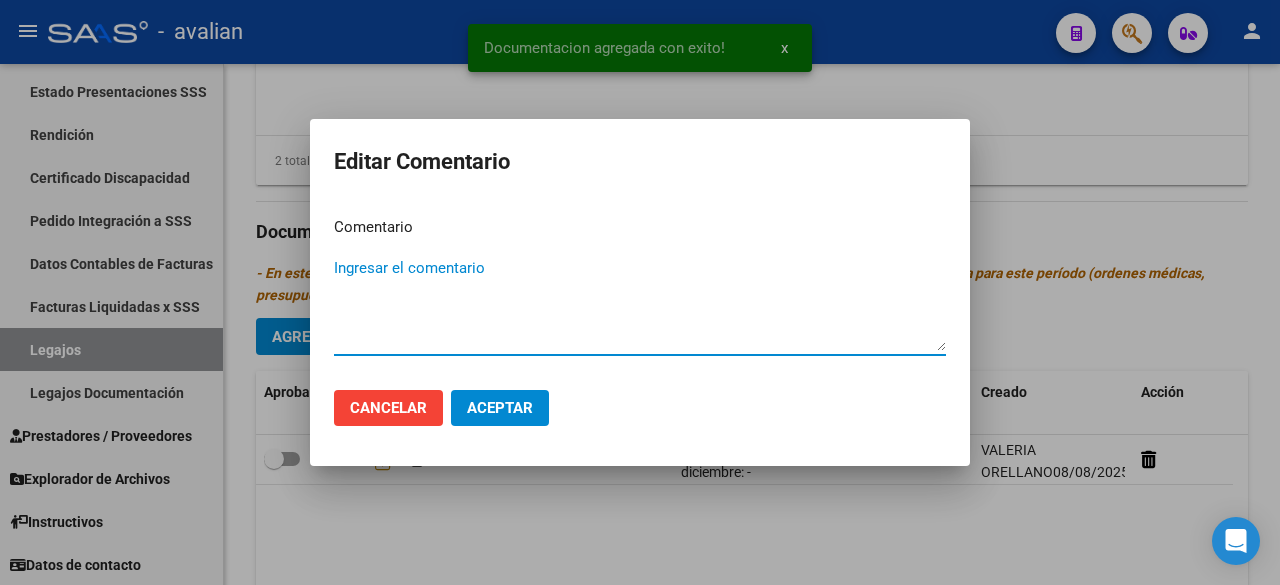 paste on "- Terapia Ocupacional: 2 ss semanales - [LAST], [FIRST] - Valor resol. vigente." 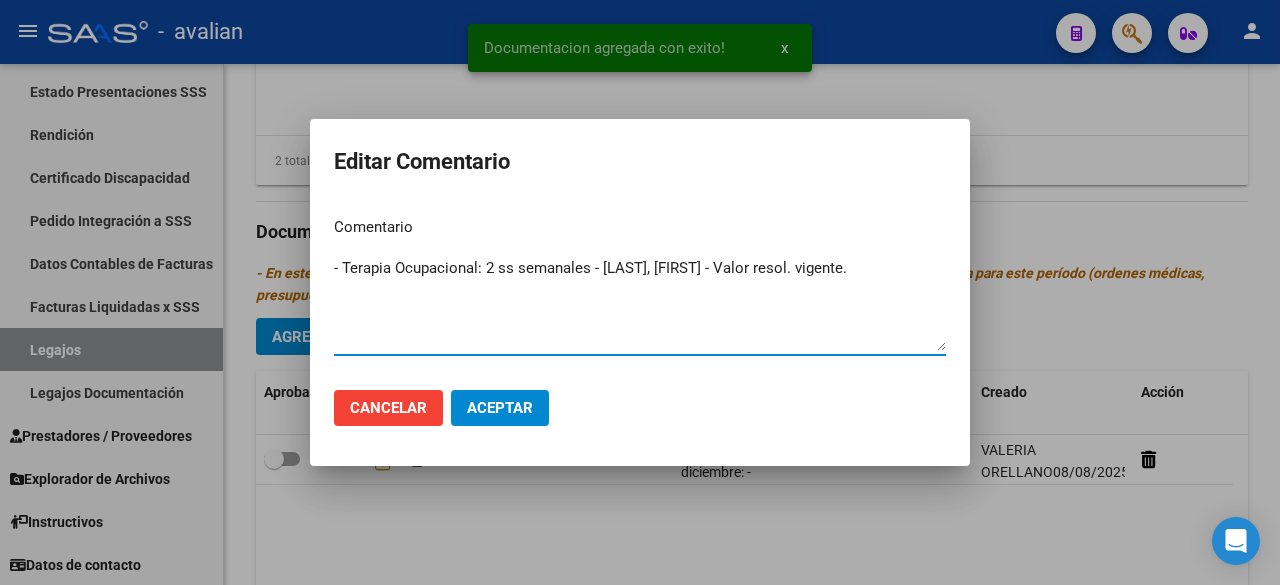 type on "- Terapia Ocupacional: 2 ss semanales - [LAST], [FIRST] - Valor resol. vigente." 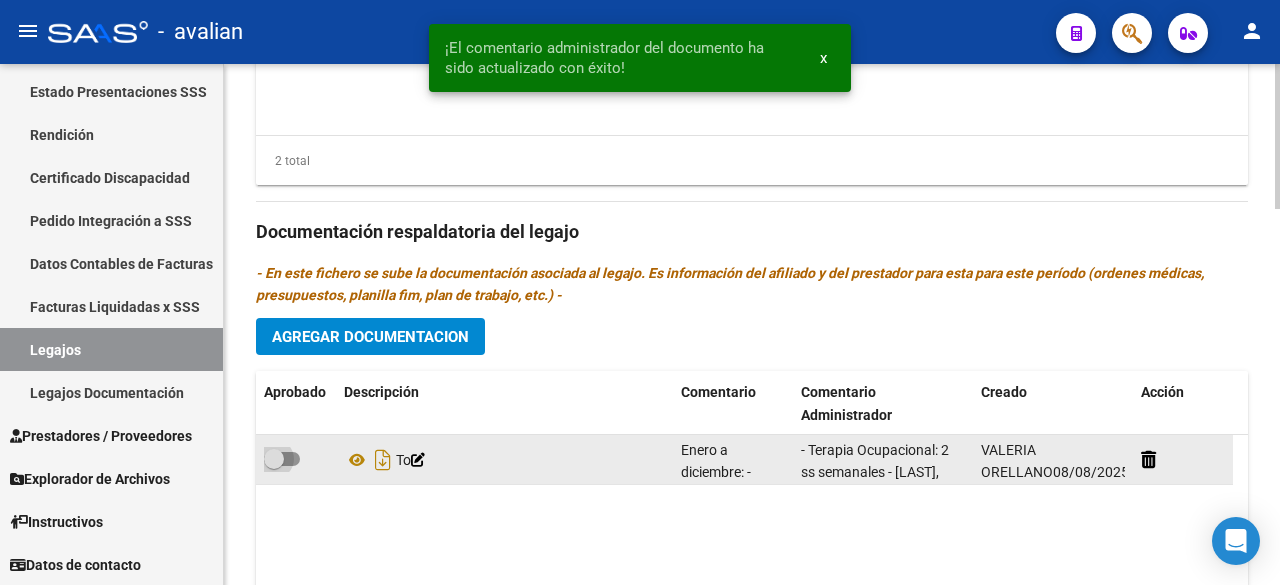 click at bounding box center (282, 459) 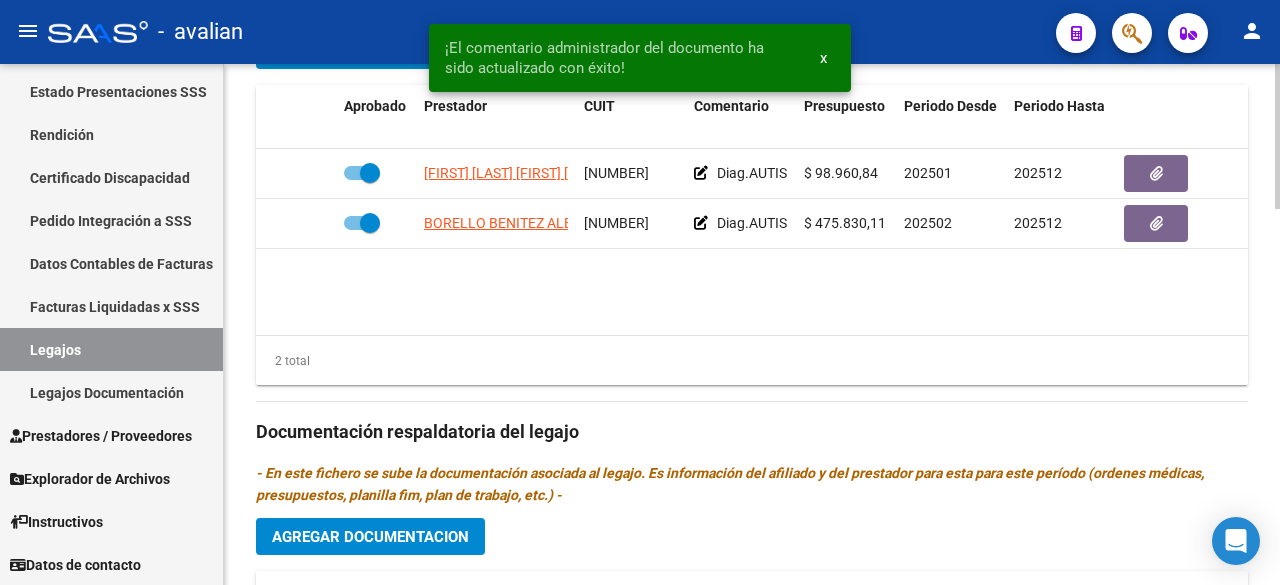 scroll, scrollTop: 1346, scrollLeft: 0, axis: vertical 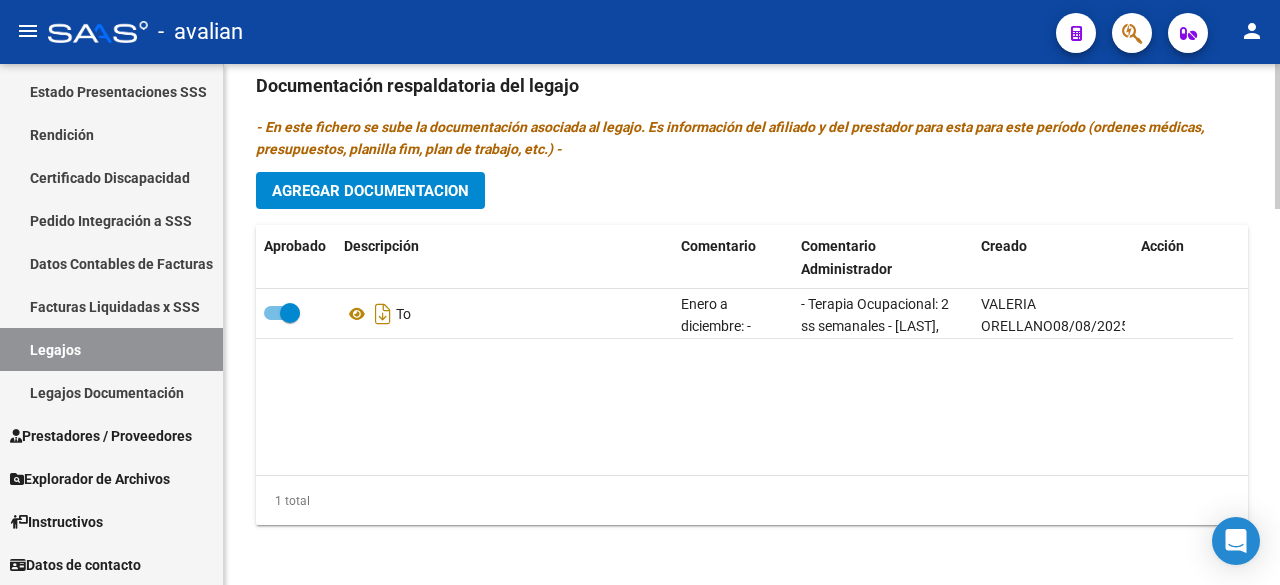 click on "Agregar Documentacion" 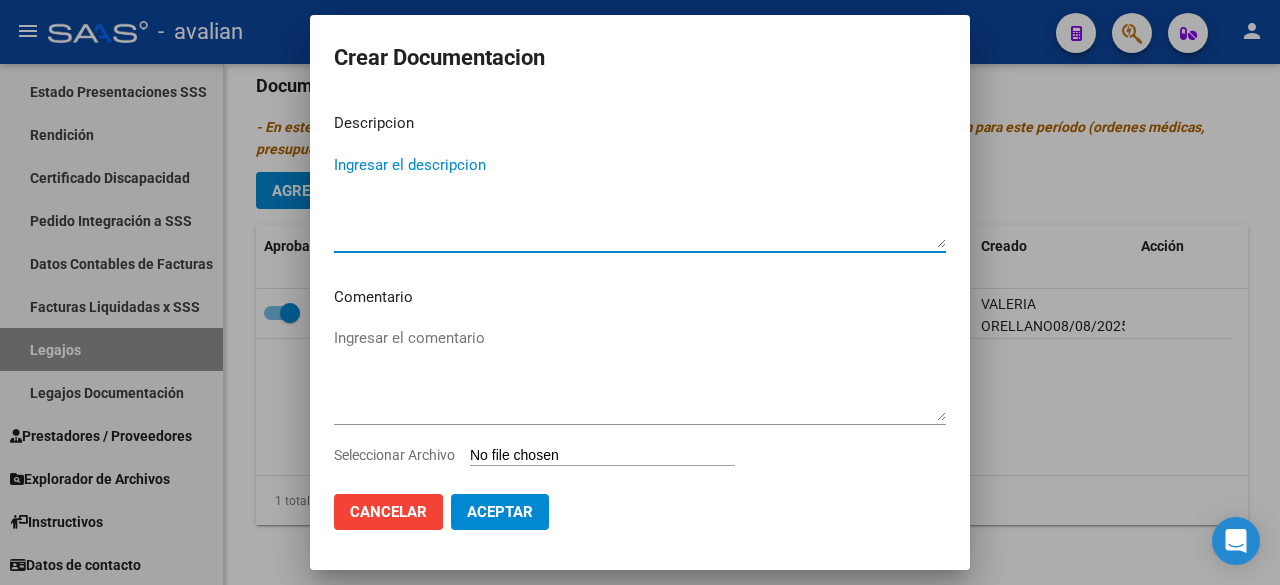 click on "Ingresar el descripcion" at bounding box center [640, 201] 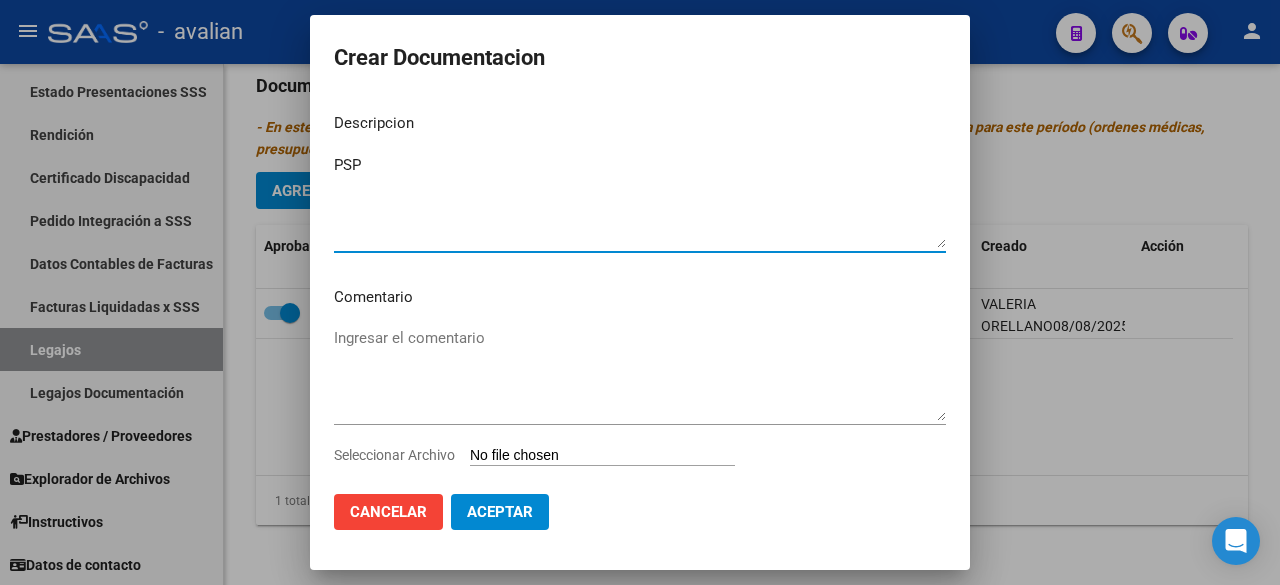 type on "PSP" 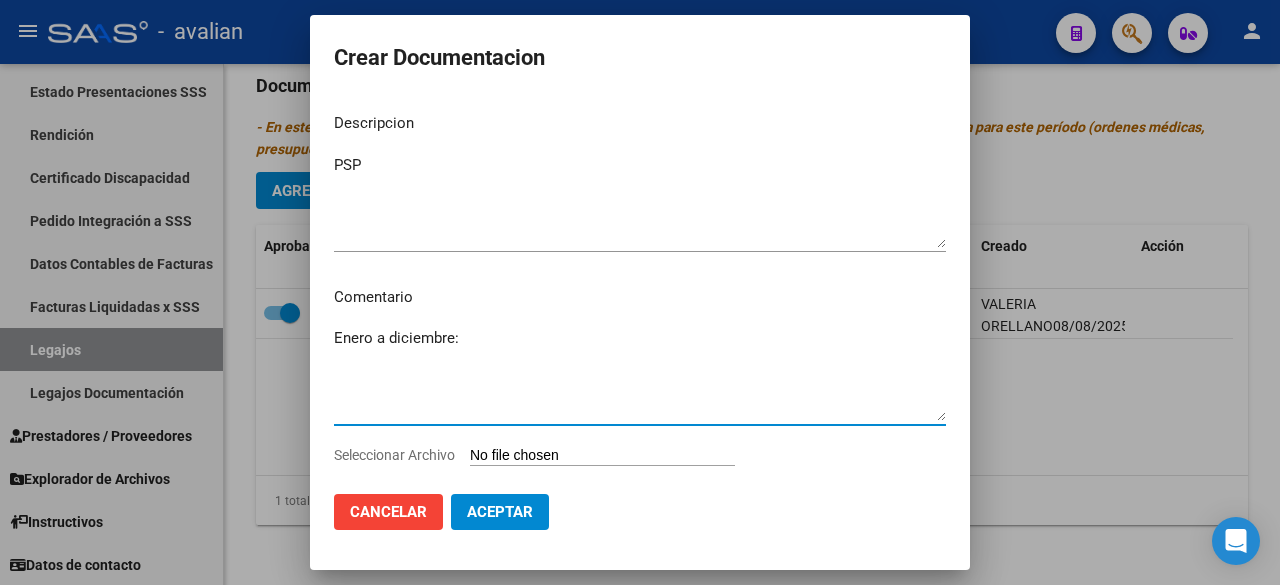 paste on "- Terapia Ocupacional: 2 ss semanales - [LAST], [FIRST] - Valor resol. vigente." 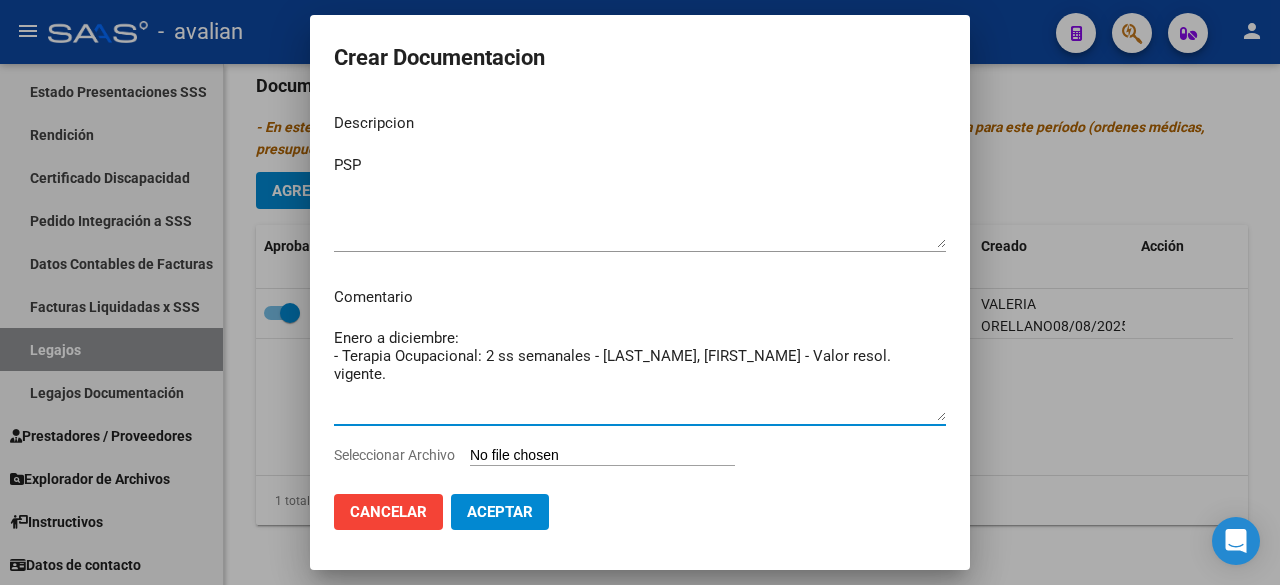 drag, startPoint x: 477, startPoint y: 358, endPoint x: 340, endPoint y: 359, distance: 137.00365 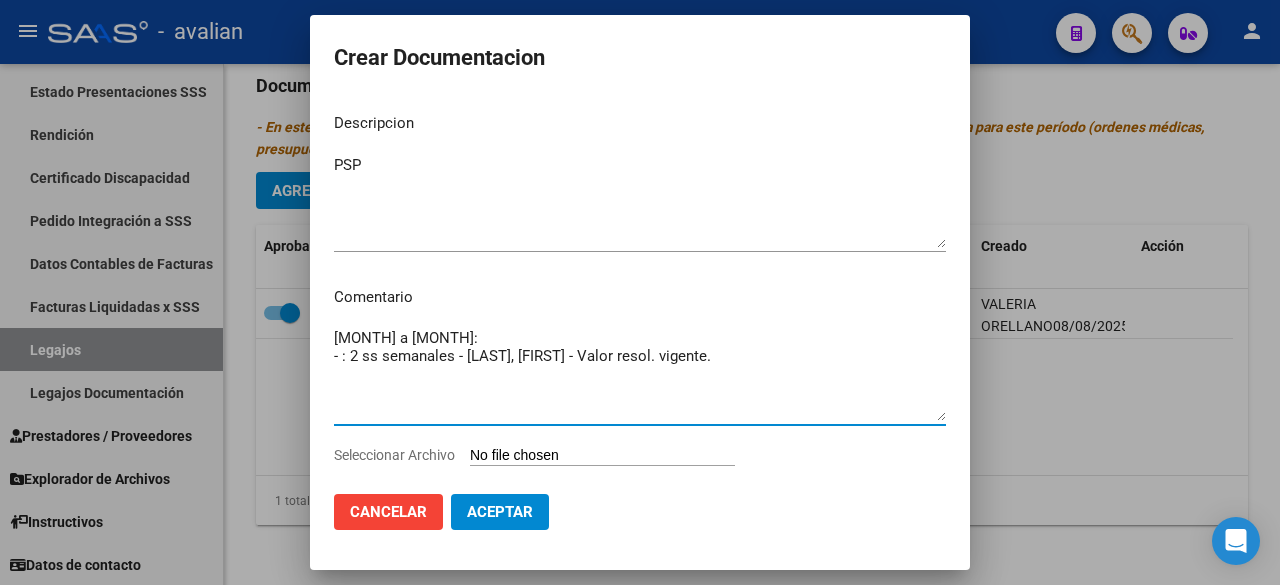 paste on "Psicopedagogia" 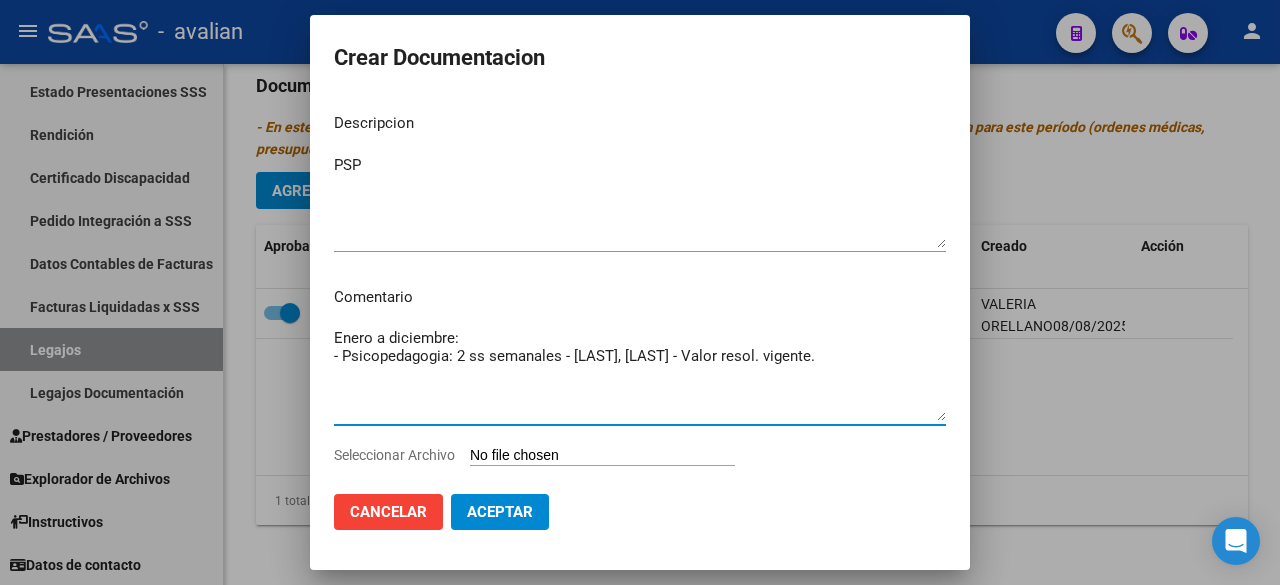 click on "Enero a diciembre:
- Psicopedagogia: 2 ss semanales - [LAST], [LAST] - Valor resol. vigente." at bounding box center (640, 374) 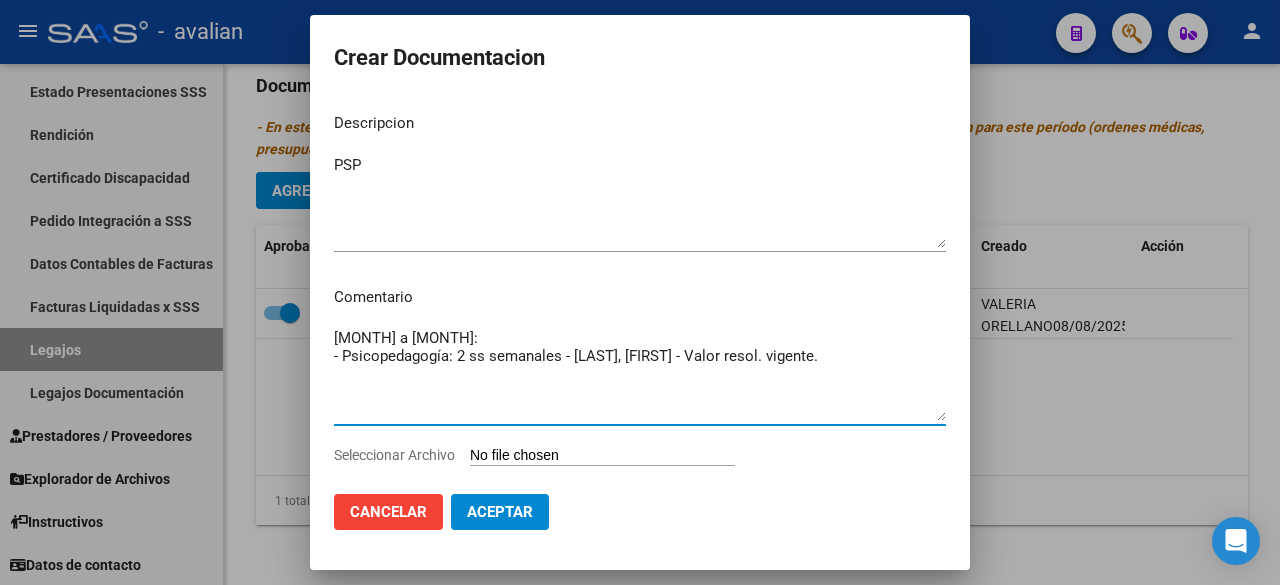 drag, startPoint x: 684, startPoint y: 354, endPoint x: 572, endPoint y: 363, distance: 112.36102 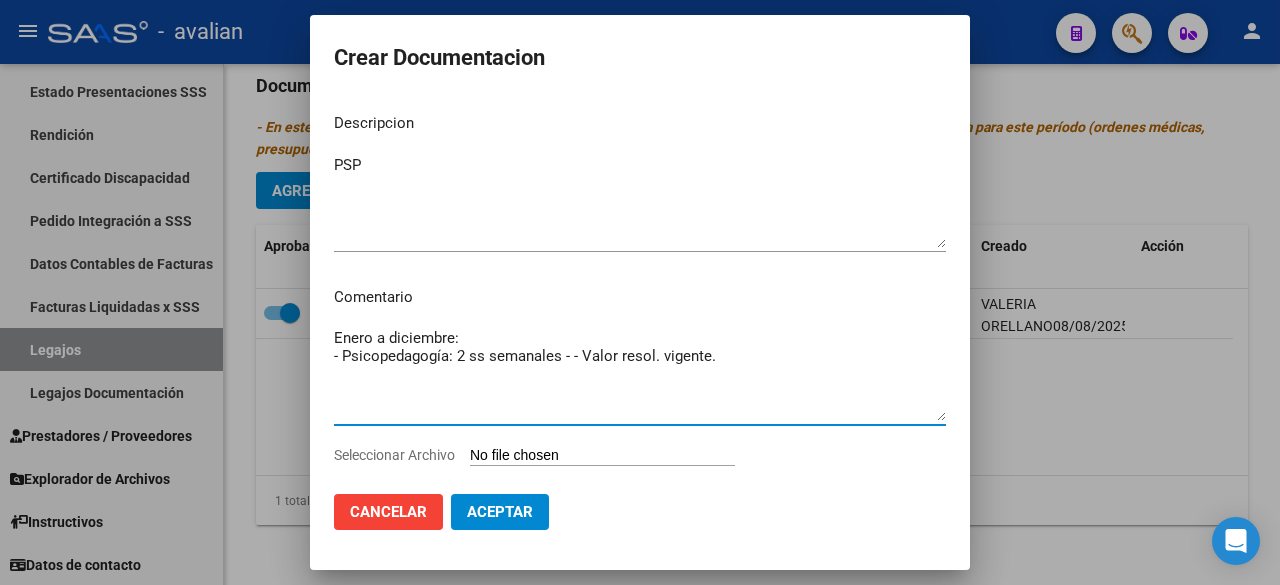 paste on "[LAST] [FIRST]" 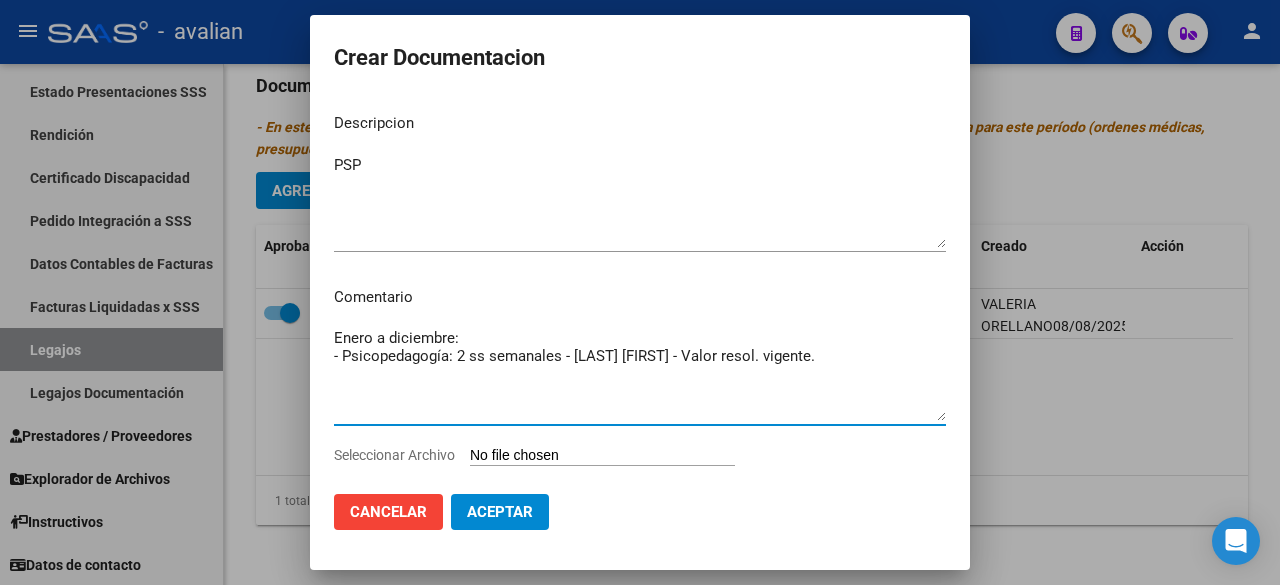 click on "Enero a diciembre:
- Psicopedagogía: 2 ss semanales - [LAST] [FIRST] - Valor resol. vigente." at bounding box center (640, 374) 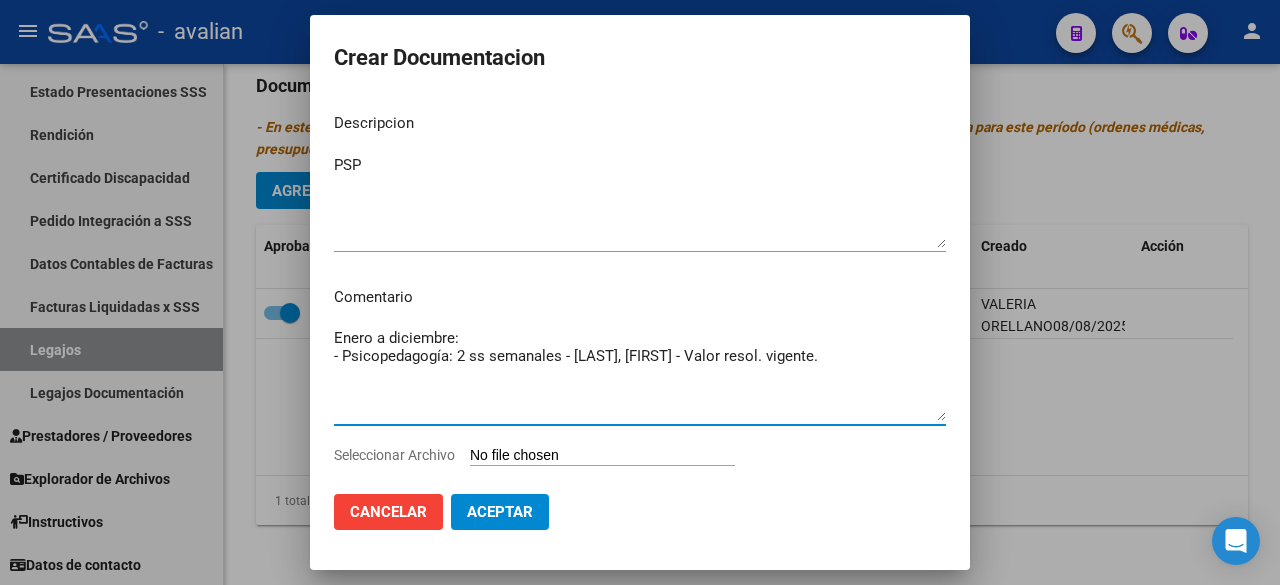 drag, startPoint x: 822, startPoint y: 355, endPoint x: 318, endPoint y: 355, distance: 504 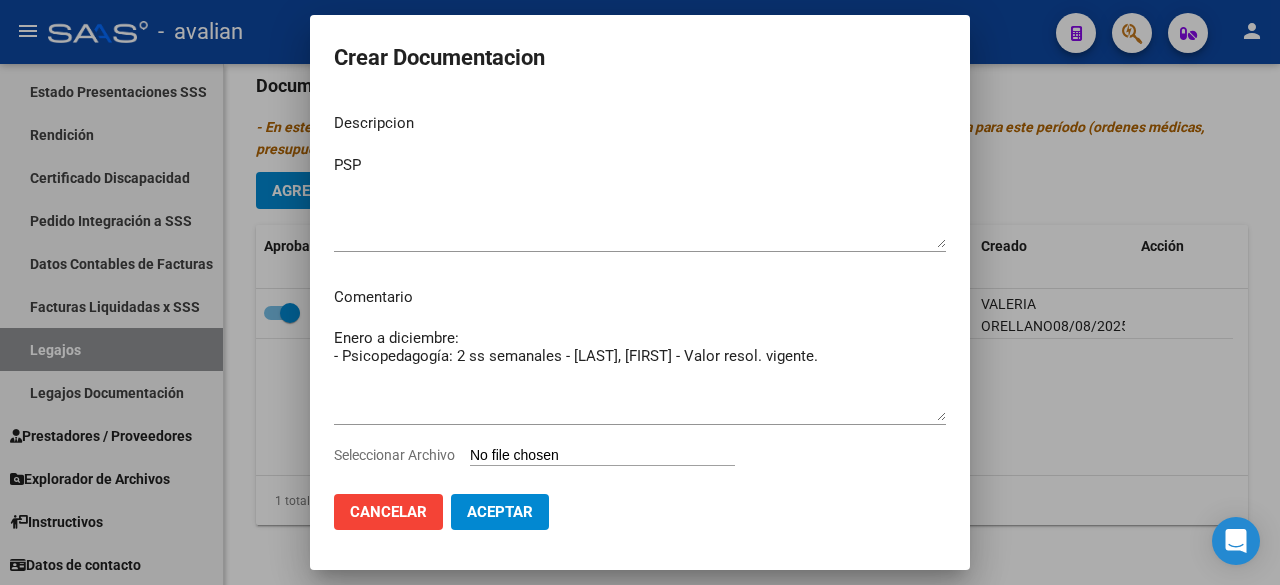 type on "C:\fakepath\PSP.pdf" 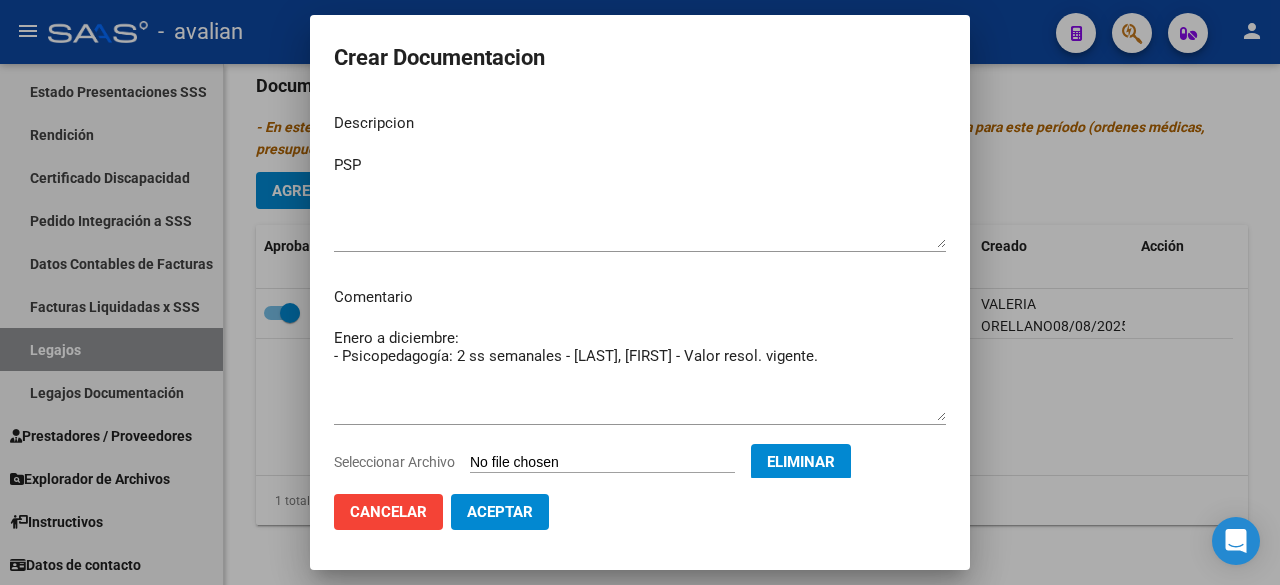 click on "Aceptar" 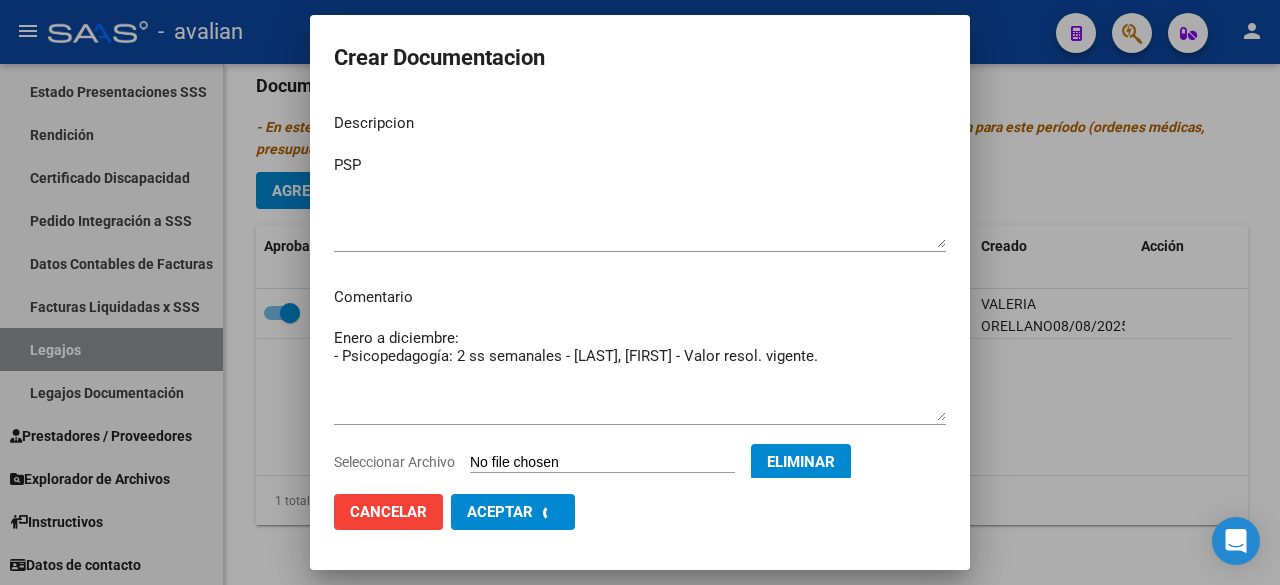 checkbox on "false" 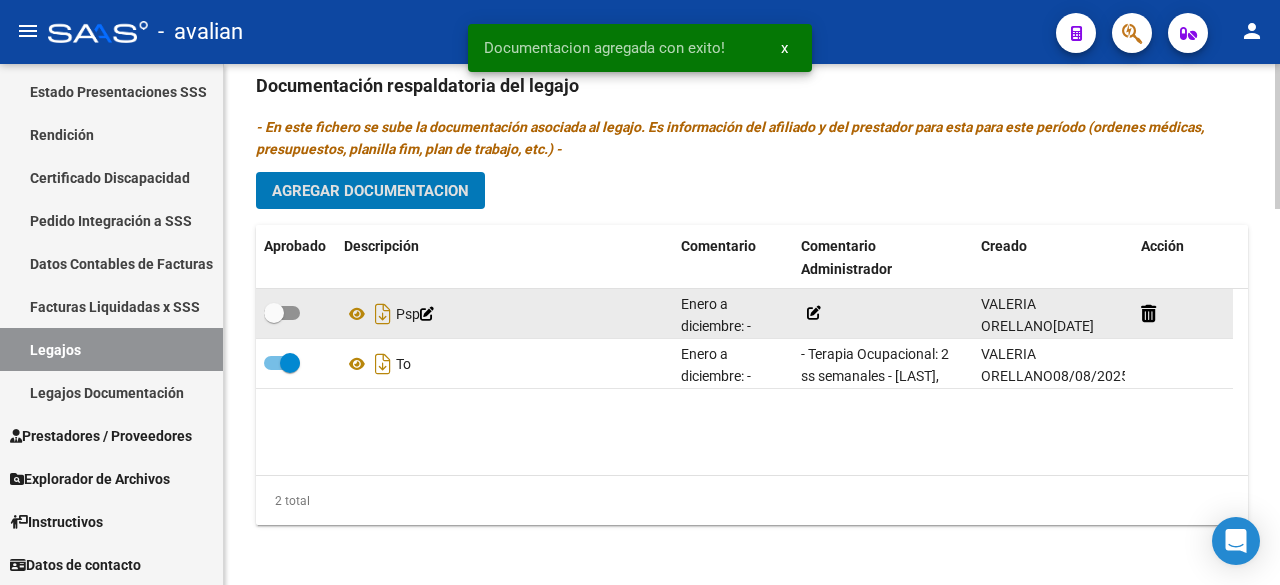 click 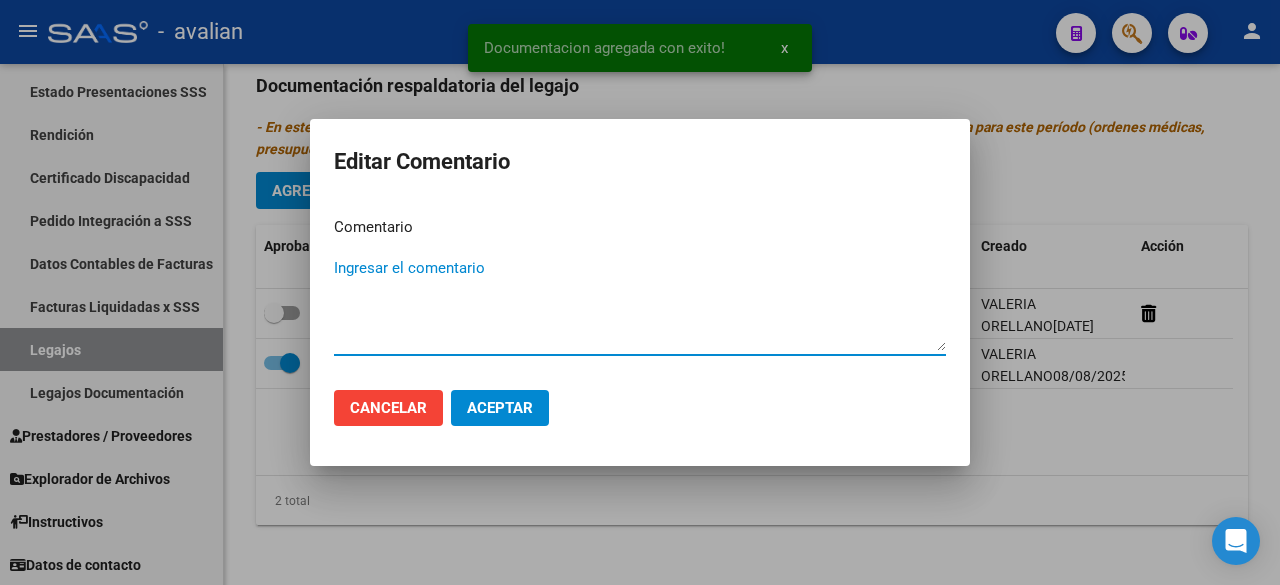 paste on "- Psicopedagogía: 2 ss semanales - Minoli, Marisol - Valor resol. vigente." 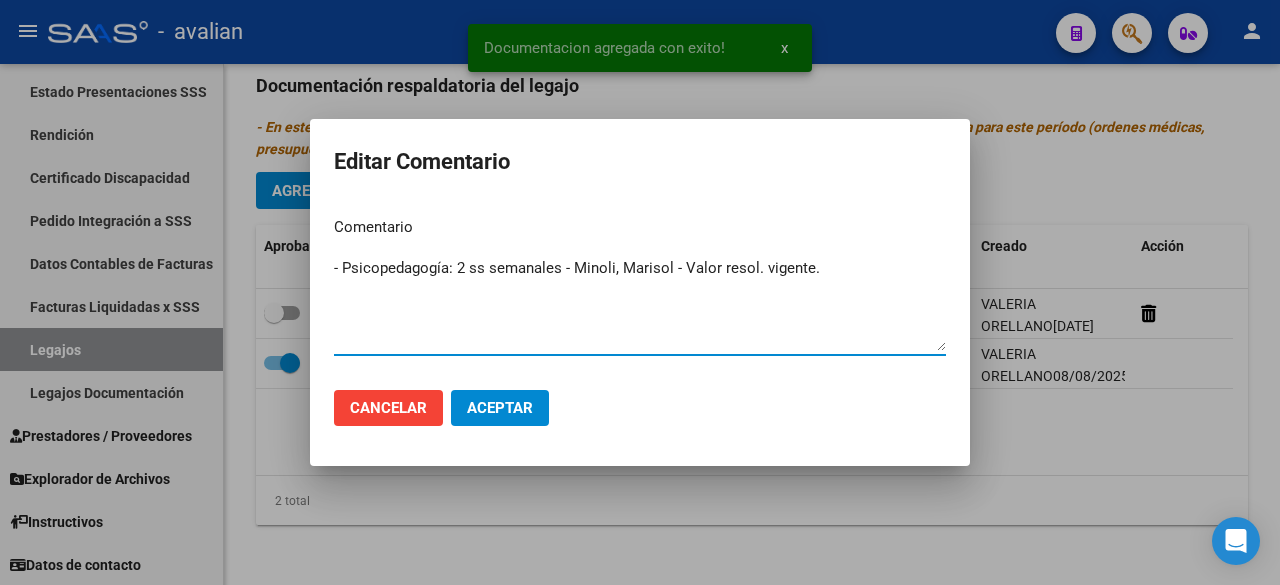 type on "- Psicopedagogía: 2 ss semanales - Minoli, Marisol - Valor resol. vigente." 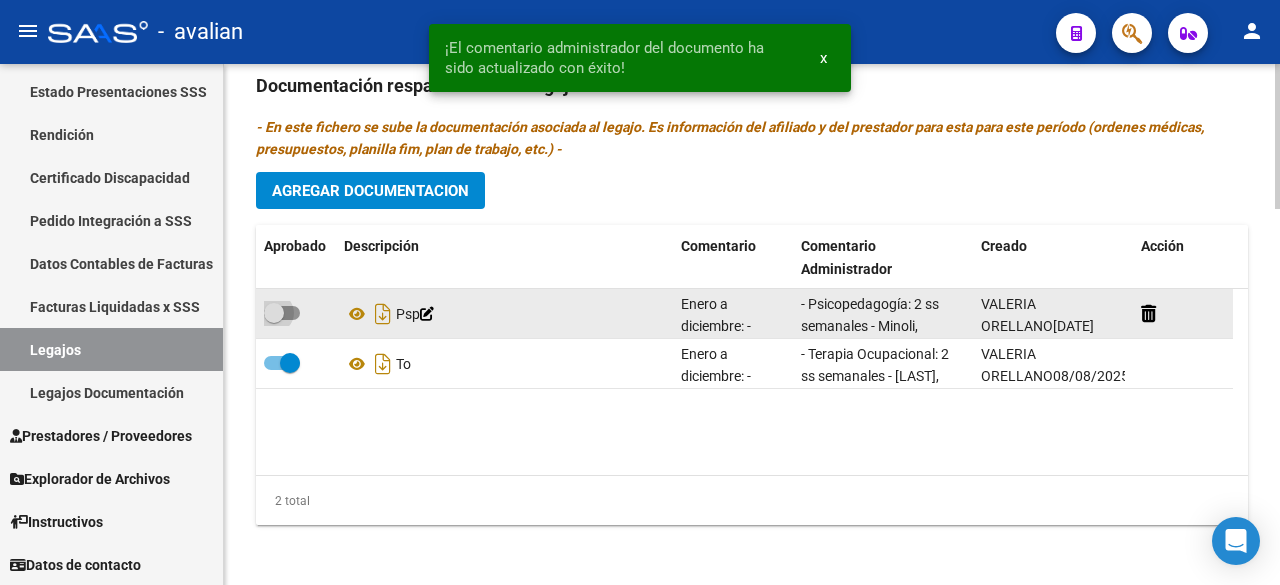 click at bounding box center [282, 313] 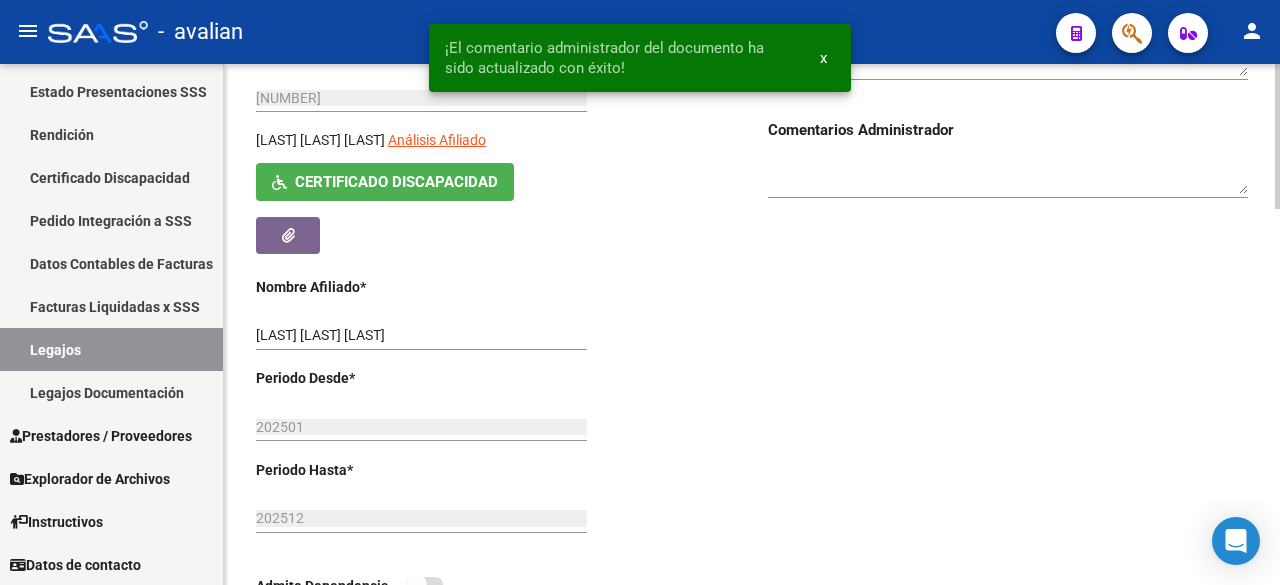 scroll, scrollTop: 0, scrollLeft: 0, axis: both 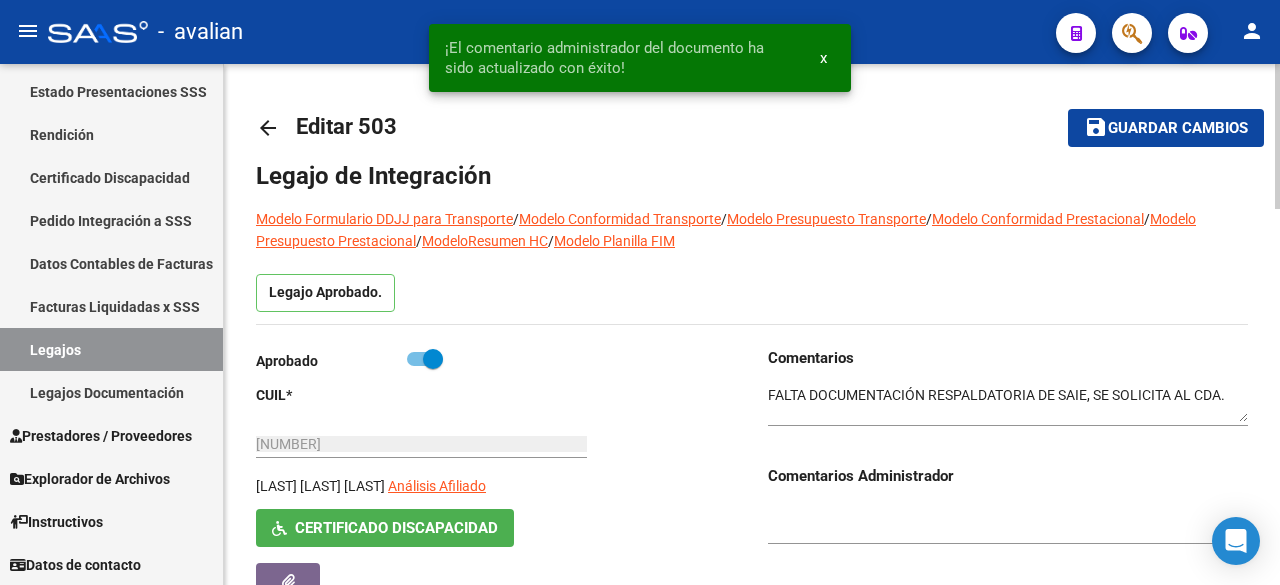 click on "Guardar cambios" 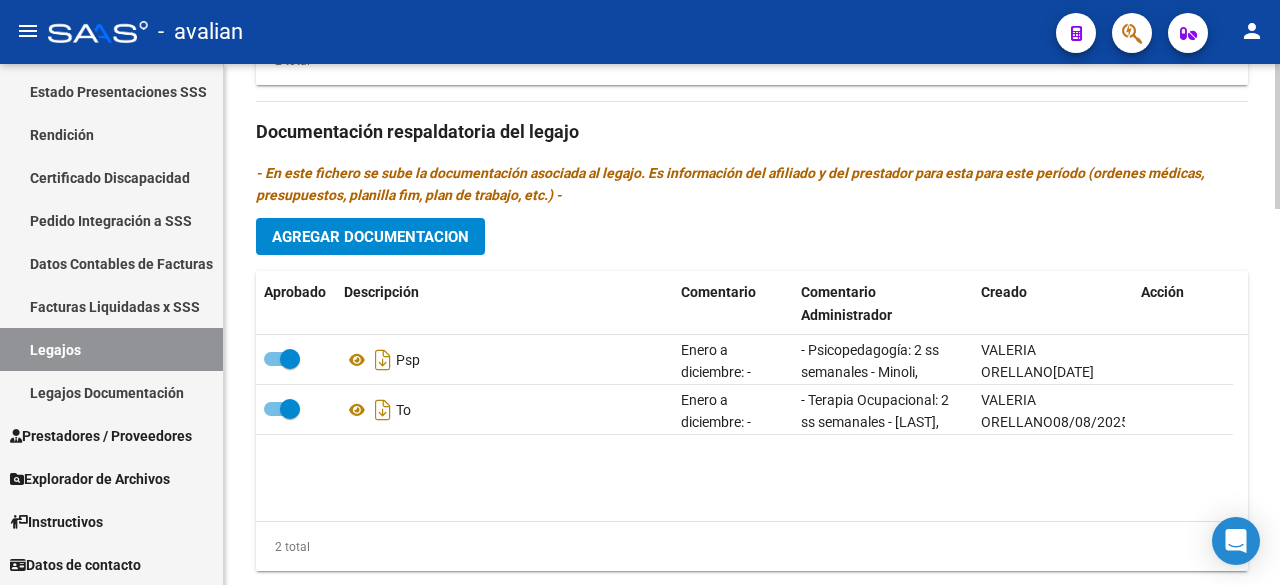 scroll, scrollTop: 1000, scrollLeft: 0, axis: vertical 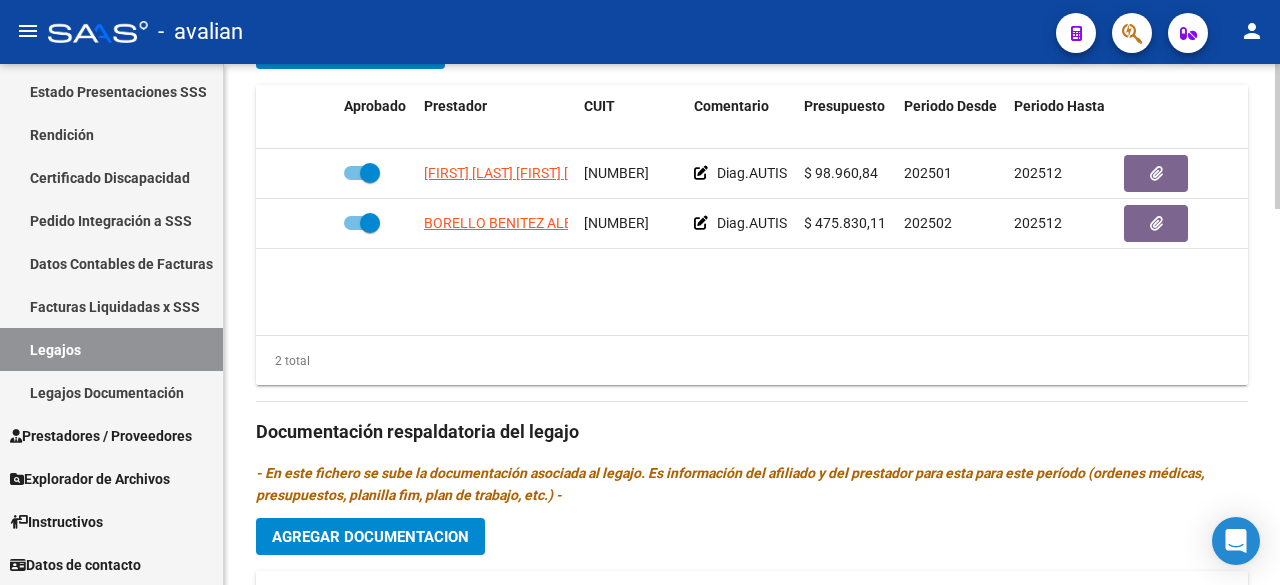 click on "[LAST] [FIRST] [MIDDLE] [CUIL]     Diag.AUTISMO EN LA NIÑEZ - TRASTORNOS ESPECIFICOS DEL DESARROLLO DEL HABLA Y DEL LENGUAJE - Prestación autorizada: 60006010- TERAPIA OCUPACIONAL / Cant semanal: 2 / Tope mensual: 8 / Tope anual: 96  $ 98.960,84  [DATE] [DATE] Soporte SAAS   [DATE]      [LAST] [FIRST] [MIDDLE] [CUIL]     Diag.AUTISMO EN LA NIÑEZ - TRASTORNOS ESPECIFICOS DEL DESARROLLO DEL HABLA Y DEL LENGUAJE - Prestación autorizada: 60000089- MÓDULO DE APOYO A LA INTEGRACIÓN ESCOLAR / Cant semanal:  / Tope mensual: 1 / Tope anual: 11  $ 475.830,11  [DATE] [DATE] Soporte SAAS   [DATE]" 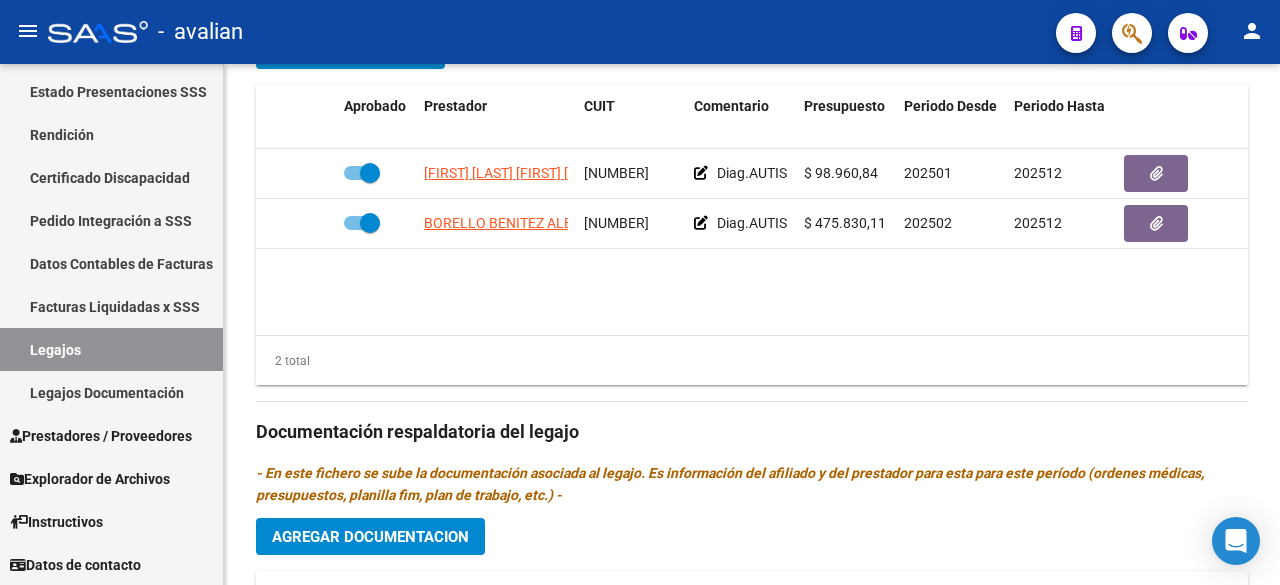 click on "-   avalian" 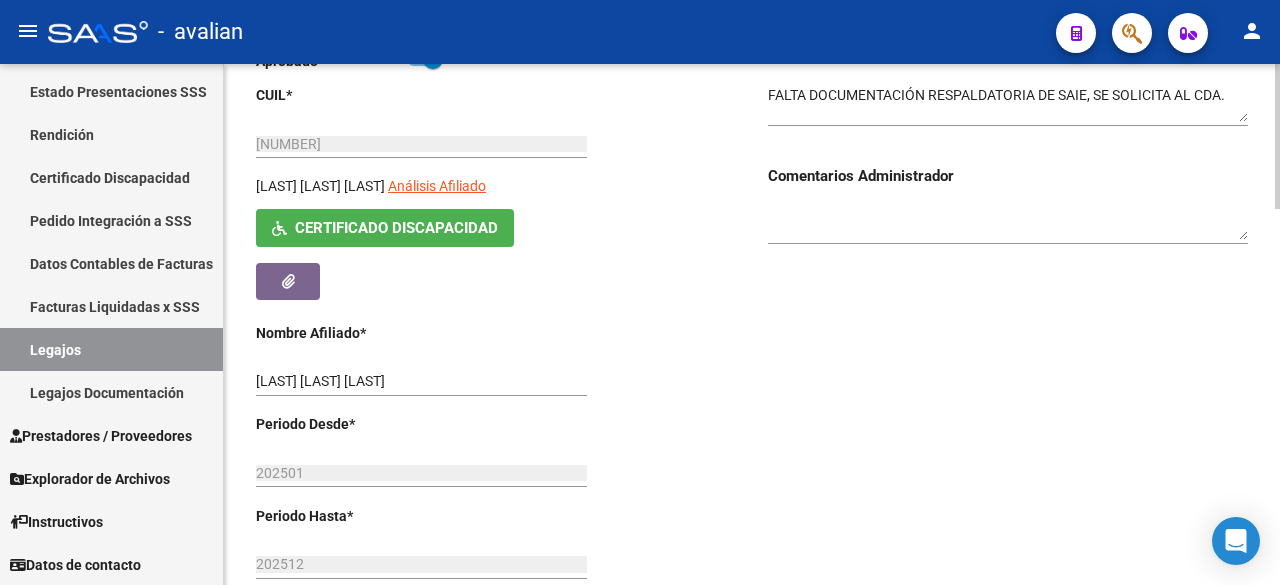scroll, scrollTop: 200, scrollLeft: 0, axis: vertical 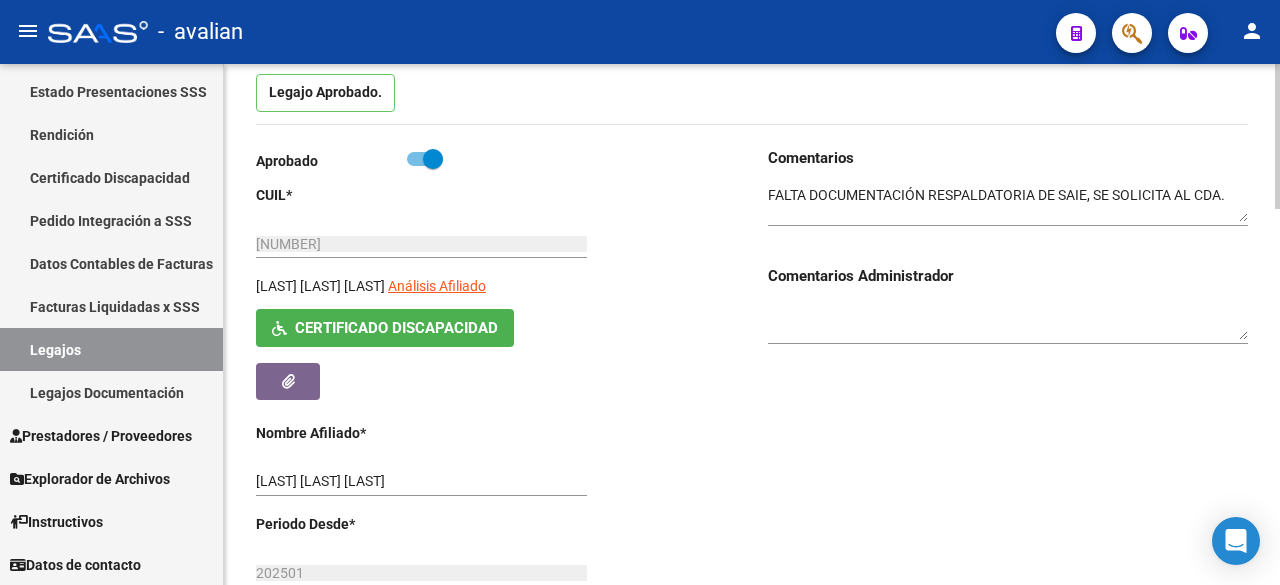 click at bounding box center [1008, 204] 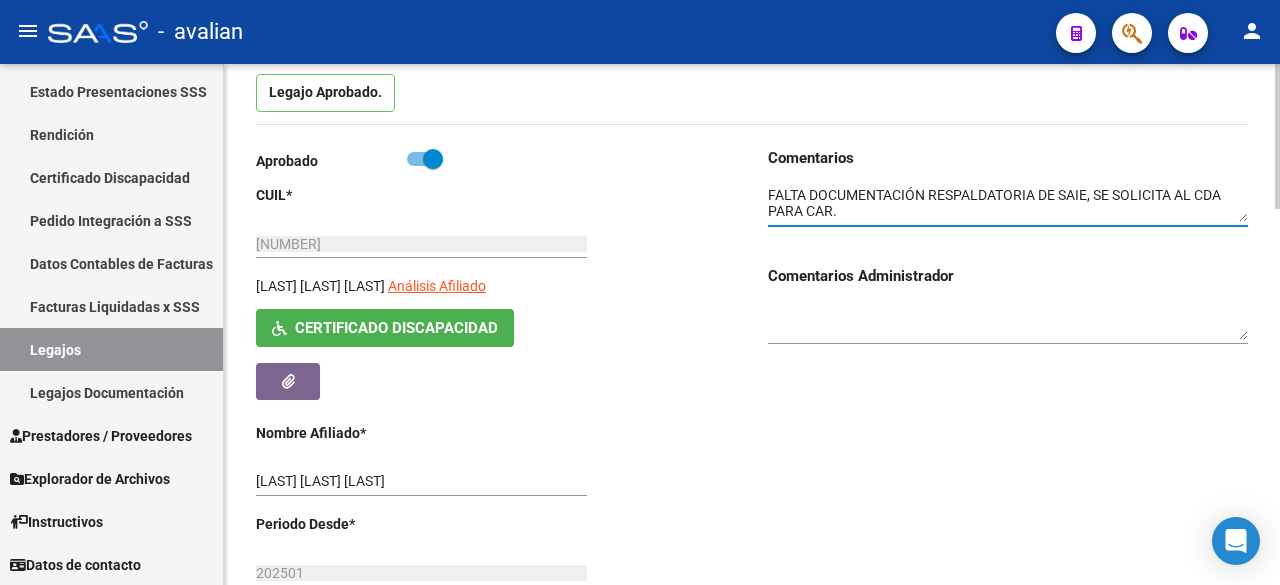click at bounding box center (1008, 204) 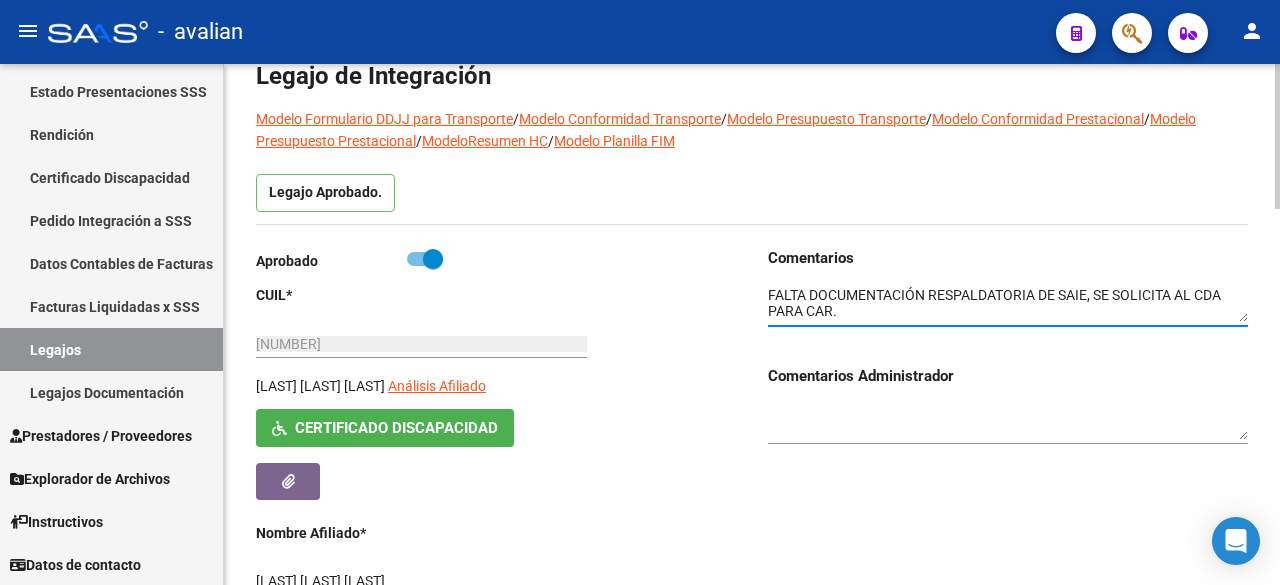 scroll, scrollTop: 0, scrollLeft: 0, axis: both 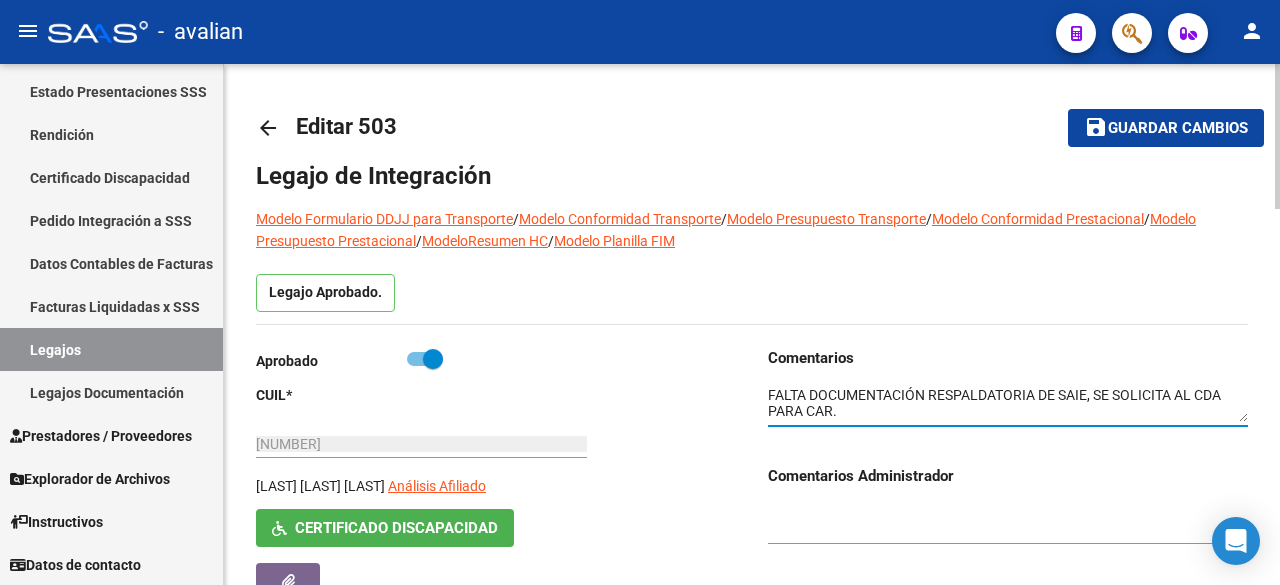 type on "FALTA DOCUMENTACIÓN RESPALDATORIA DE SAIE, SE SOLICITA AL CDA PARA CAR." 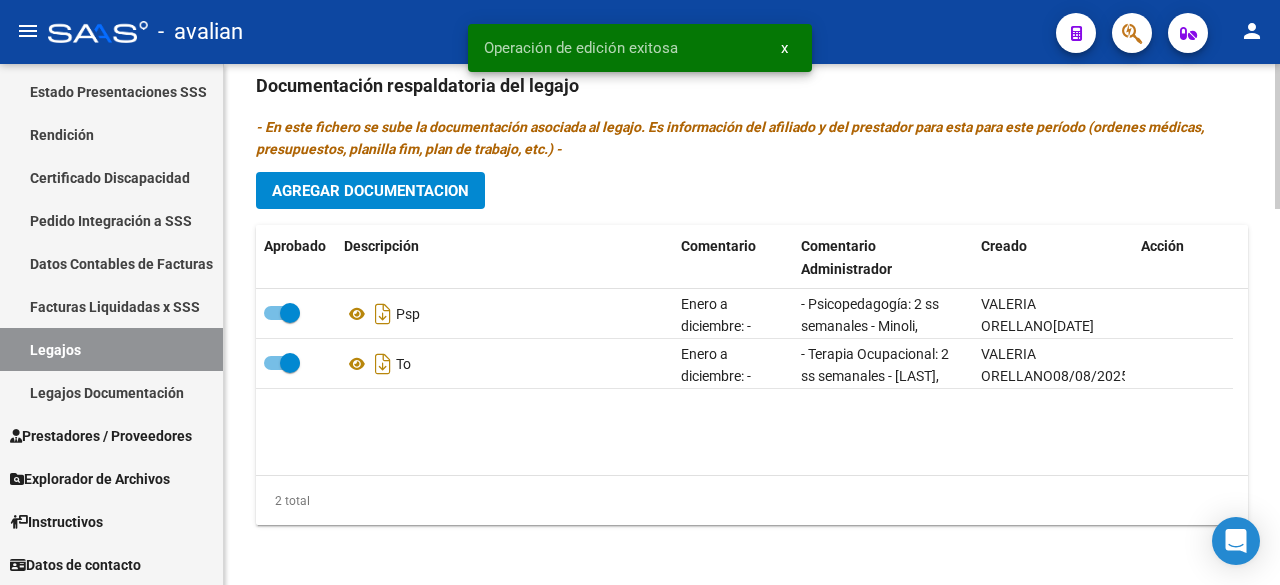 scroll, scrollTop: 946, scrollLeft: 0, axis: vertical 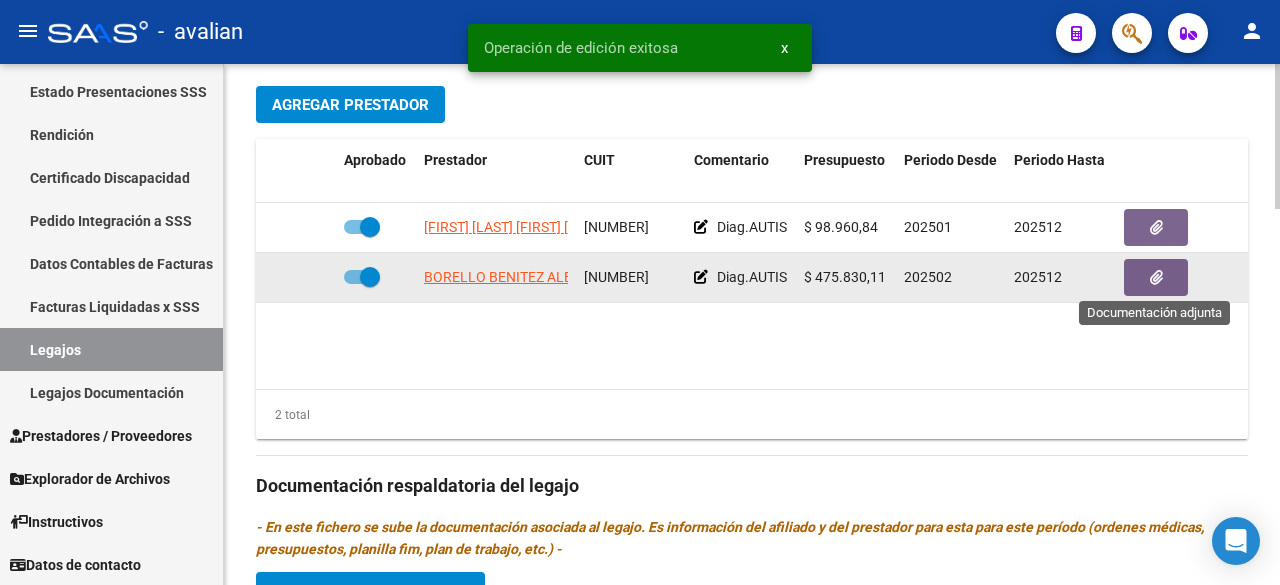 click 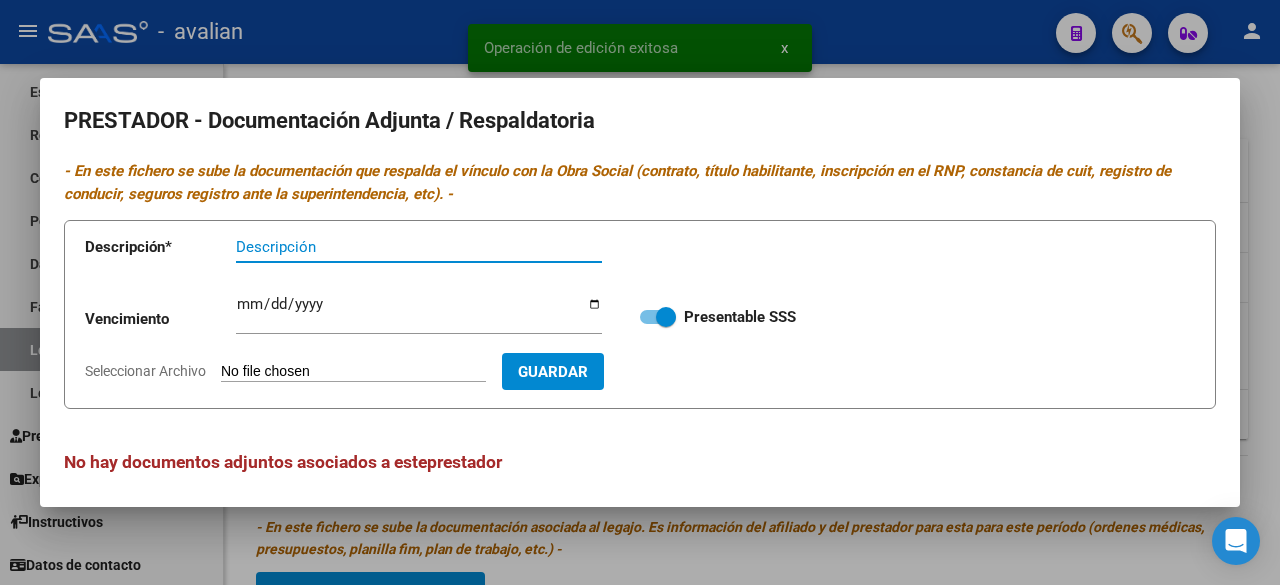 scroll, scrollTop: 8, scrollLeft: 0, axis: vertical 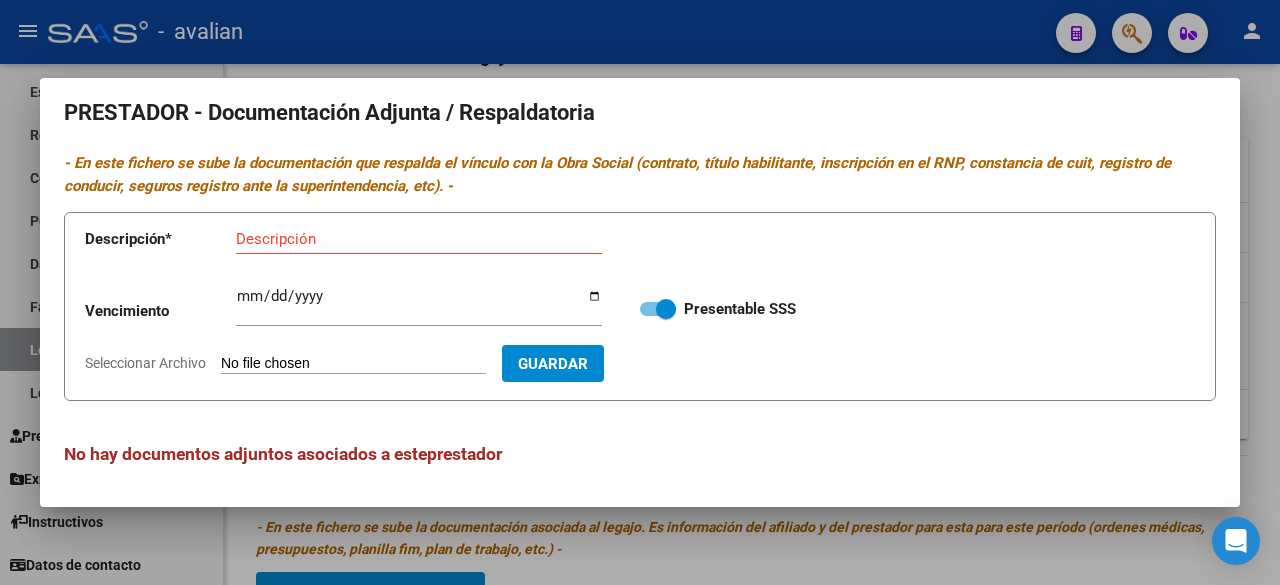 click at bounding box center [640, 292] 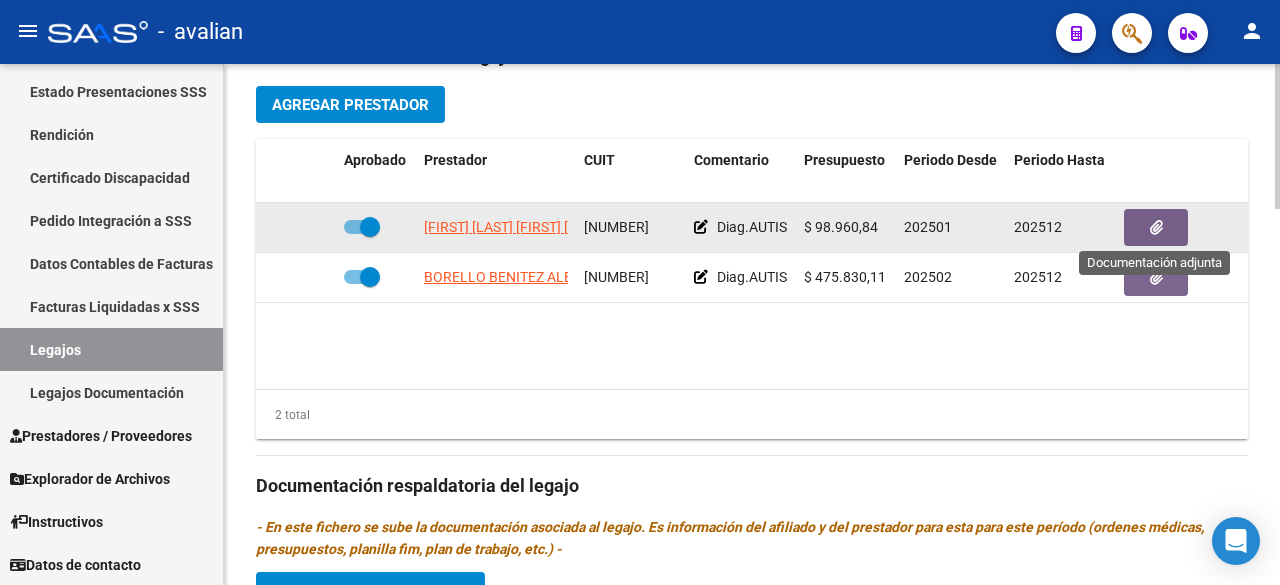 click 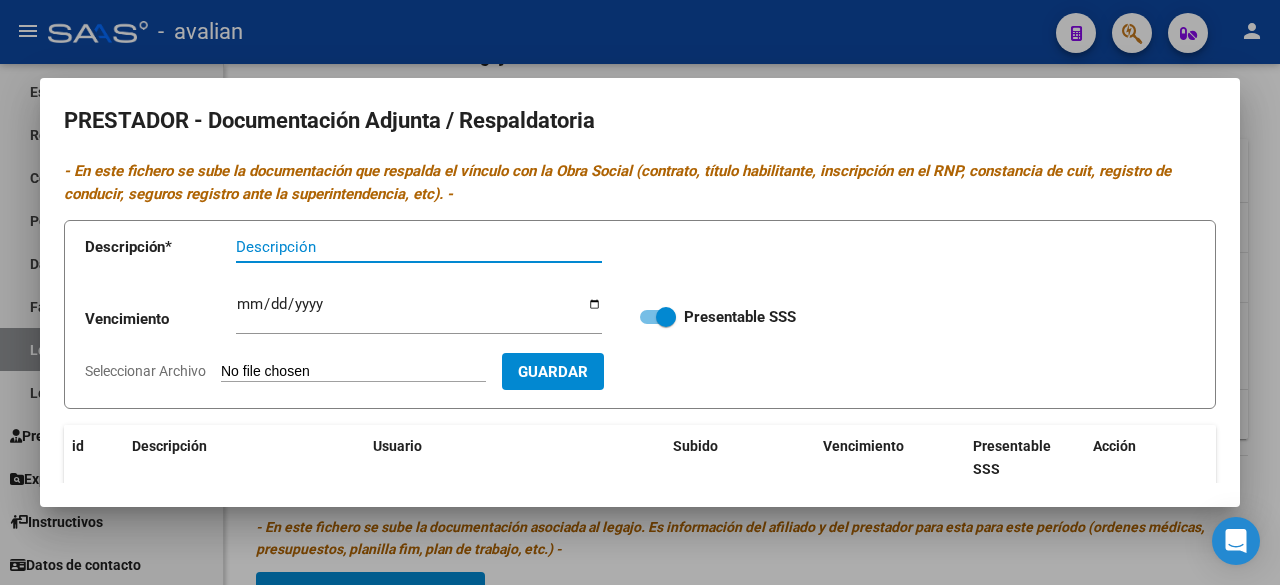 scroll, scrollTop: 256, scrollLeft: 0, axis: vertical 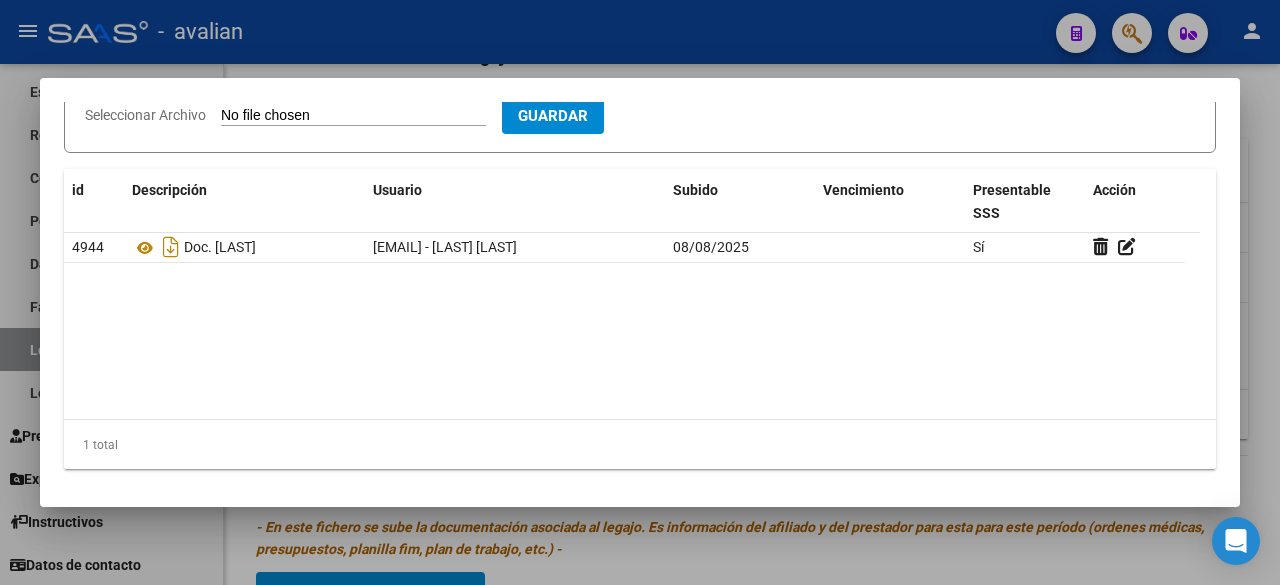 click at bounding box center [640, 292] 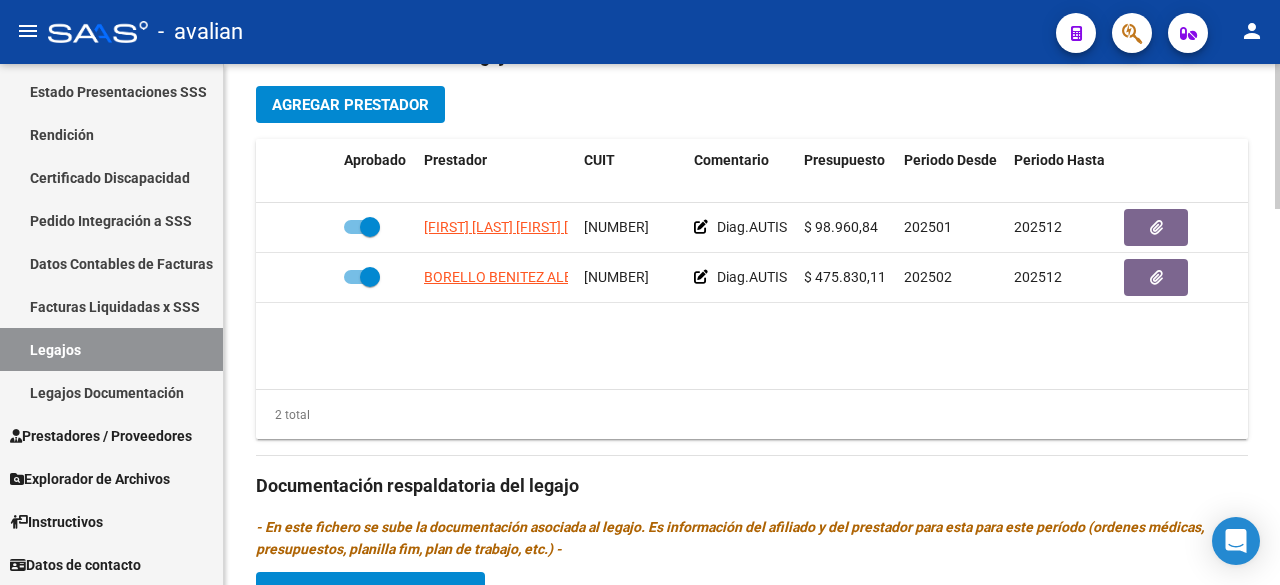 scroll, scrollTop: 1246, scrollLeft: 0, axis: vertical 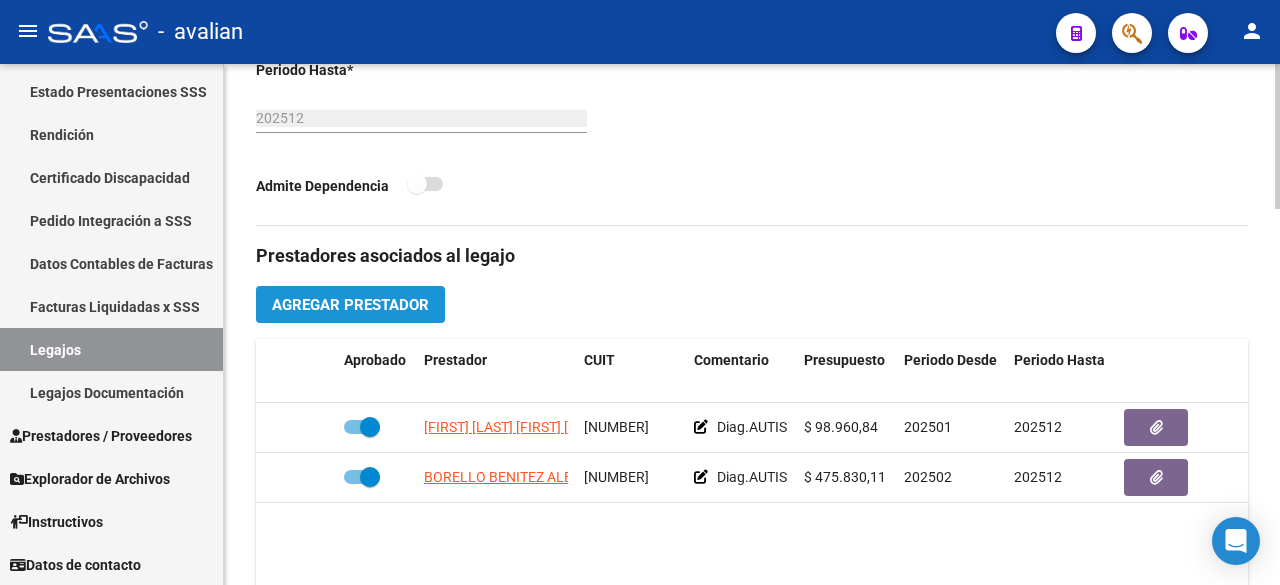 click on "Agregar Prestador" 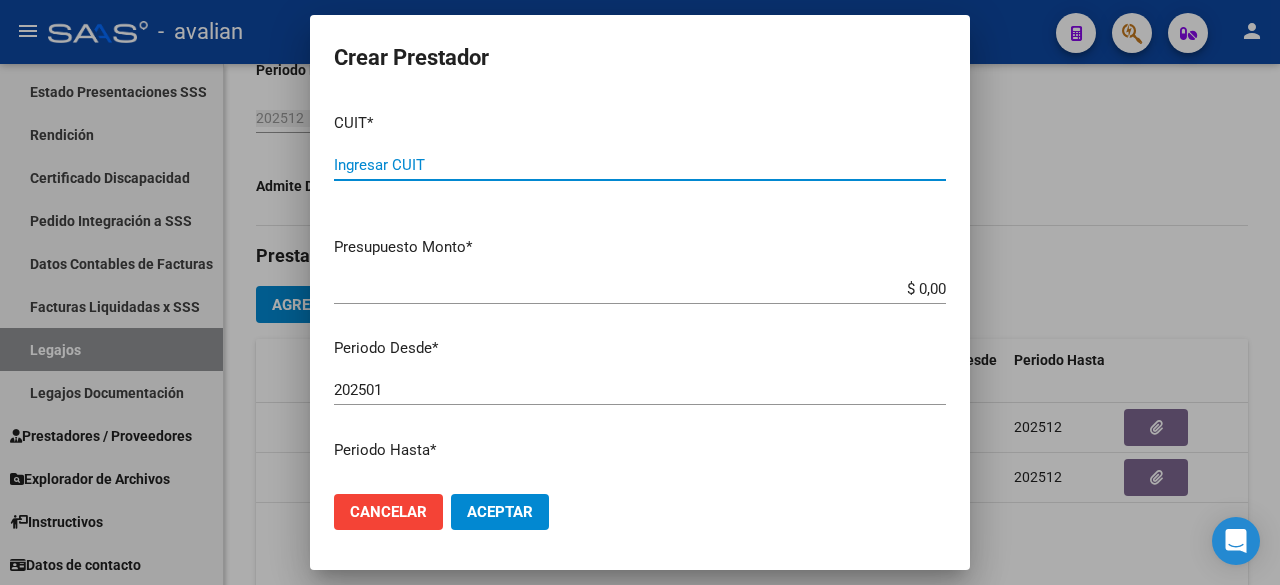 paste on "[NUMBER]" 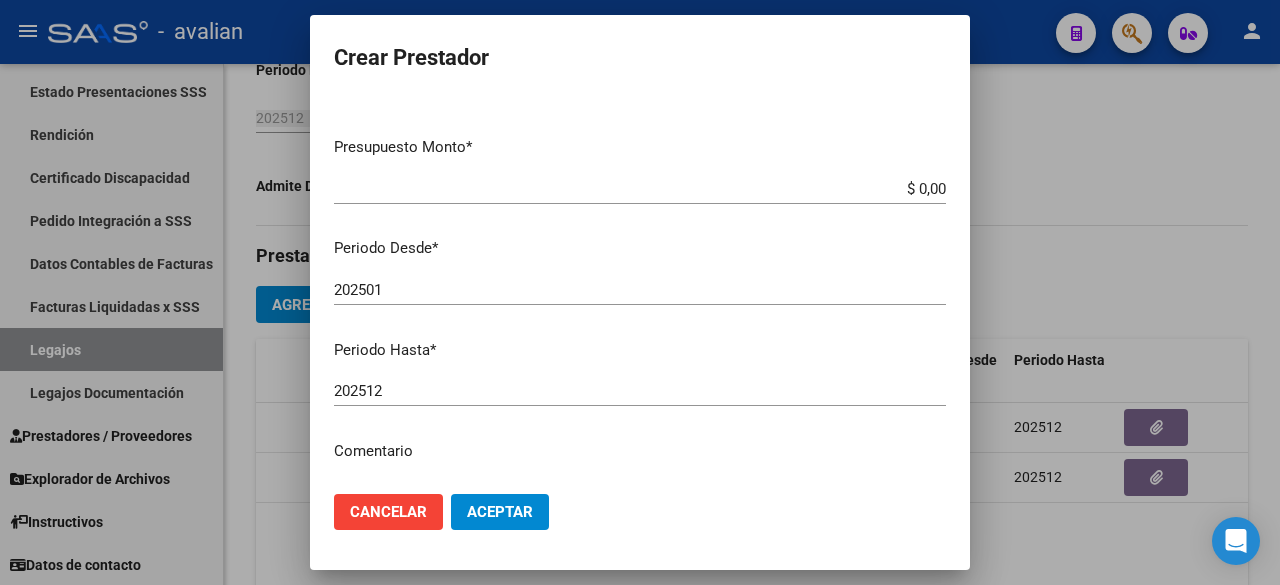 scroll, scrollTop: 200, scrollLeft: 0, axis: vertical 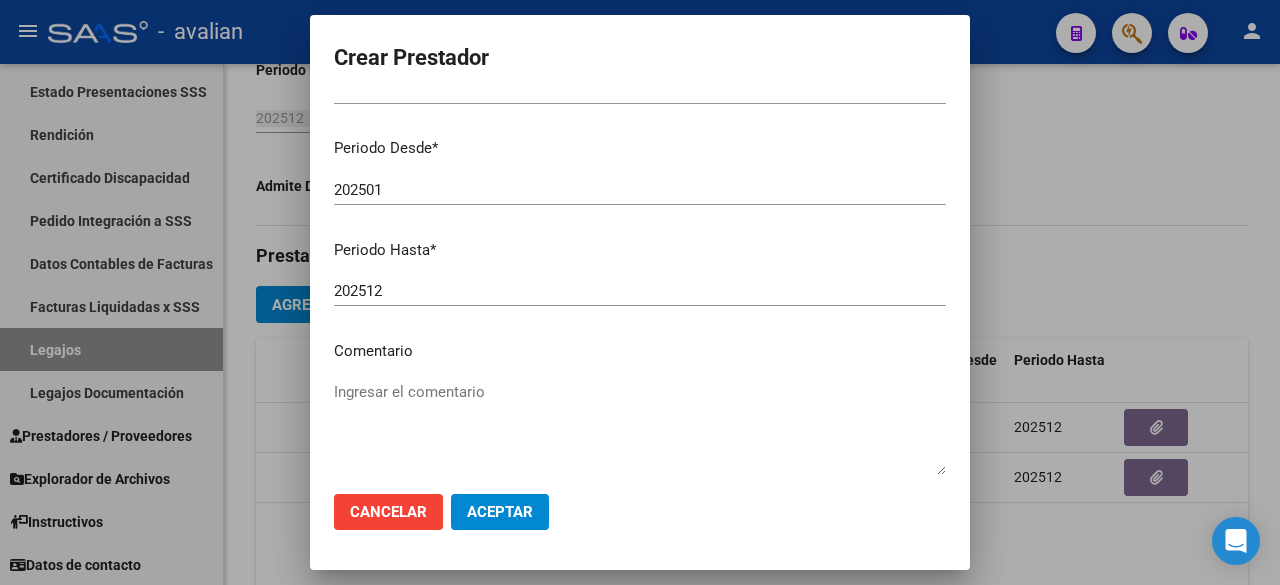 type on "[NUMBER]" 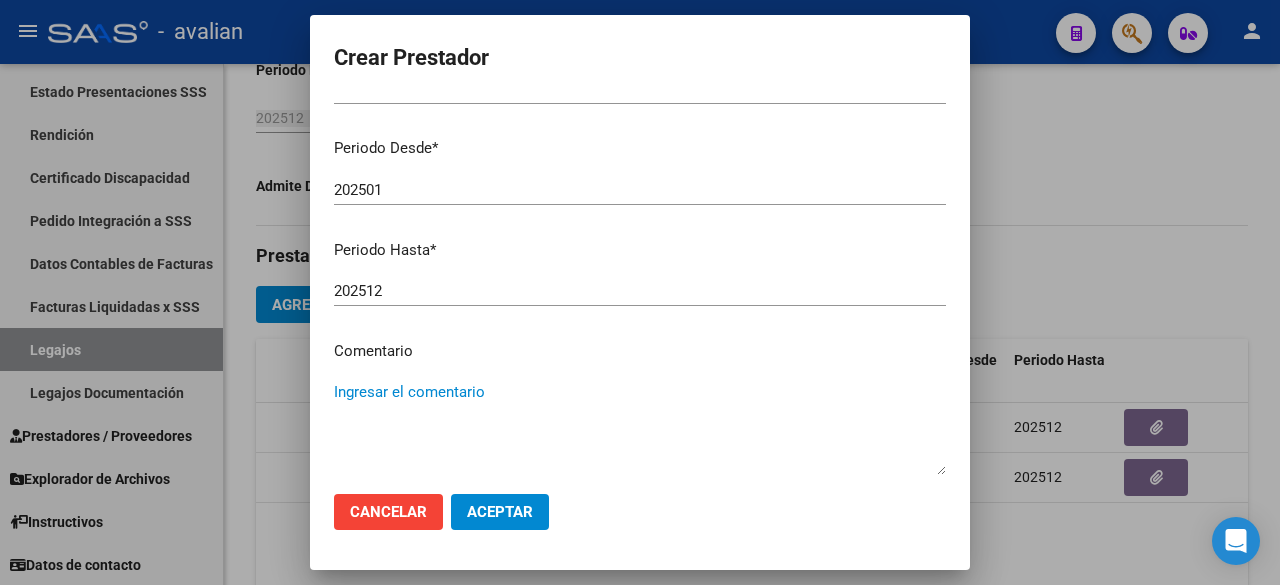 scroll, scrollTop: 0, scrollLeft: 0, axis: both 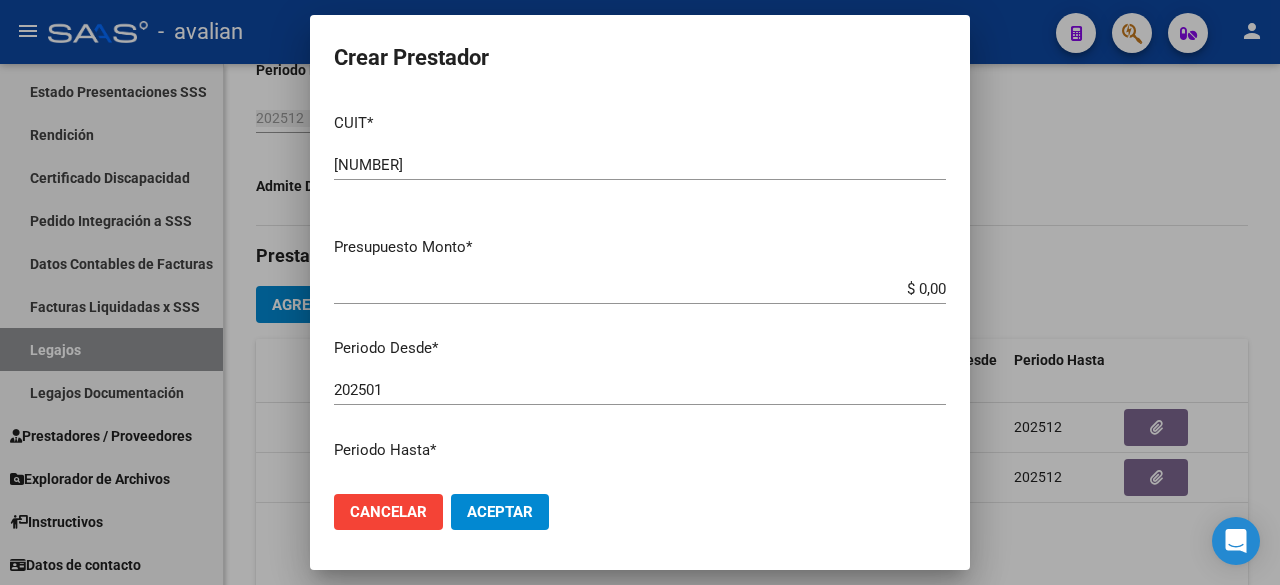 click on "$ 0,00" at bounding box center [640, 289] 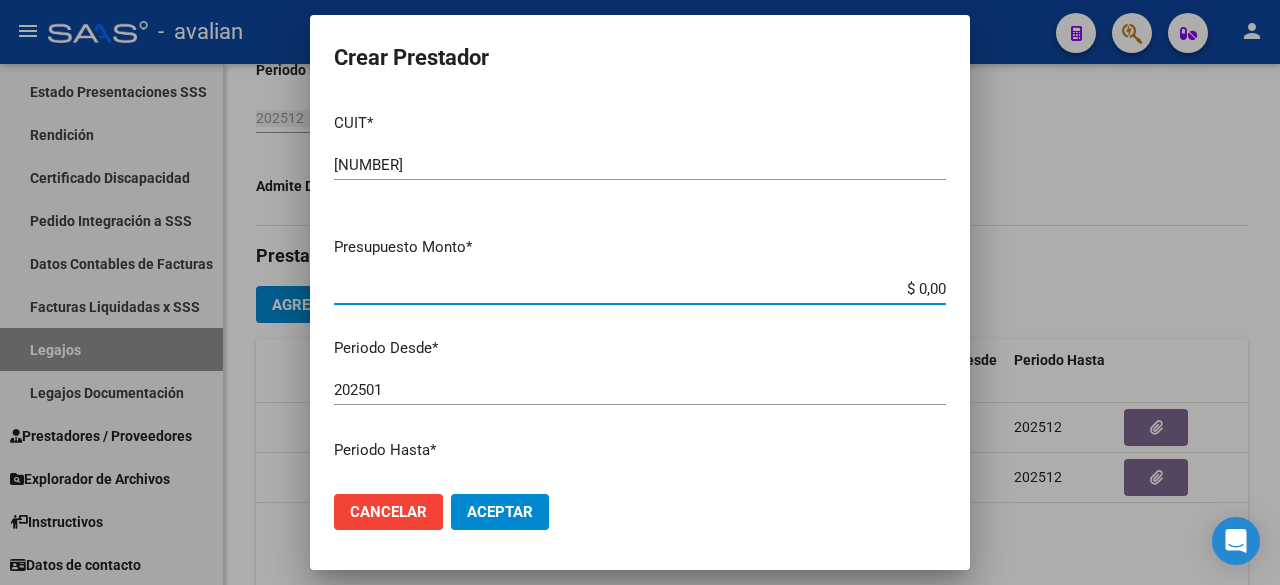 paste on "98.964,88" 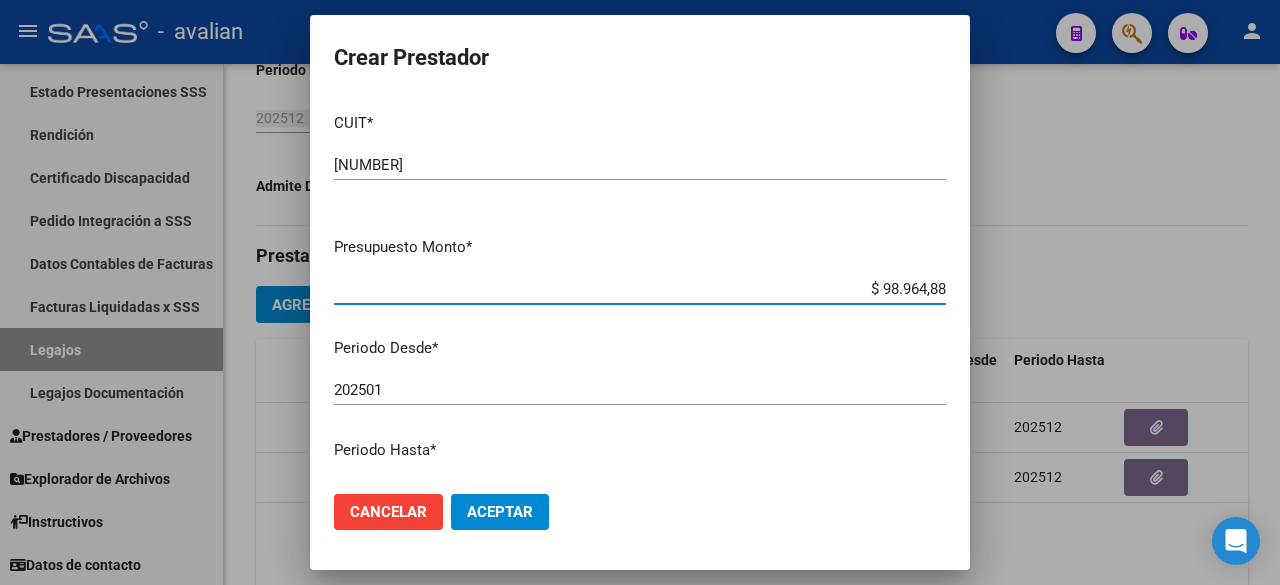 scroll, scrollTop: 200, scrollLeft: 0, axis: vertical 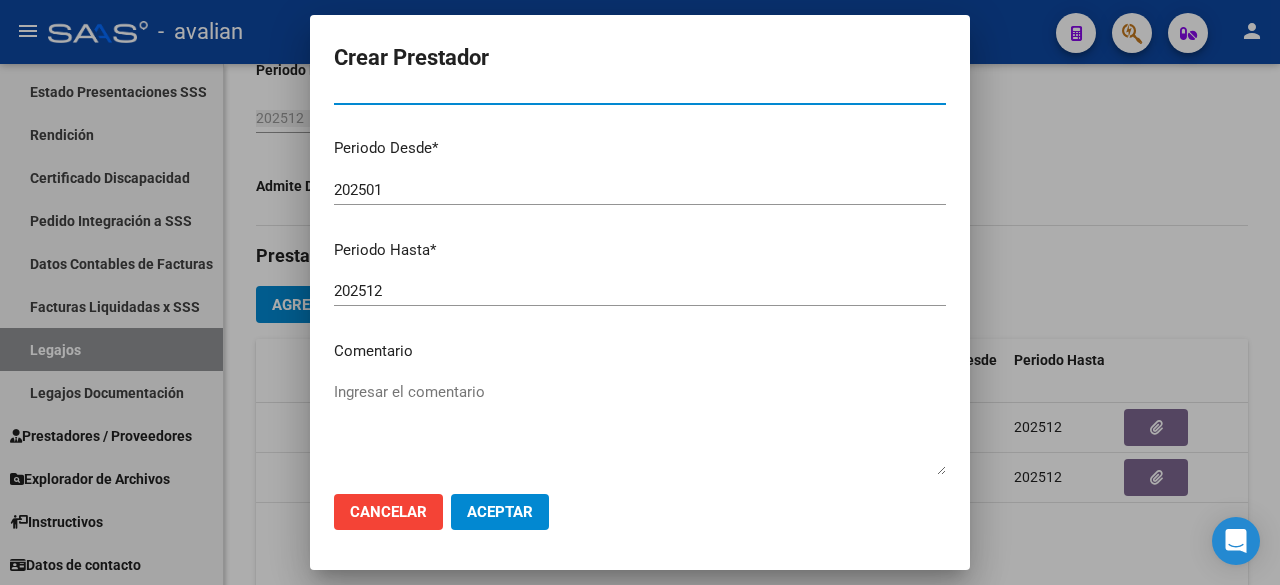 type on "$ 98.964,88" 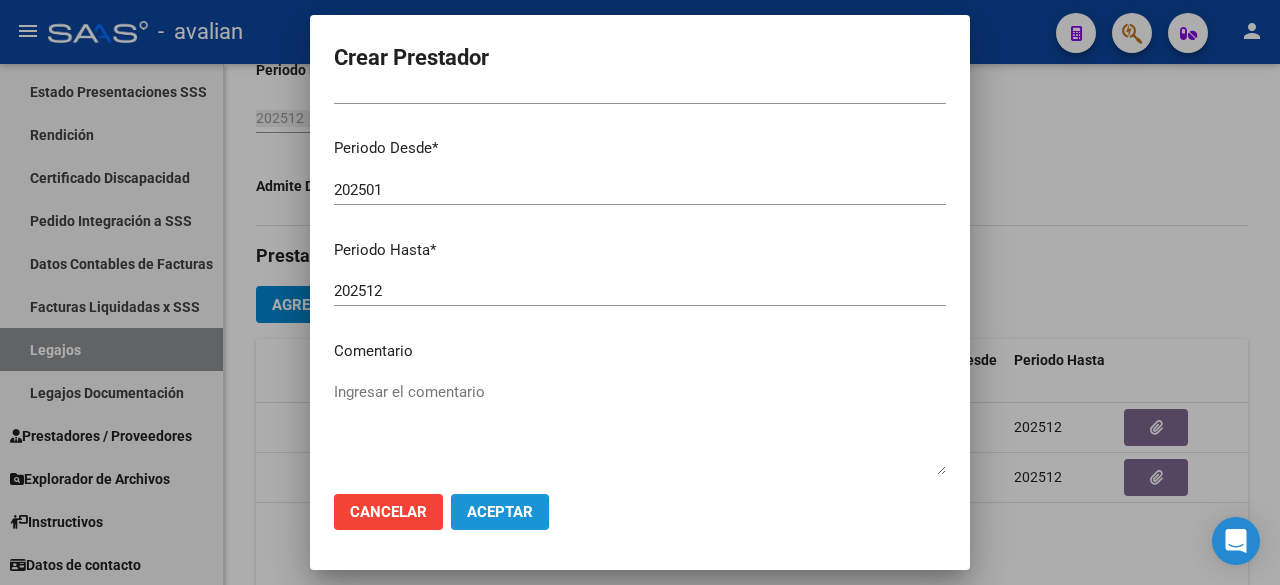 click on "Aceptar" 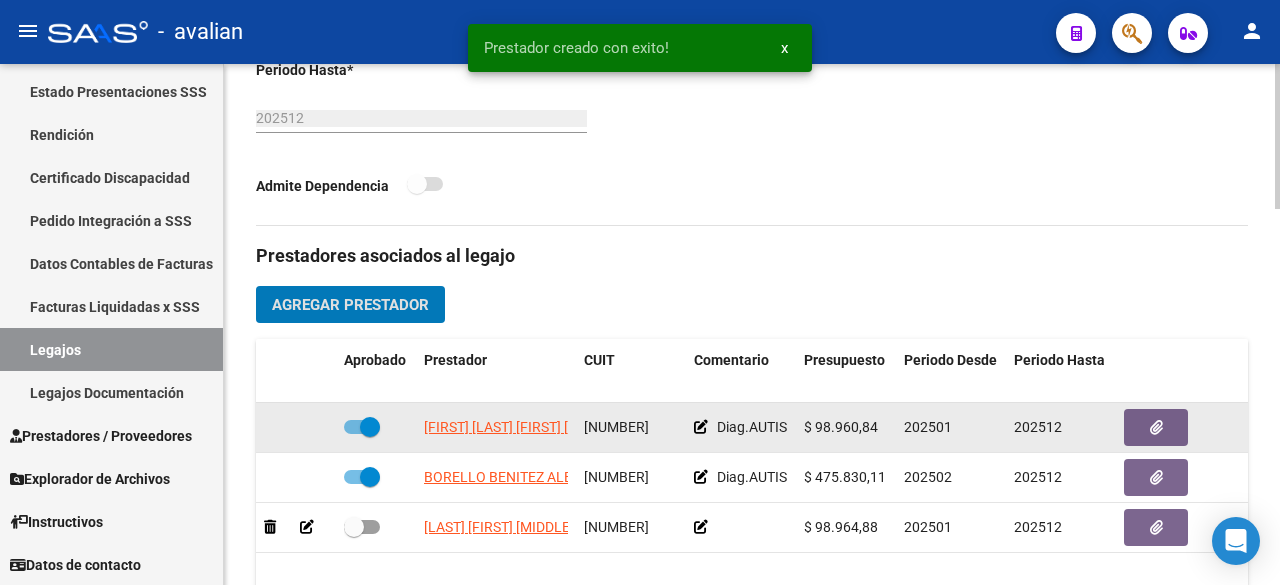 scroll, scrollTop: 946, scrollLeft: 0, axis: vertical 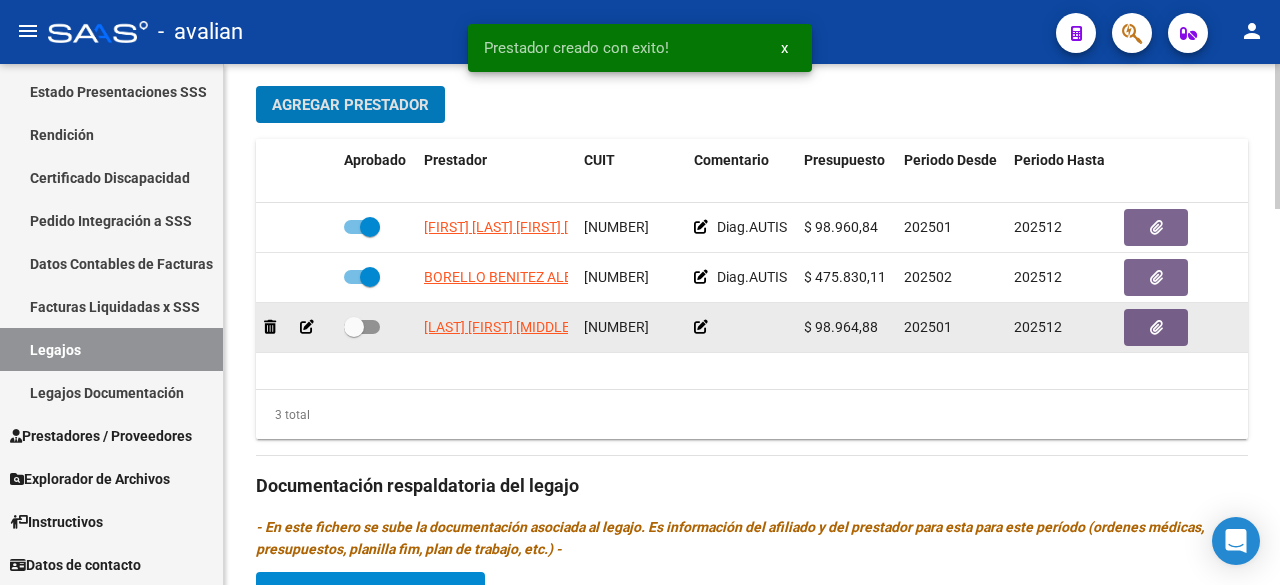 click at bounding box center (362, 327) 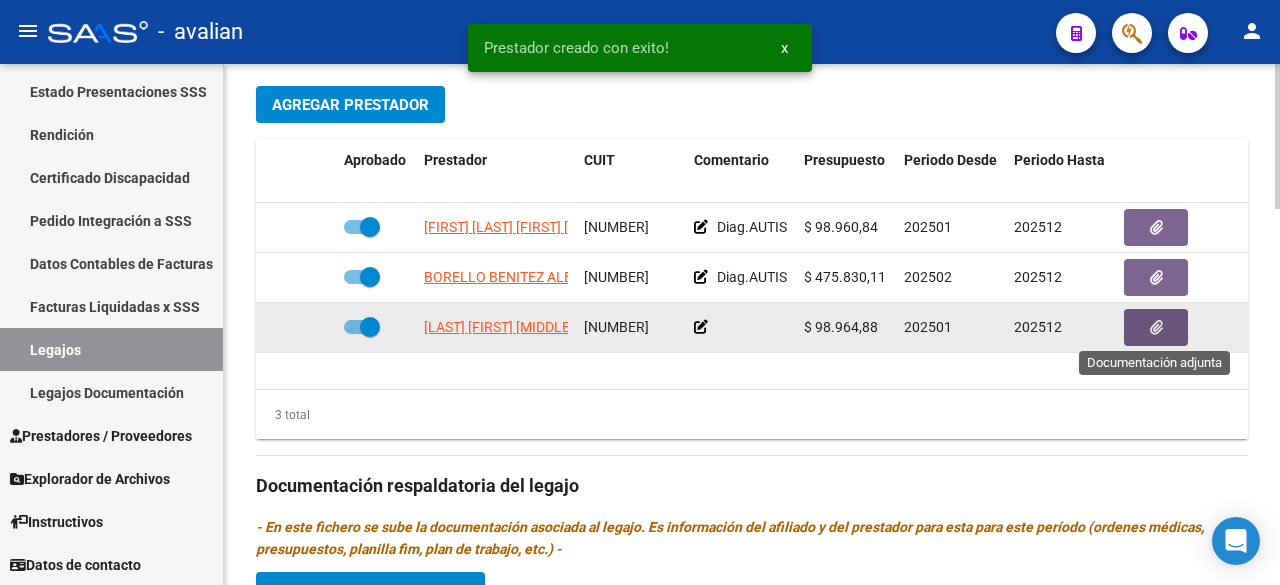 click 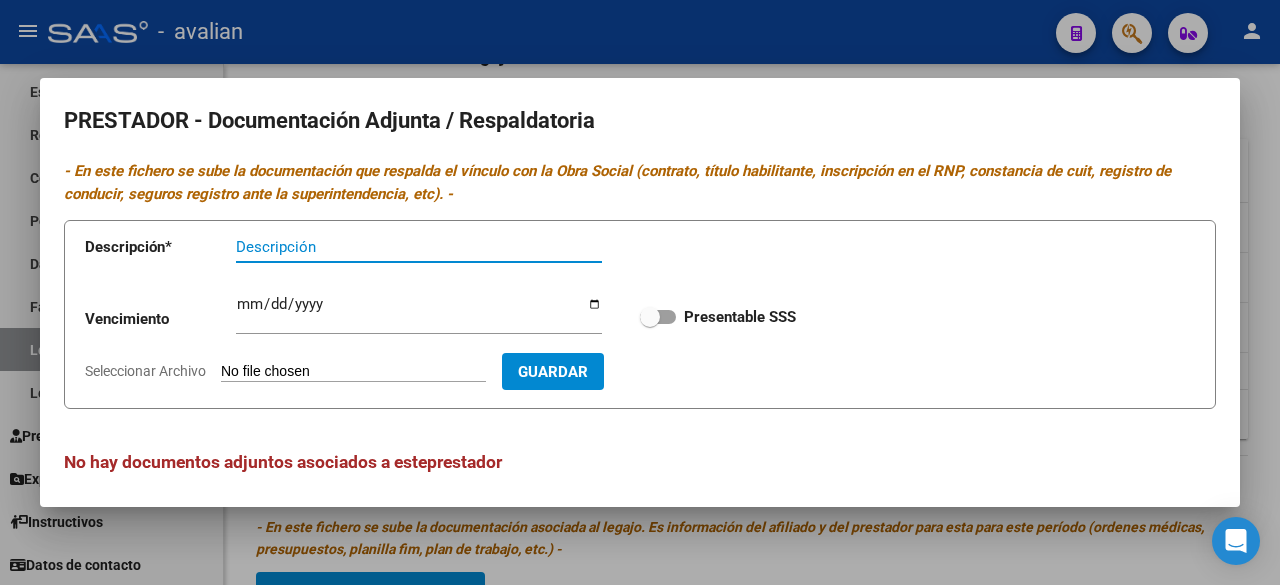 scroll, scrollTop: 8, scrollLeft: 0, axis: vertical 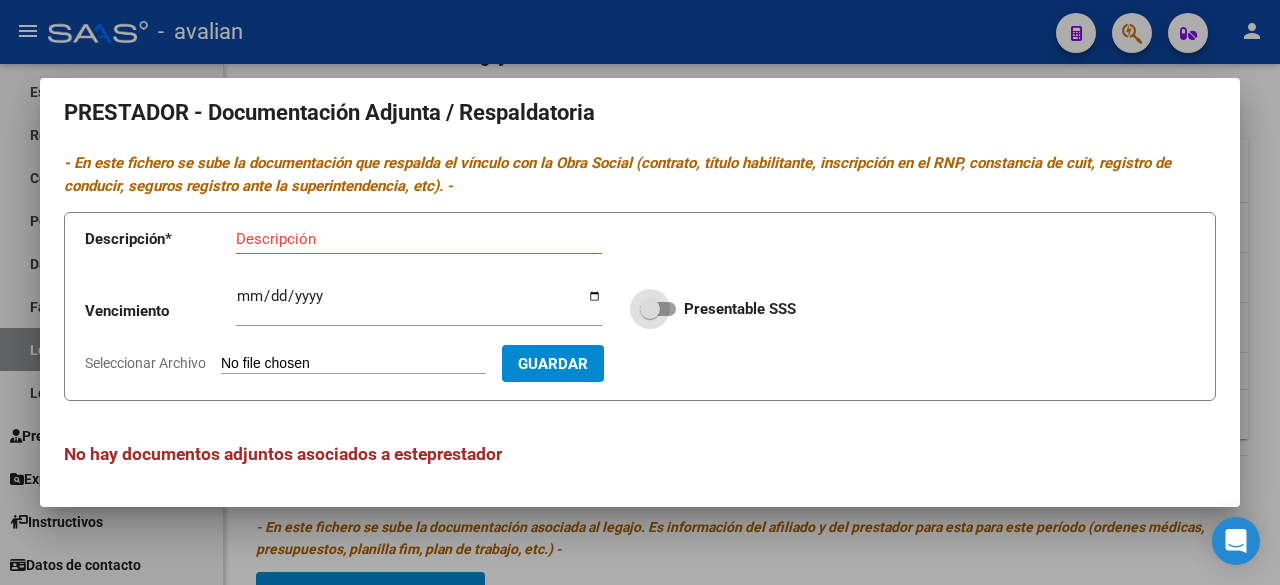 drag, startPoint x: 661, startPoint y: 304, endPoint x: 574, endPoint y: 318, distance: 88.11924 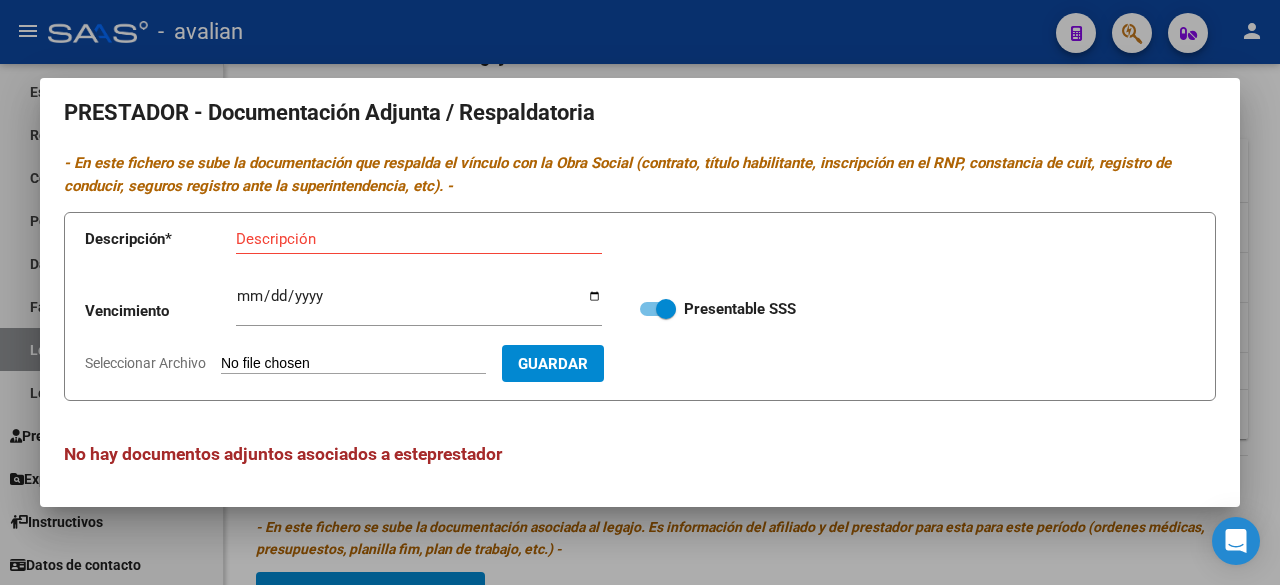 click on "Seleccionar Archivo" at bounding box center (353, 364) 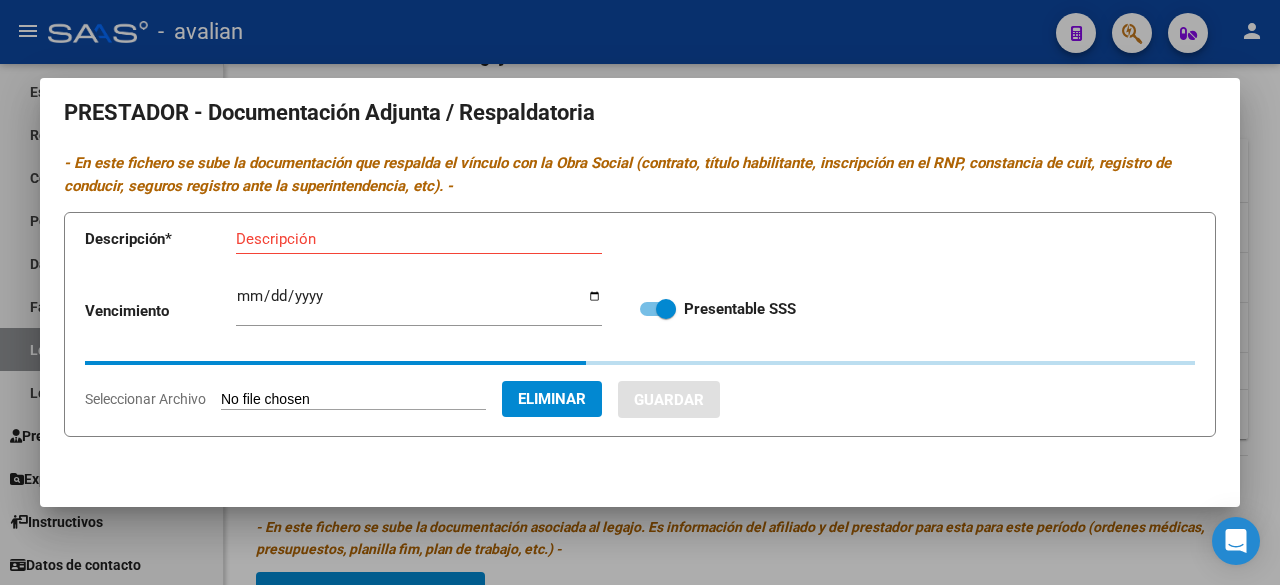click on "Descripción" at bounding box center (419, 239) 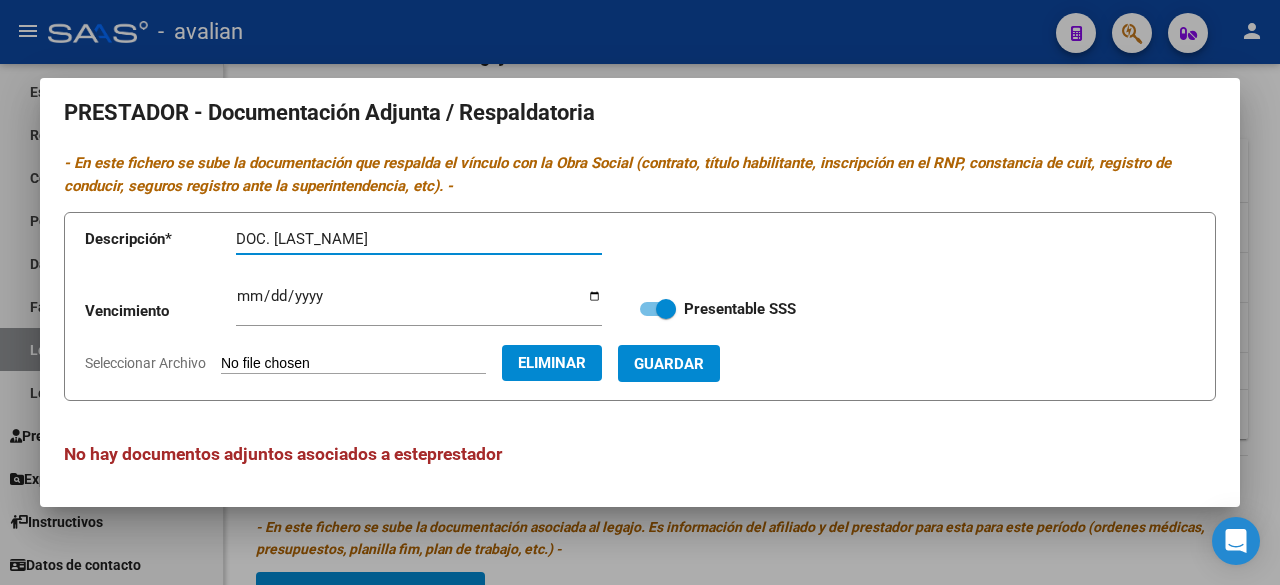 type on "DOC. [LAST_NAME]" 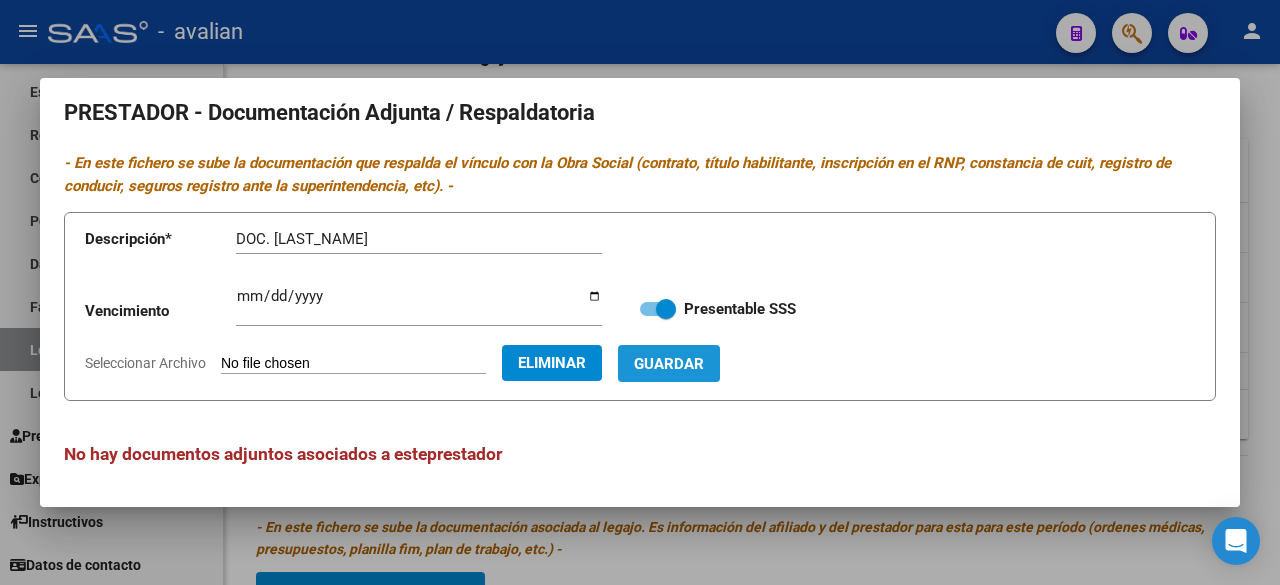 click on "Guardar" at bounding box center [669, 364] 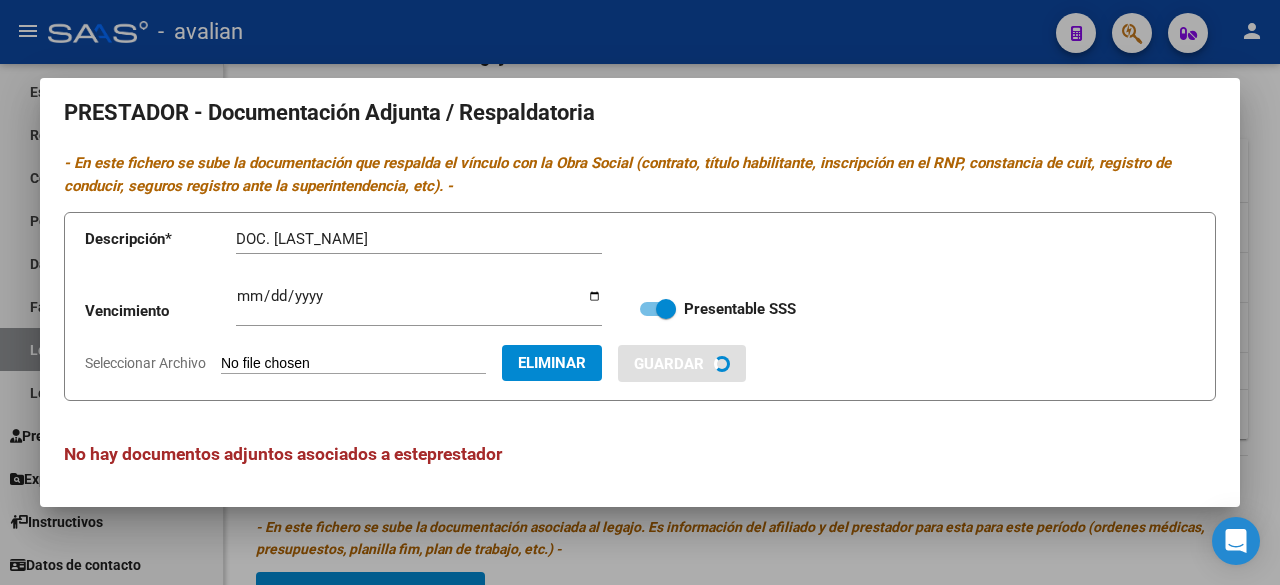 type 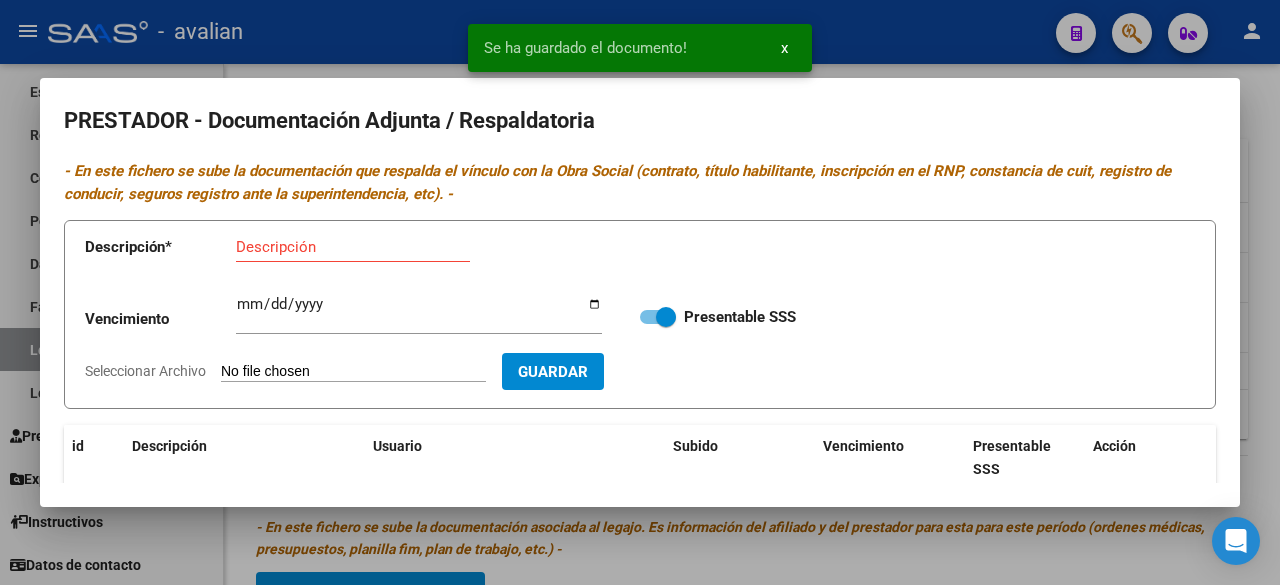 scroll, scrollTop: 200, scrollLeft: 0, axis: vertical 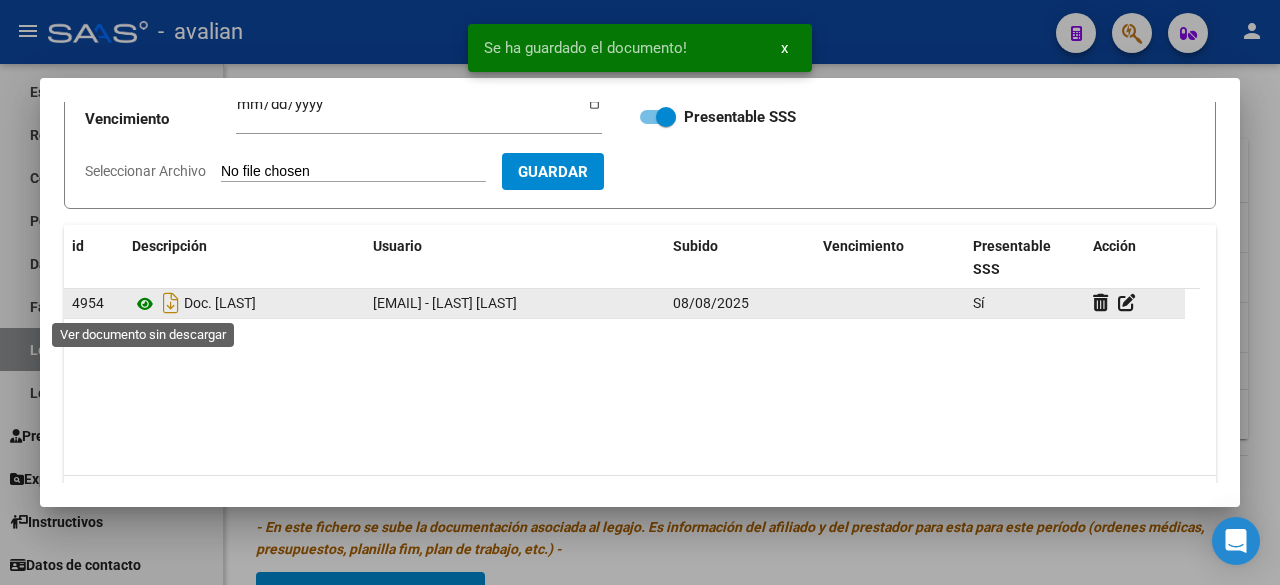 click 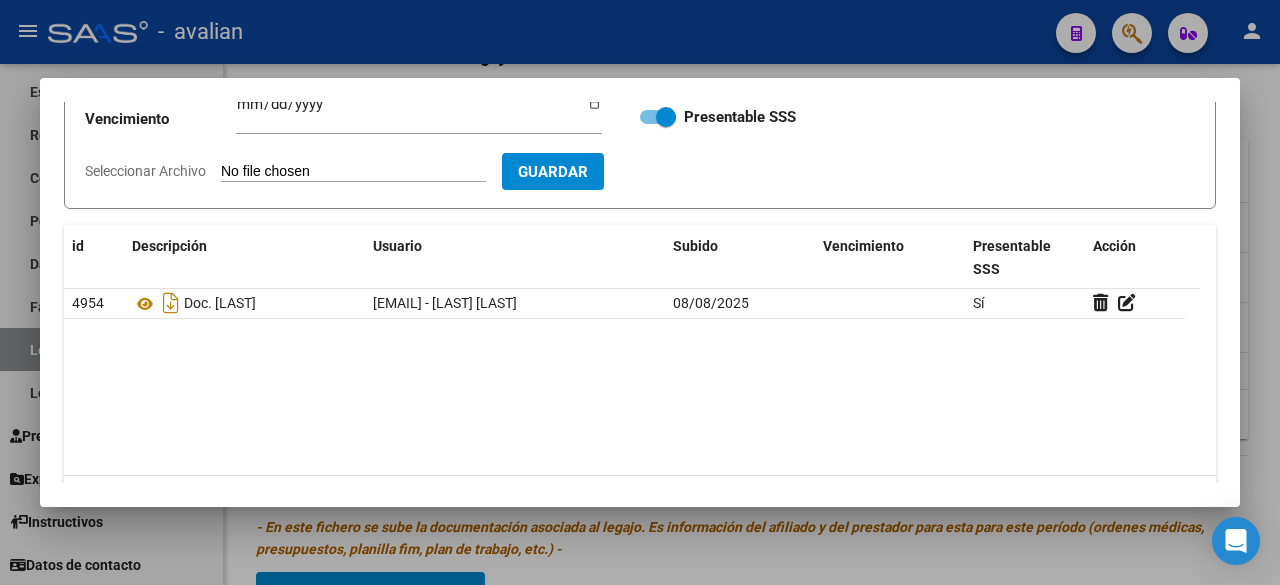 click at bounding box center [640, 292] 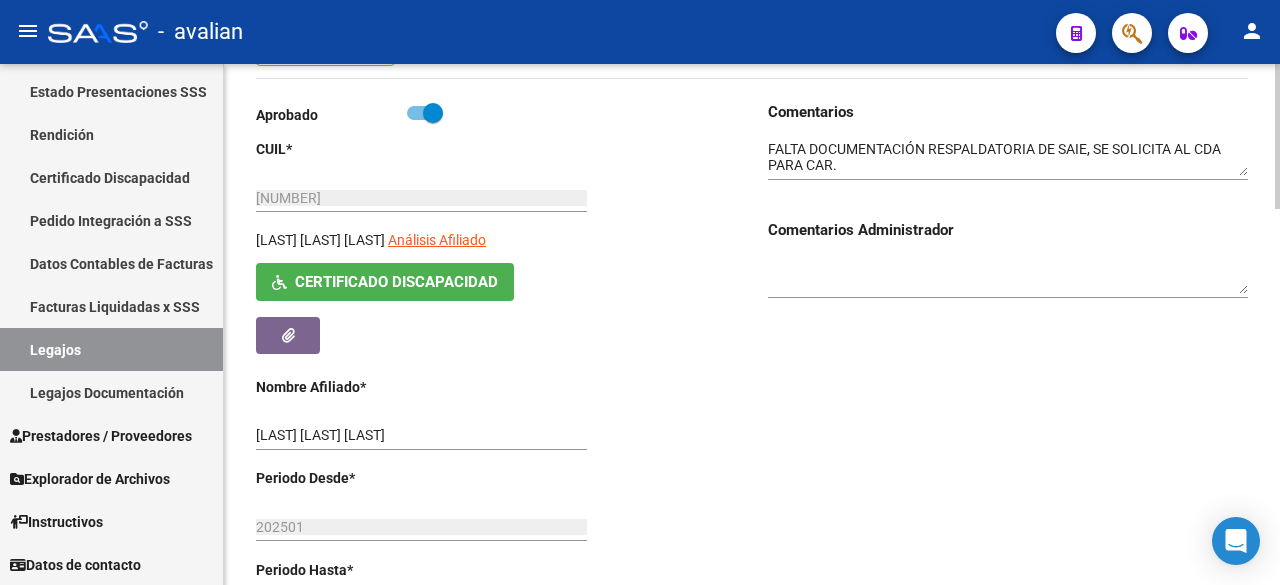 scroll, scrollTop: 0, scrollLeft: 0, axis: both 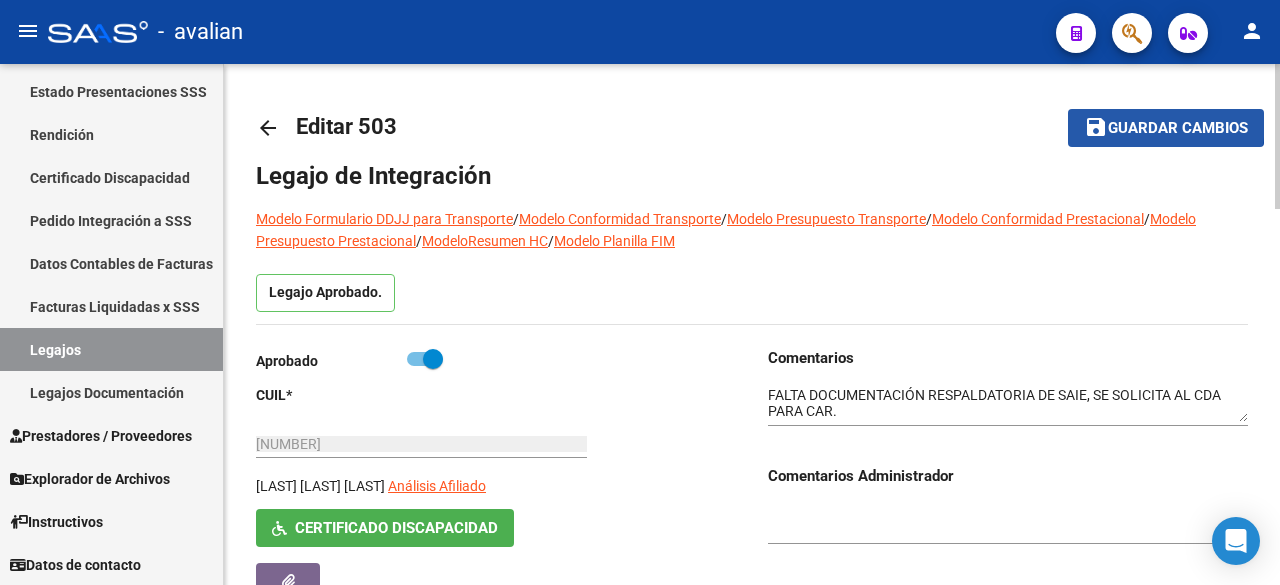 click on "Guardar cambios" 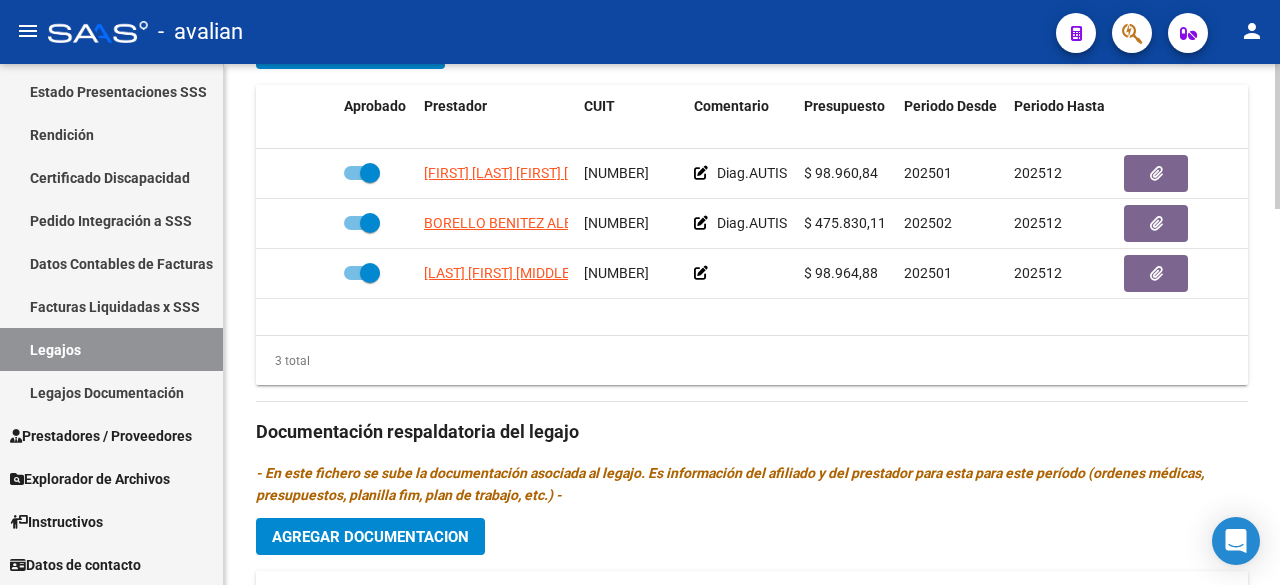 scroll, scrollTop: 1200, scrollLeft: 0, axis: vertical 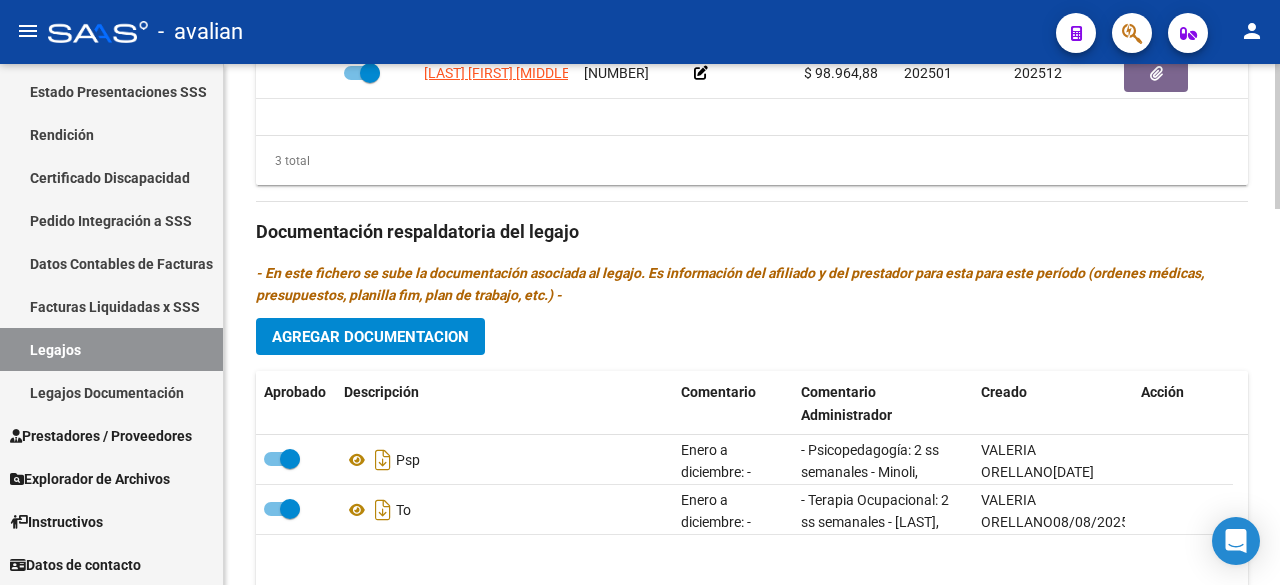 click on "Agregar Documentacion" 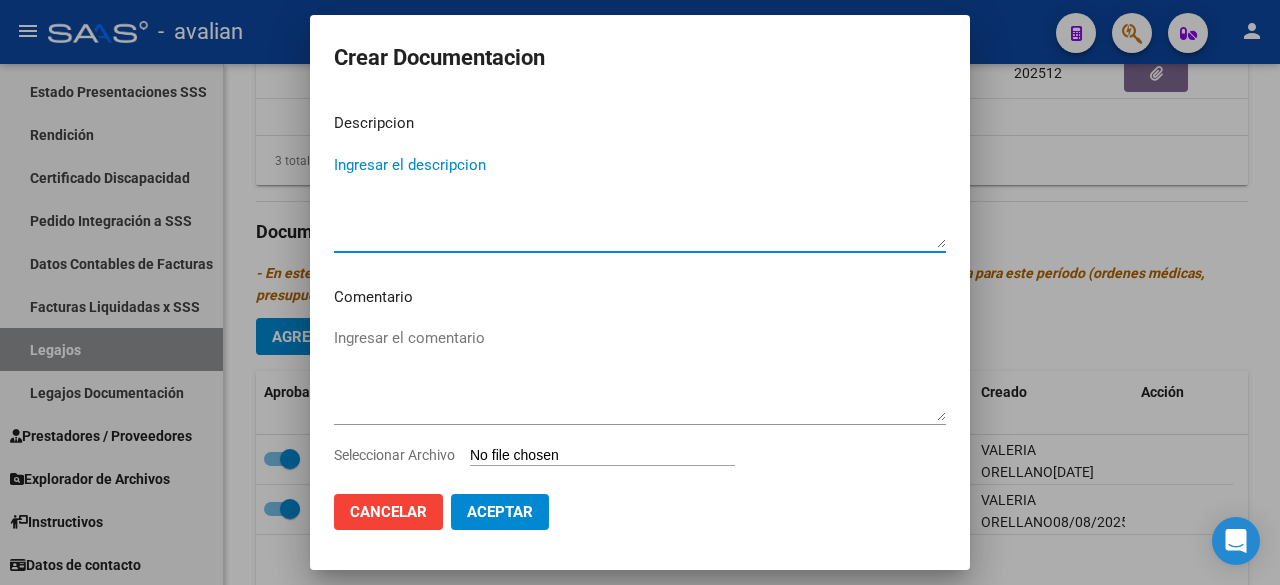 click on "Ingresar el descripcion" at bounding box center [640, 201] 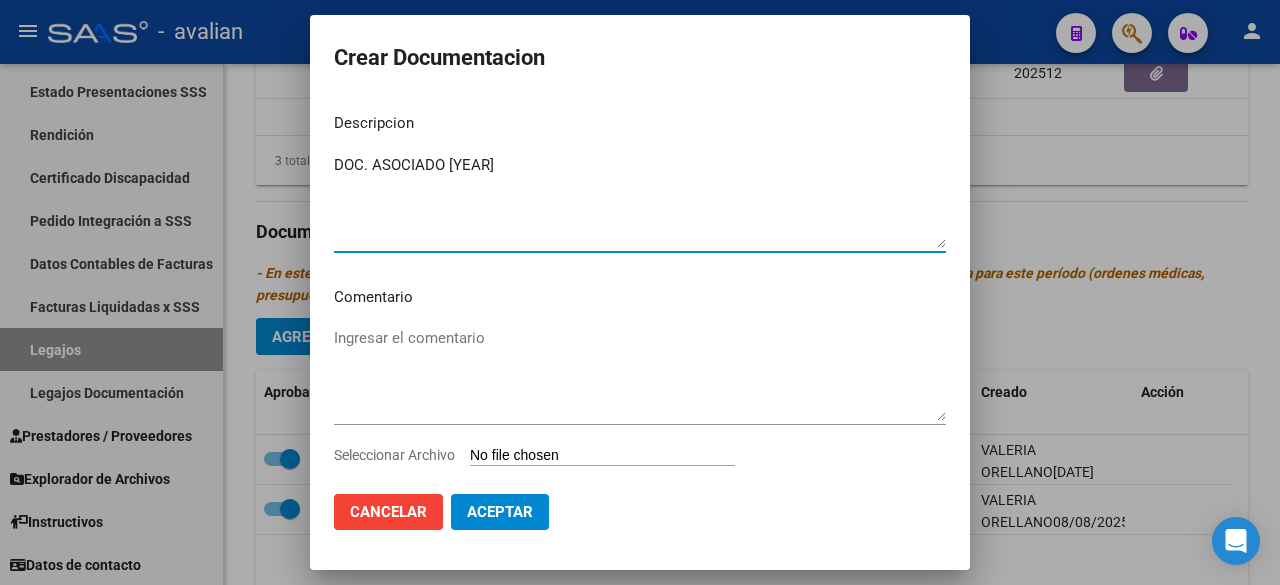 type on "DOC. ASOCIADO [YEAR]" 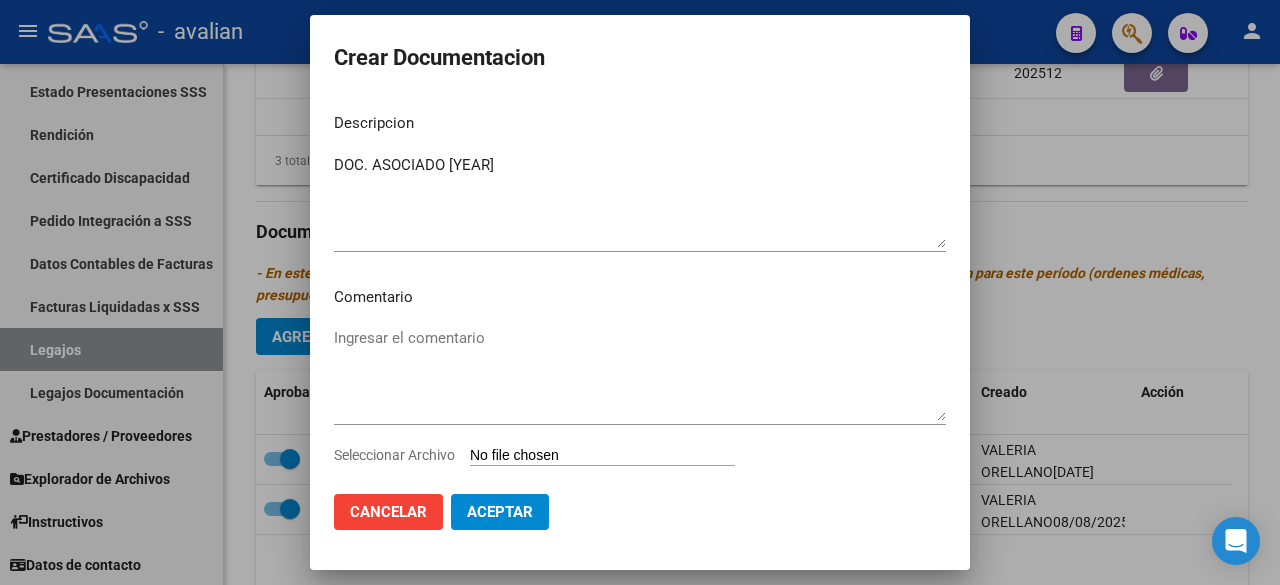 type on "C:\fakepath\[LAST_NAME].pdf" 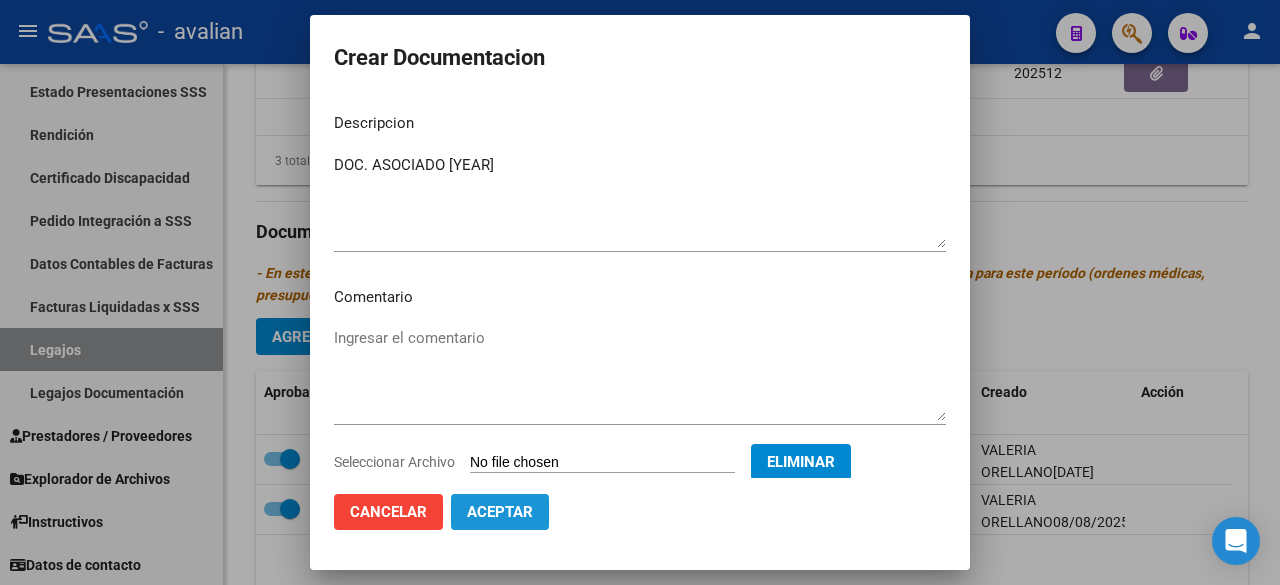 click on "Aceptar" 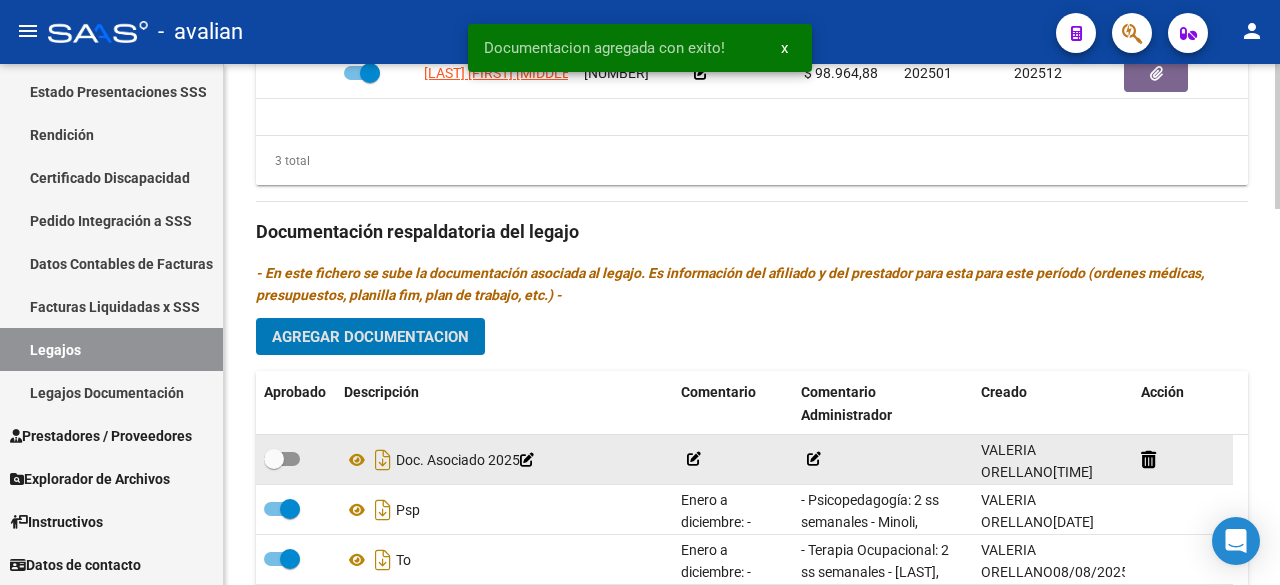 click at bounding box center (282, 459) 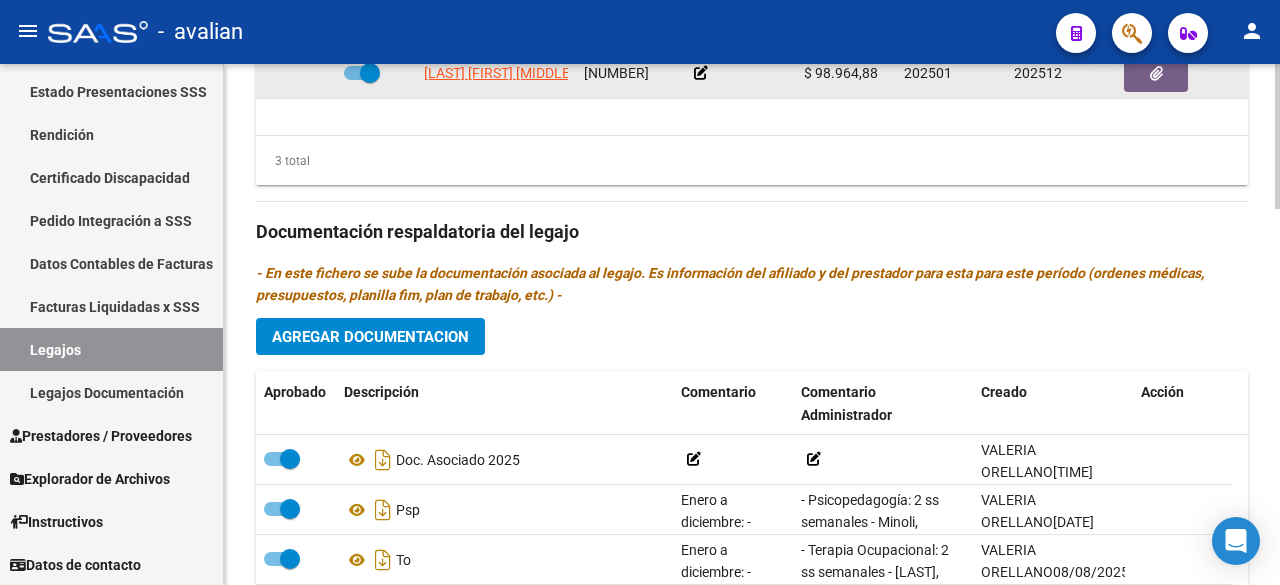 scroll, scrollTop: 900, scrollLeft: 0, axis: vertical 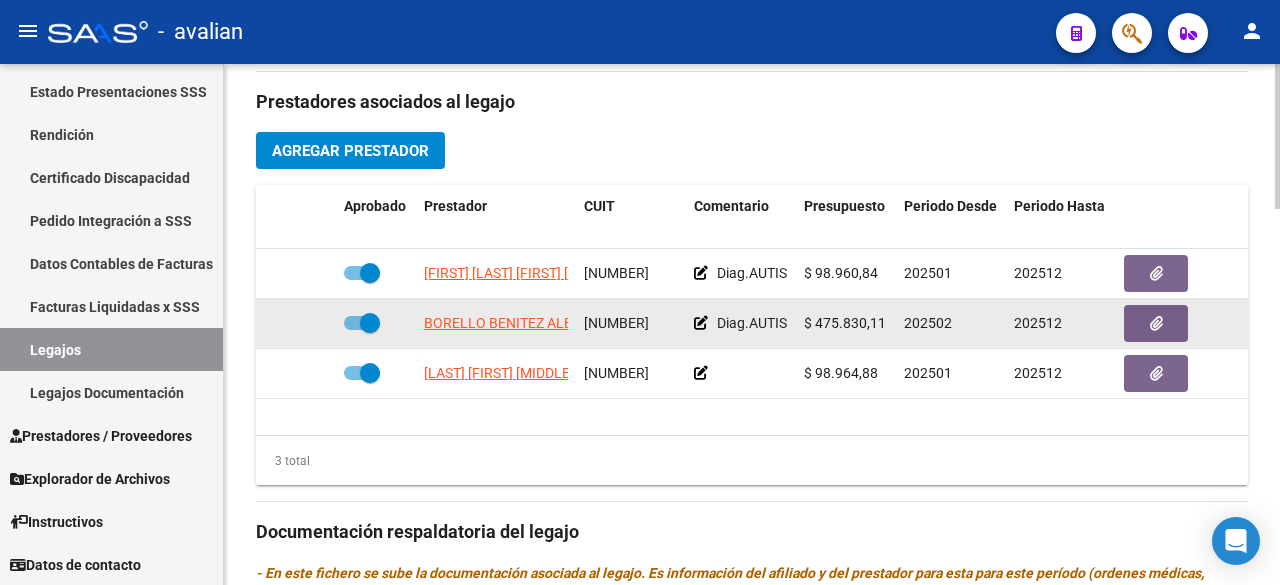 click at bounding box center [362, 323] 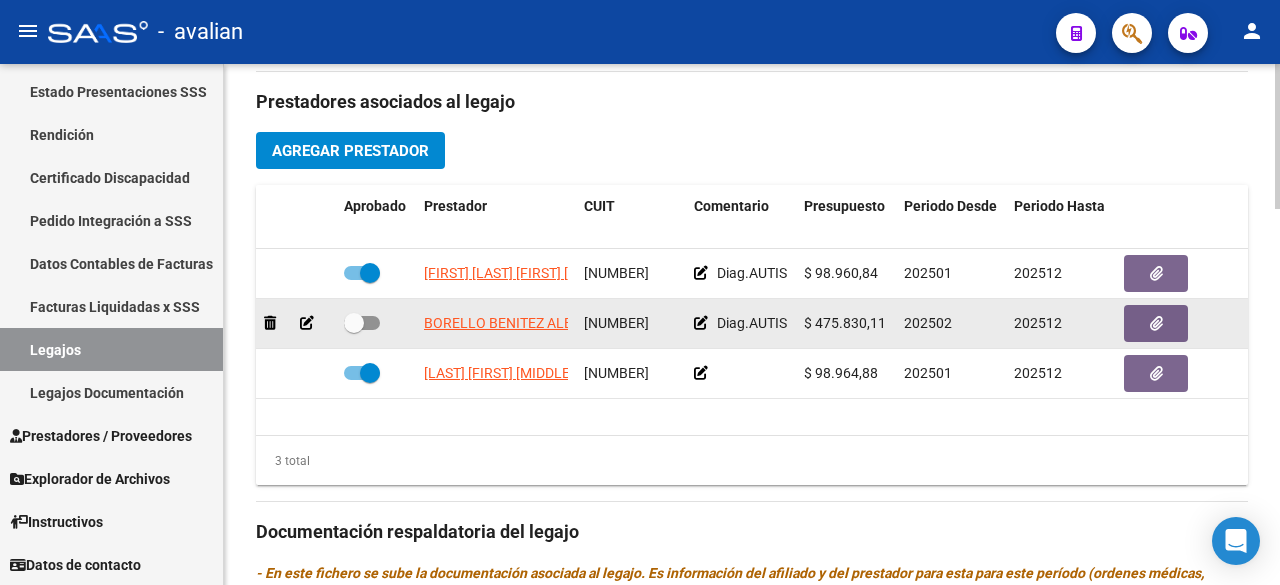 click at bounding box center [362, 323] 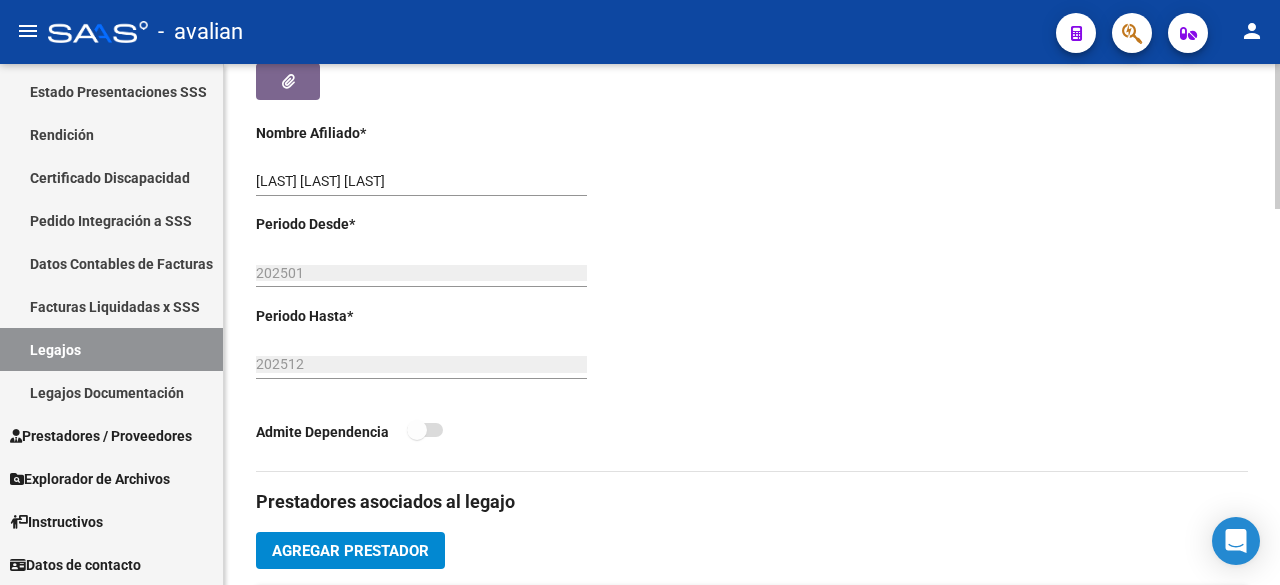 scroll, scrollTop: 0, scrollLeft: 0, axis: both 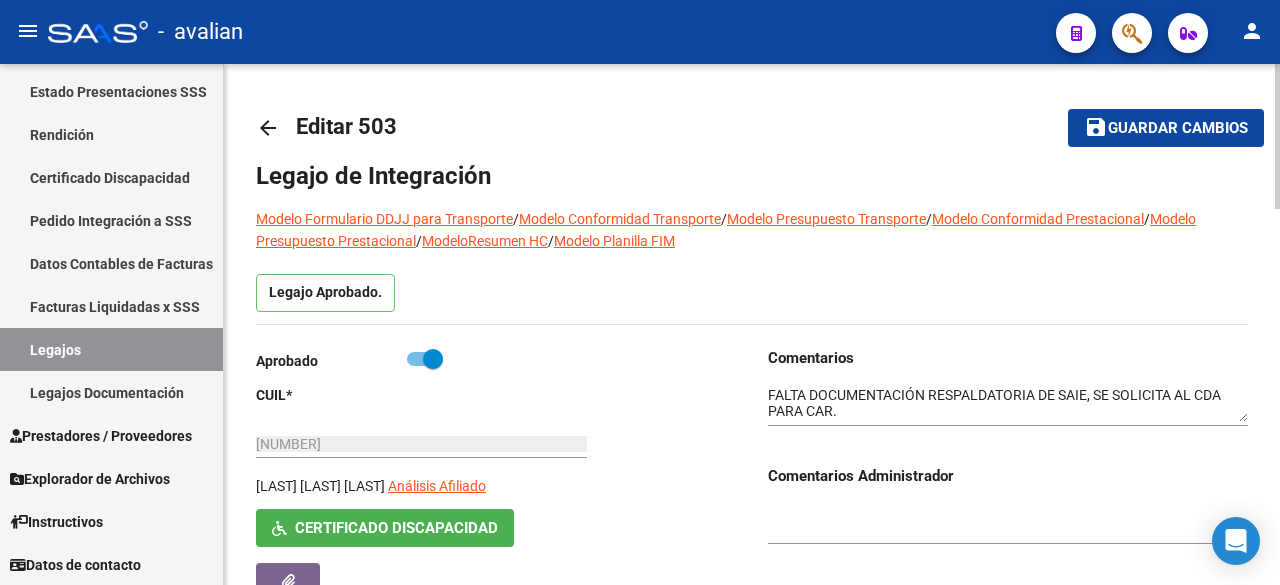 click on "Guardar cambios" 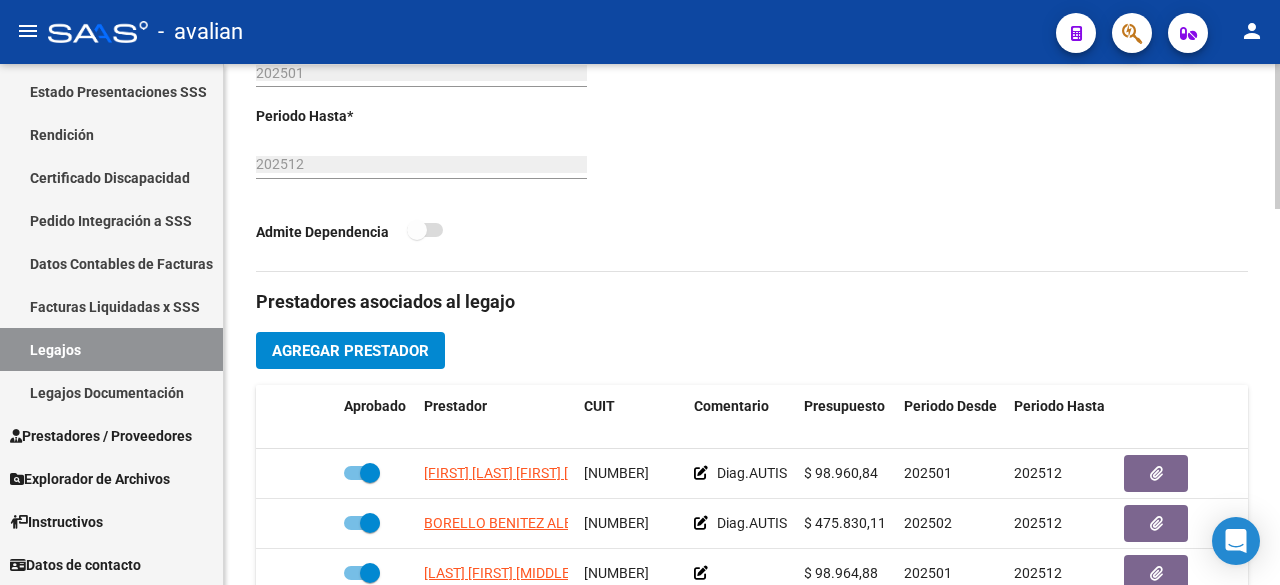 scroll, scrollTop: 800, scrollLeft: 0, axis: vertical 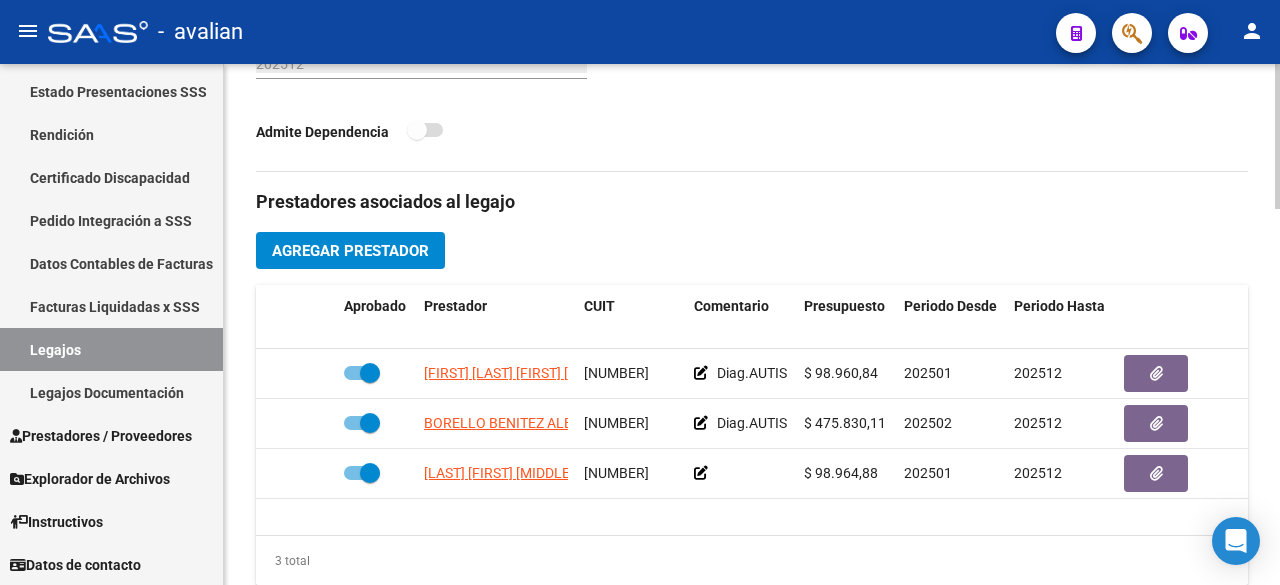 click on "Agregar Prestador" 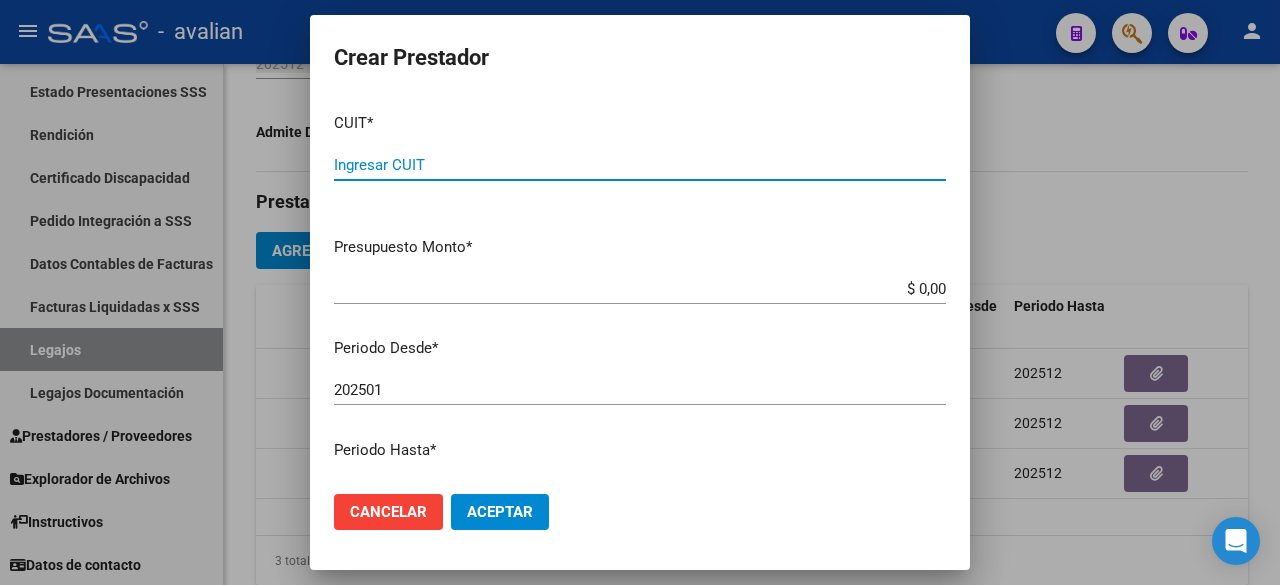 click on "Cancelar" 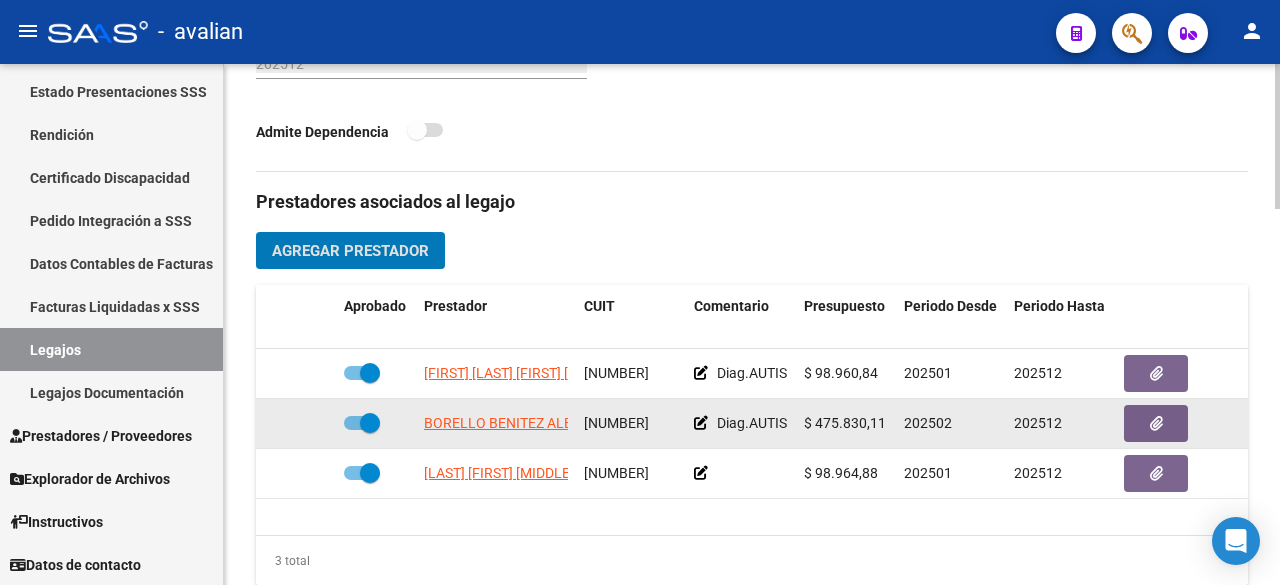 scroll, scrollTop: 6, scrollLeft: 0, axis: vertical 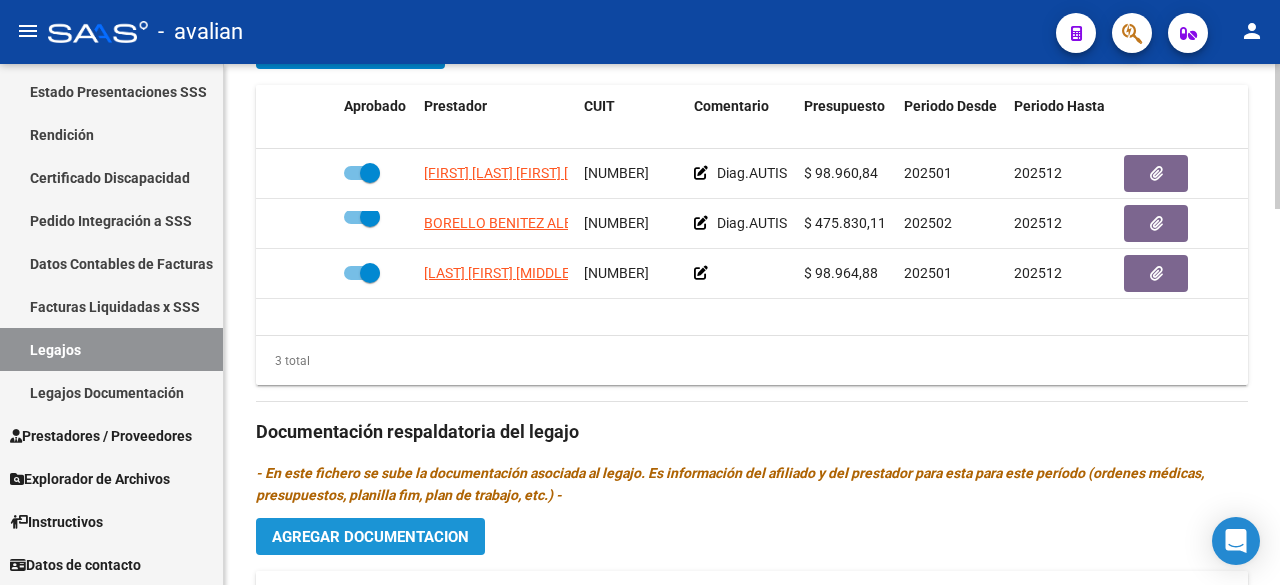 click on "Agregar Documentacion" 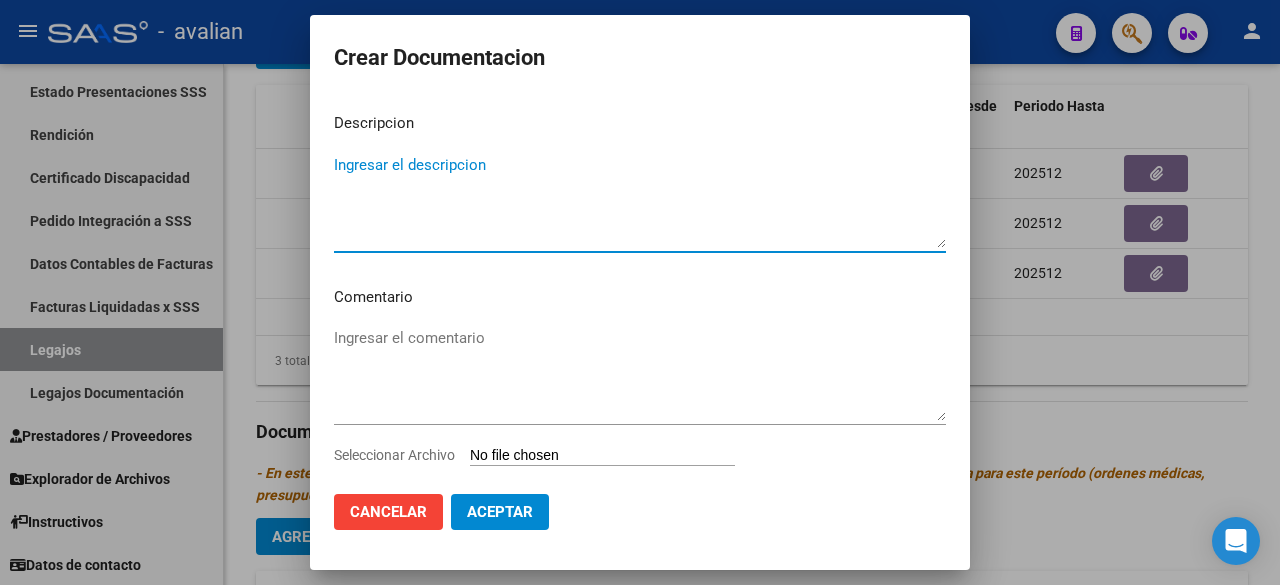 paste on "Psicología" 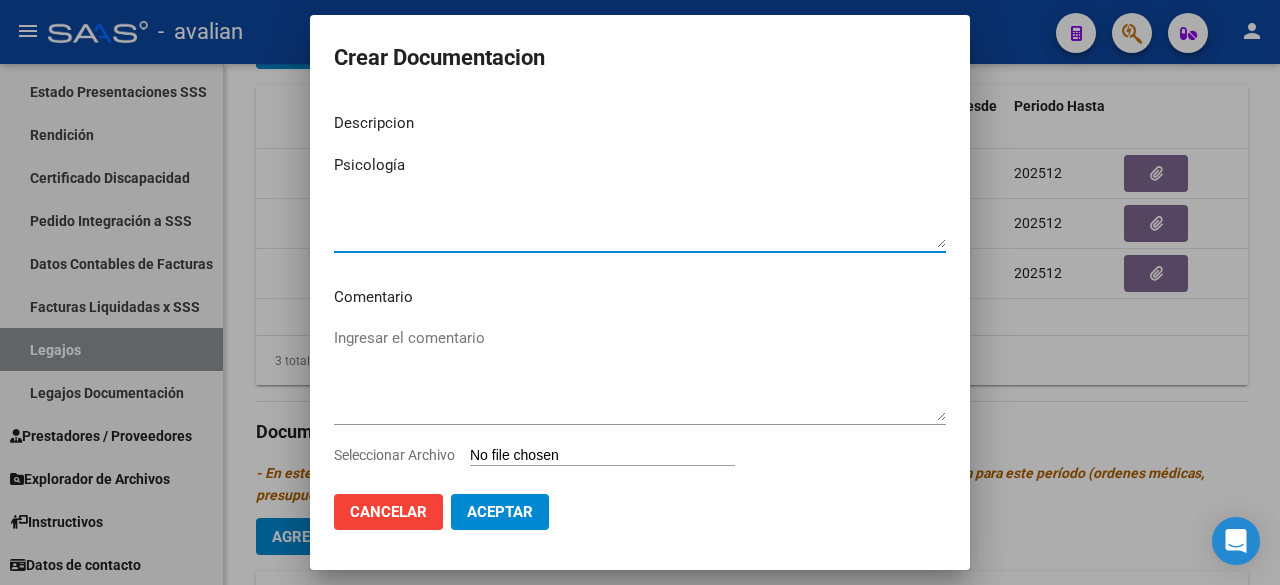 type on "Psicología" 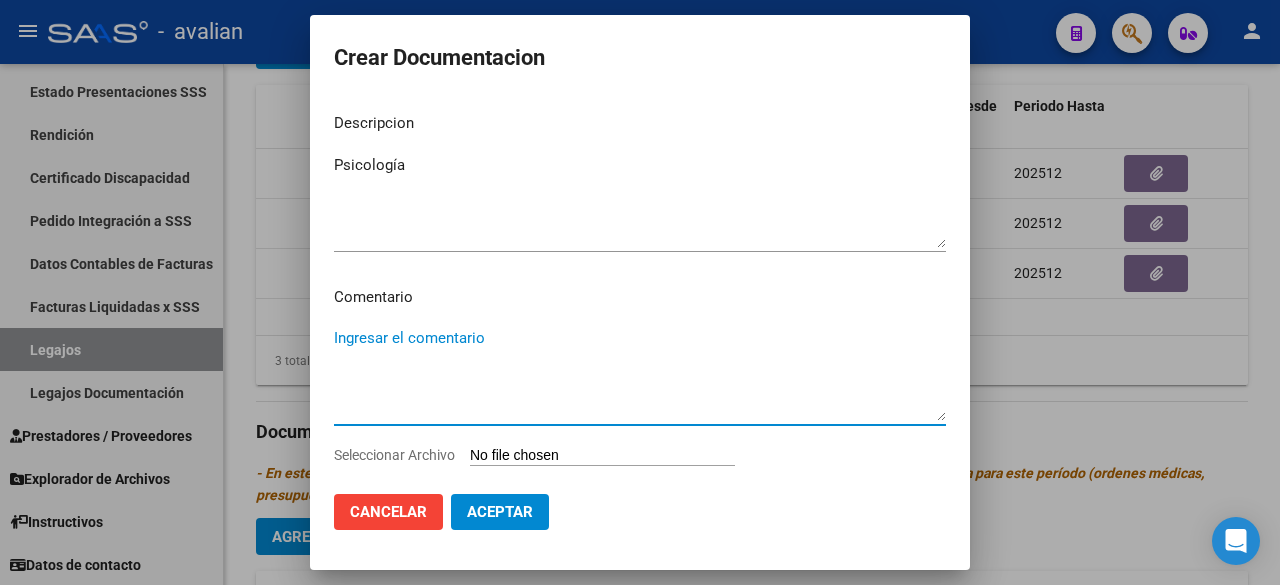 click on "Ingresar el comentario" at bounding box center [640, 374] 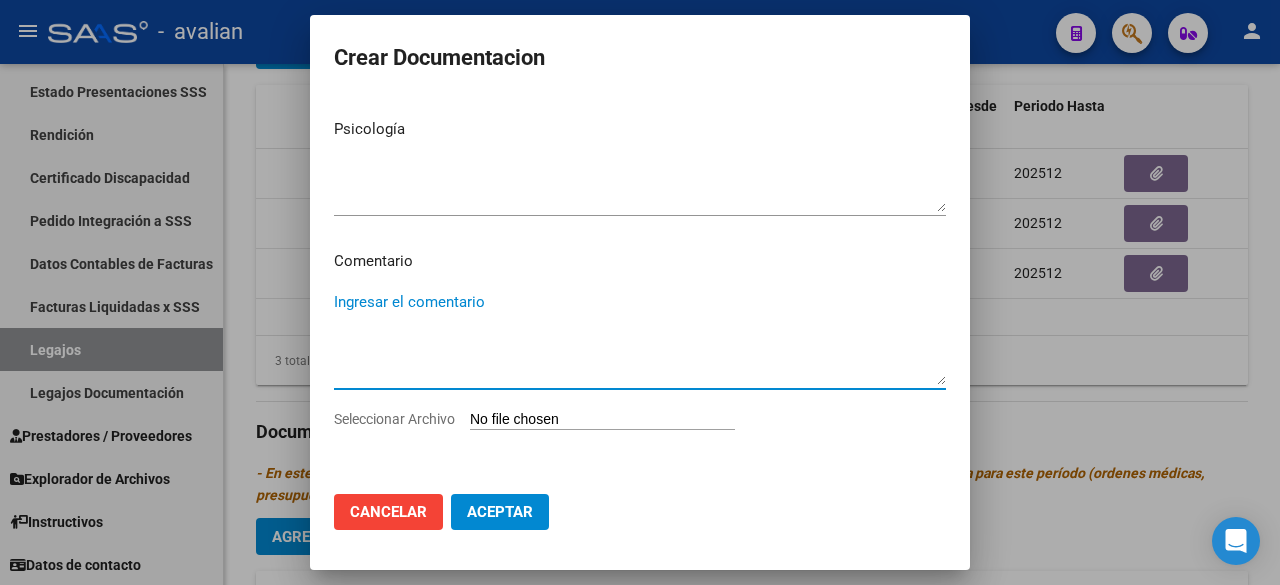 paste on "Abril a diciembre:
- Psicología: 2 ss semanales (martes y jueves) - Dalbesio, Maria Milagros (828153) - Valor resol. vigente." 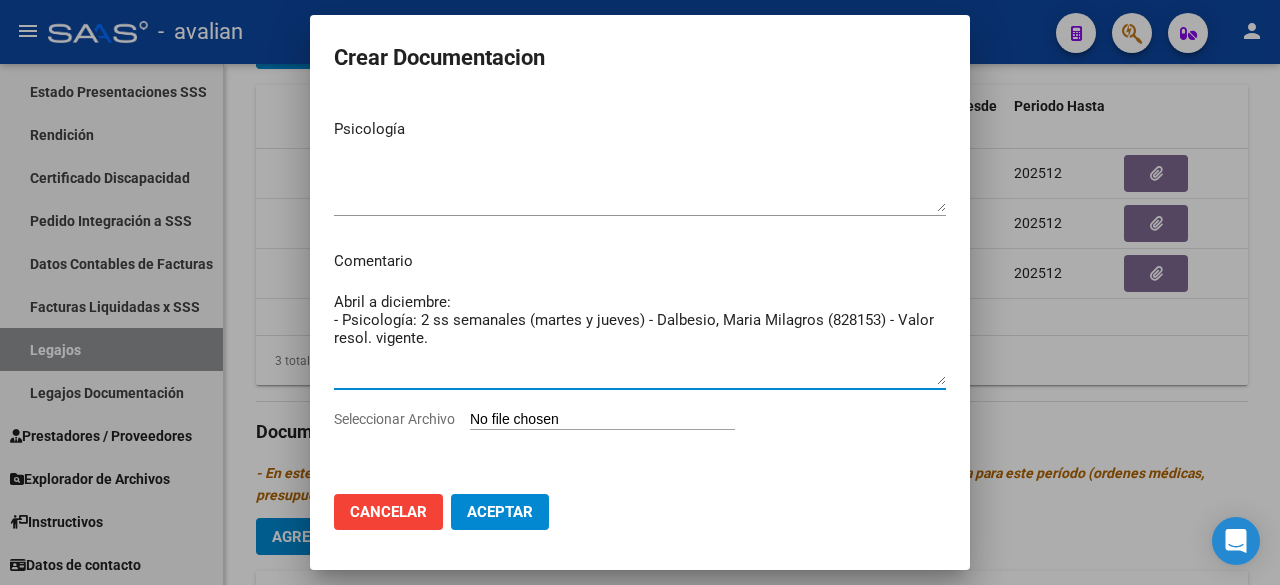 type on "Abril a diciembre:
- Psicología: 2 ss semanales (martes y jueves) - Dalbesio, Maria Milagros (828153) - Valor resol. vigente." 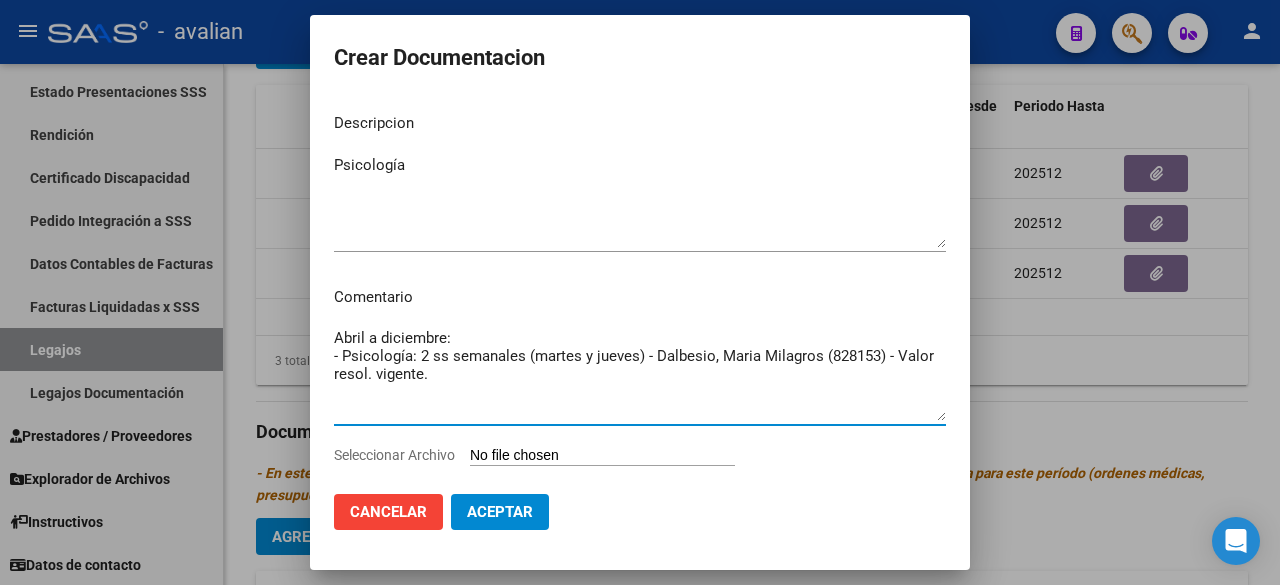 click on "Seleccionar Archivo" at bounding box center [602, 456] 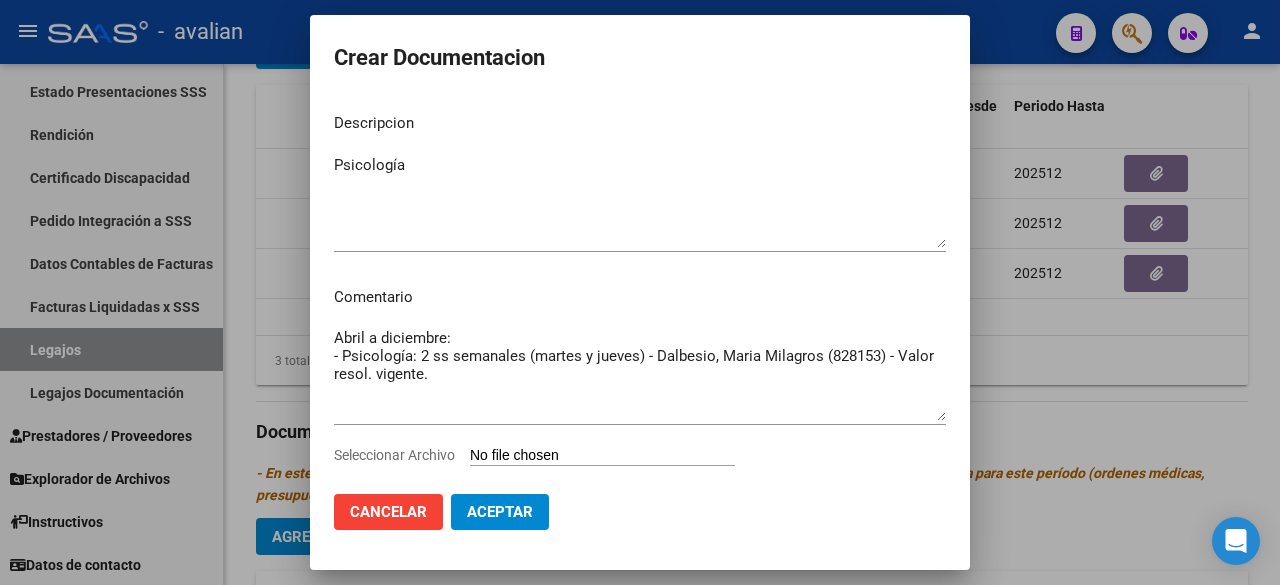 type on "C:\fakepath\DOC. PS [LAST], [FIRST] [MIDDLE].pdf" 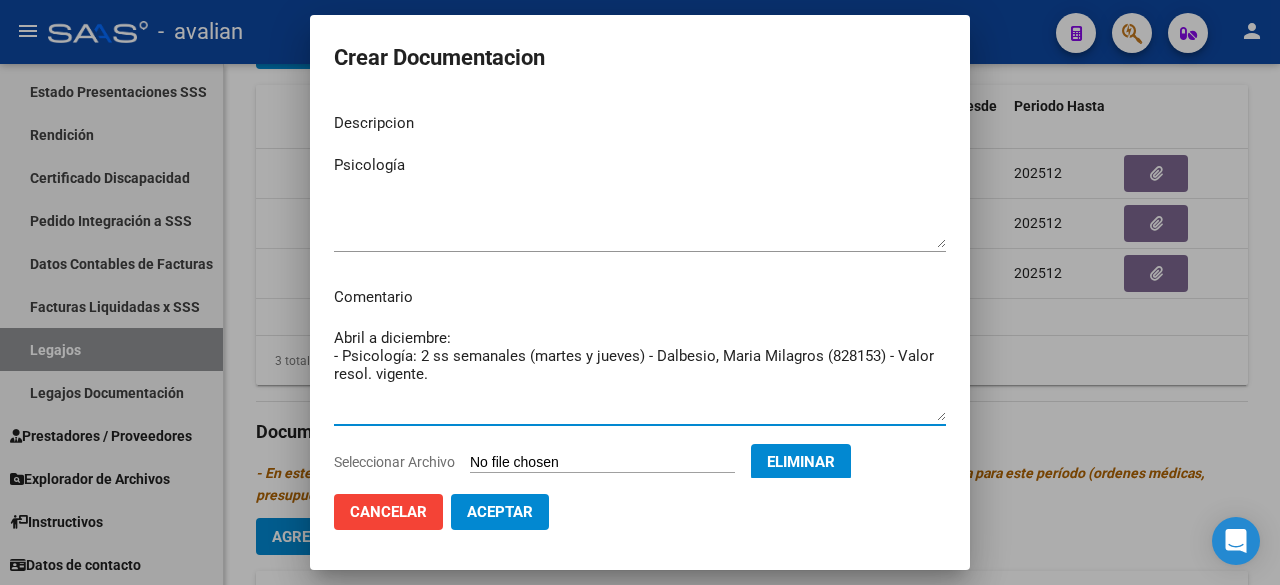 drag, startPoint x: 888, startPoint y: 354, endPoint x: 804, endPoint y: 358, distance: 84.095184 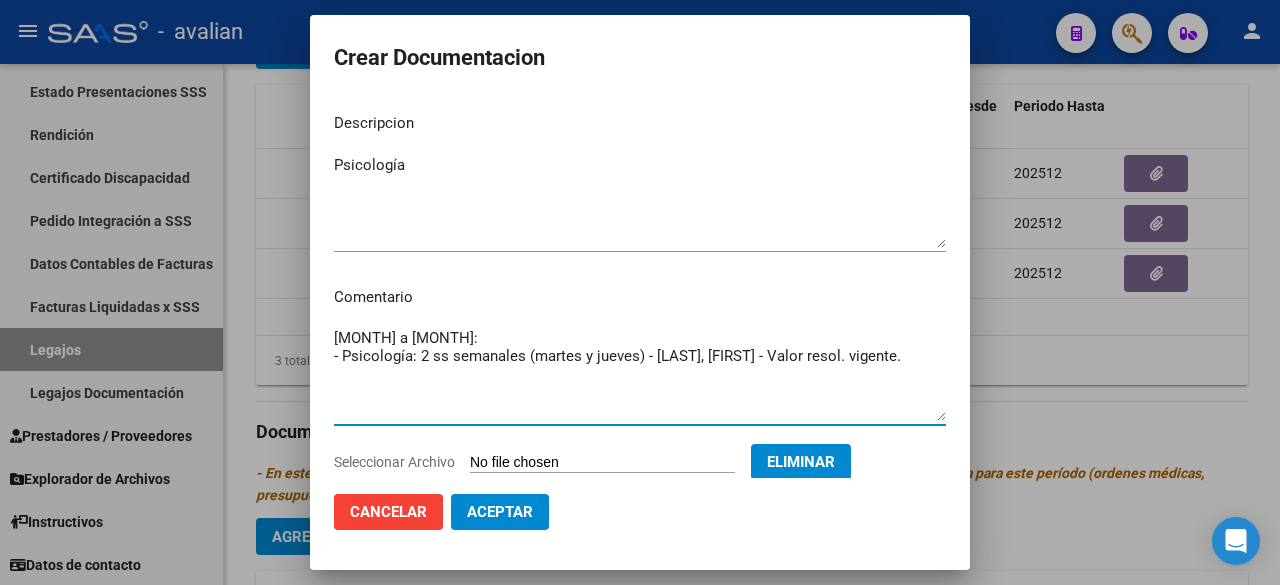 drag, startPoint x: 397, startPoint y: 373, endPoint x: 330, endPoint y: 363, distance: 67.74216 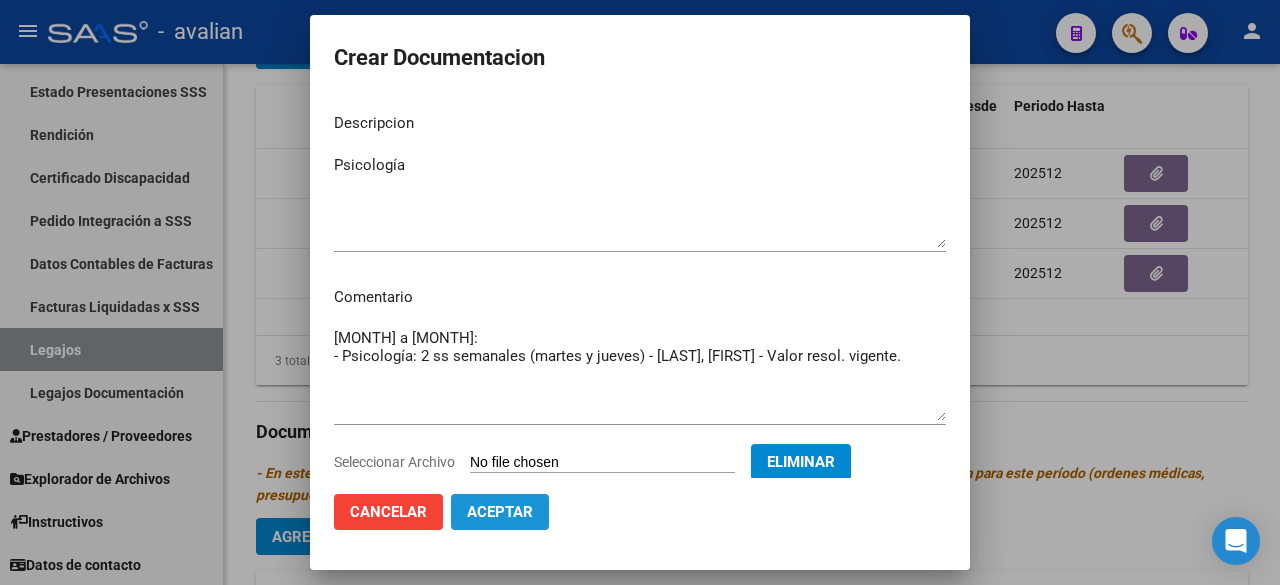 click on "Aceptar" 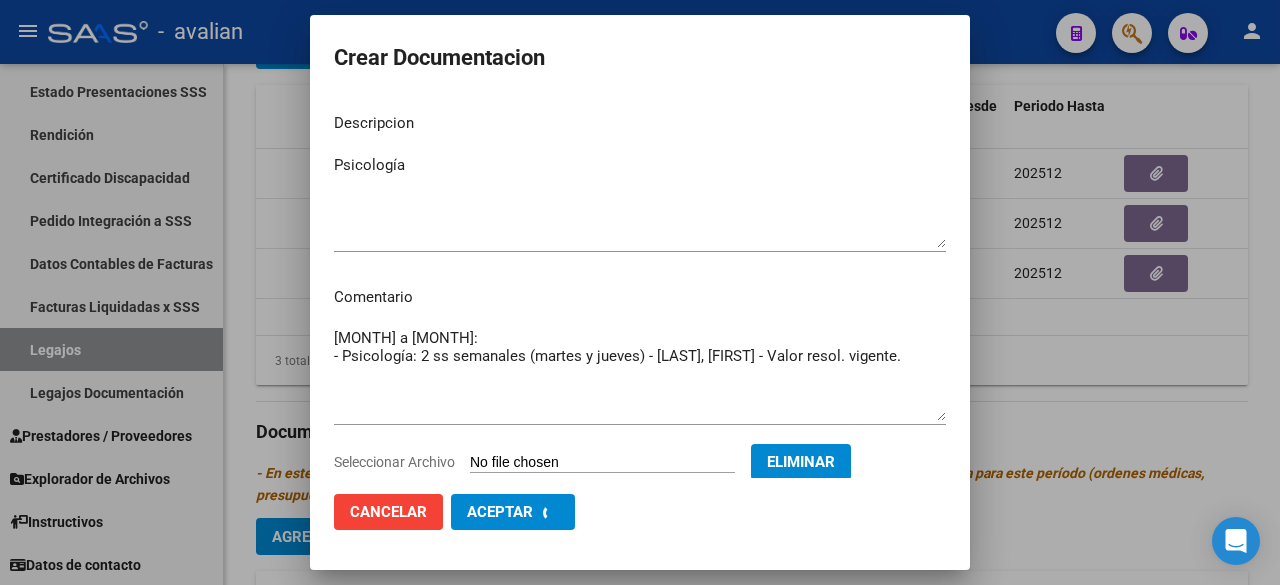 checkbox on "false" 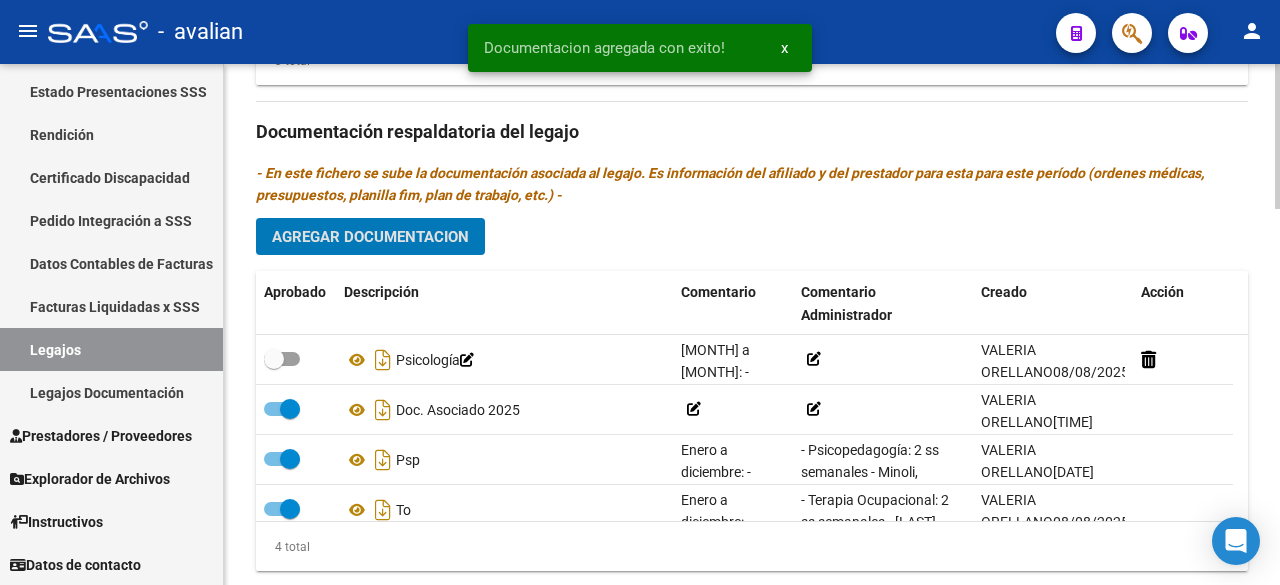 scroll, scrollTop: 1346, scrollLeft: 0, axis: vertical 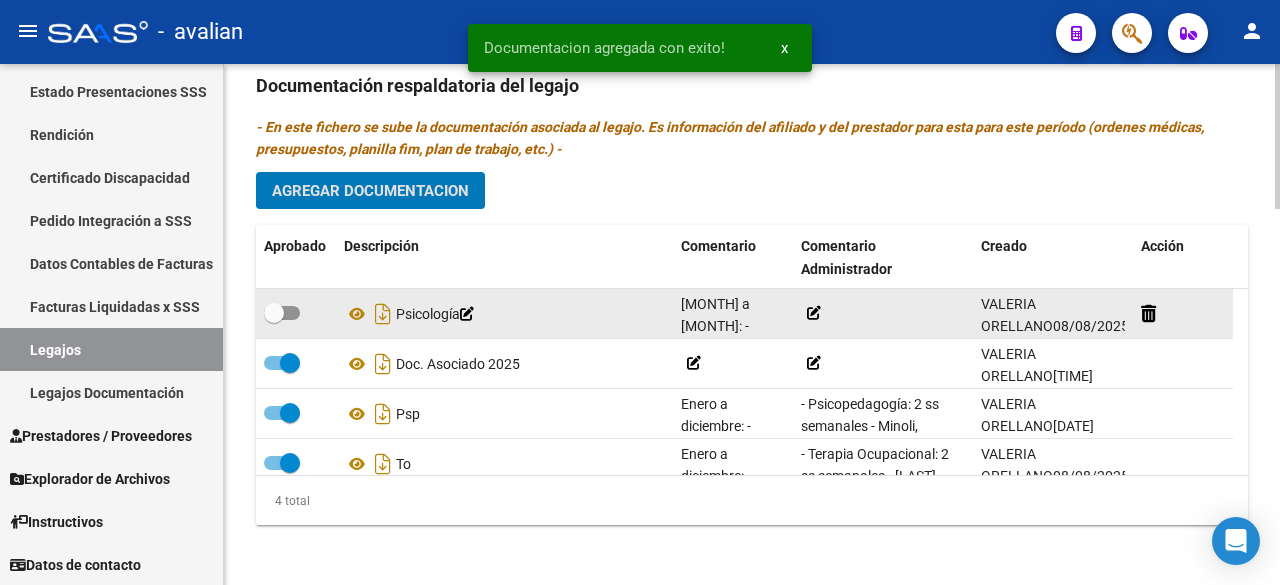 click 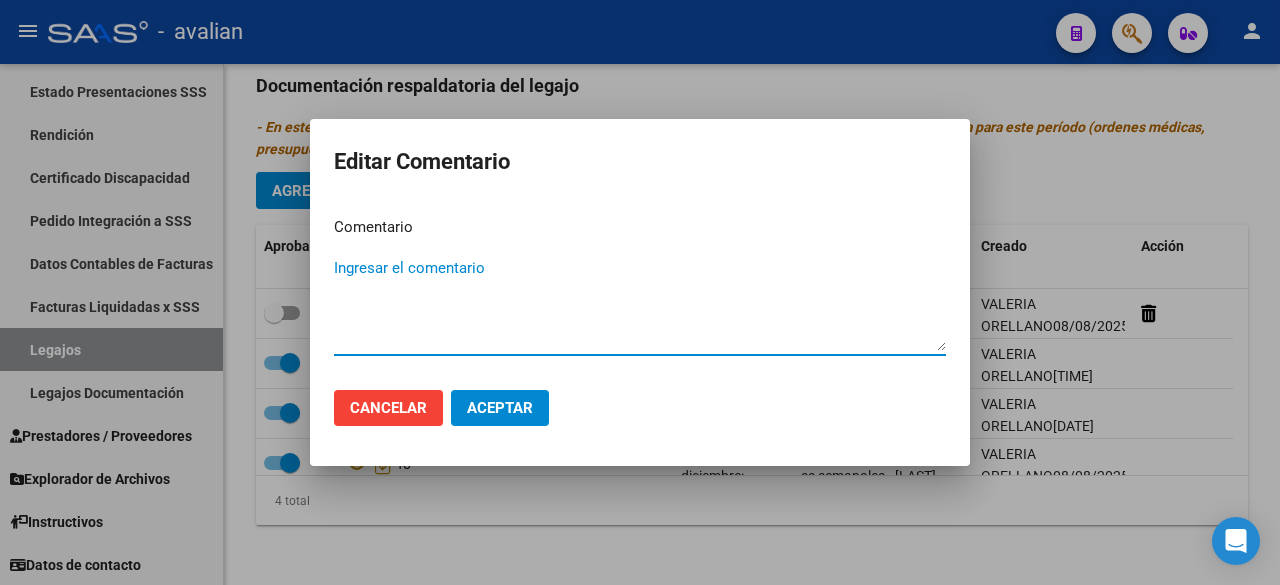 paste on "- Psicología: 2 ss semanales (martes y jueves) - [LAST], [FIRST] - Valor resol. vigente." 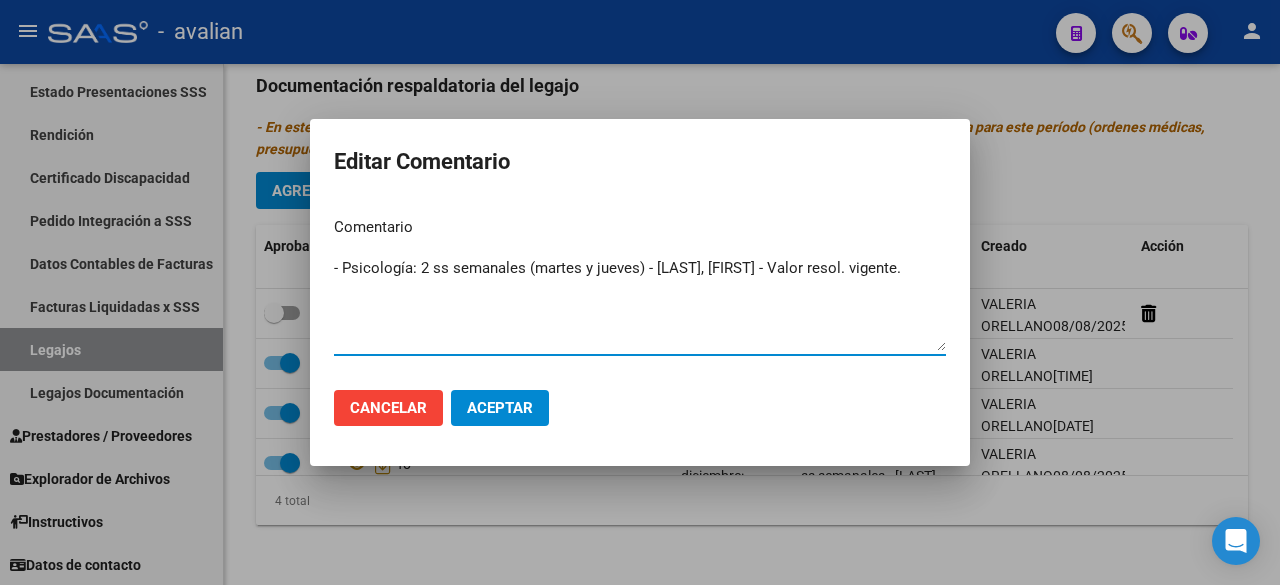 type on "- Psicología: 2 ss semanales (martes y jueves) - [LAST], [FIRST] - Valor resol. vigente." 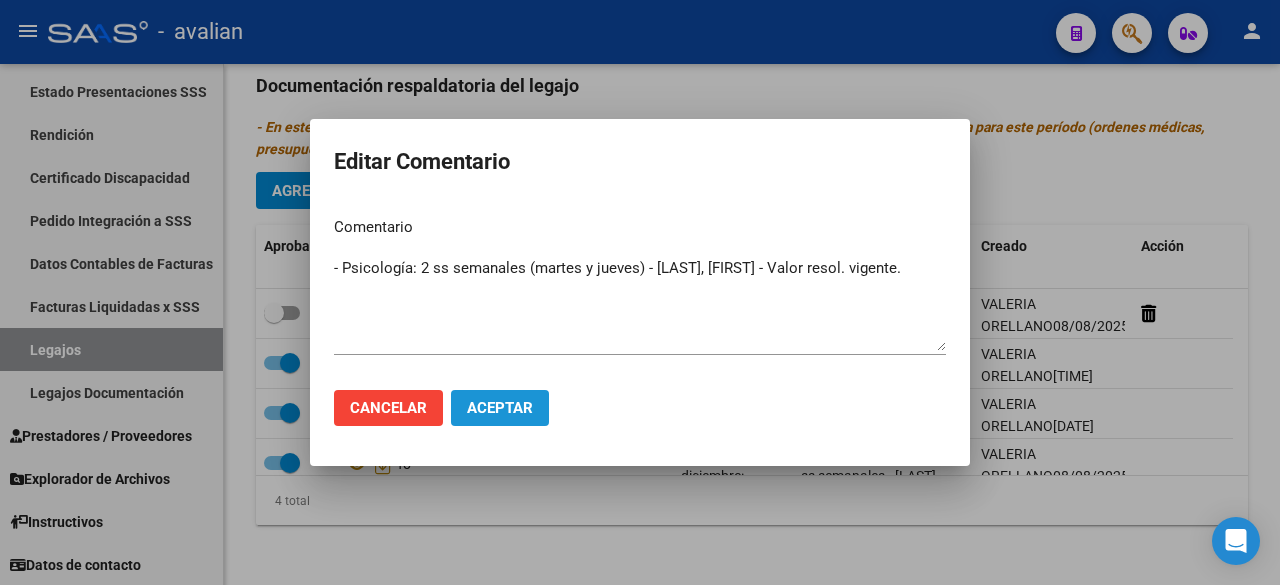 click on "Aceptar" 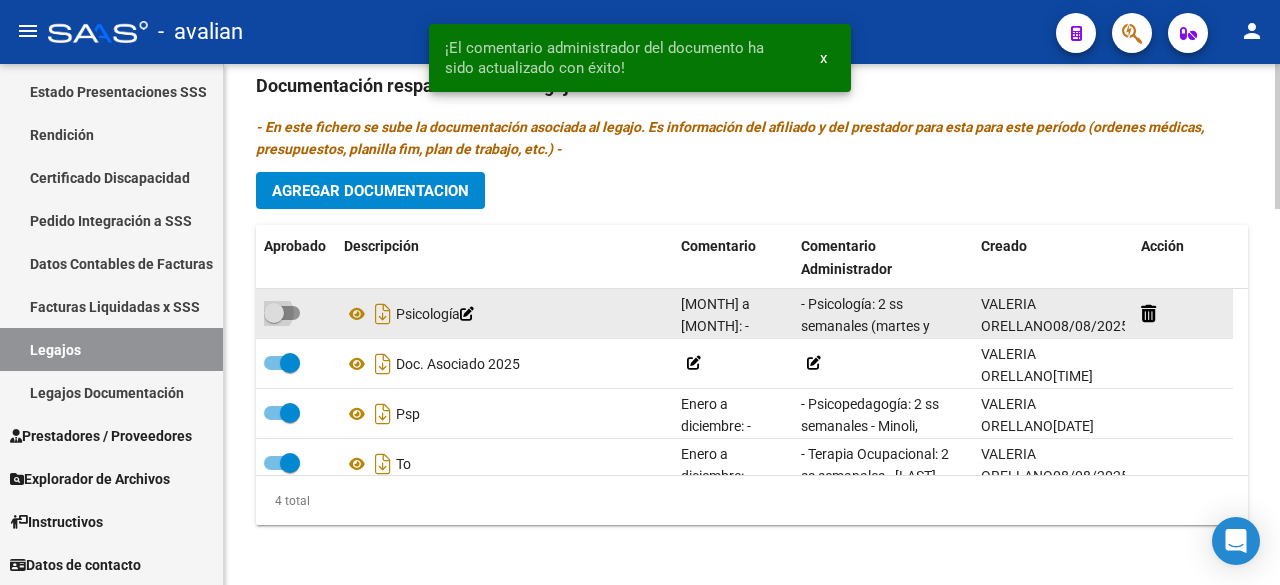 click at bounding box center [282, 313] 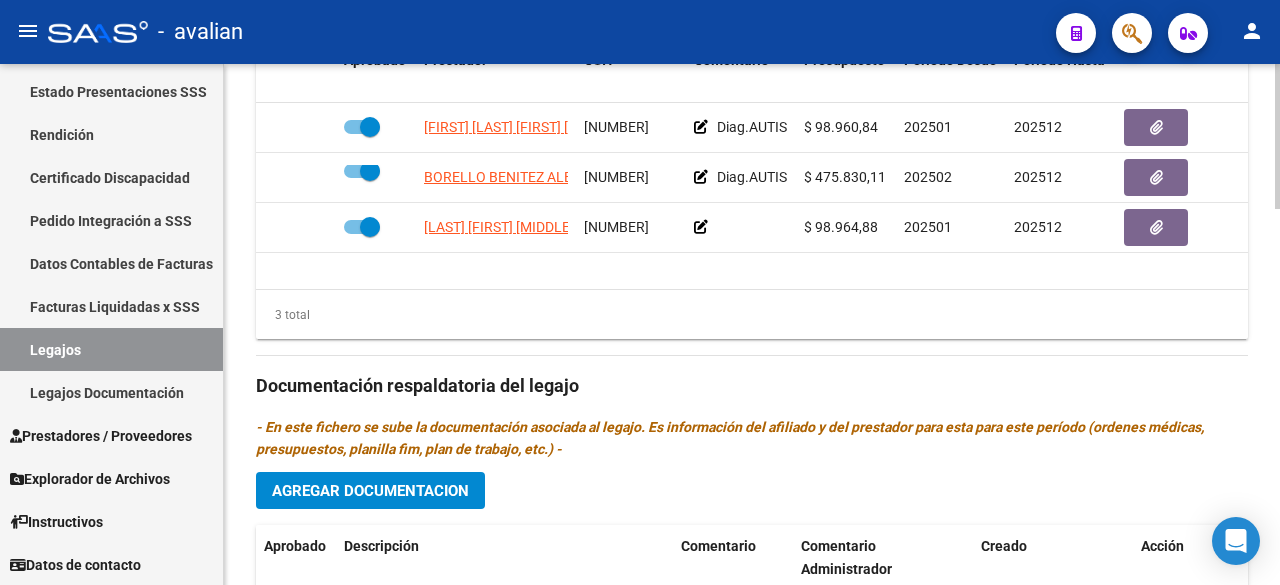 scroll, scrollTop: 746, scrollLeft: 0, axis: vertical 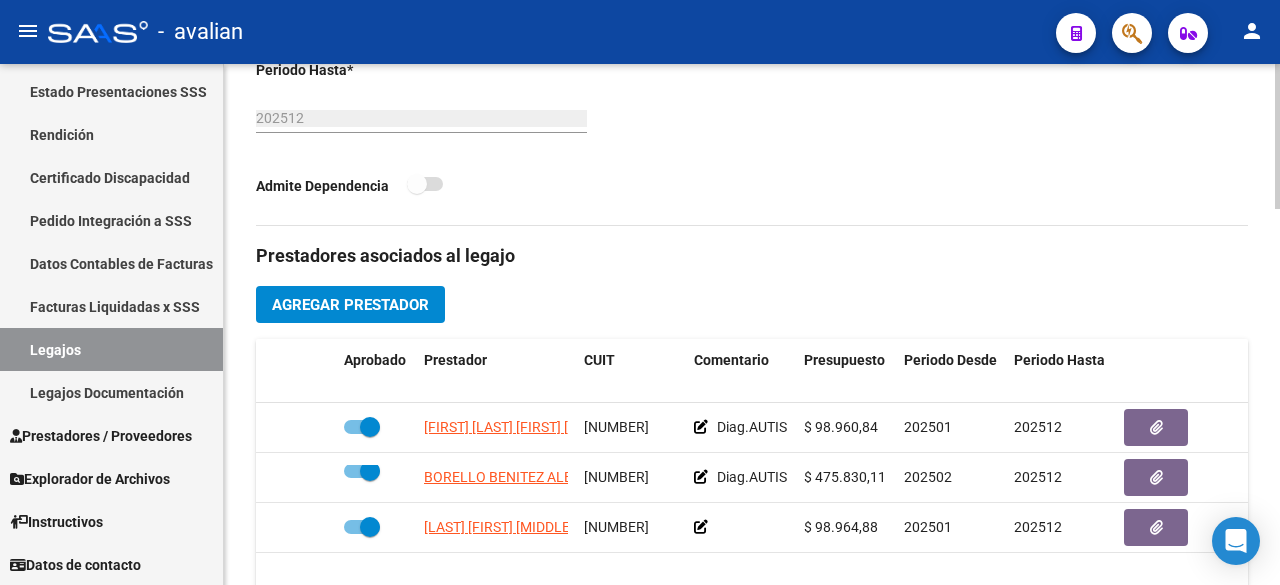 click on "Agregar Prestador" 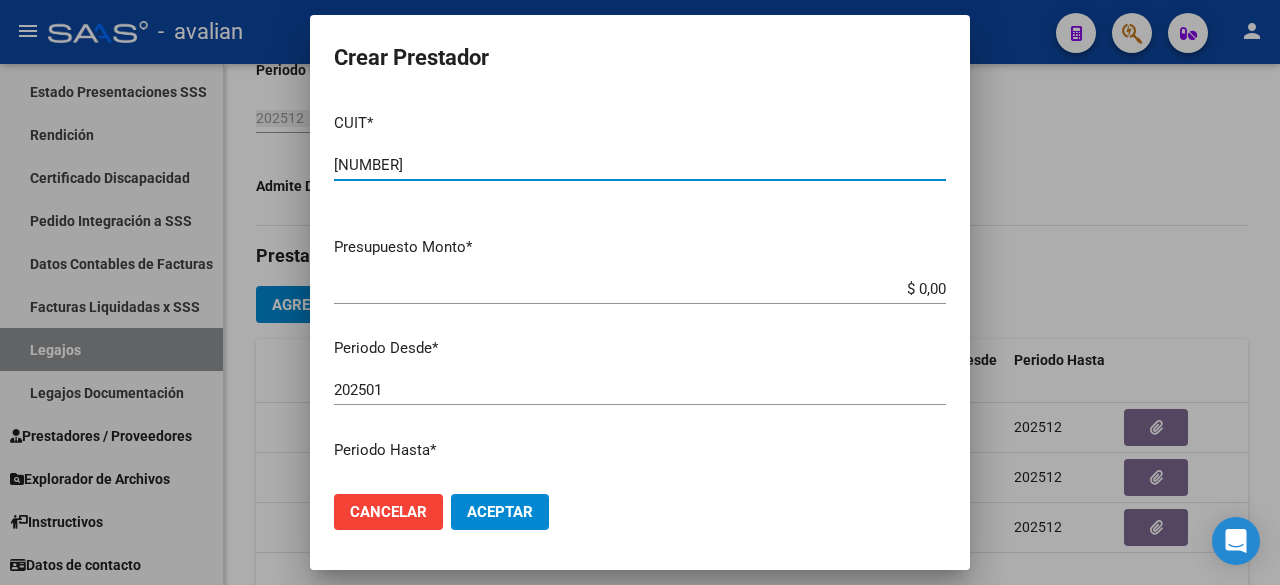 type on "[NUMBER]" 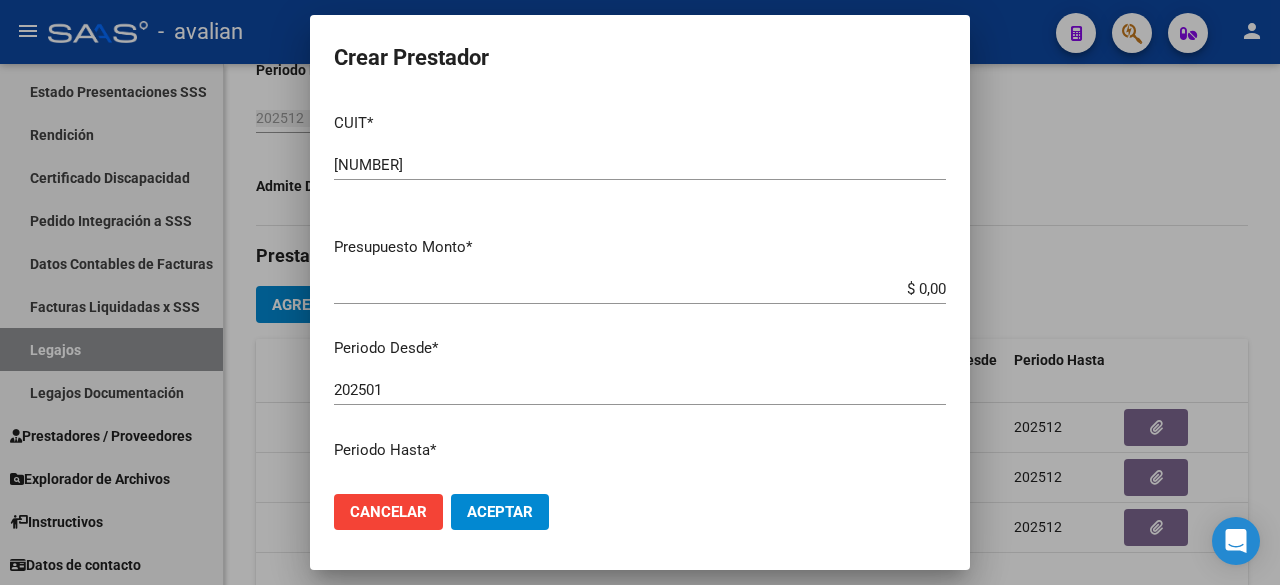 click on "[NUMBER]" at bounding box center [640, 165] 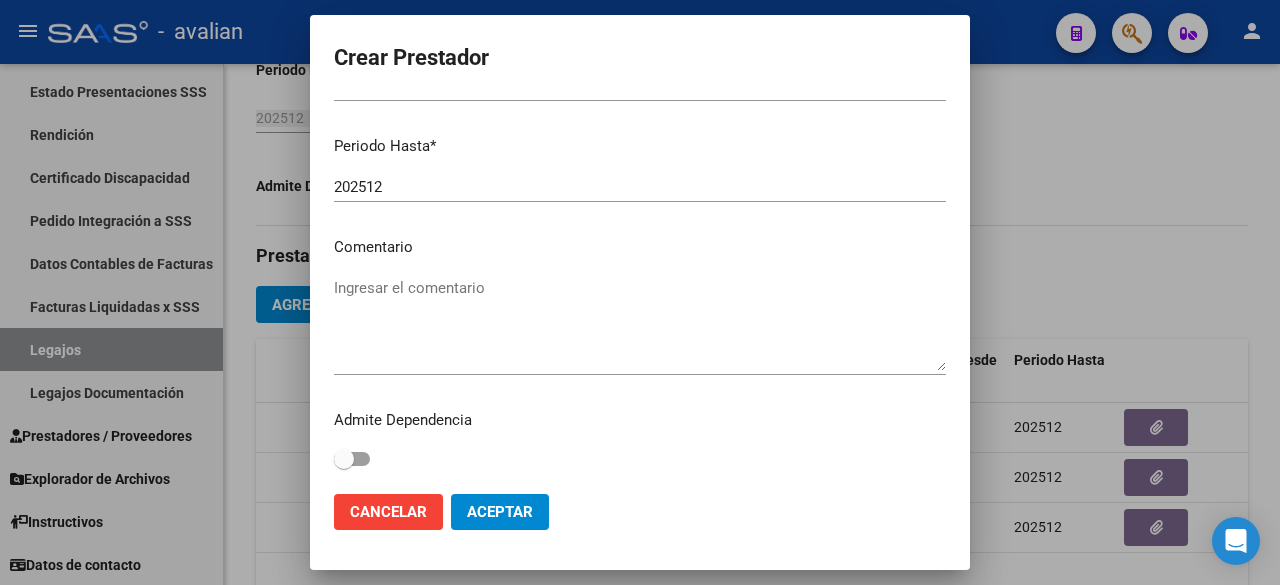scroll, scrollTop: 4, scrollLeft: 0, axis: vertical 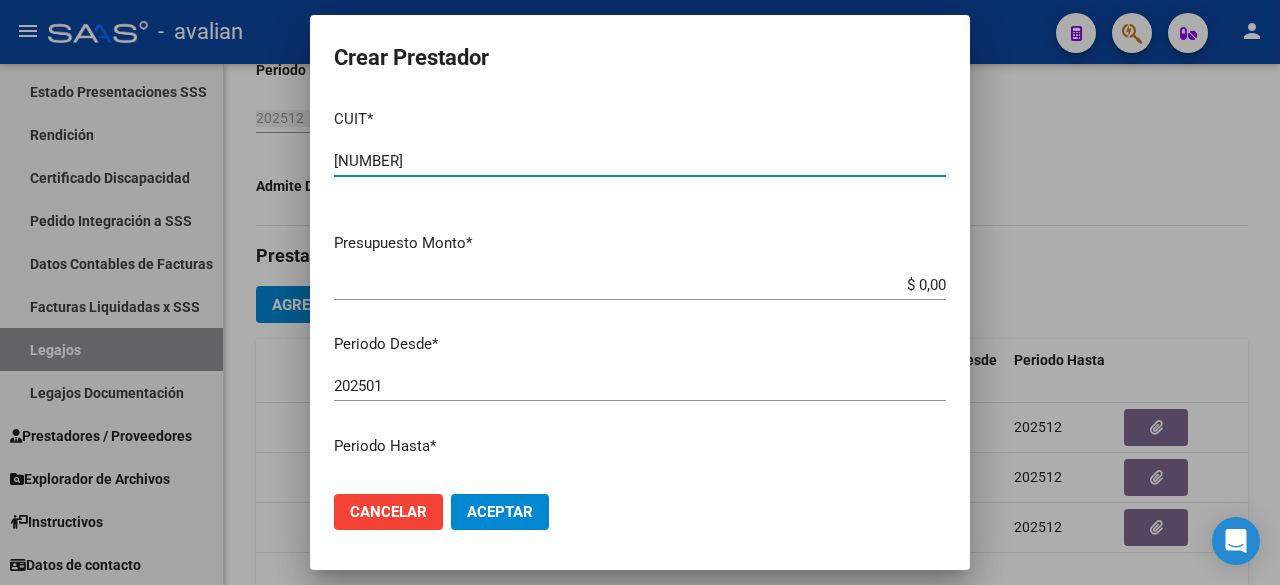 click on "202501" at bounding box center [640, 386] 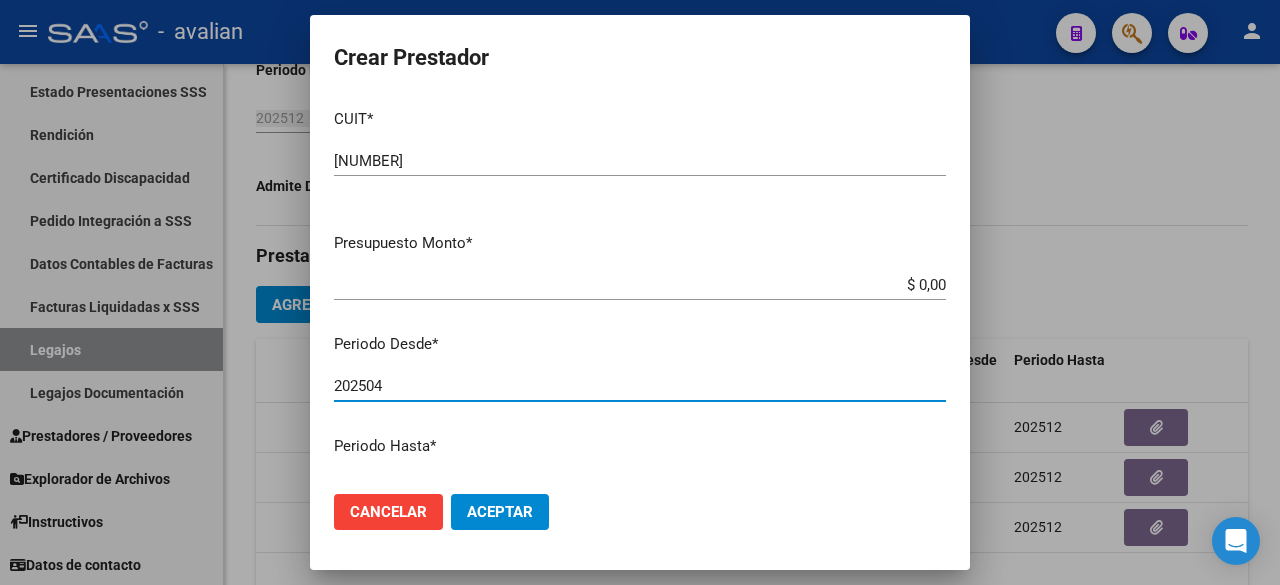 type on "202504" 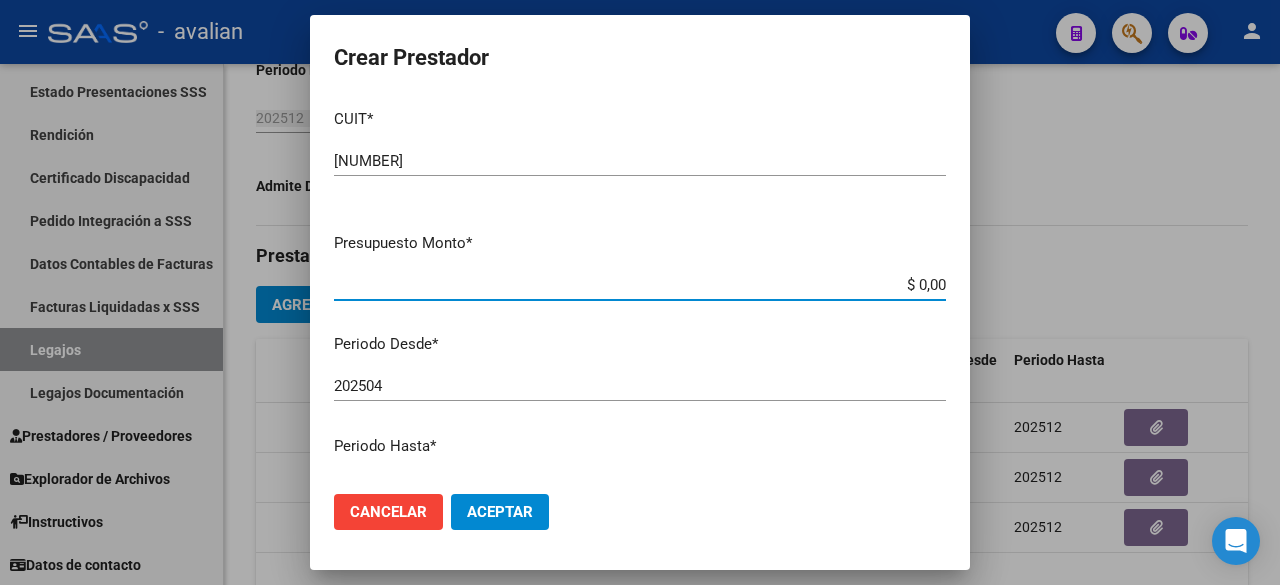 paste on "98.964,88" 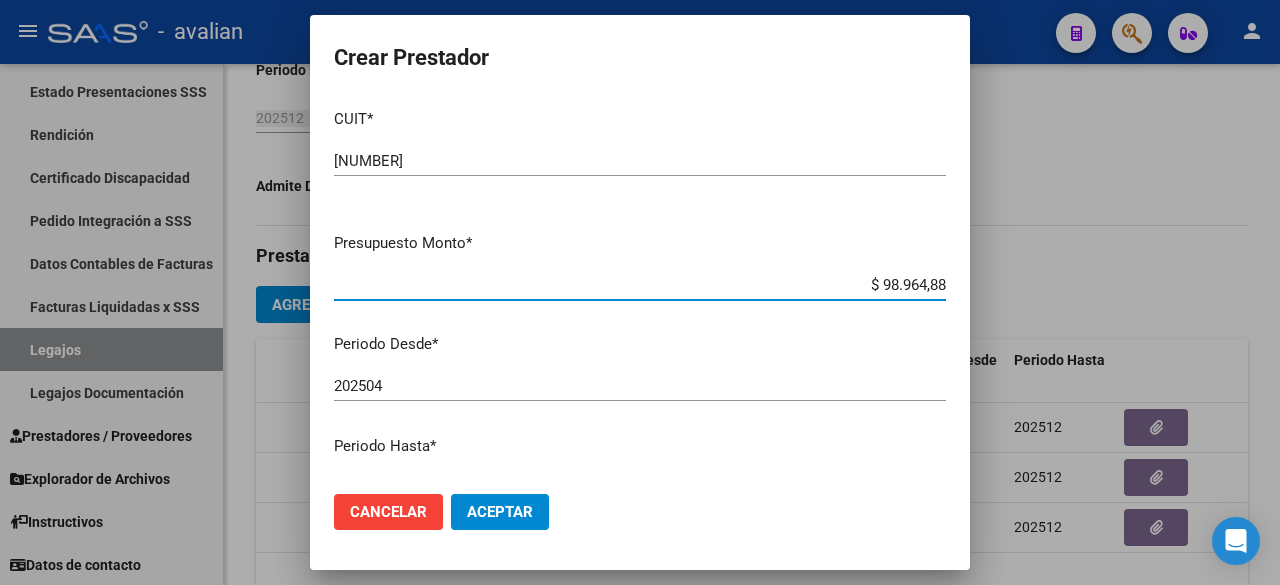 scroll, scrollTop: 304, scrollLeft: 0, axis: vertical 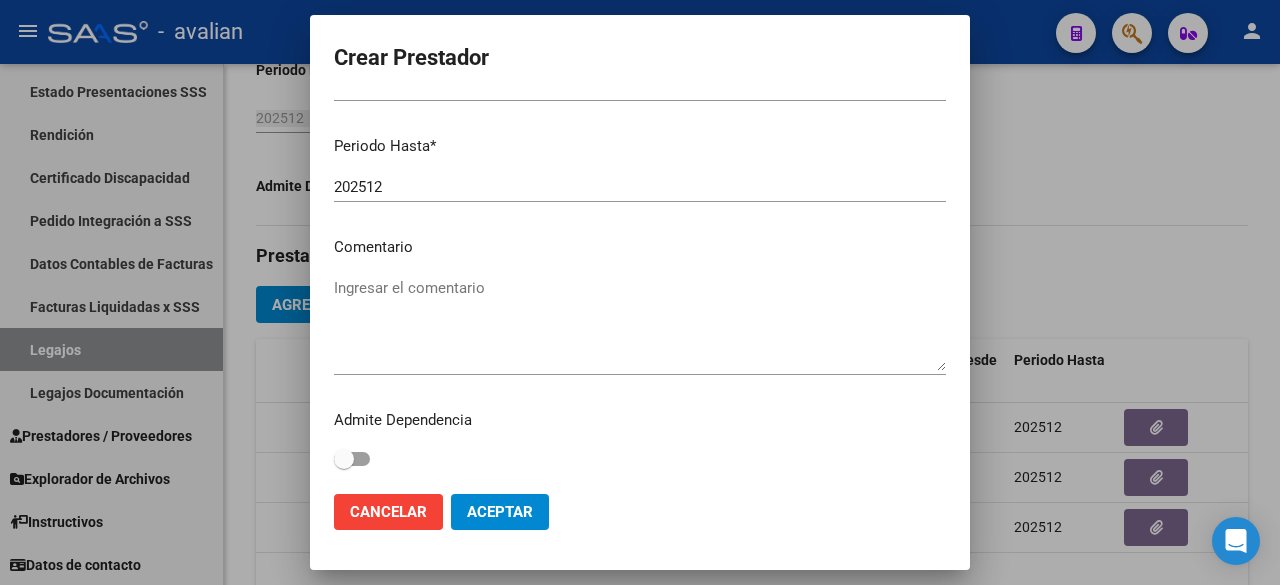 type on "$ 98.964,88" 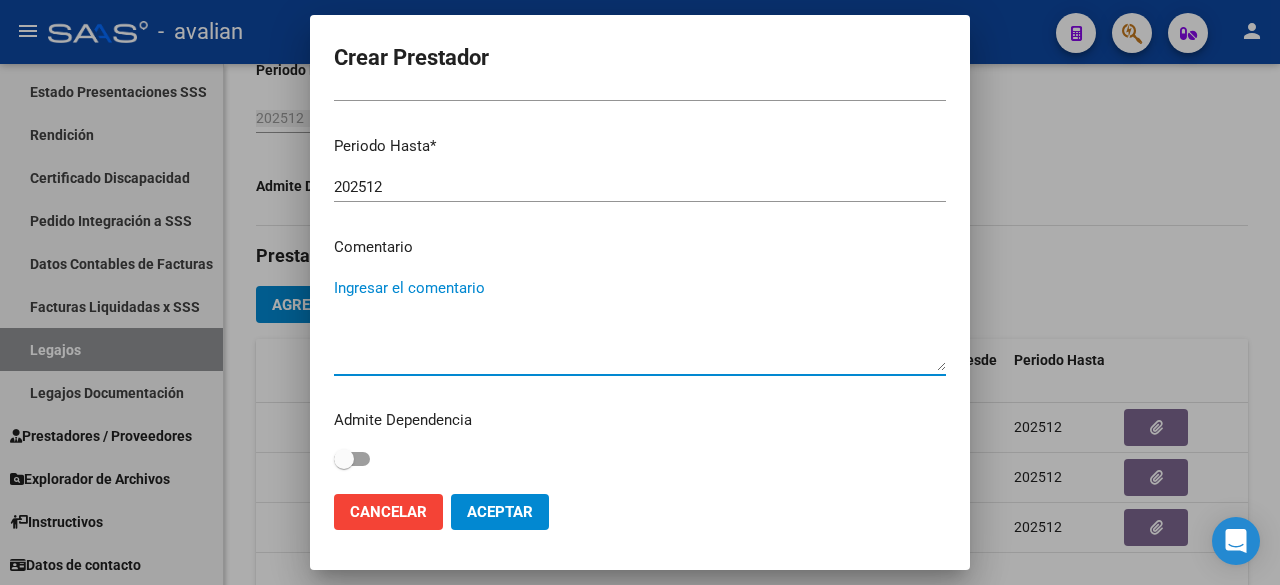 click on "Aceptar" 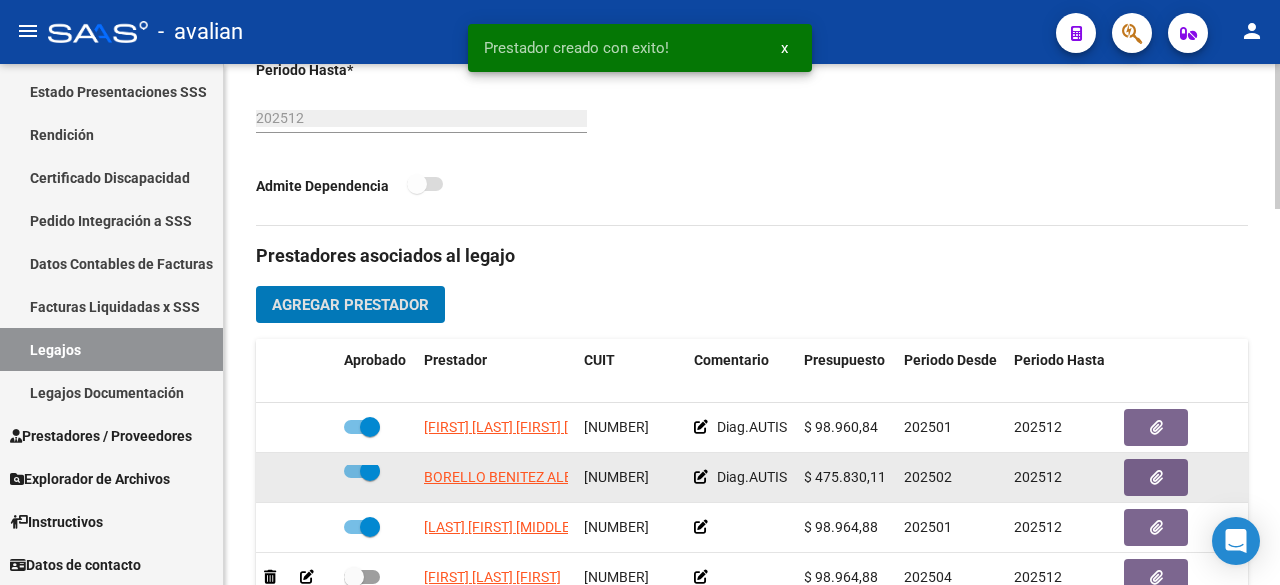 scroll, scrollTop: 35, scrollLeft: 0, axis: vertical 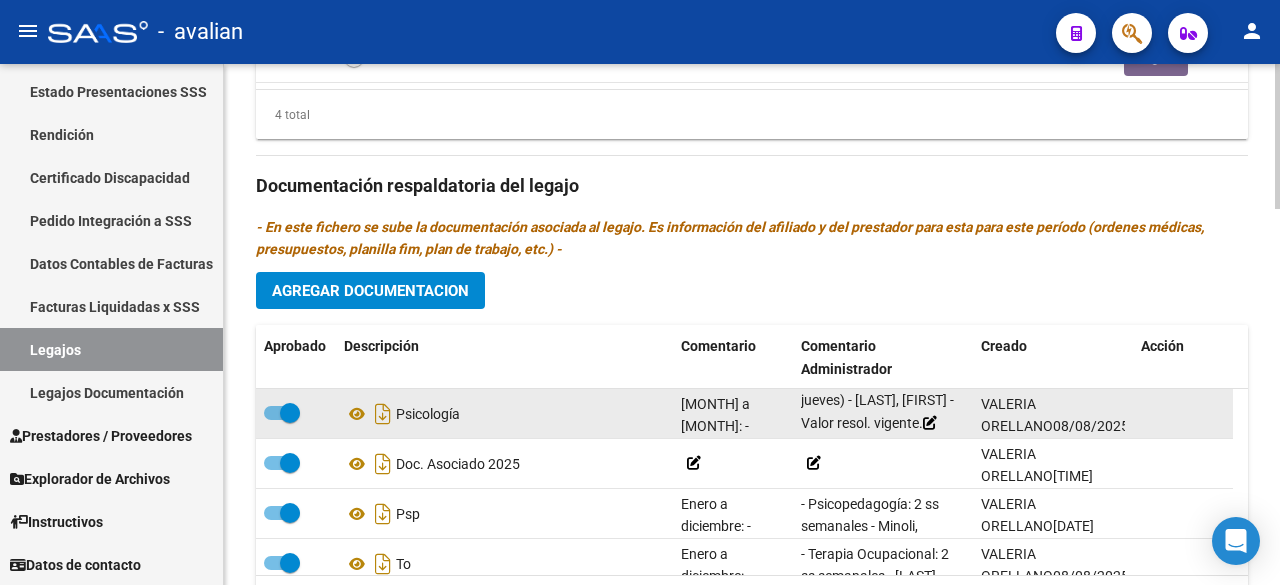 drag, startPoint x: 802, startPoint y: 397, endPoint x: 854, endPoint y: 422, distance: 57.697487 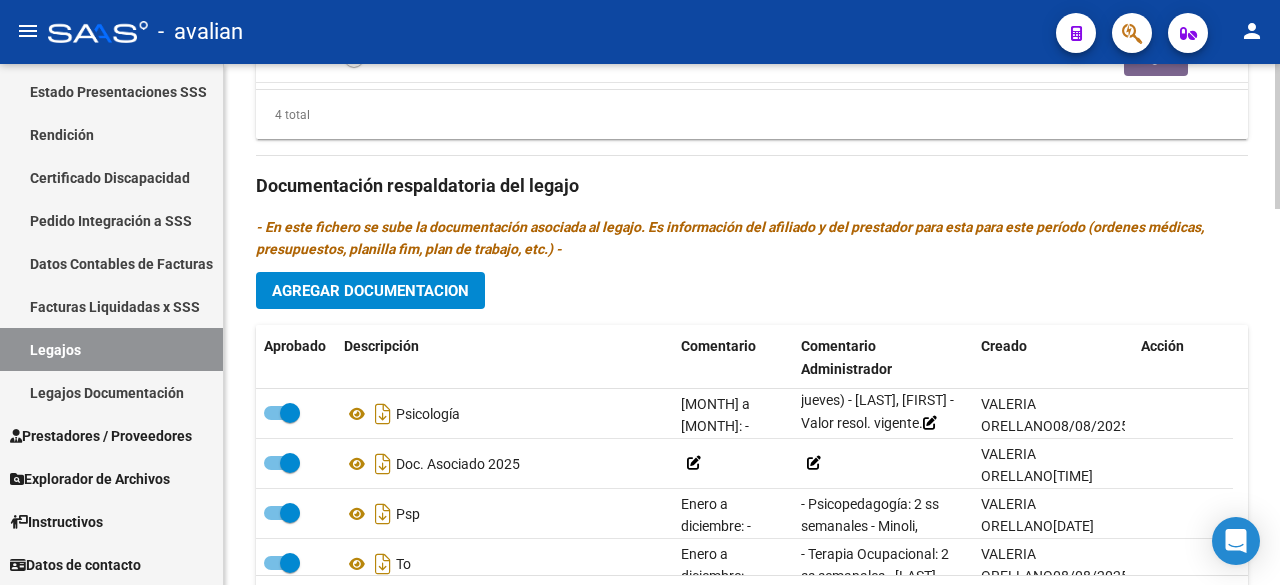 scroll, scrollTop: 946, scrollLeft: 0, axis: vertical 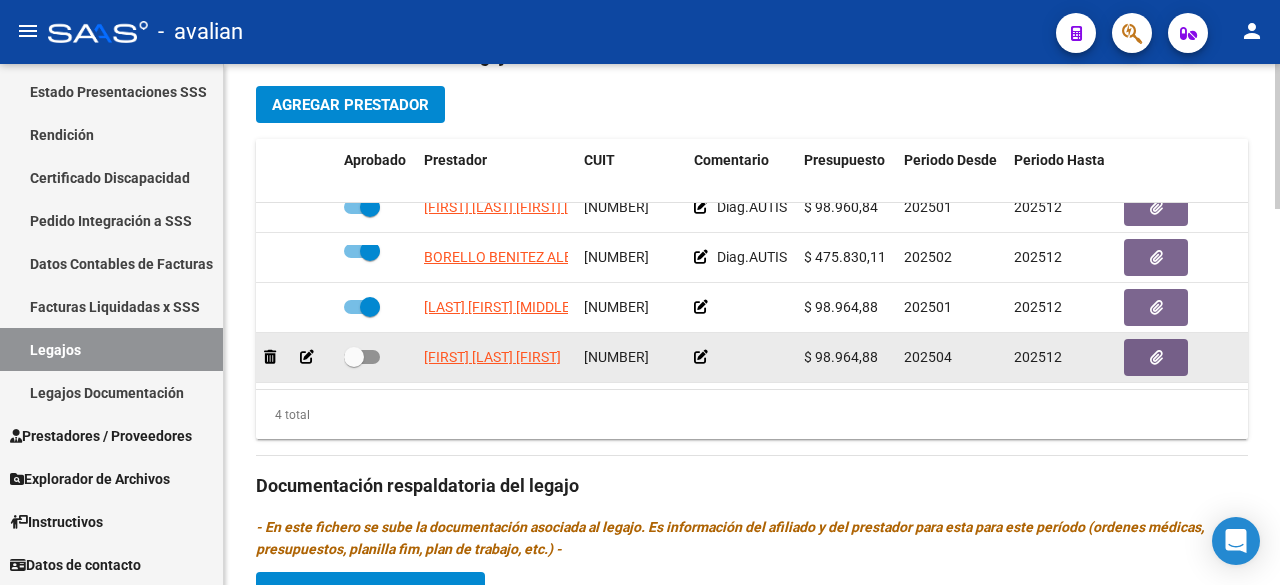 click 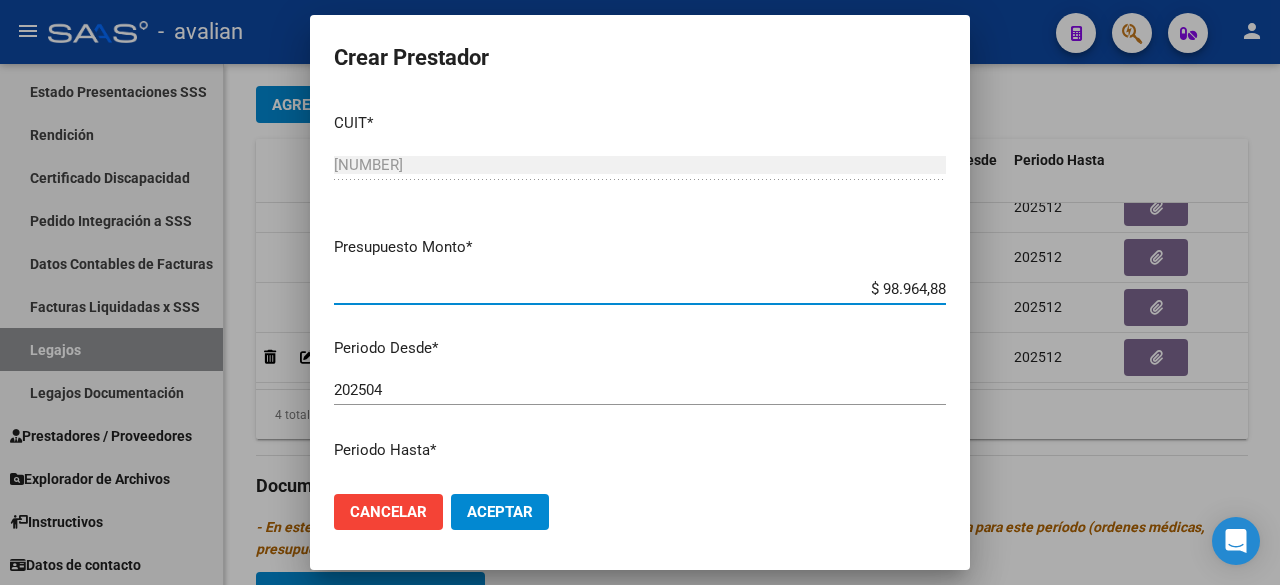 scroll, scrollTop: 200, scrollLeft: 0, axis: vertical 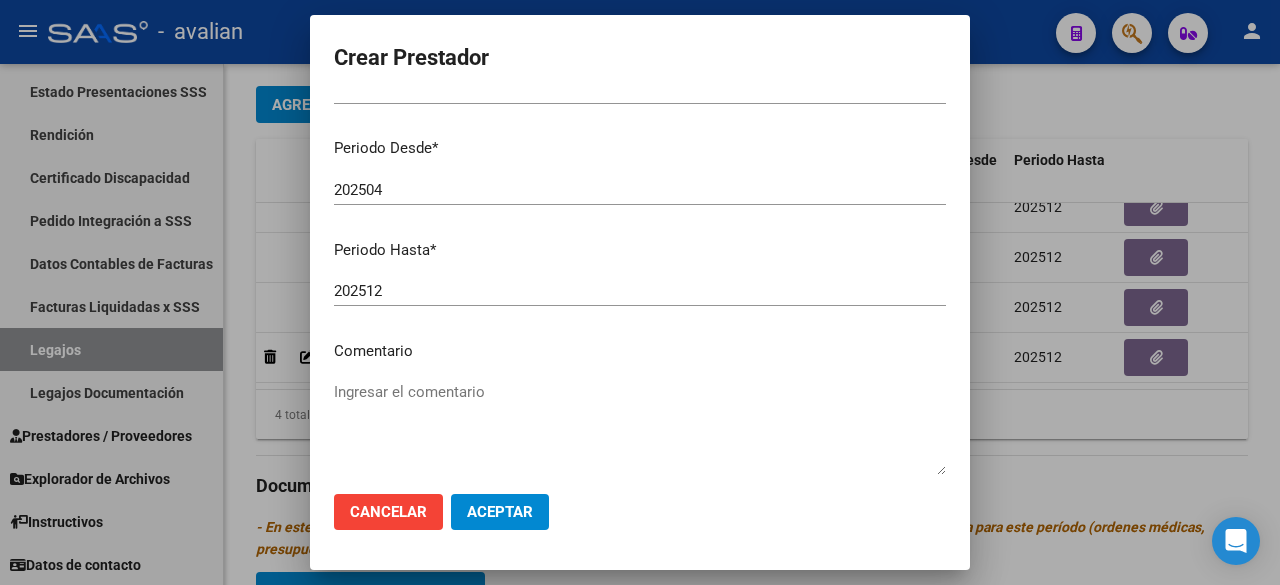 drag, startPoint x: 376, startPoint y: 368, endPoint x: 375, endPoint y: 380, distance: 12.0415945 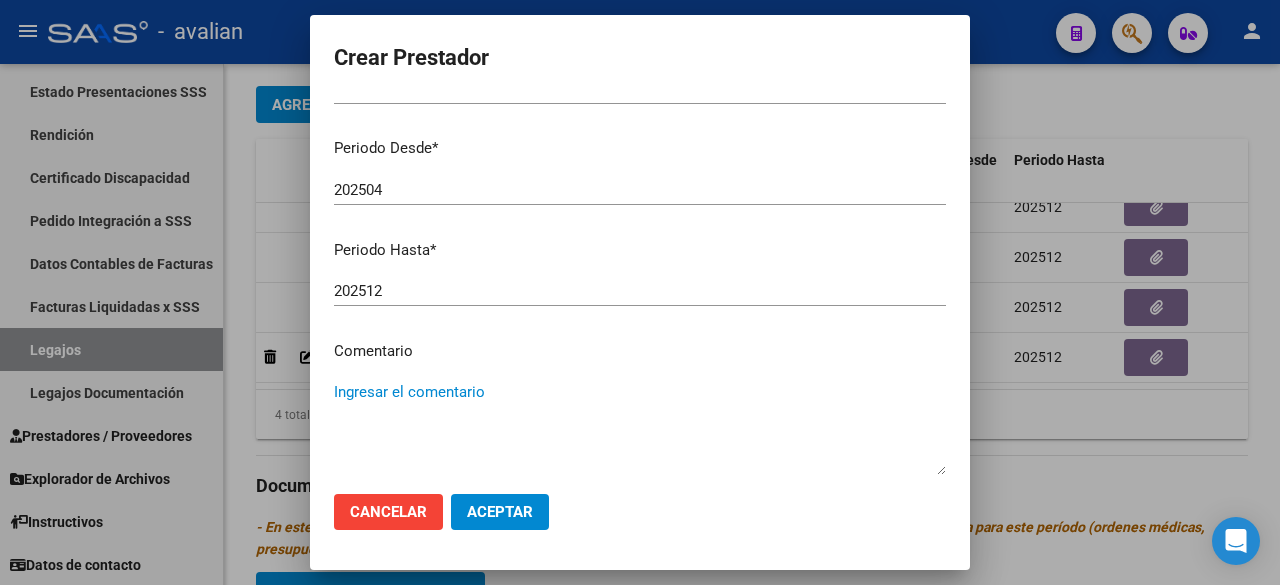 drag, startPoint x: 362, startPoint y: 389, endPoint x: 350, endPoint y: 395, distance: 13.416408 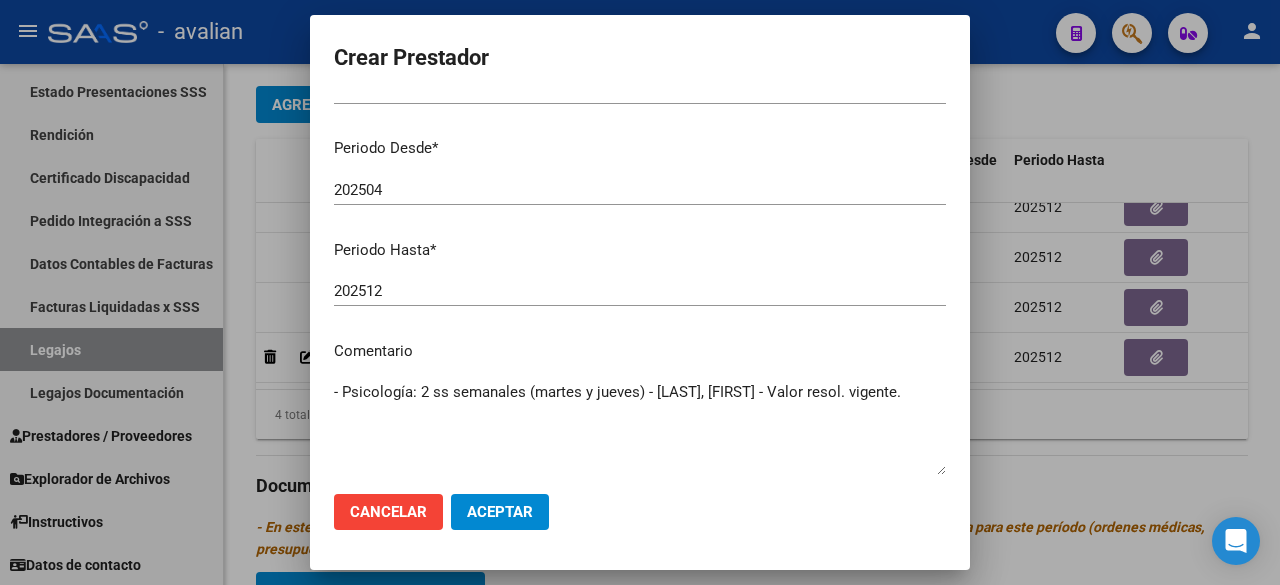 type on "- Psicología: 2 ss semanales (martes y jueves) - [LAST], [FIRST] - Valor resol. vigente." 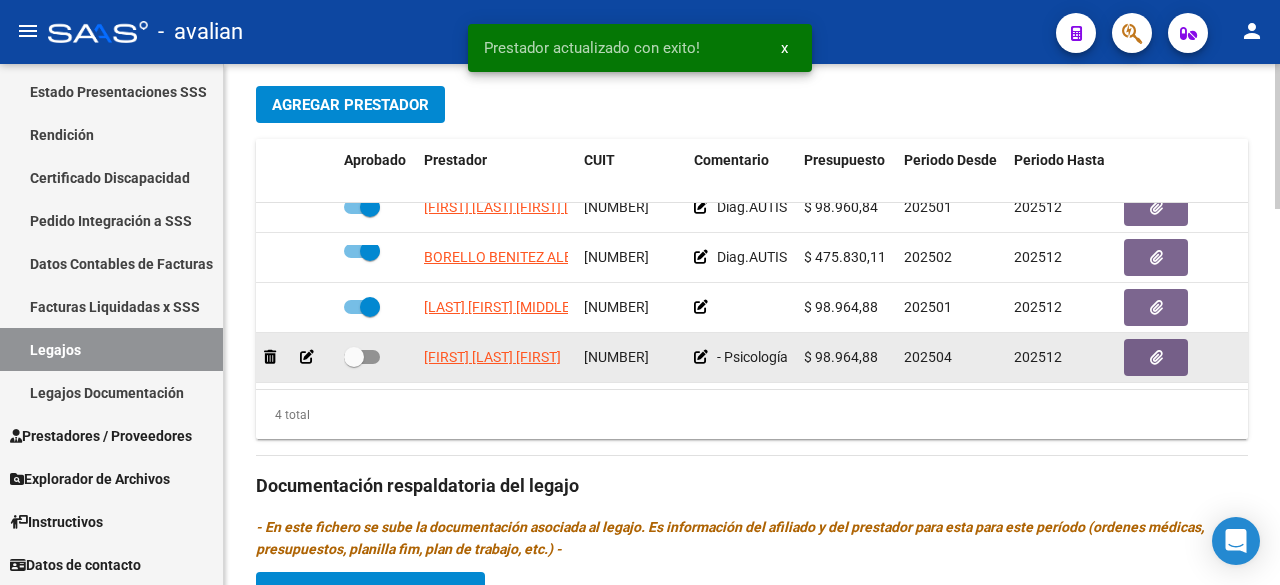 click at bounding box center [362, 357] 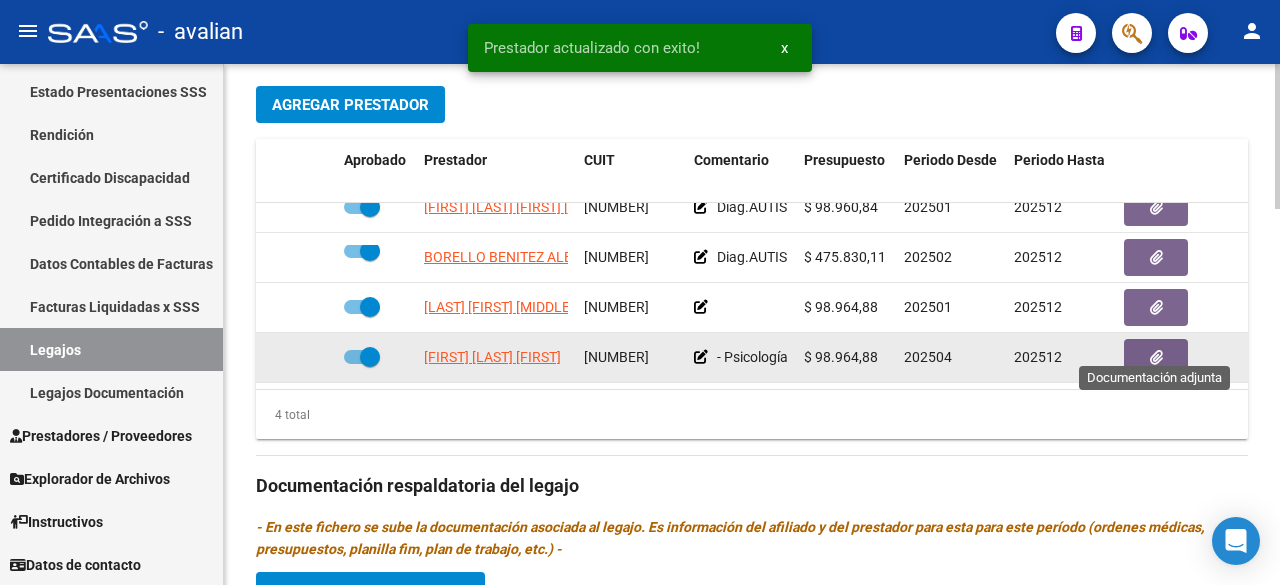 click 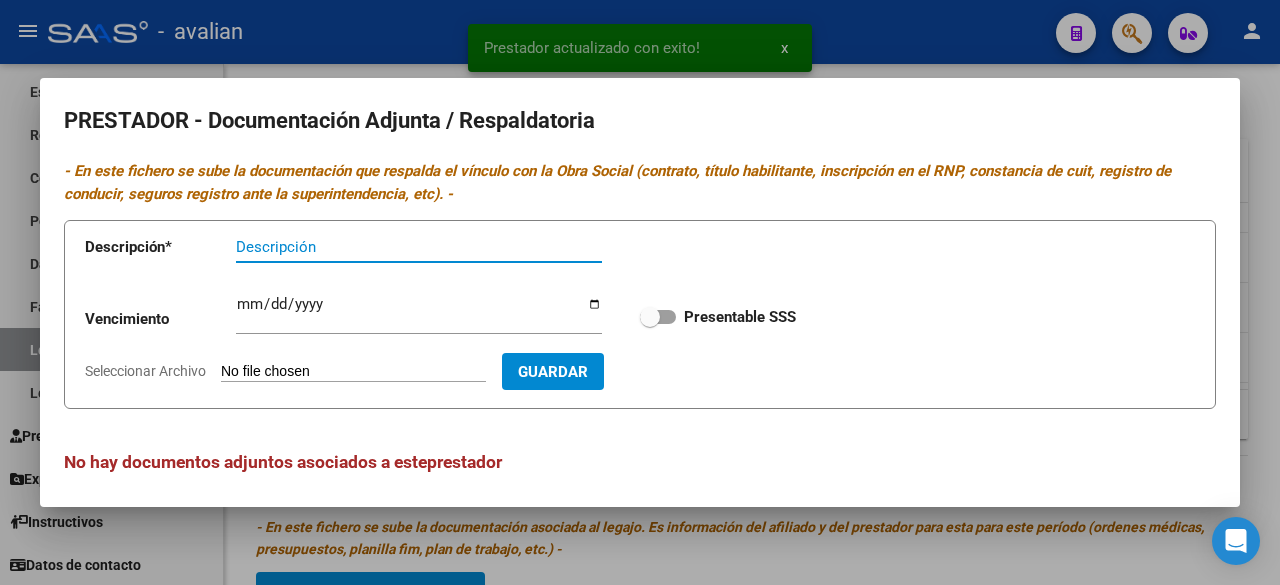 scroll, scrollTop: 8, scrollLeft: 0, axis: vertical 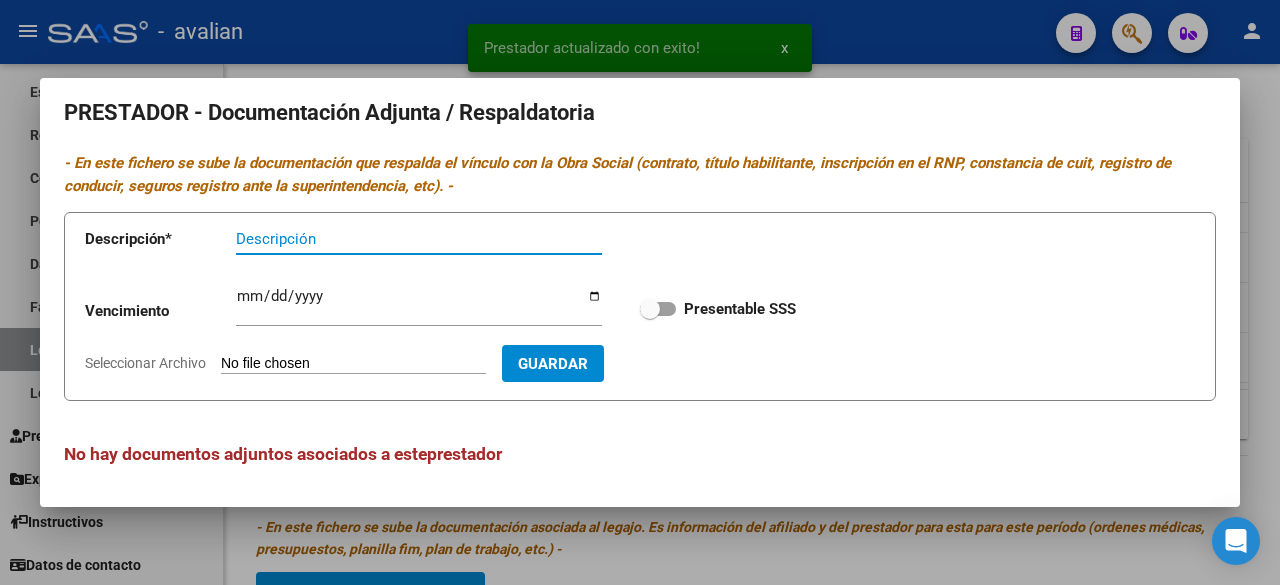 click on "Seleccionar Archivo" at bounding box center (353, 364) 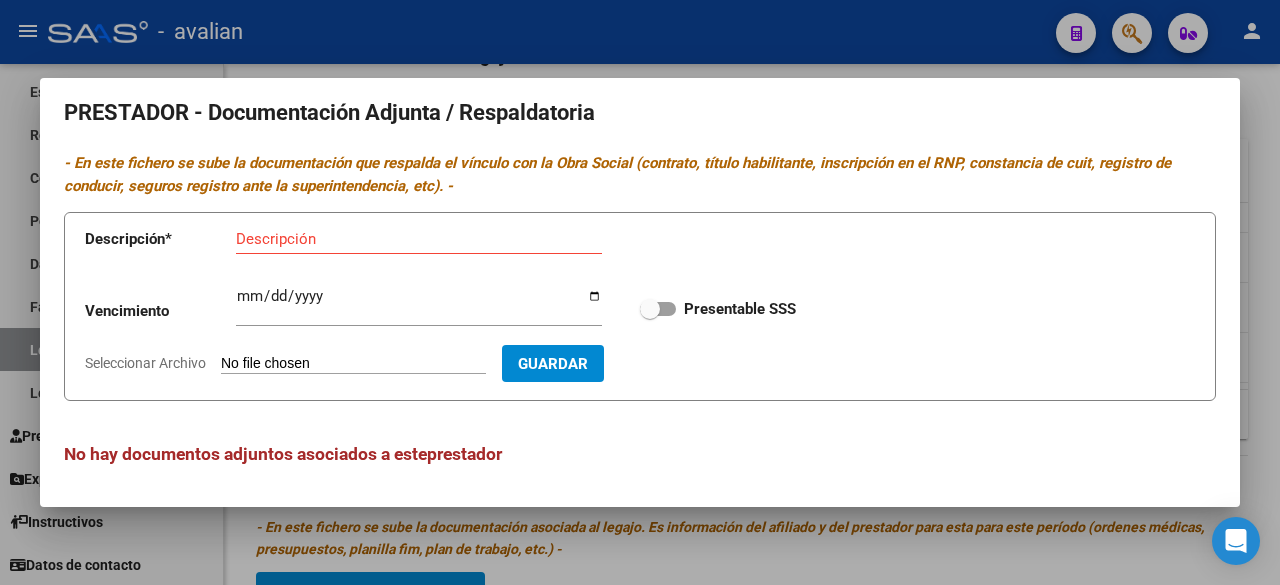 type on "C:\fakepath\[DOC]" 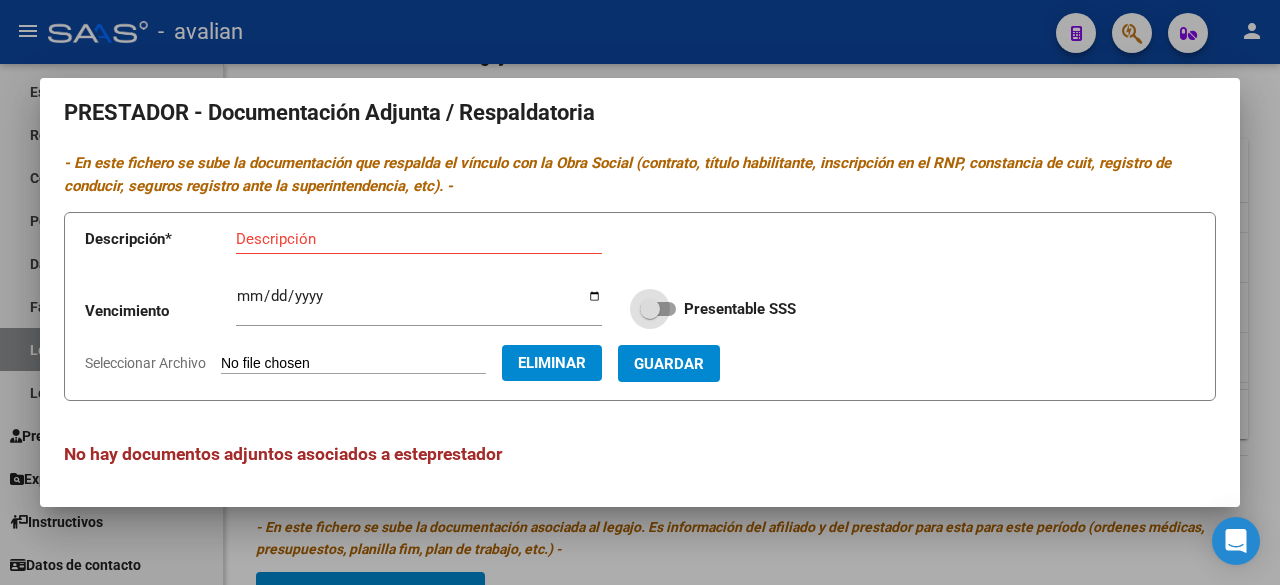click at bounding box center [658, 309] 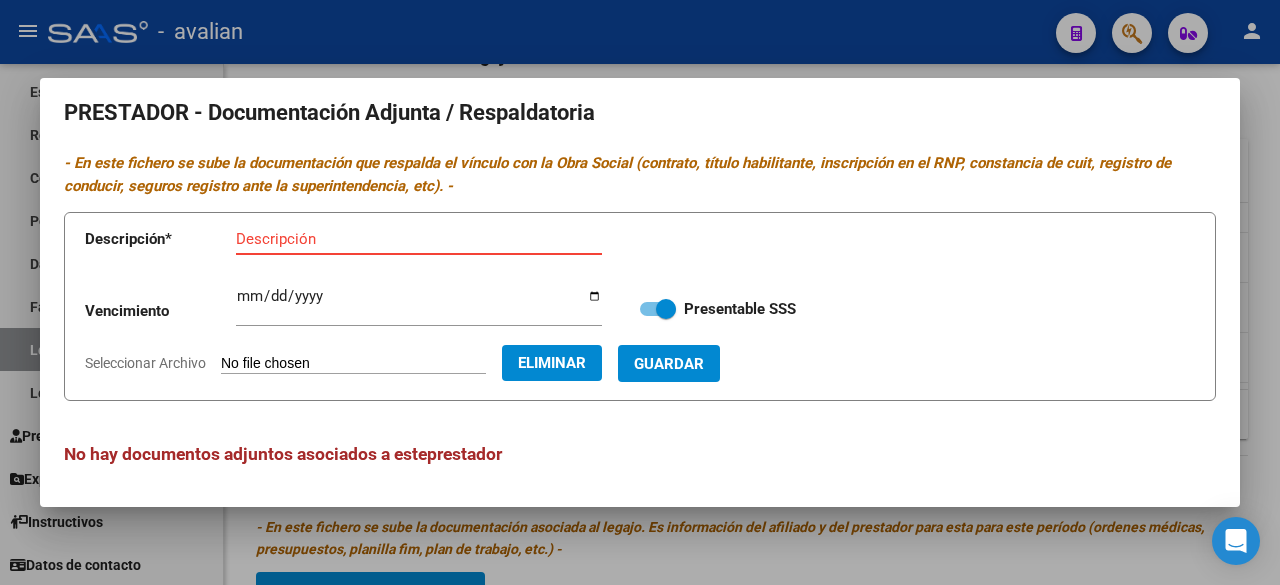 click on "Descripción" at bounding box center (419, 239) 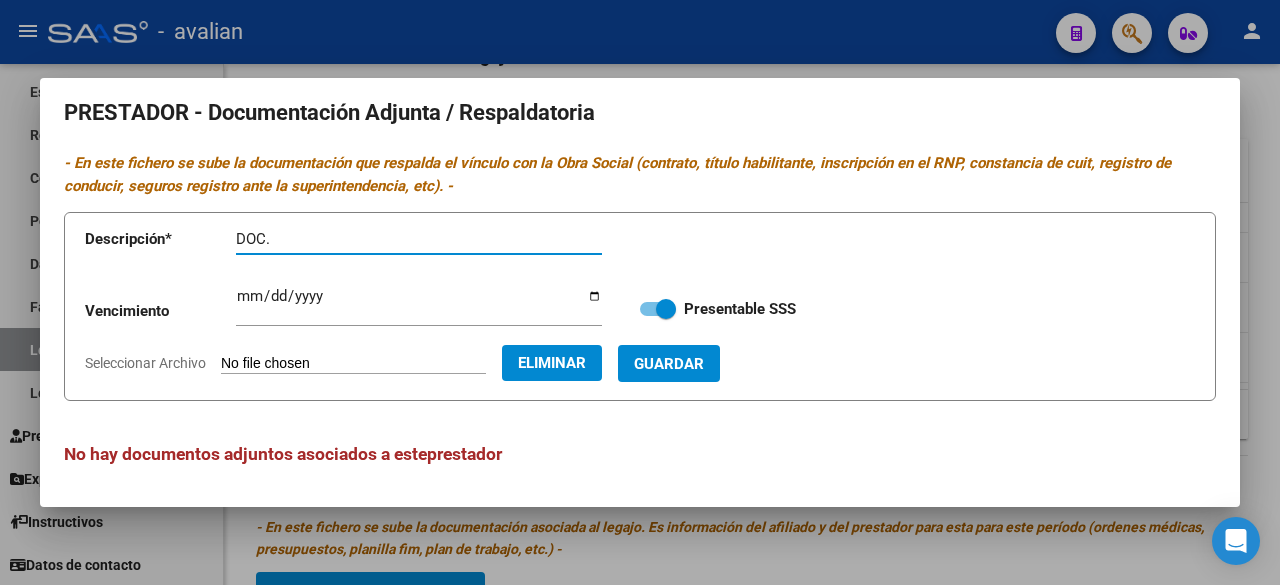 paste on "- Psicología: 2 ss semanales (martes y jueves) - [LAST], [FIRST] - Valor resol. vigente." 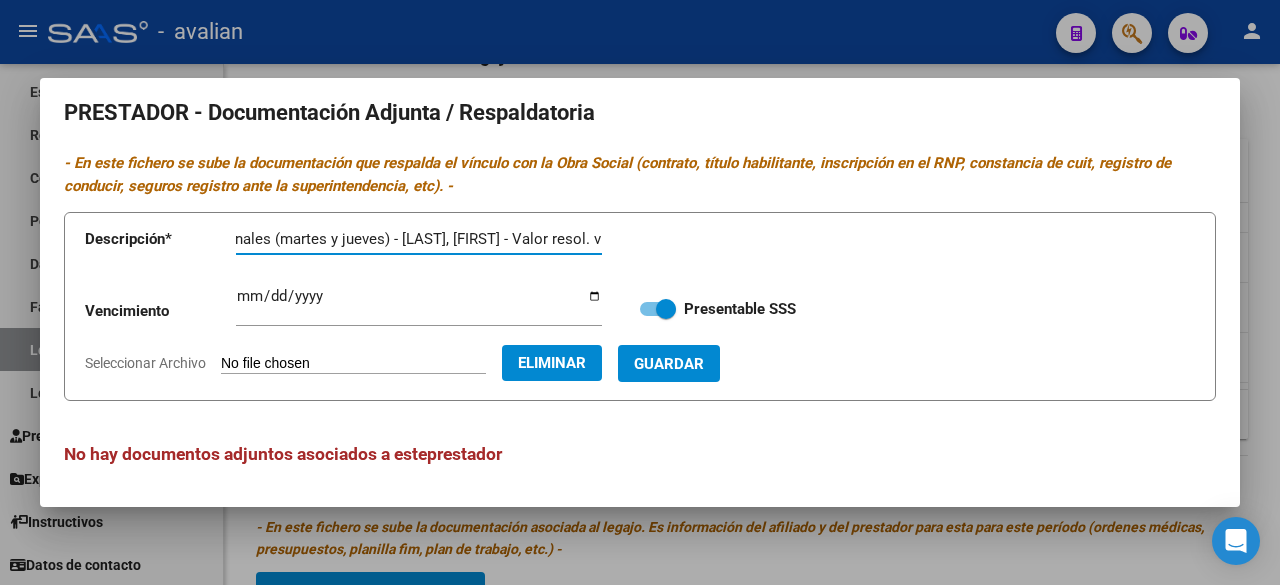 scroll, scrollTop: 0, scrollLeft: 0, axis: both 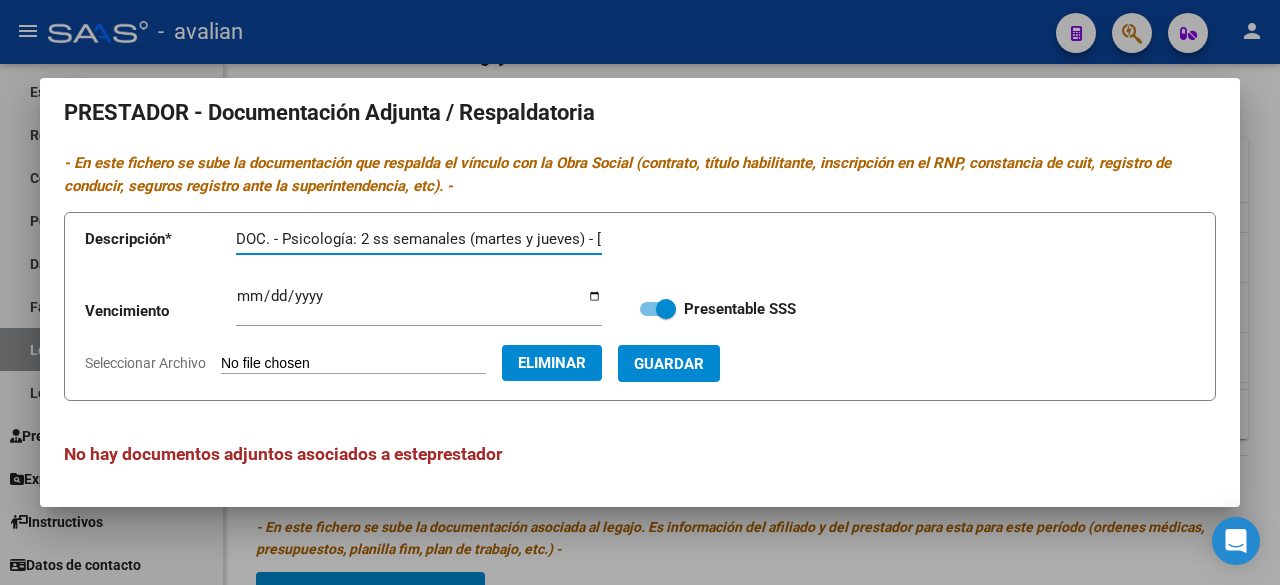 drag, startPoint x: 282, startPoint y: 239, endPoint x: 270, endPoint y: 238, distance: 12.0415945 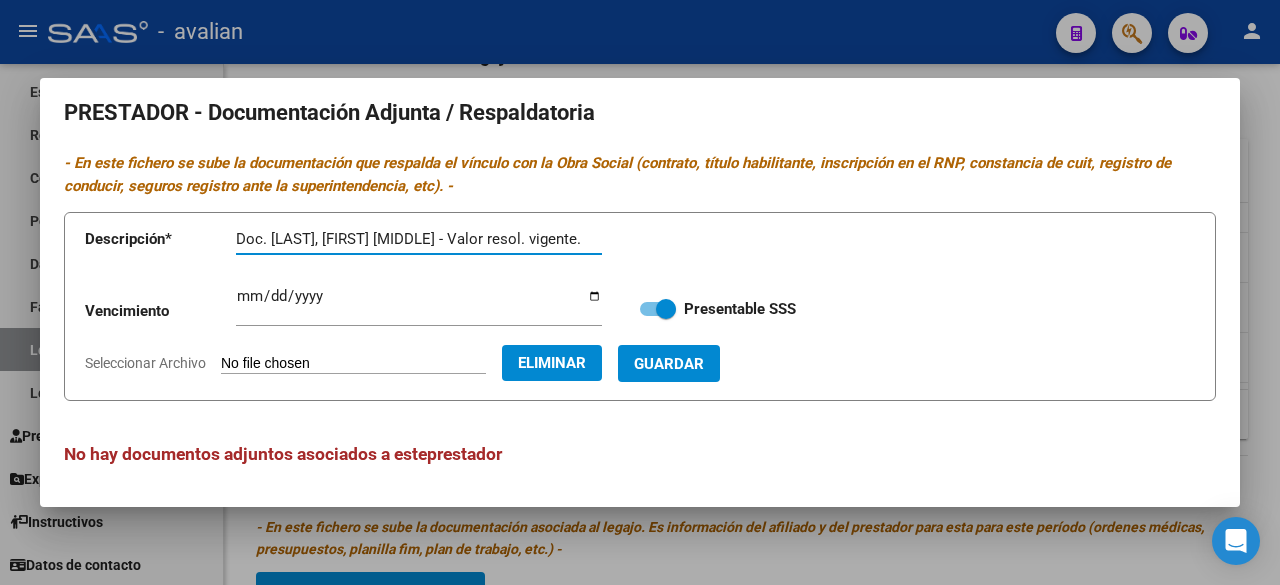 drag, startPoint x: 550, startPoint y: 243, endPoint x: 421, endPoint y: 240, distance: 129.03488 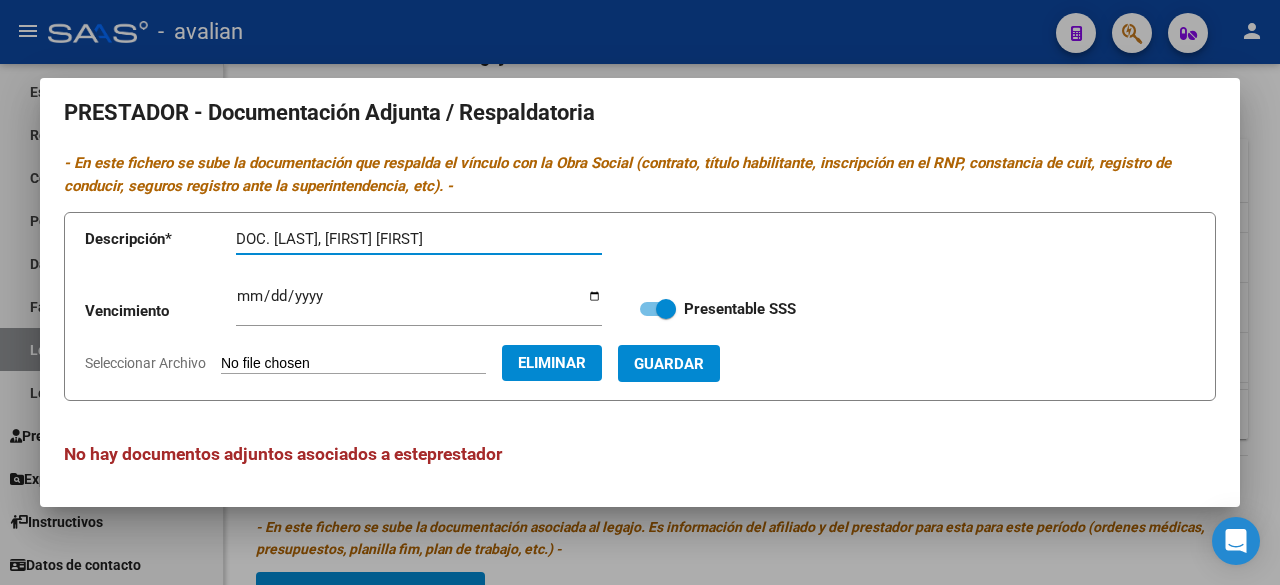 type on "DOC. [LAST], [FIRST] [FIRST]" 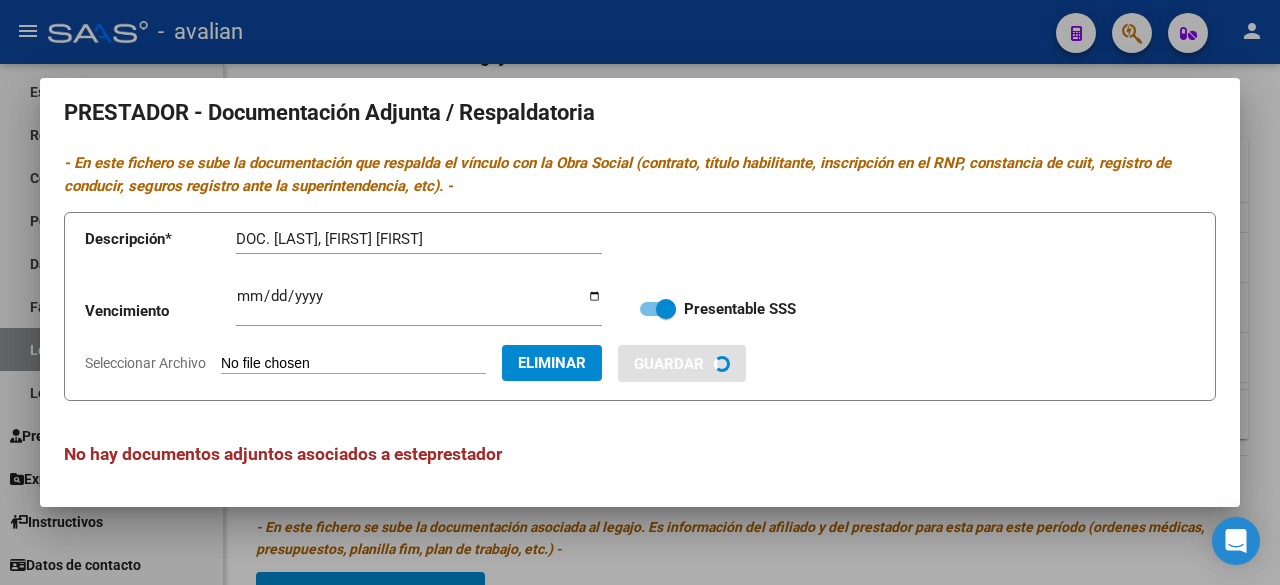 type 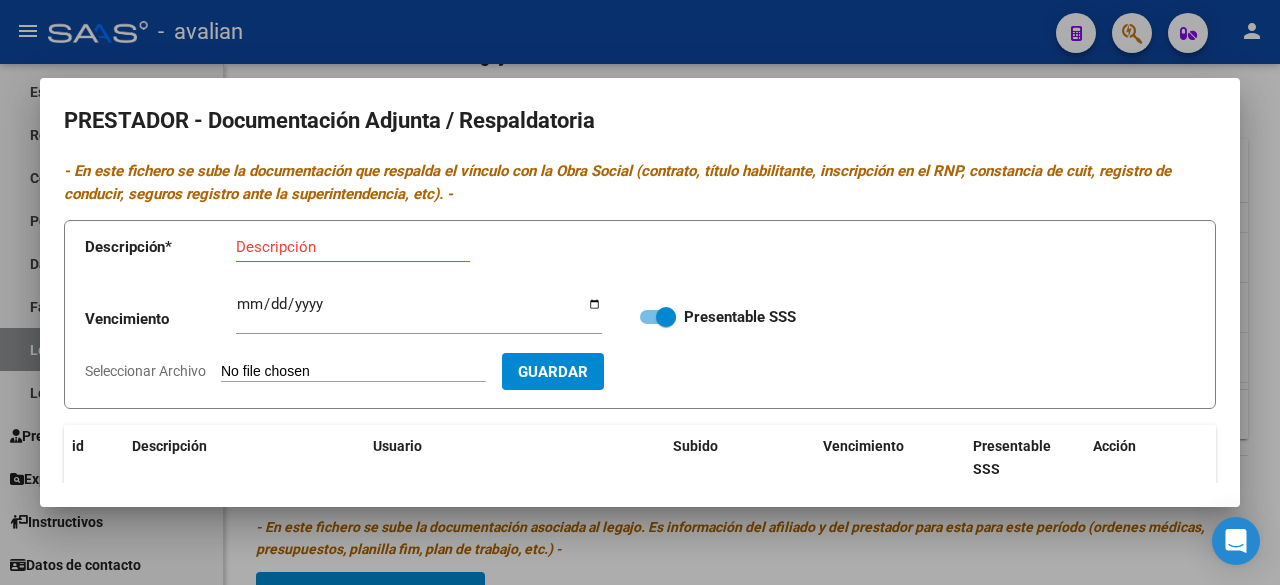 scroll, scrollTop: 256, scrollLeft: 0, axis: vertical 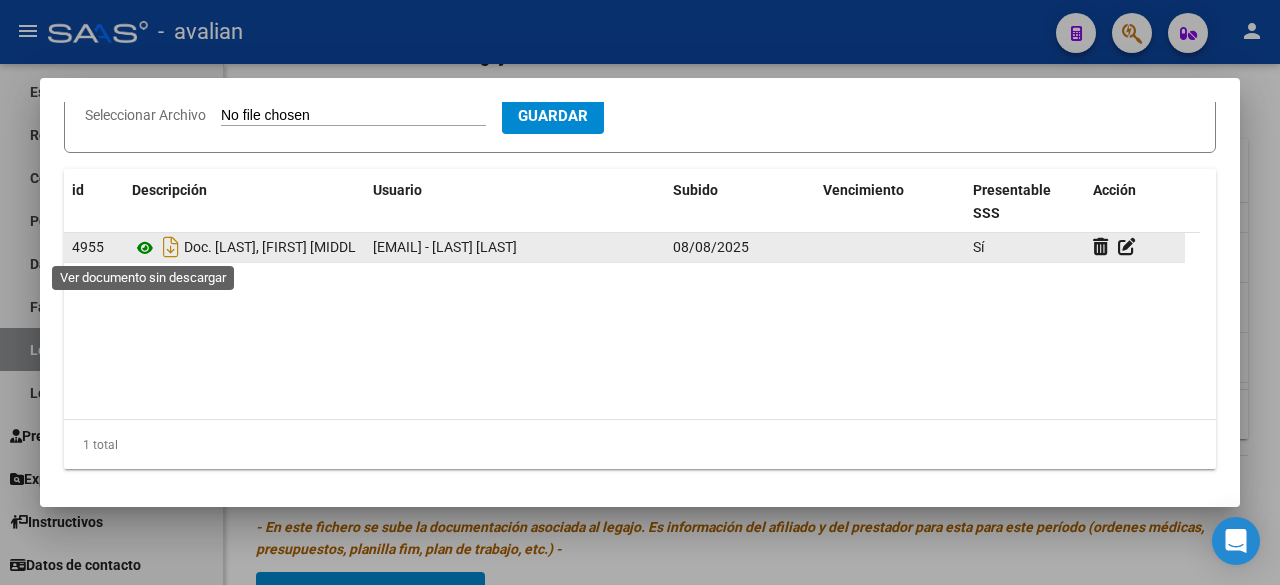 click 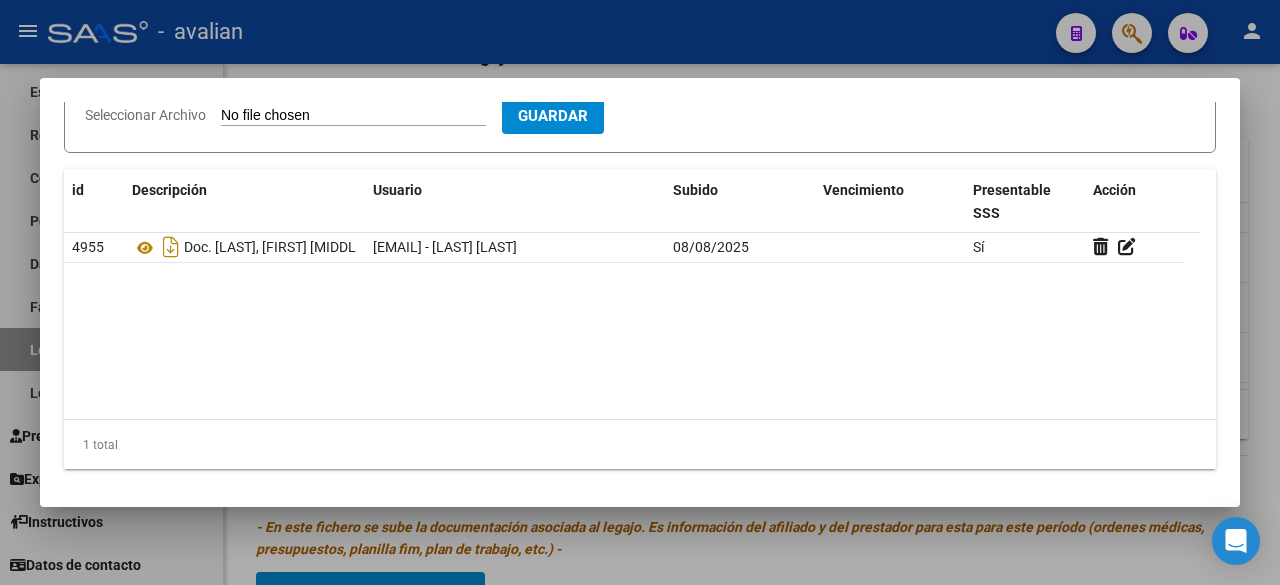 click at bounding box center (640, 292) 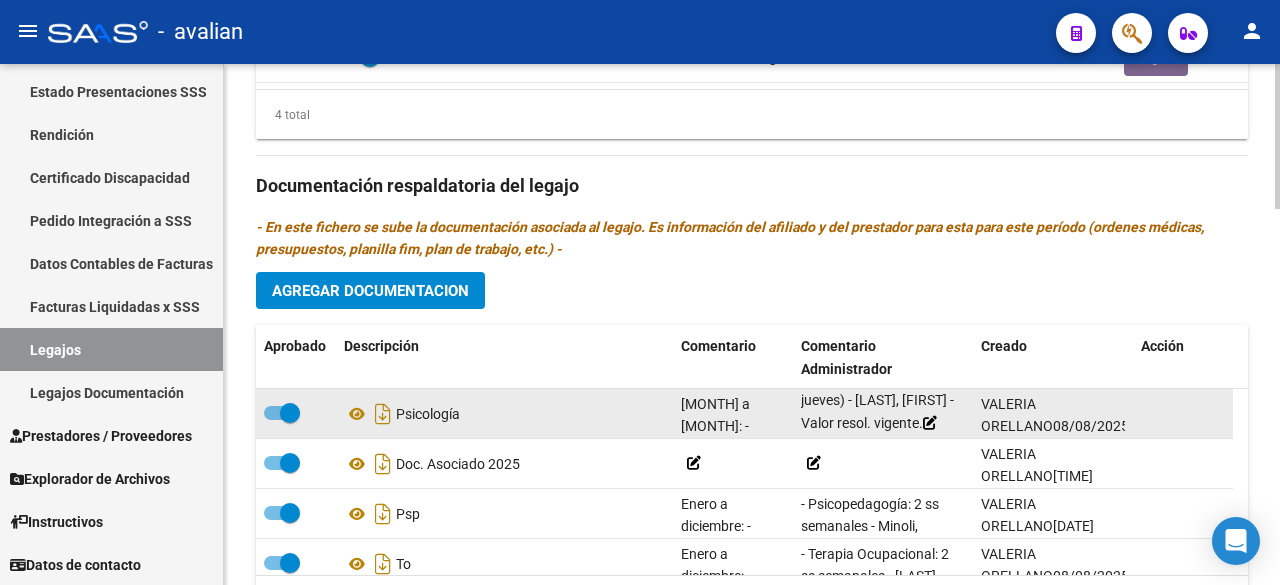scroll, scrollTop: 1346, scrollLeft: 0, axis: vertical 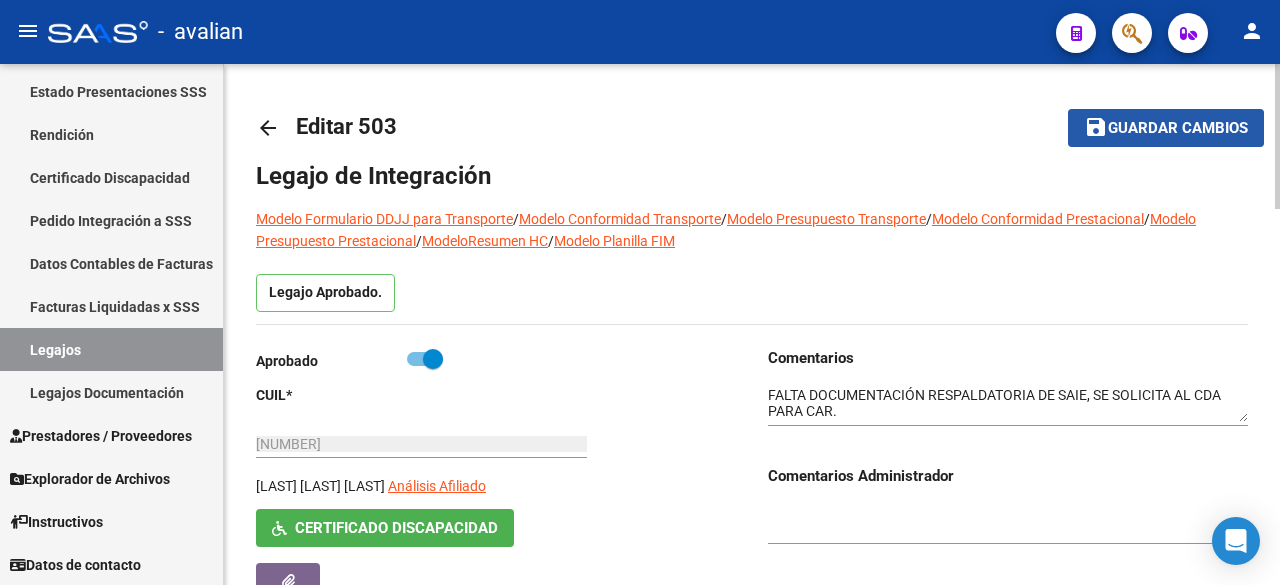 click on "save Guardar cambios" 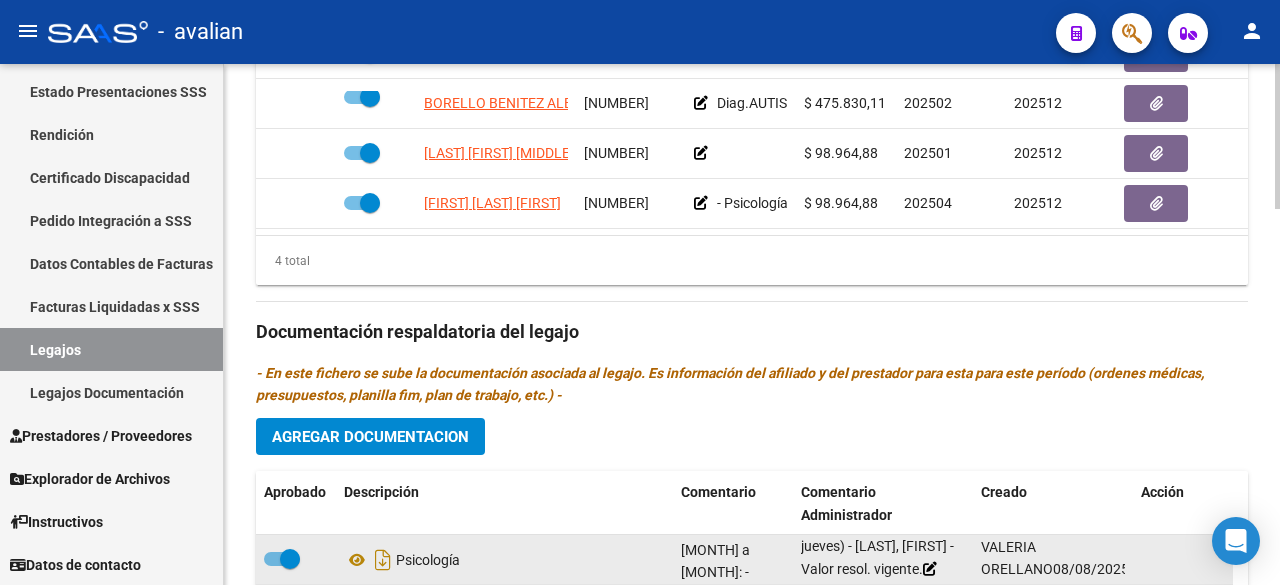 scroll, scrollTop: 1346, scrollLeft: 0, axis: vertical 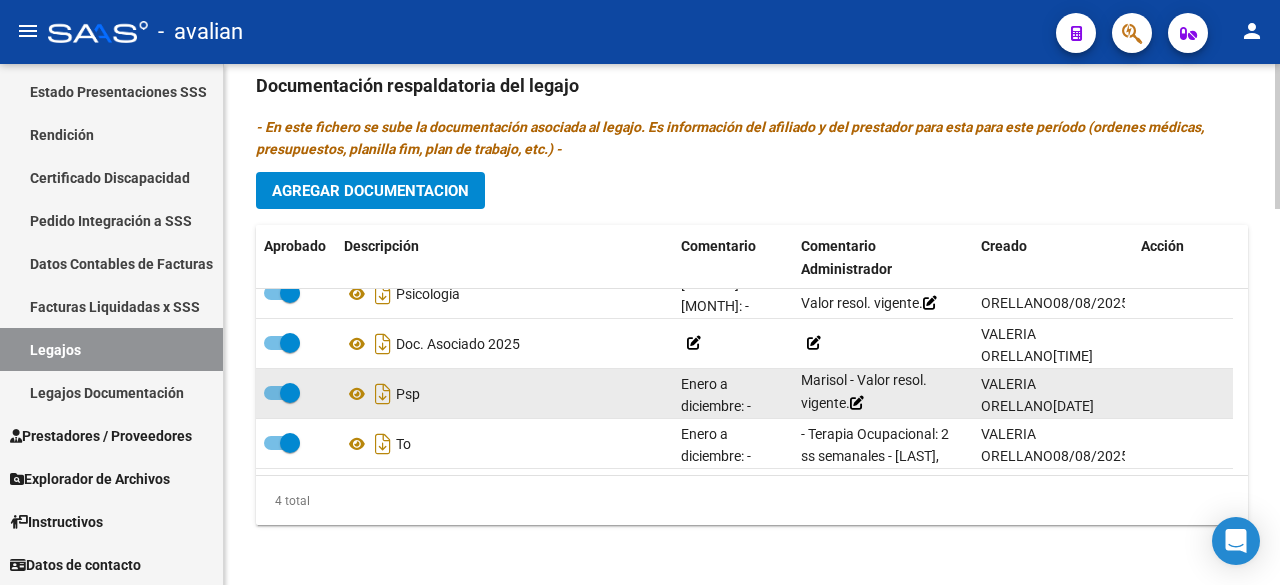 drag, startPoint x: 802, startPoint y: 367, endPoint x: 854, endPoint y: 387, distance: 55.713554 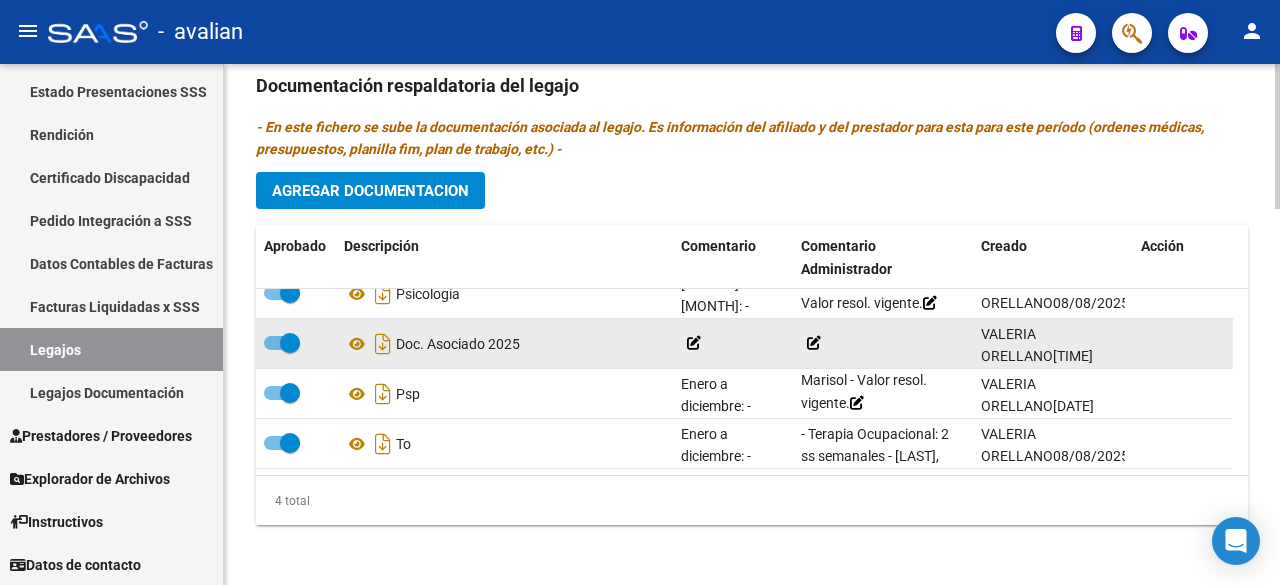 scroll, scrollTop: 0, scrollLeft: 0, axis: both 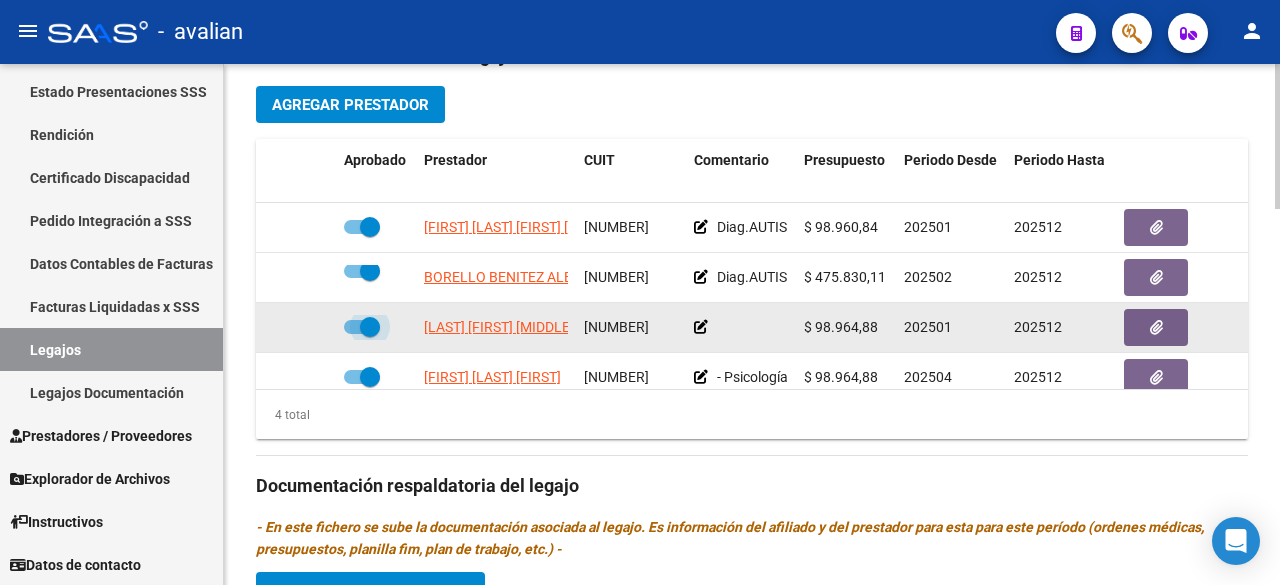click at bounding box center (362, 327) 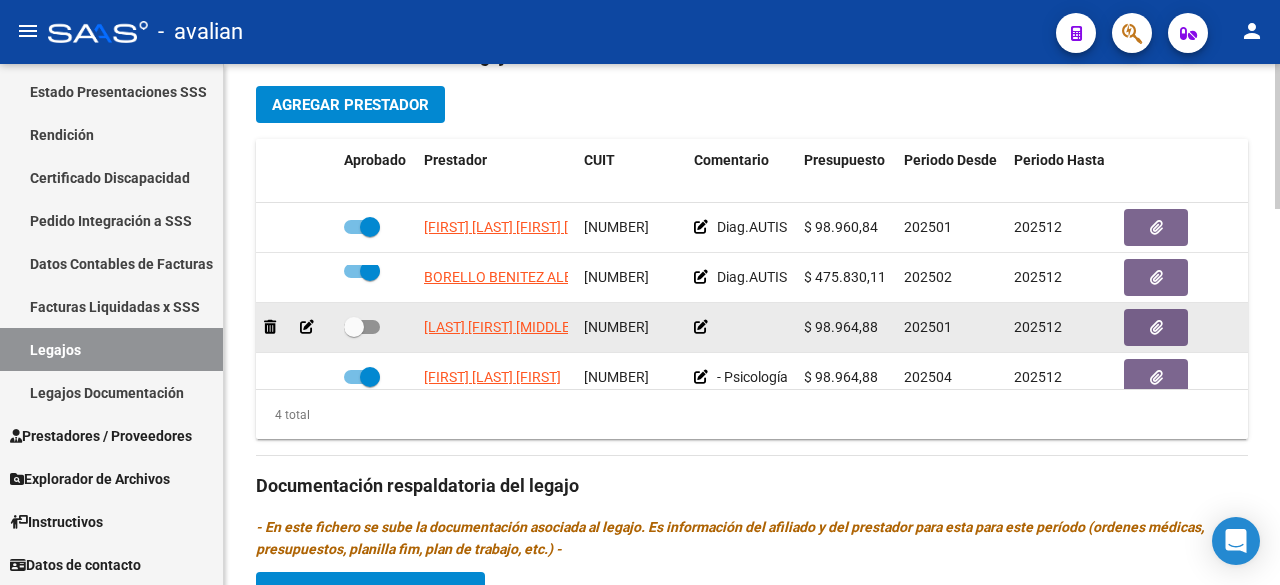 click 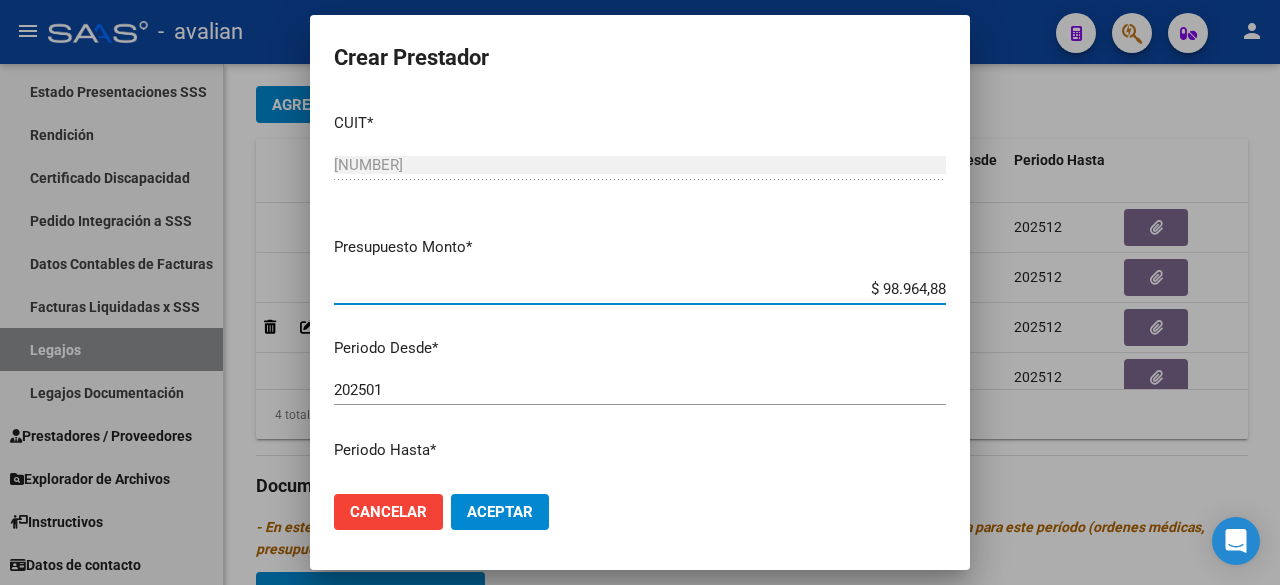 scroll, scrollTop: 200, scrollLeft: 0, axis: vertical 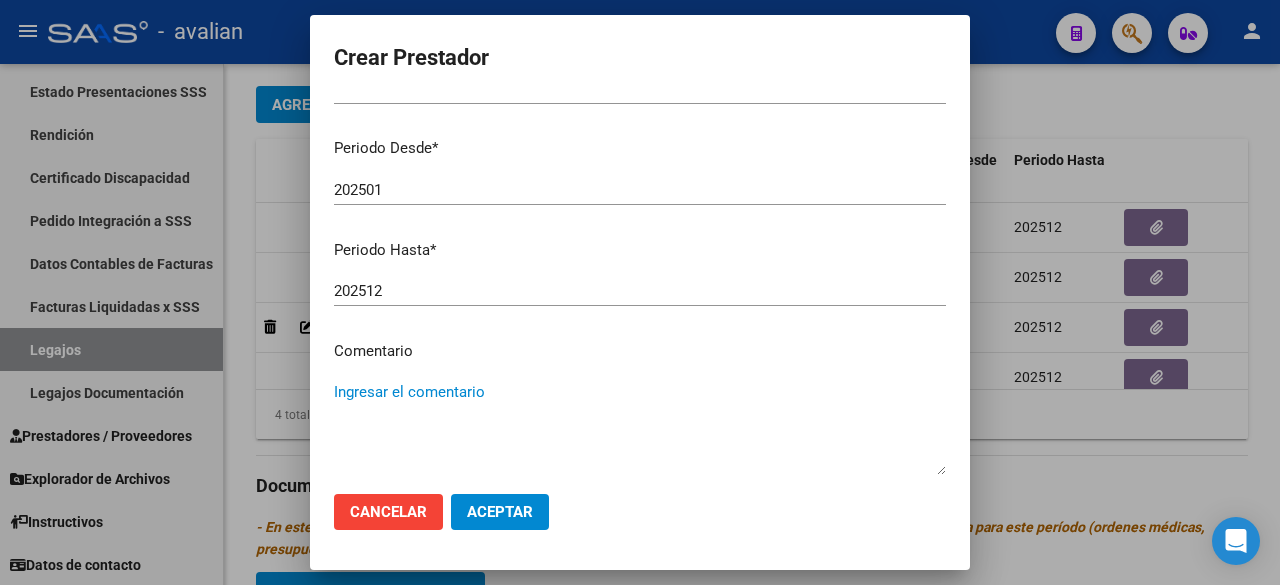 drag, startPoint x: 408, startPoint y: 385, endPoint x: 362, endPoint y: 383, distance: 46.043457 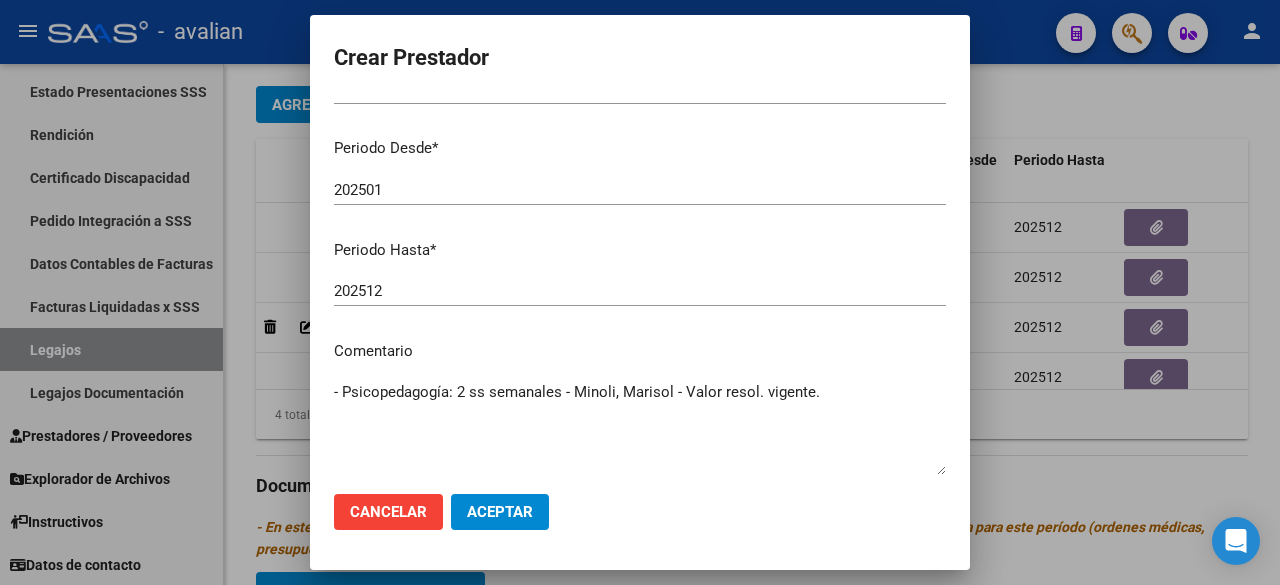 type on "- Psicopedagogía: 2 ss semanales - Minoli, Marisol - Valor resol. vigente." 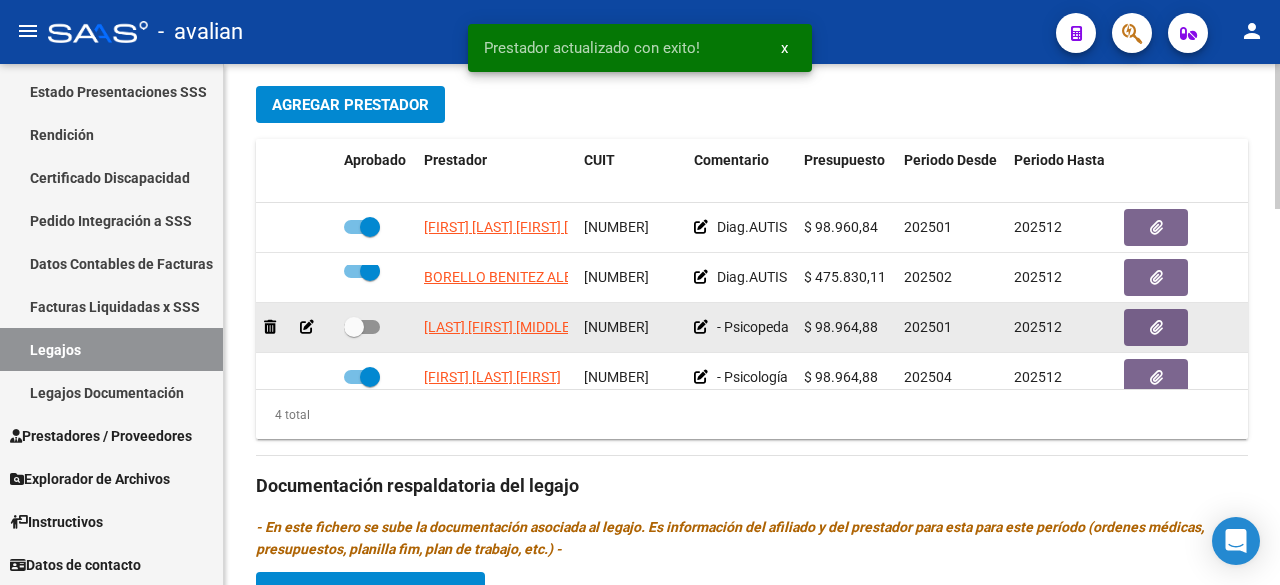click at bounding box center [362, 327] 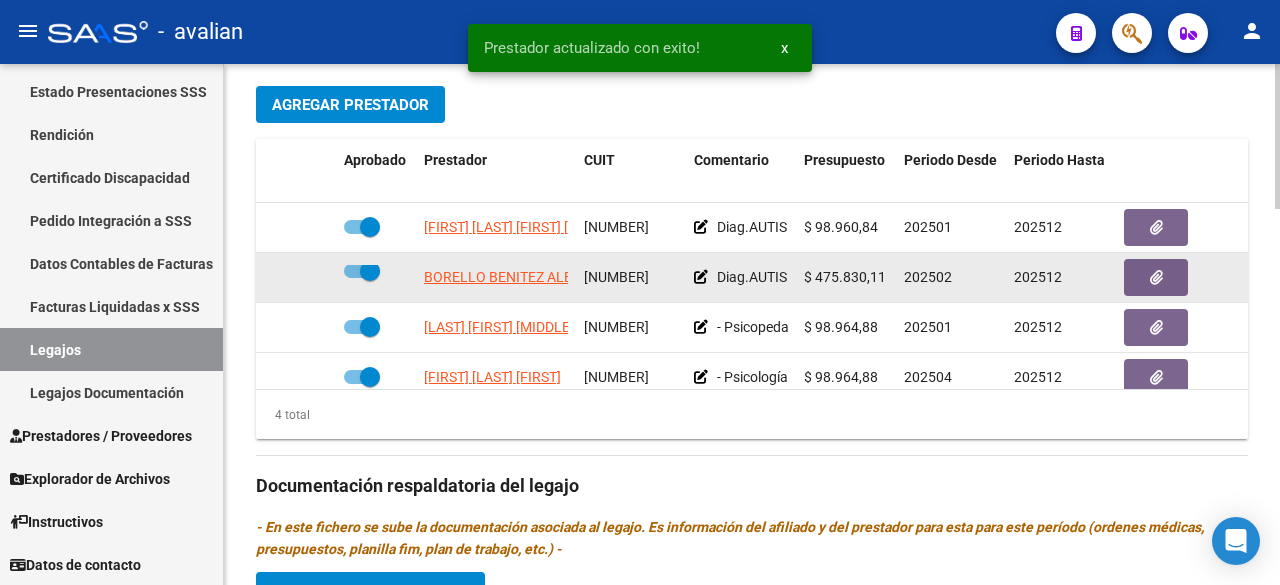 scroll, scrollTop: 35, scrollLeft: 0, axis: vertical 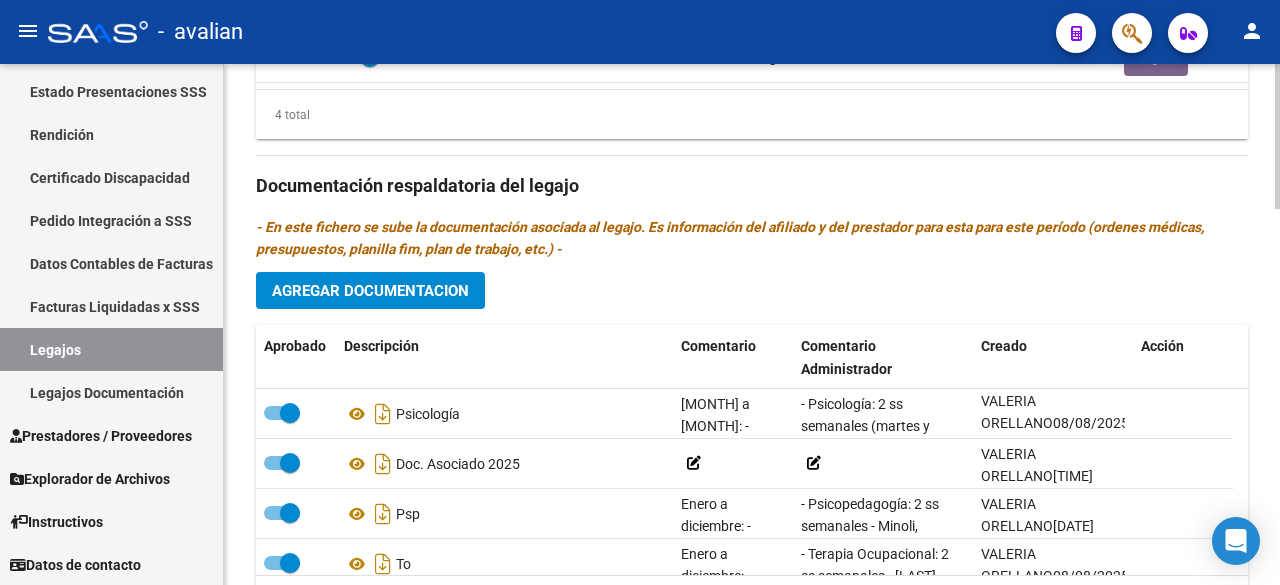 click on "Agregar Documentacion" 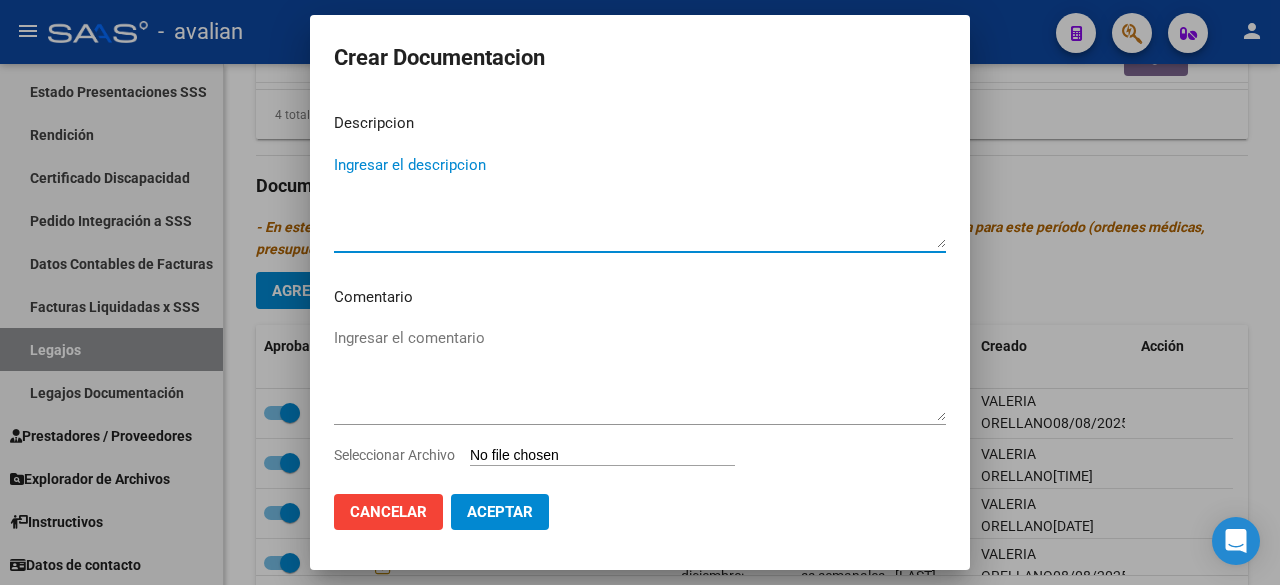 paste on "Fonoaudiología" 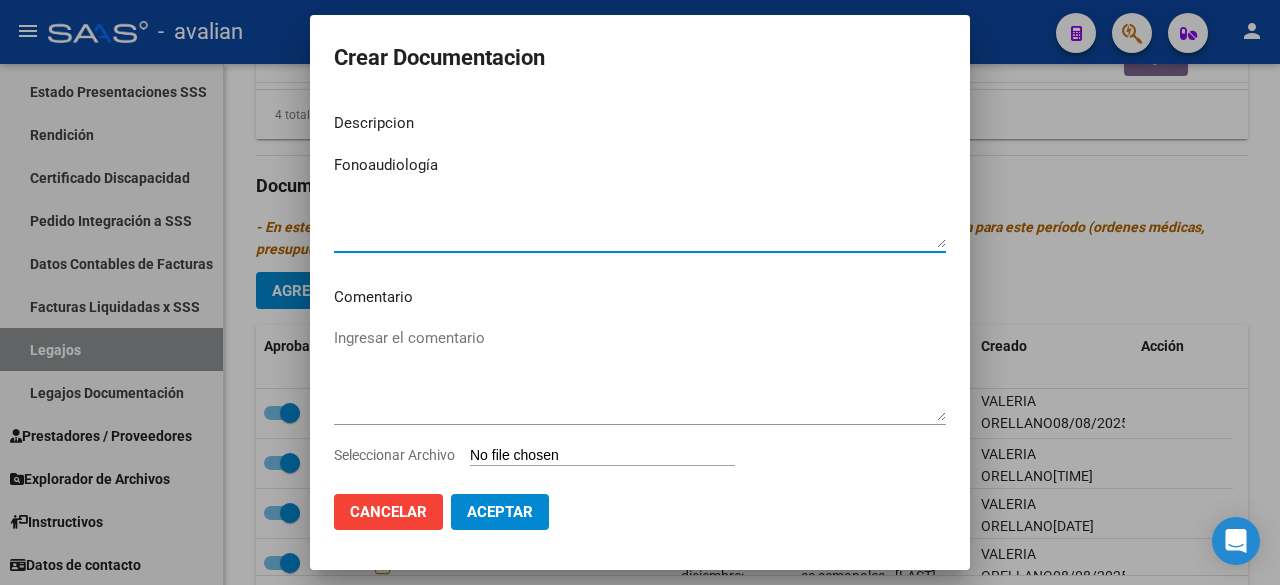 type on "Fonoaudiología" 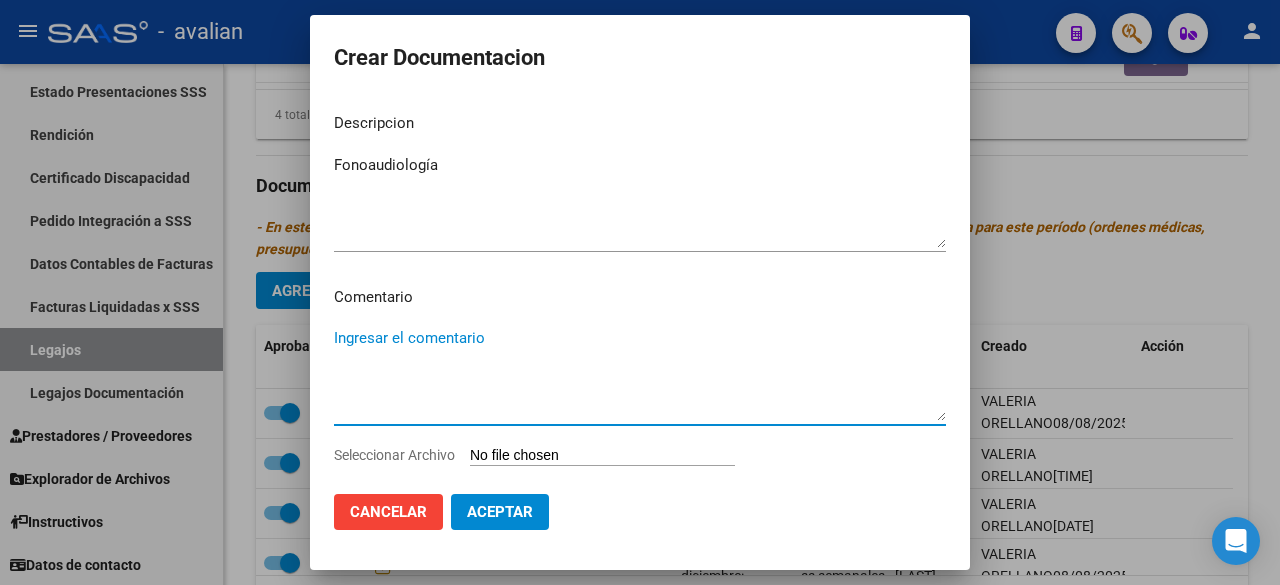 paste on "Abril a diciembre:
- Fonoaudiología: 2 ss semanales - Lic. [LAST], [LAST] - Valor resol. vigente." 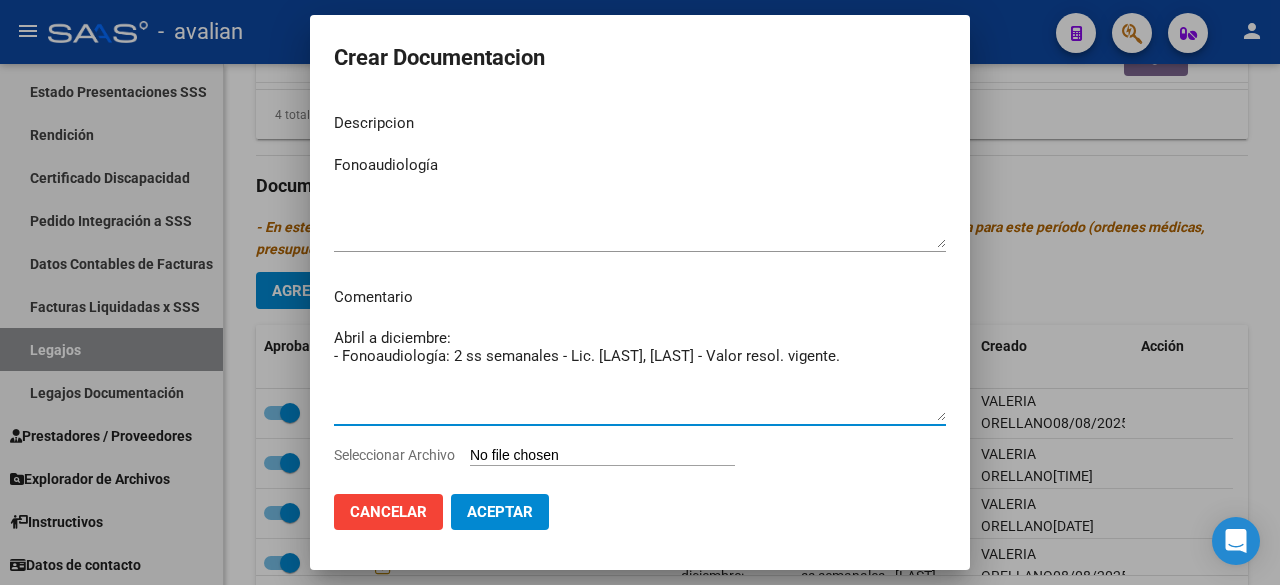 type on "Abril a diciembre:
- Fonoaudiología: 2 ss semanales - Lic. [LAST], [LAST] - Valor resol. vigente." 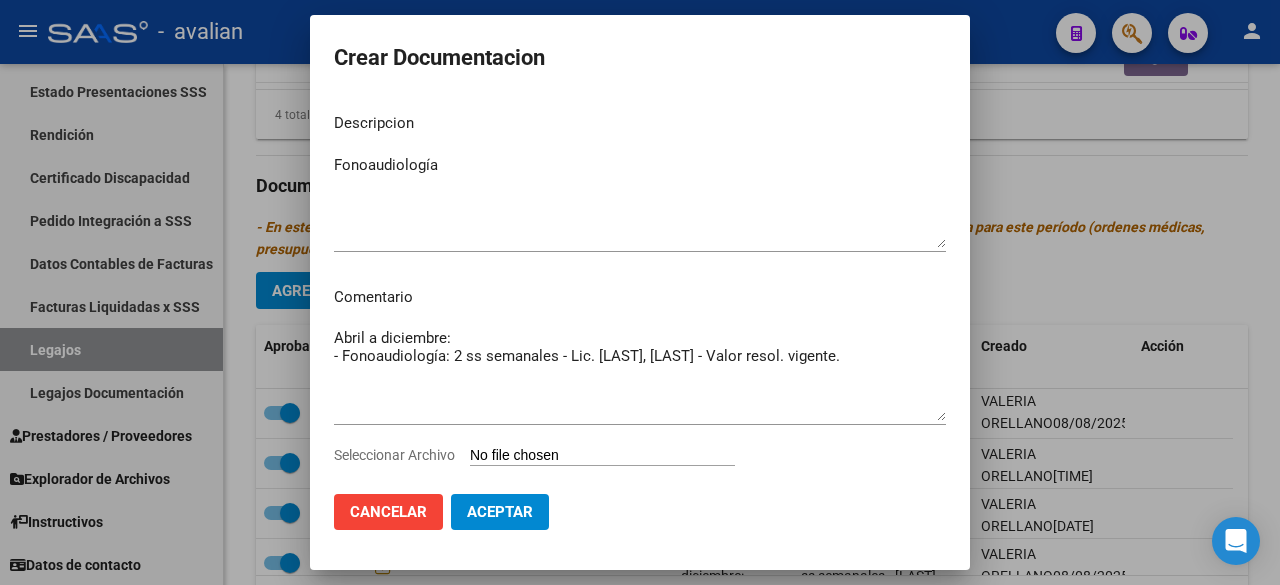 click on "Seleccionar Archivo" at bounding box center (602, 456) 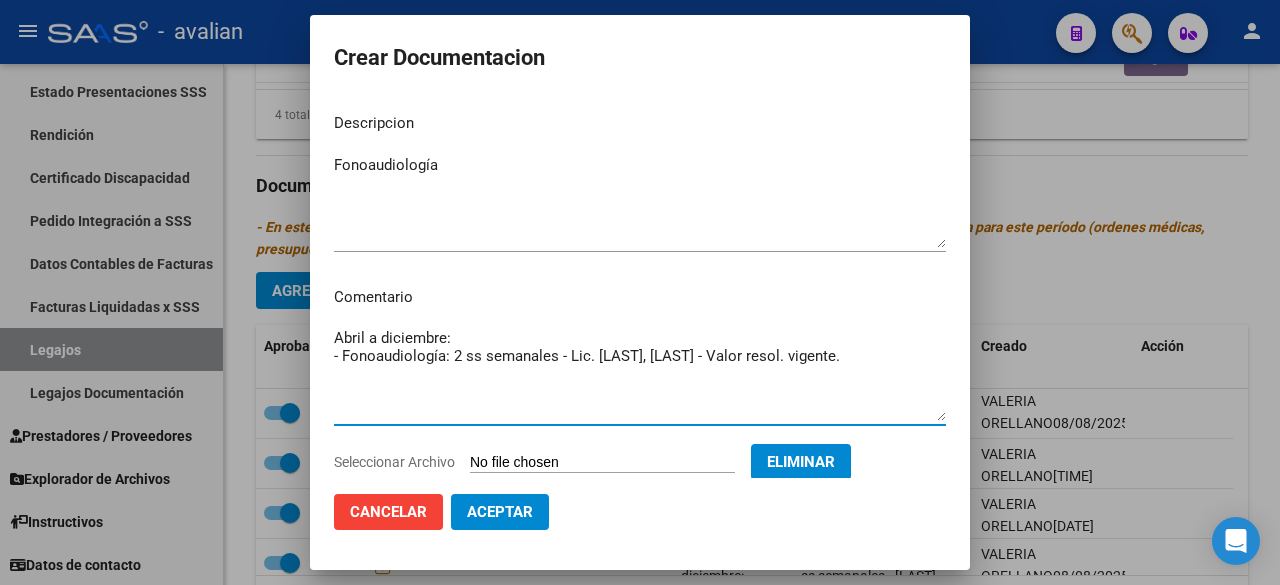 drag, startPoint x: 826, startPoint y: 359, endPoint x: 326, endPoint y: 374, distance: 500.22495 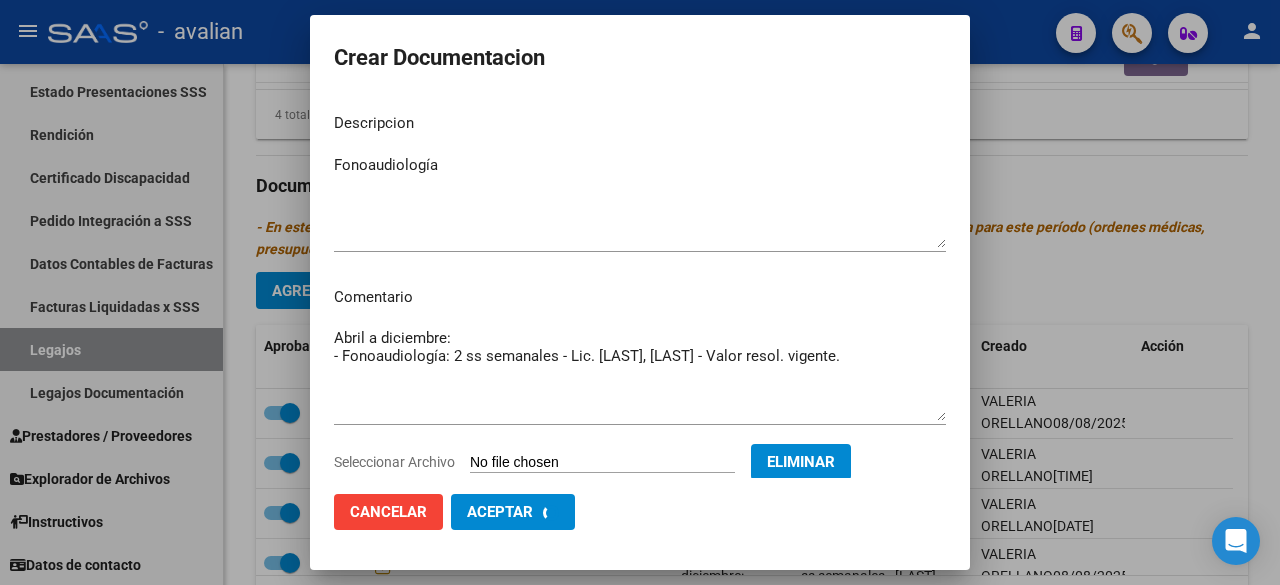 checkbox on "false" 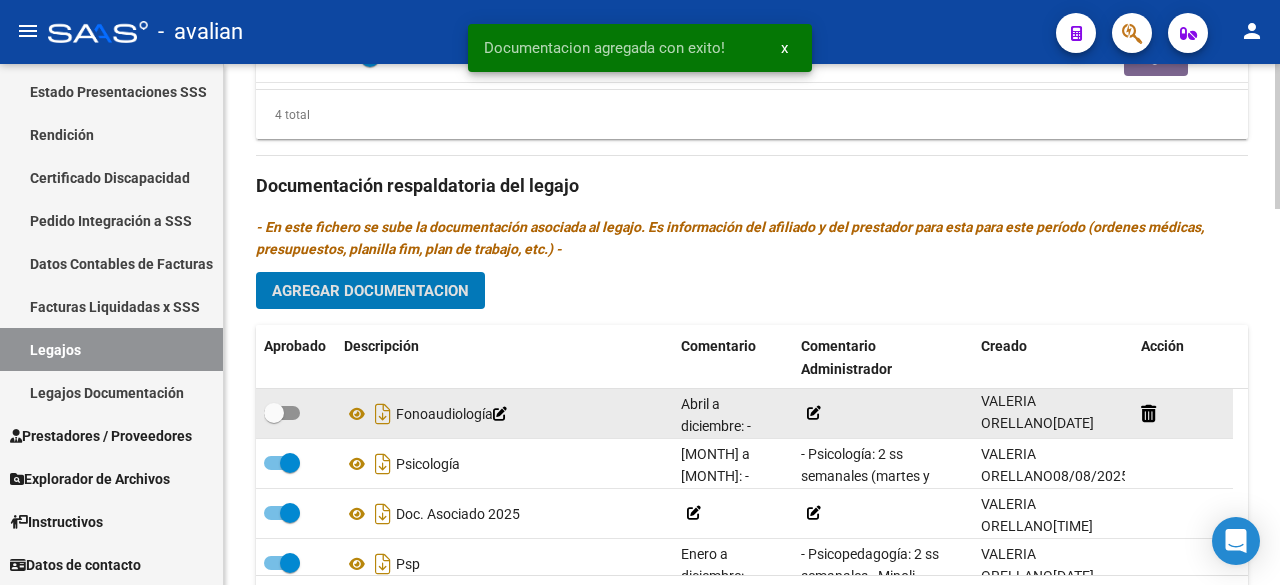 click 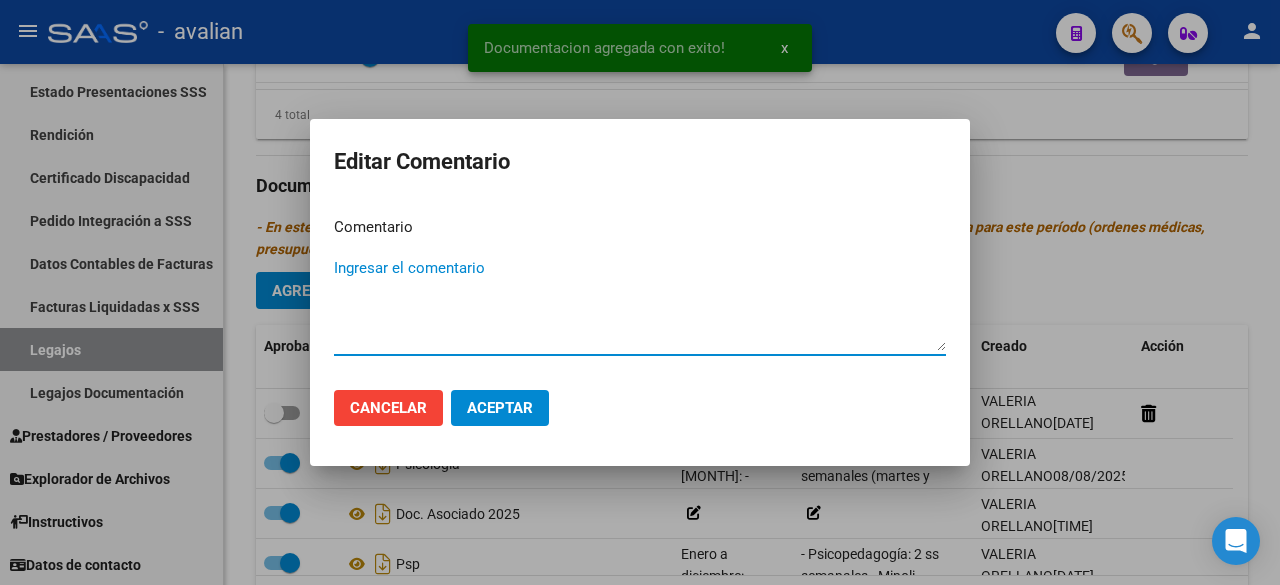 paste on "- Fonoaudiología: 2 ss semanales - Lic. [FIRST], [LAST] - Valor resol. vigente." 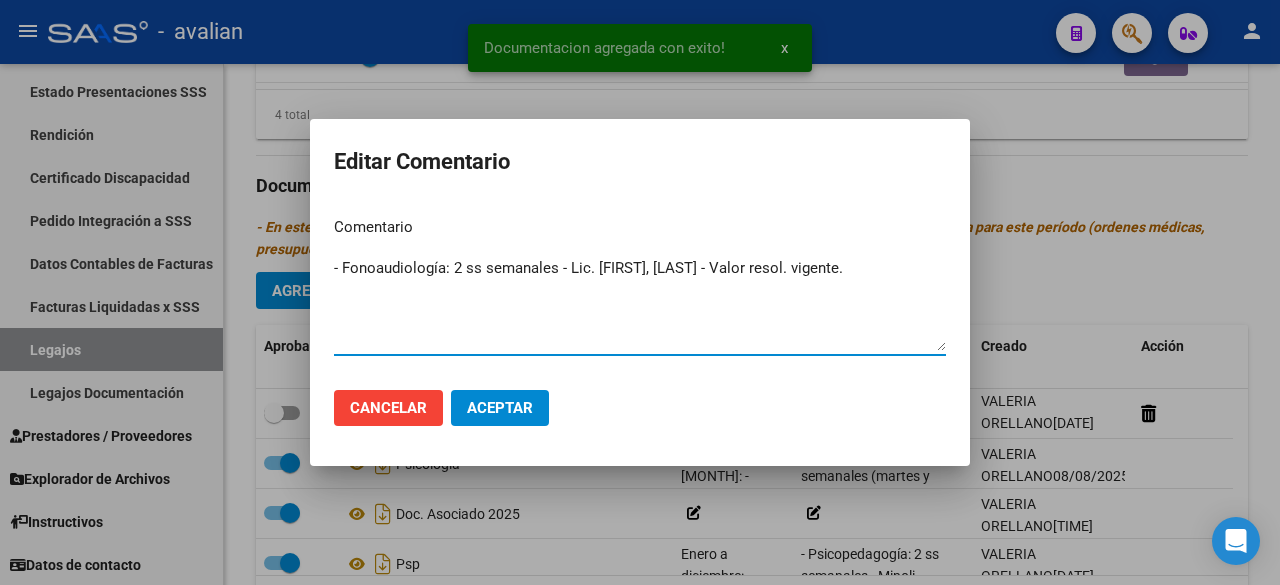 type on "- Fonoaudiología: 2 ss semanales - Lic. [FIRST], [LAST] - Valor resol. vigente." 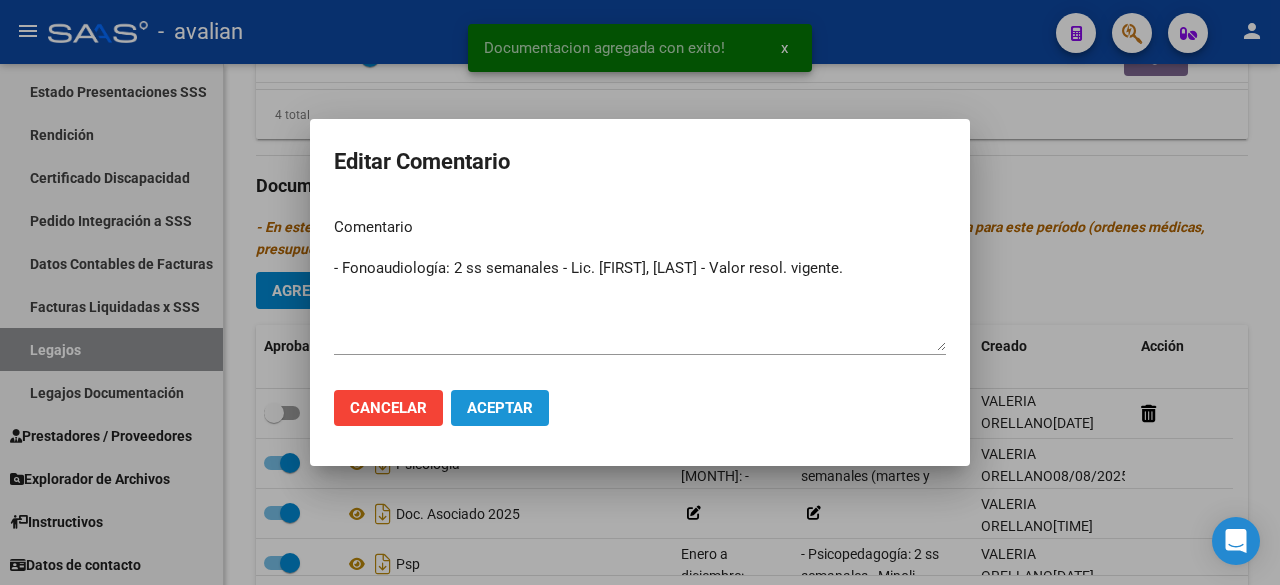 click on "Aceptar" 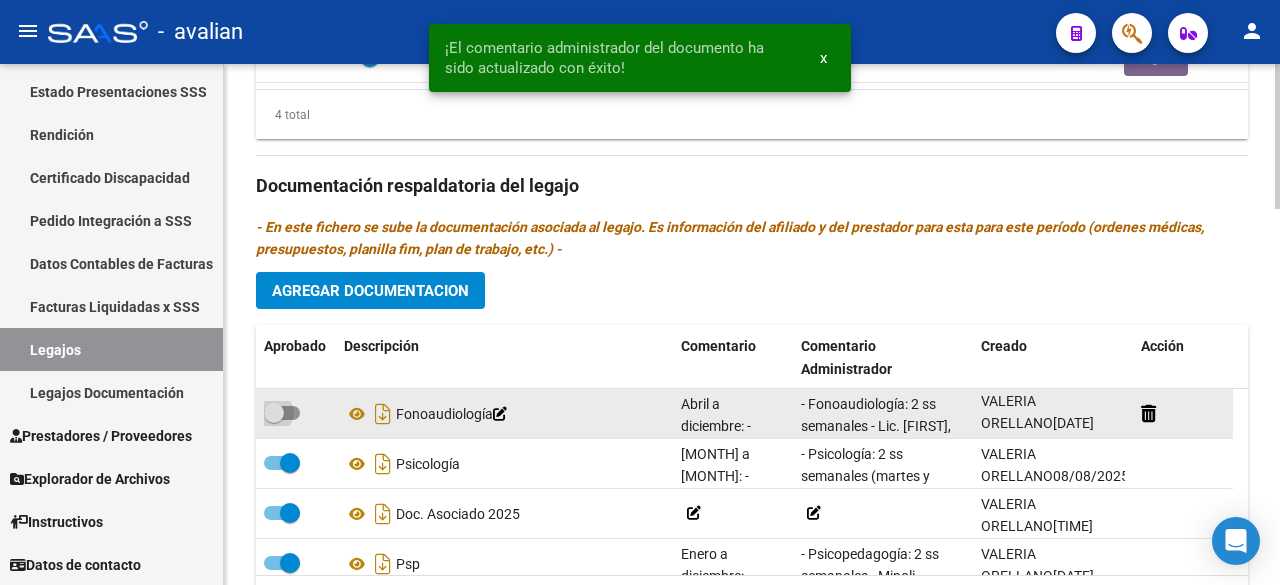 click at bounding box center (282, 413) 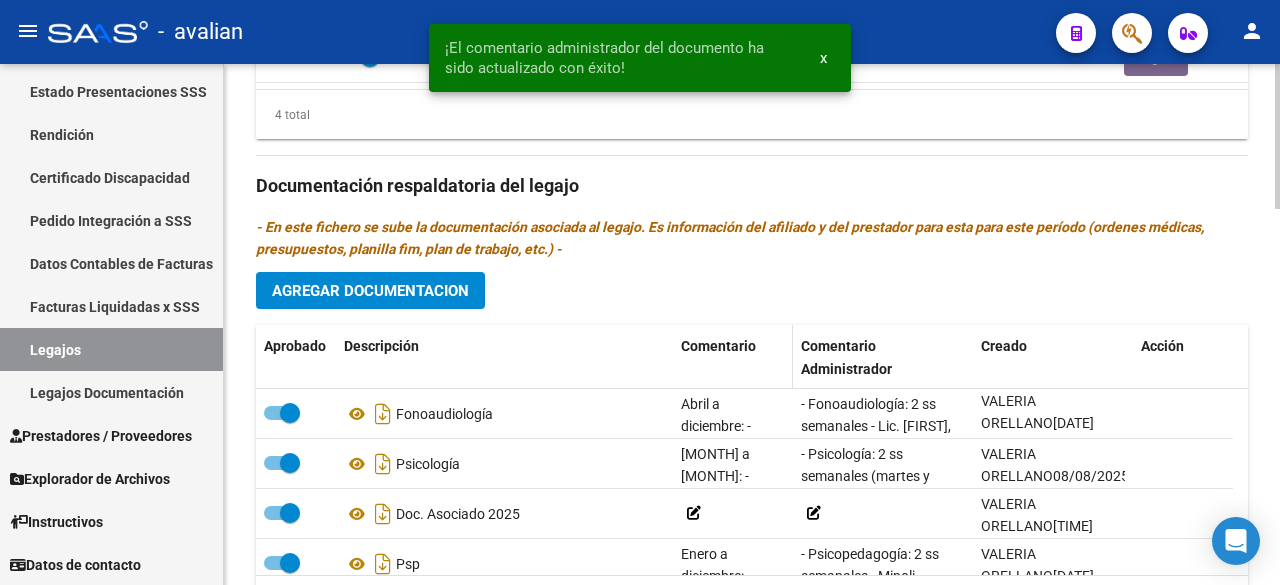 scroll, scrollTop: 946, scrollLeft: 0, axis: vertical 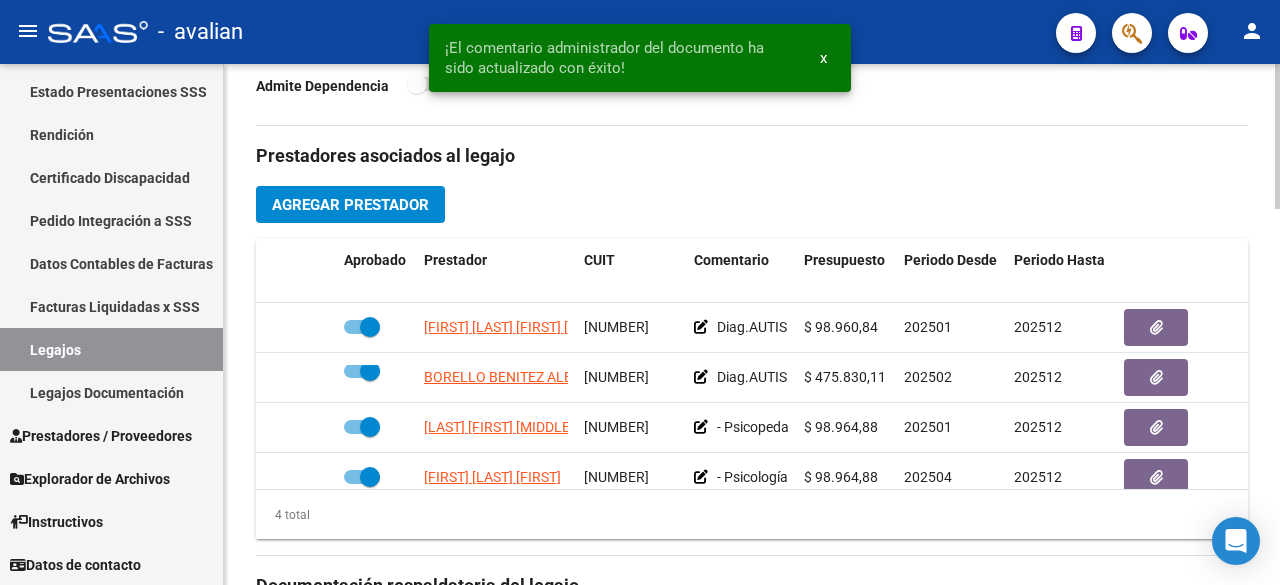 click on "Prestadores asociados al legajo Agregar Prestador Aprobado Prestador CUIT Comentario Presupuesto Periodo Desde Periodo Hasta Usuario Admite Dependencia   [LAST] [FIRST] [MIDDLE] [CUIL]     Diag.AUTISMO EN LA NIÑEZ - TRASTORNOS ESPECIFICOS DEL DESARROLLO DEL HABLA Y DEL LENGUAJE - Prestación autorizada: 60006010- TERAPIA OCUPACIONAL / Cant semanal: 2 / Tope mensual: 8 / Tope anual: 96  $ 98.960,84  [DATE] [DATE] Soporte SAAS   [DATE]      [LAST] [FIRST] [MIDDLE] [CUIL]     Diag.AUTISMO EN LA NIÑEZ - TRASTORNOS ESPECIFICOS DEL DESARROLLO DEL HABLA Y DEL LENGUAJE - Prestación autorizada: 60000089- MÓDULO DE APOYO A LA INTEGRACIÓN ESCOLAR / Cant semanal:  / Tope mensual: 1 / Tope anual: 11  $ 475.830,11  [DATE] [DATE] Soporte SAAS   [DATE]      [LAST] [FIRST] [MIDDLE] [CUIL]     - Psicopedagogía: 2 ss semanales - [LAST], [FIRST] - Valor resol. vigente.   $ 98.964,88  [DATE] [DATE] [FIRST] [LAST]   [DATE]      [LAST] [FIRST] [MIDDLE] [CUIL]     [DATE]" 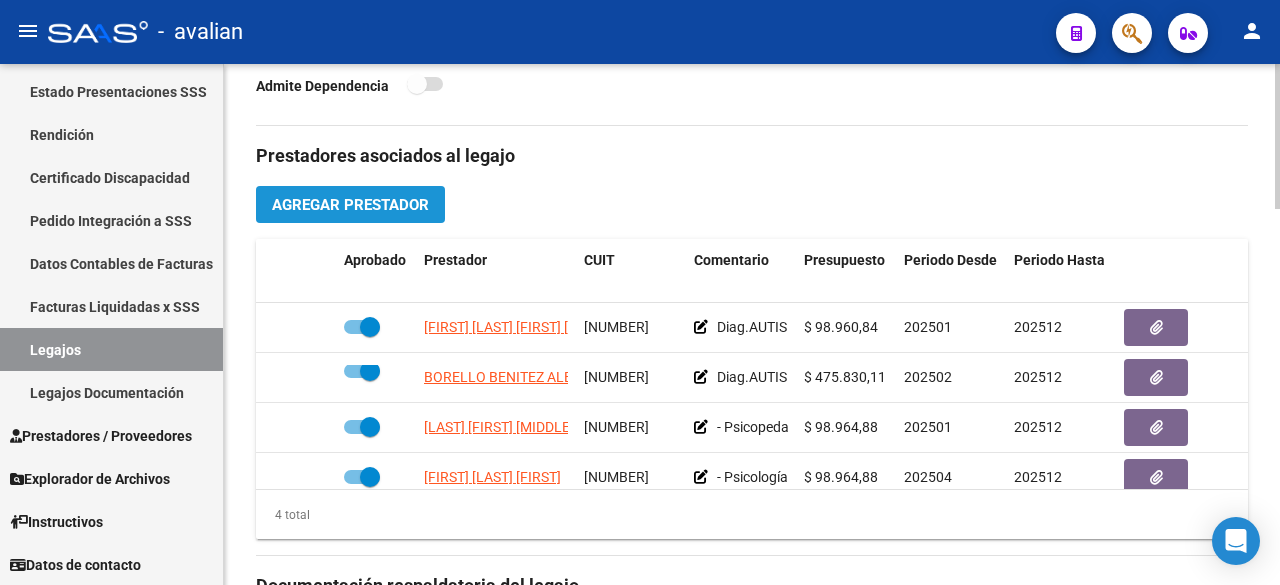 click on "Agregar Prestador" 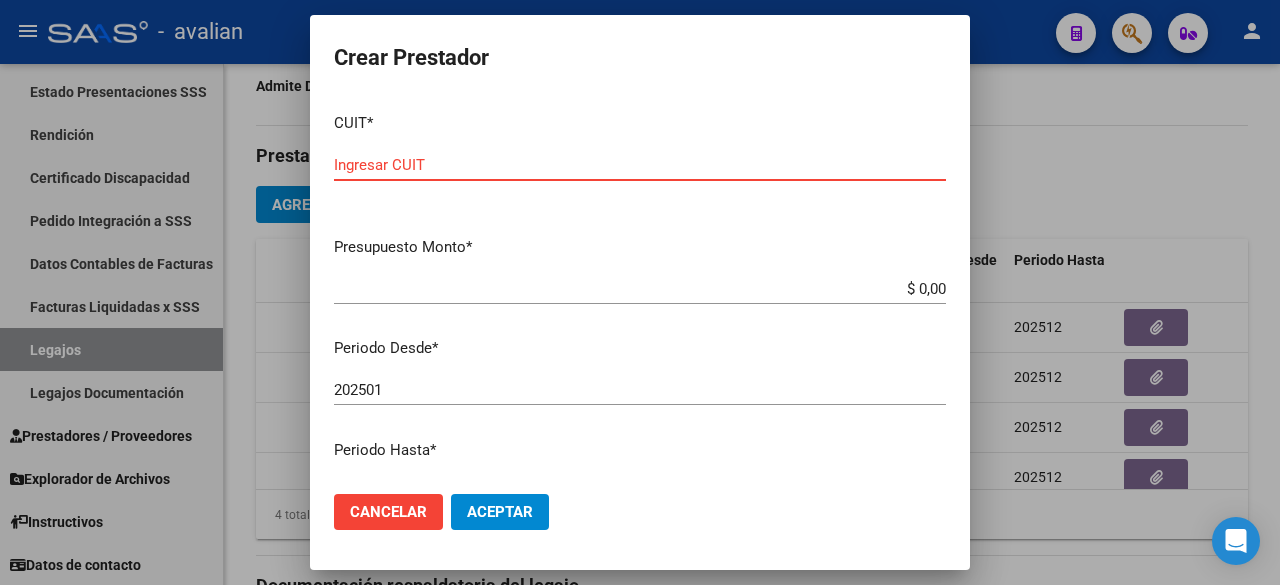 click on "Ingresar CUIT" at bounding box center [640, 165] 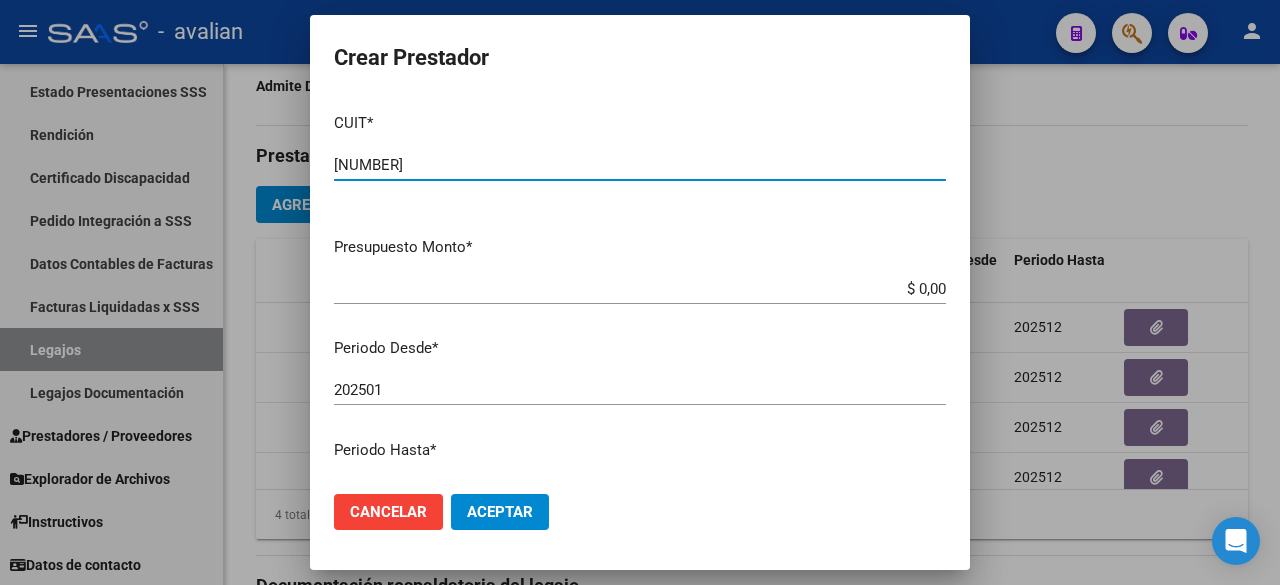 scroll, scrollTop: 200, scrollLeft: 0, axis: vertical 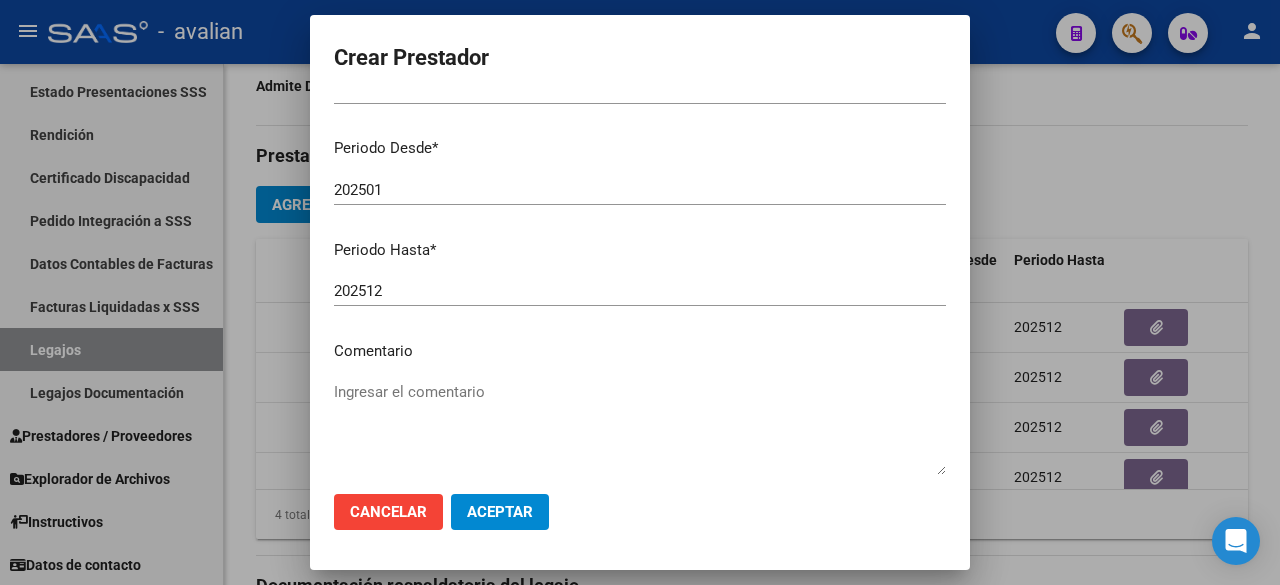type on "[NUMBER]" 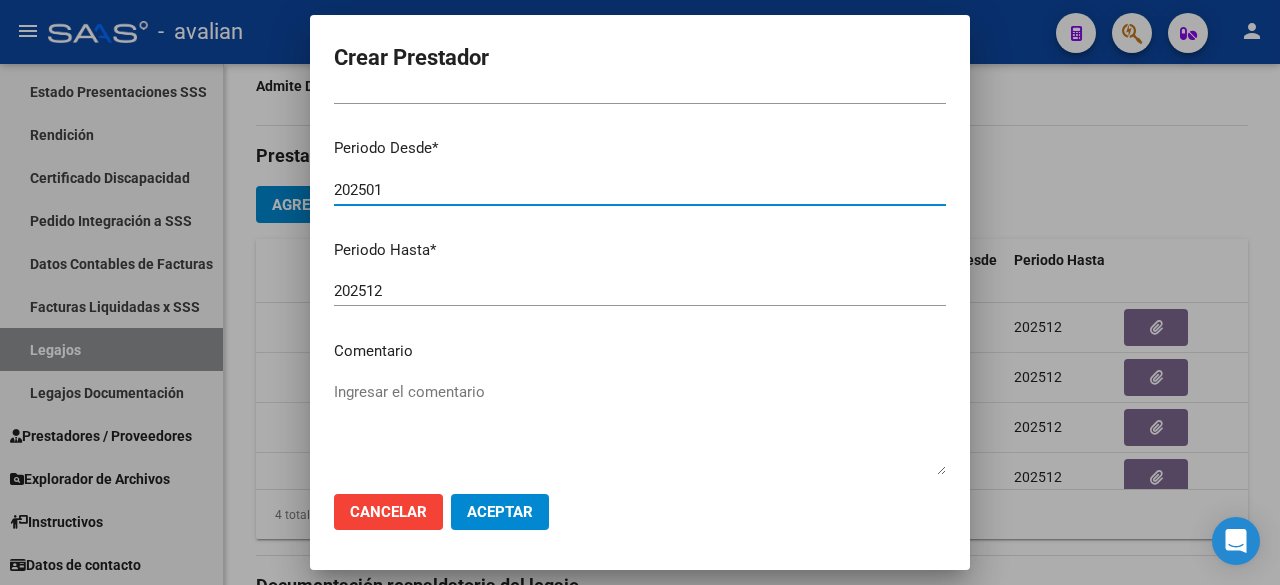click on "202501" at bounding box center [640, 190] 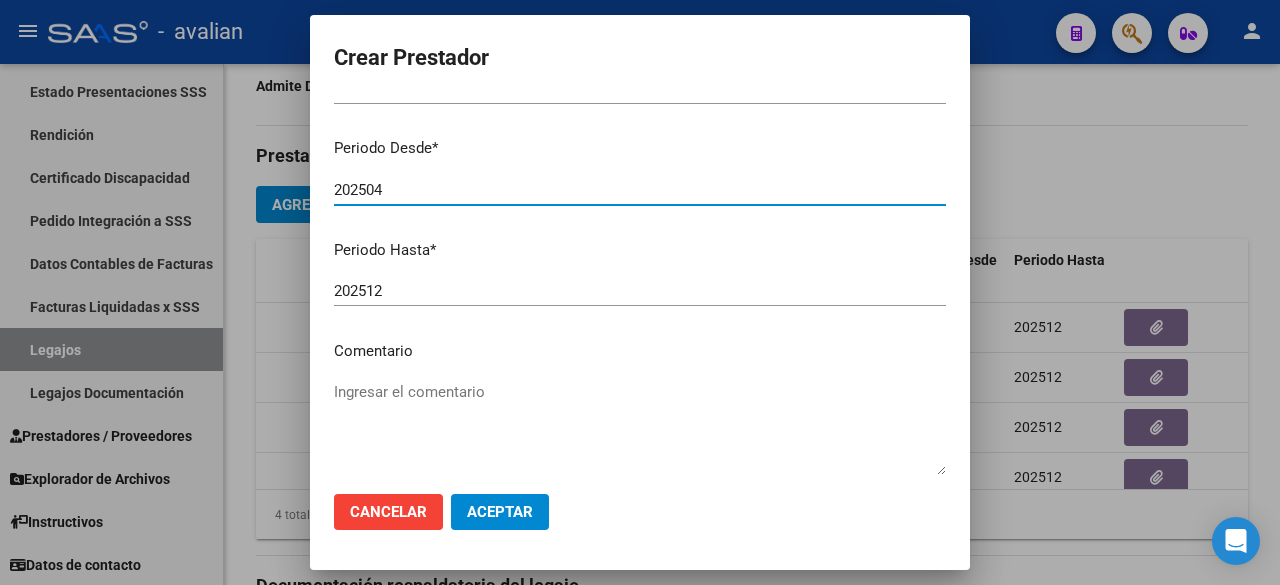 scroll, scrollTop: 304, scrollLeft: 0, axis: vertical 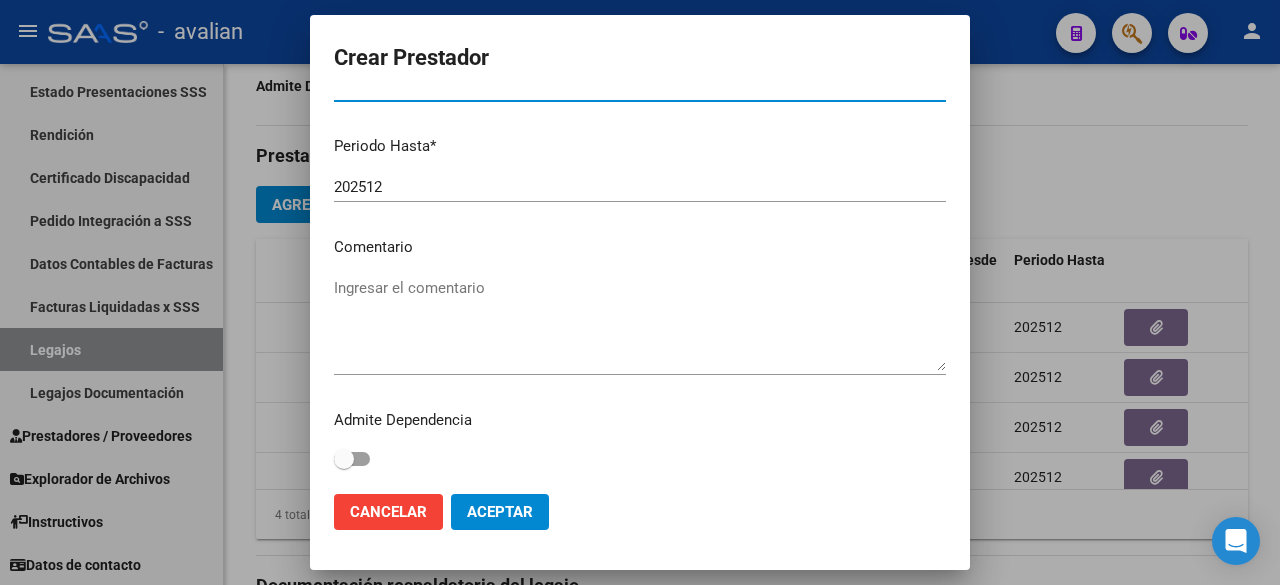 type on "202504" 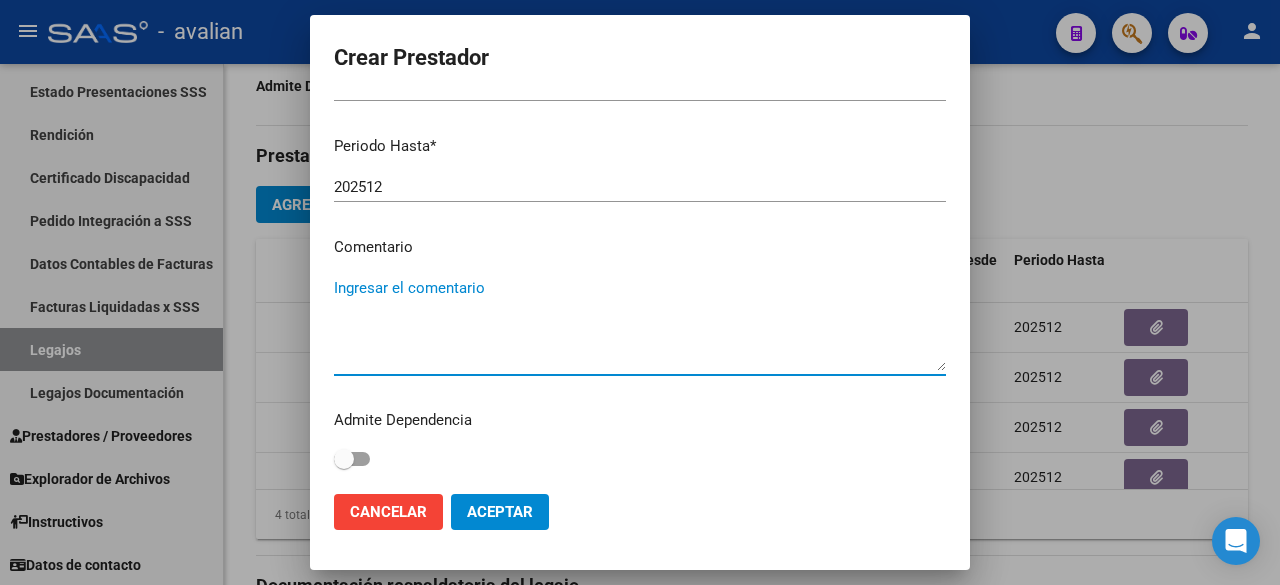 scroll, scrollTop: 4, scrollLeft: 0, axis: vertical 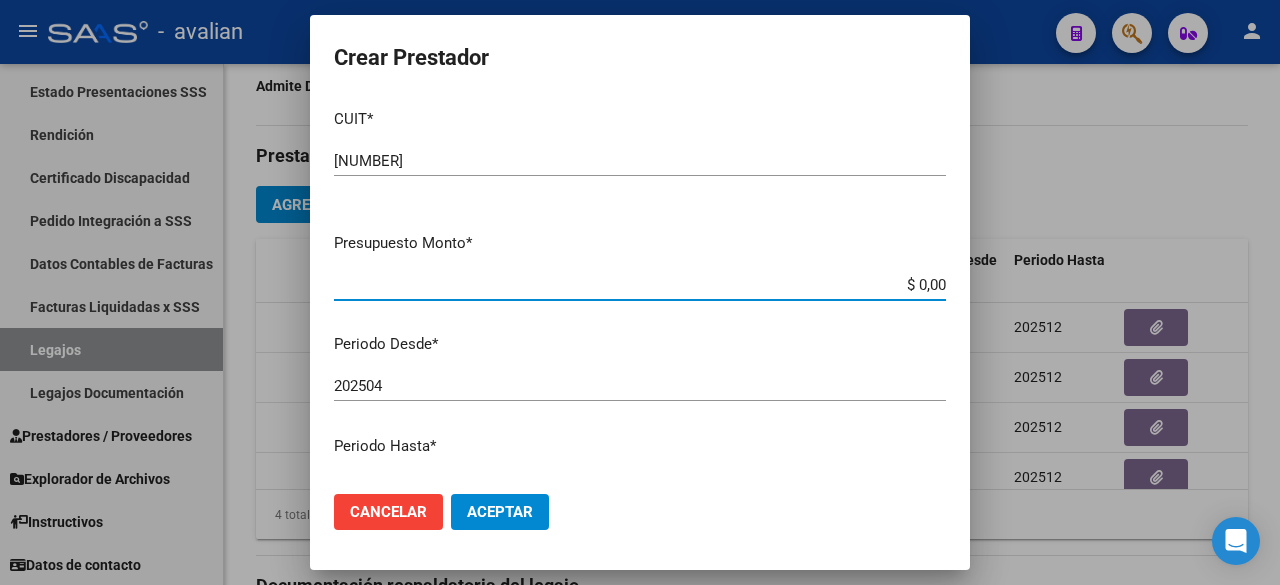 click on "$ 0,00" at bounding box center (640, 285) 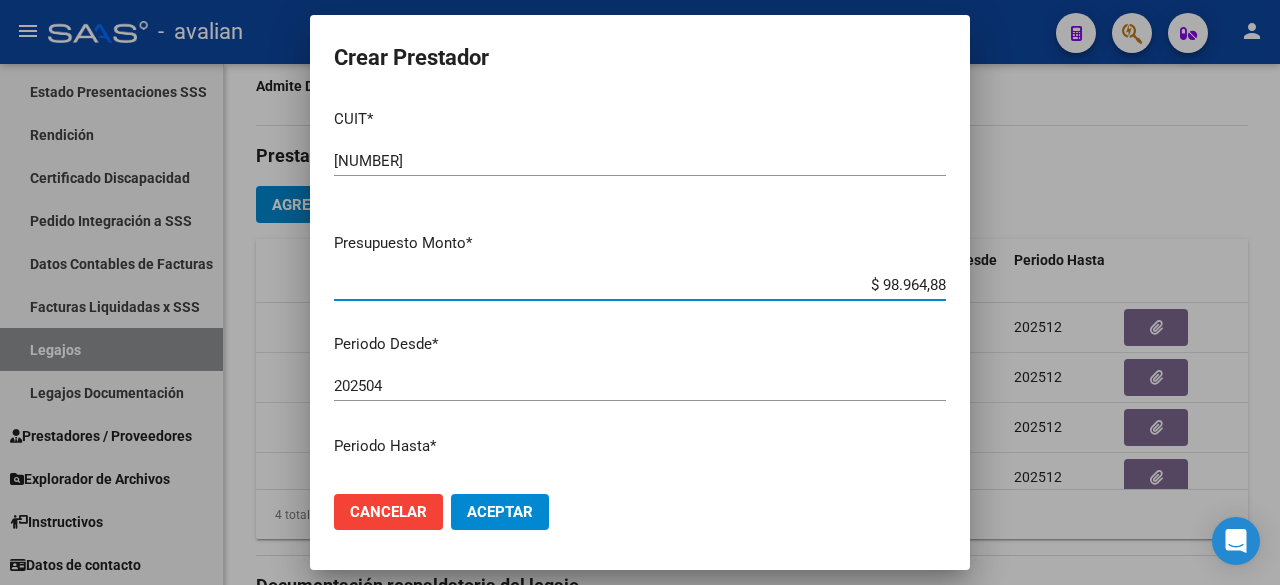 type on "$ 98.964,88" 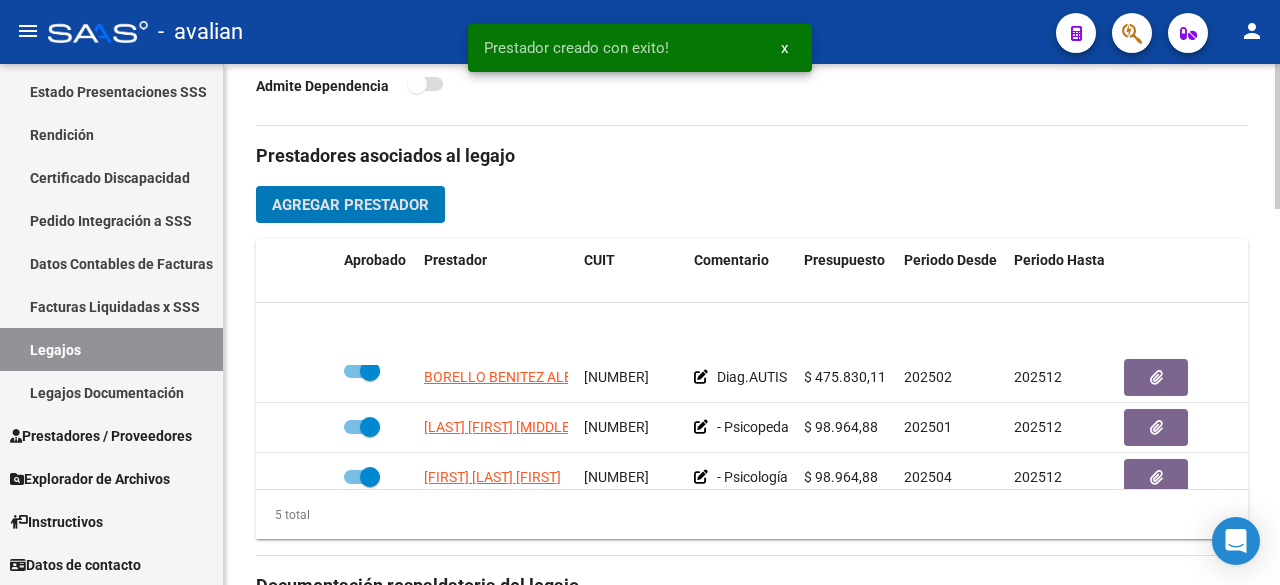 scroll, scrollTop: 85, scrollLeft: 0, axis: vertical 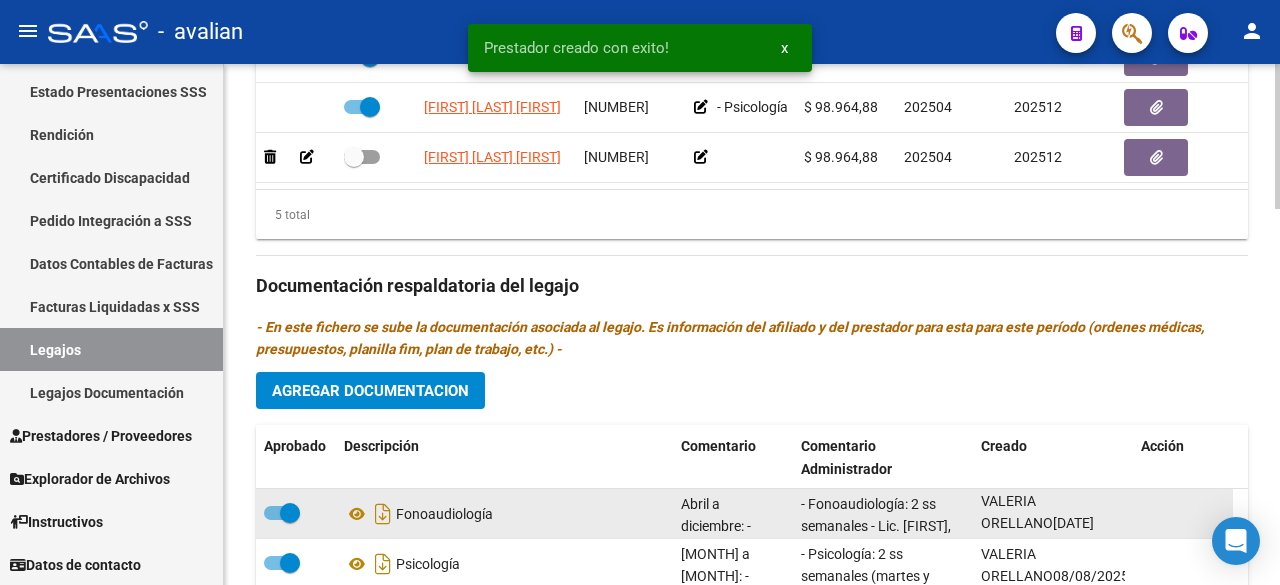 drag, startPoint x: 804, startPoint y: 504, endPoint x: 808, endPoint y: 514, distance: 10.770329 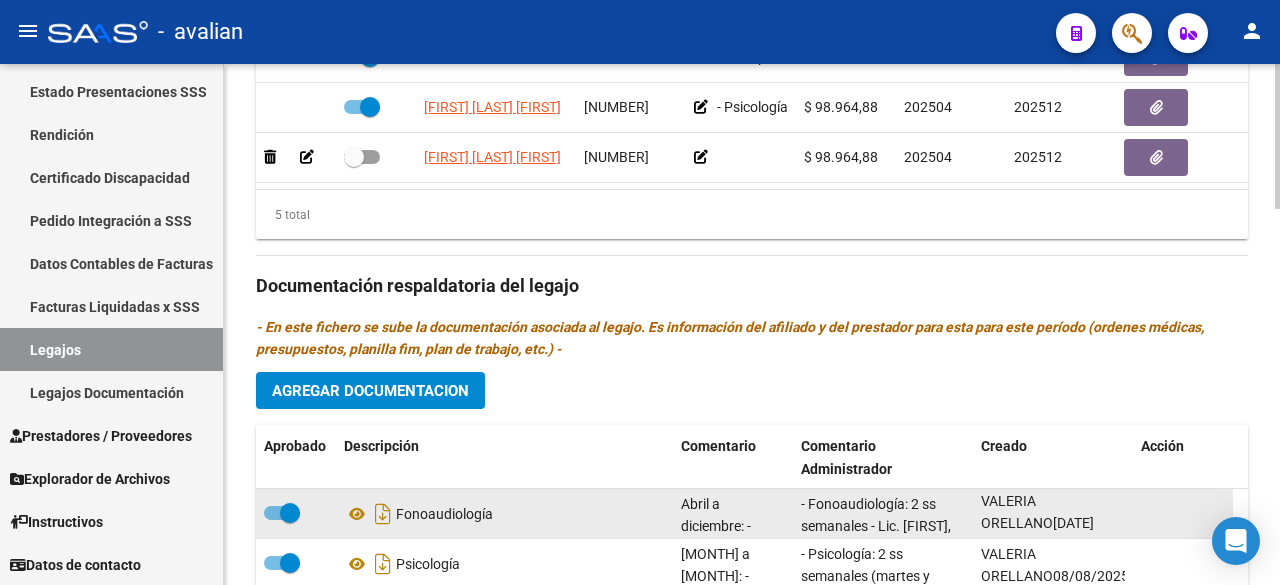 click on "- Fonoaudiología: 2 ss semanales - Lic. [FIRST], [LAST] - Valor resol. vigente." 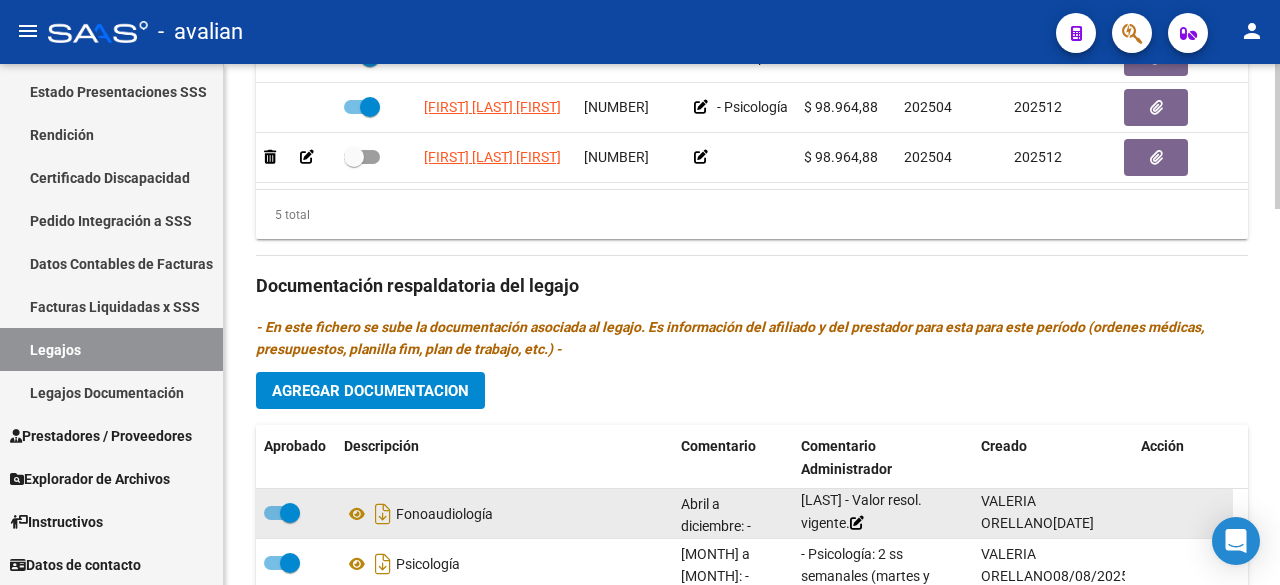 scroll, scrollTop: 0, scrollLeft: 0, axis: both 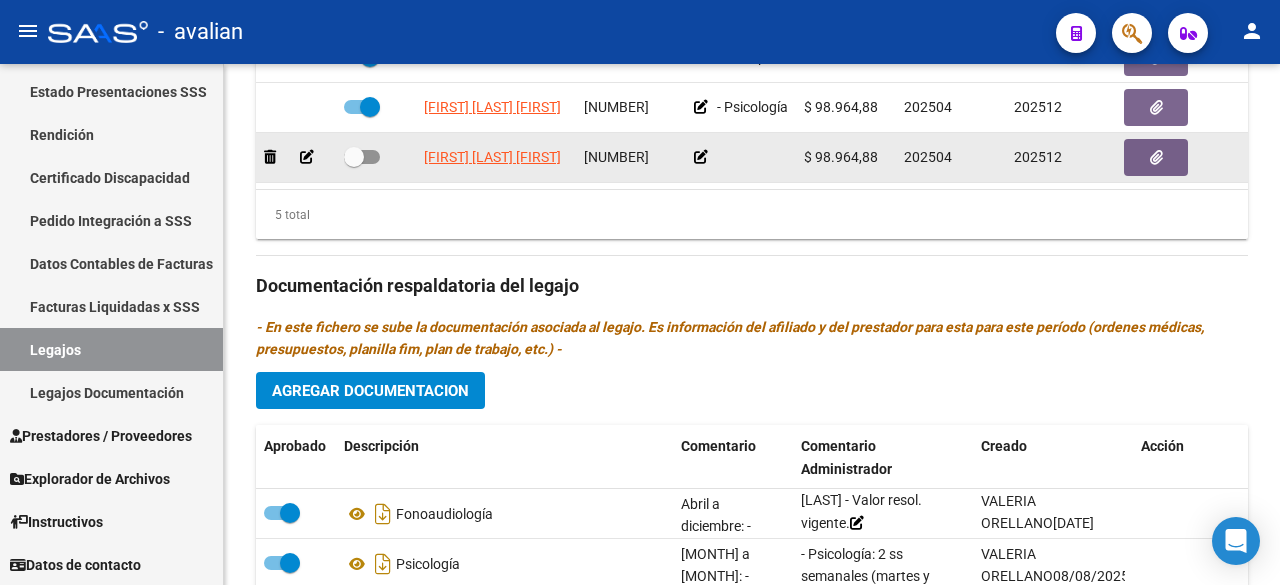 click 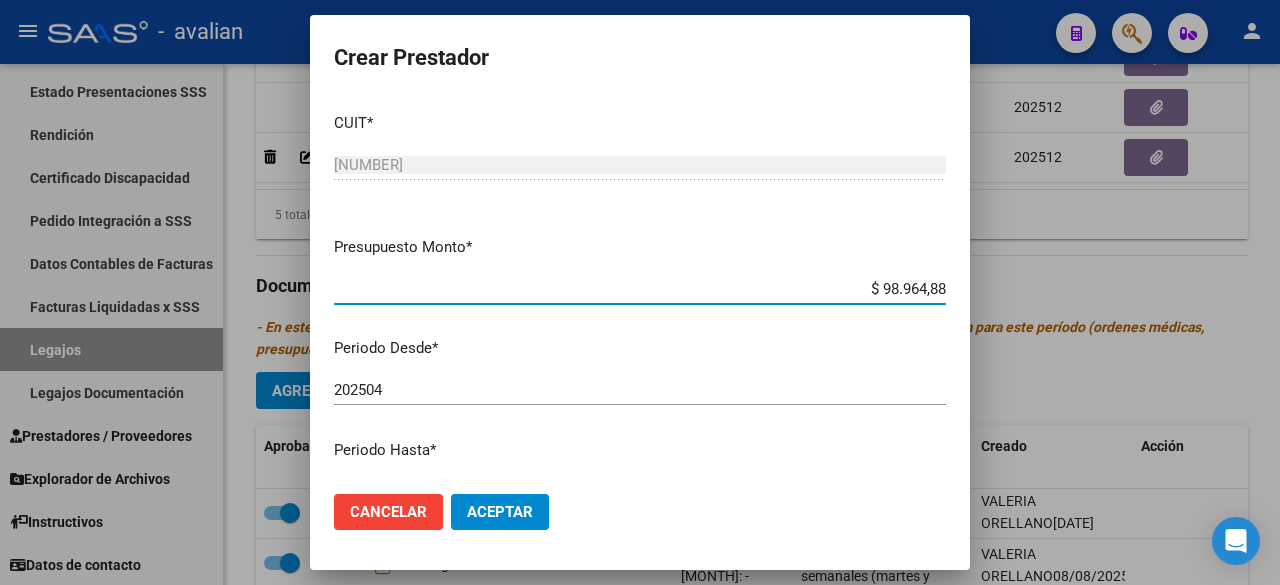 scroll, scrollTop: 300, scrollLeft: 0, axis: vertical 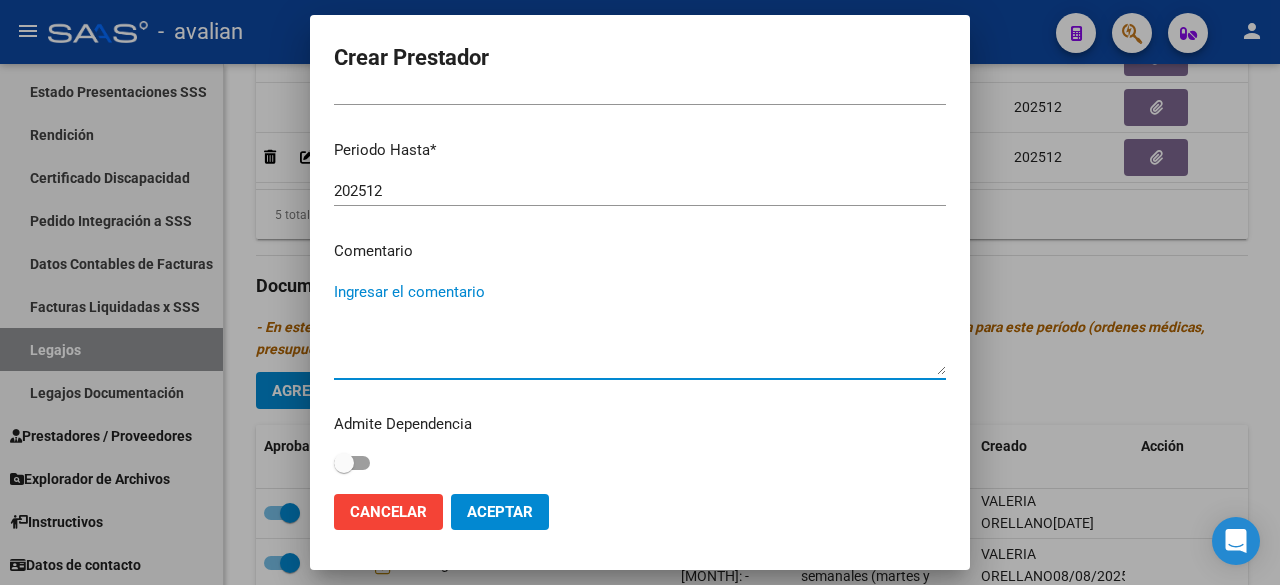 paste on "- Fonoaudiología: 2 ss semanales - Lic. [FIRST], [LAST] - Valor resol. vigente." 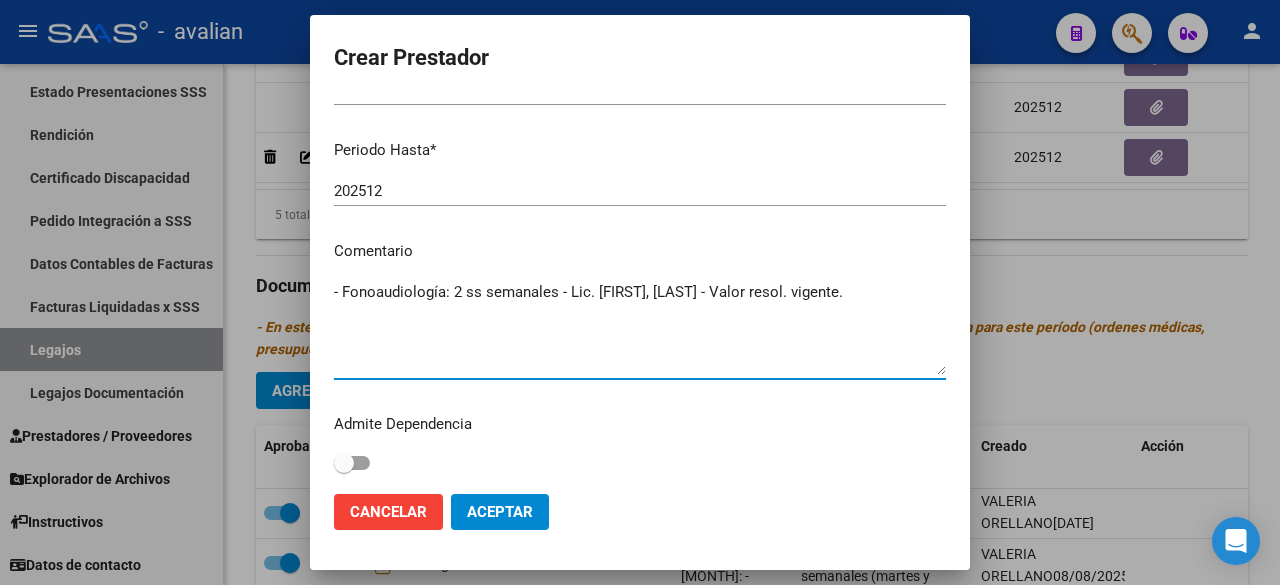 type on "- Fonoaudiología: 2 ss semanales - Lic. [FIRST], [LAST] - Valor resol. vigente." 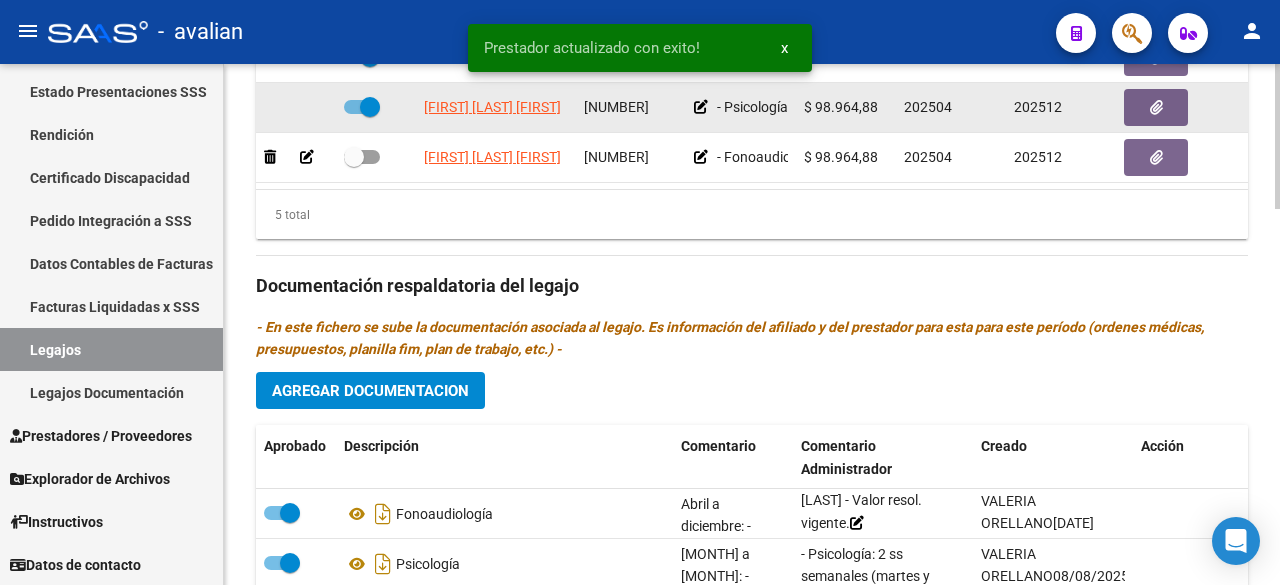 scroll, scrollTop: 946, scrollLeft: 0, axis: vertical 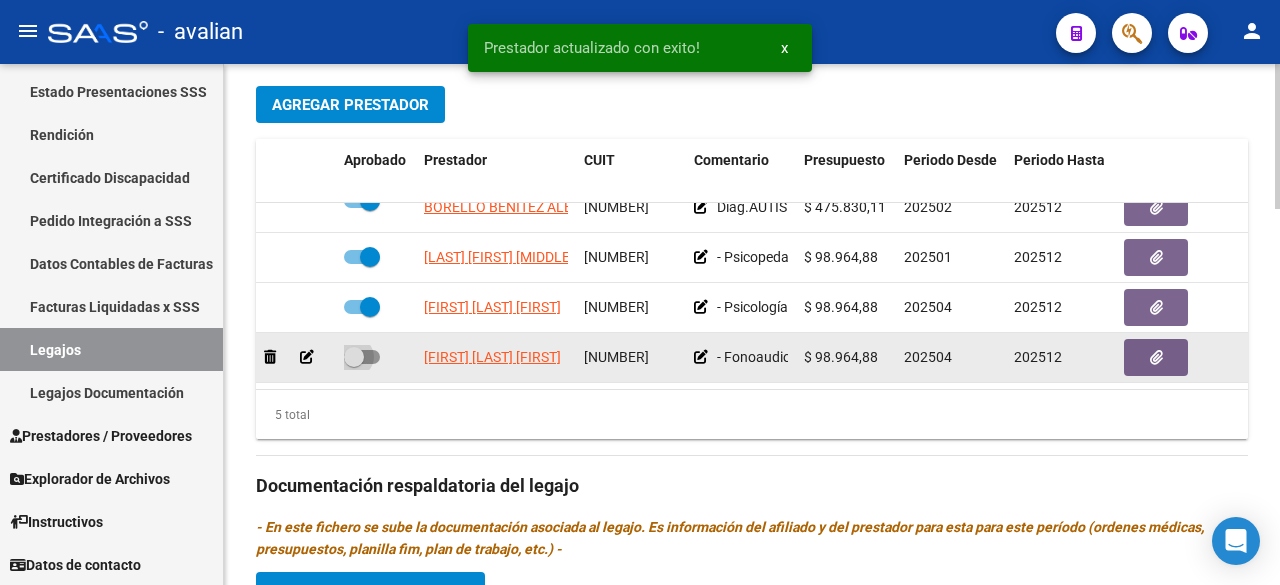 click at bounding box center [362, 357] 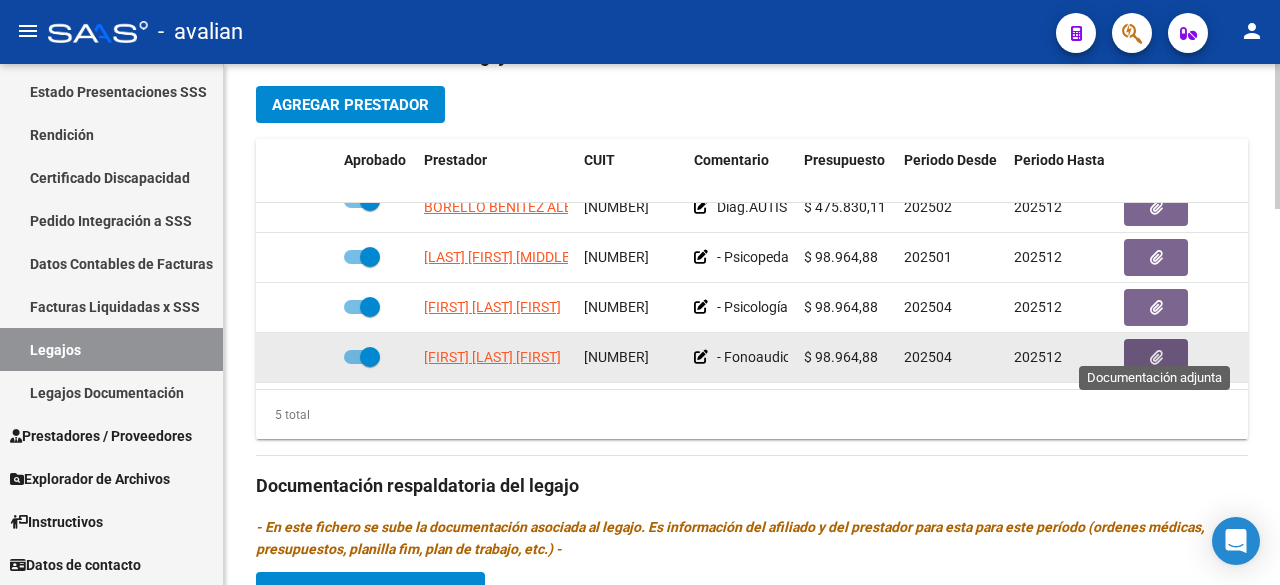 click 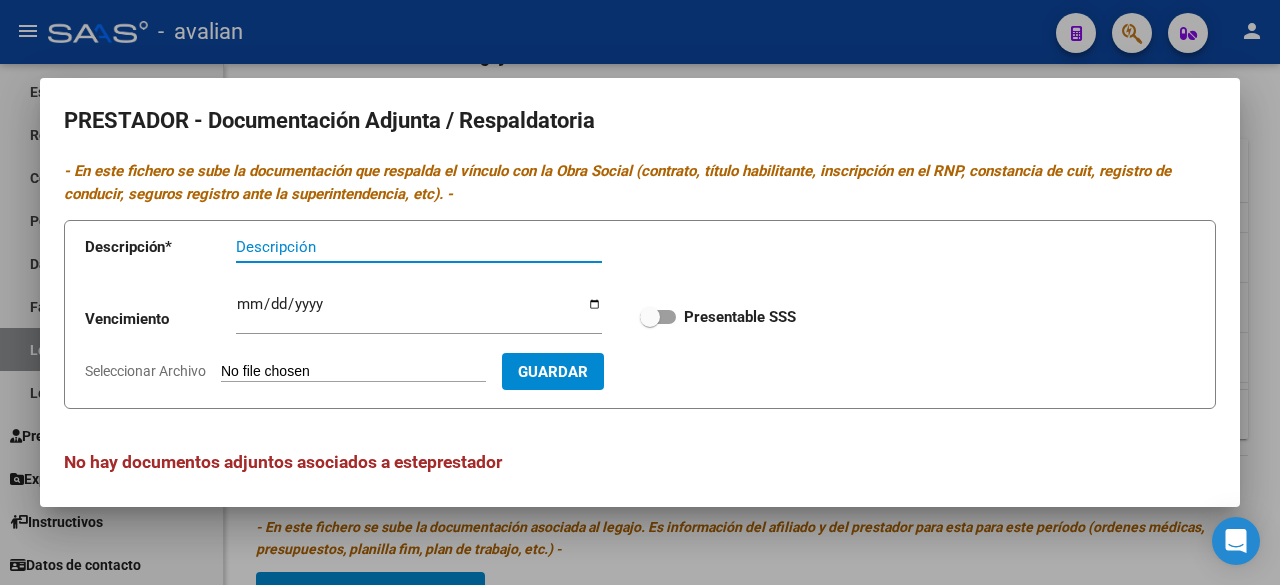 scroll, scrollTop: 8, scrollLeft: 0, axis: vertical 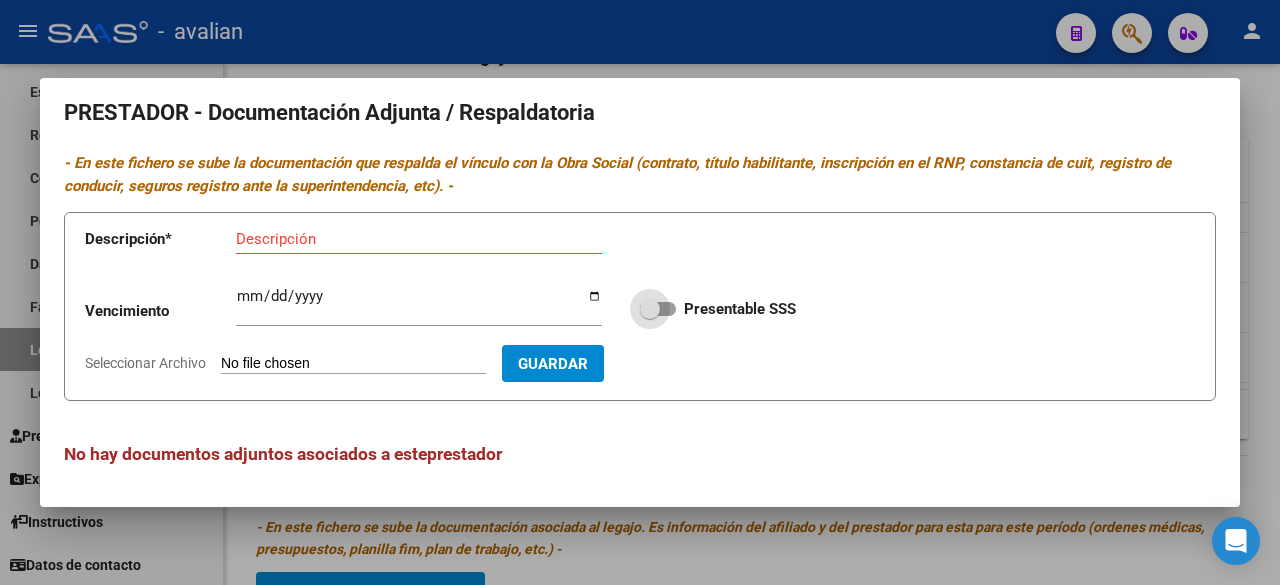 click on "Presentable SSS" at bounding box center (718, 309) 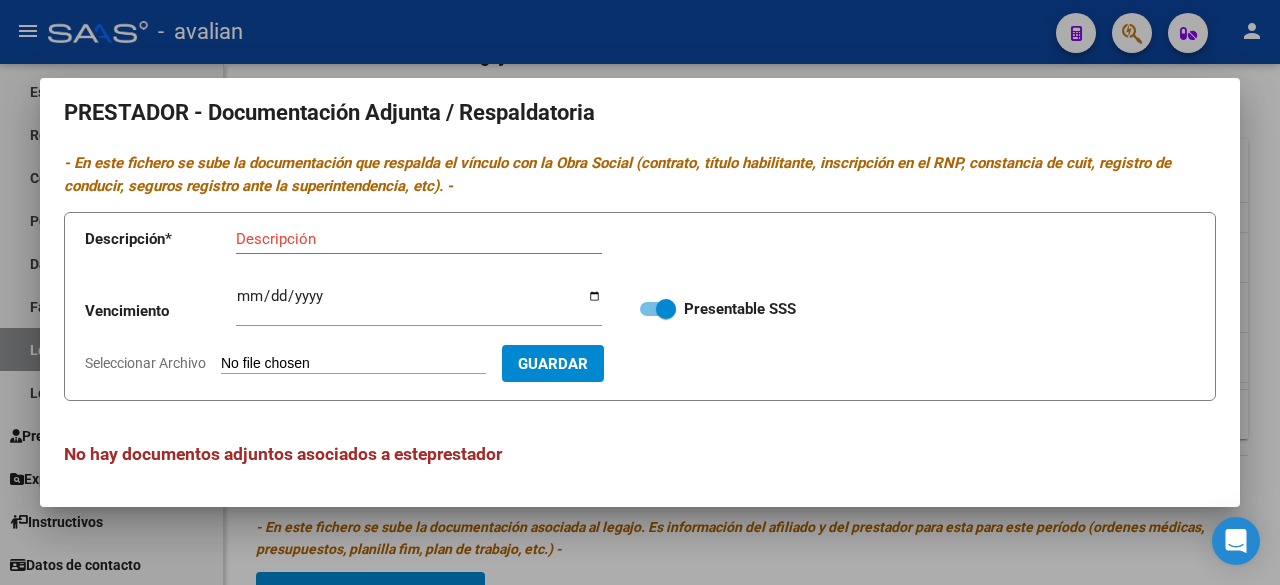 click at bounding box center [640, 292] 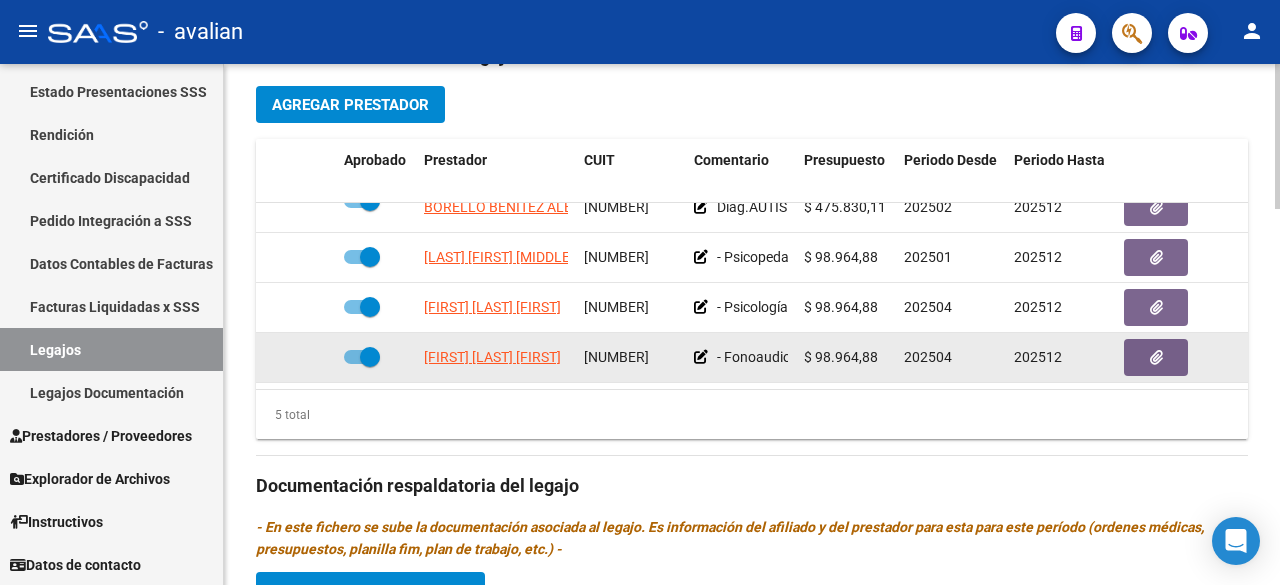 scroll, scrollTop: 0, scrollLeft: 8, axis: horizontal 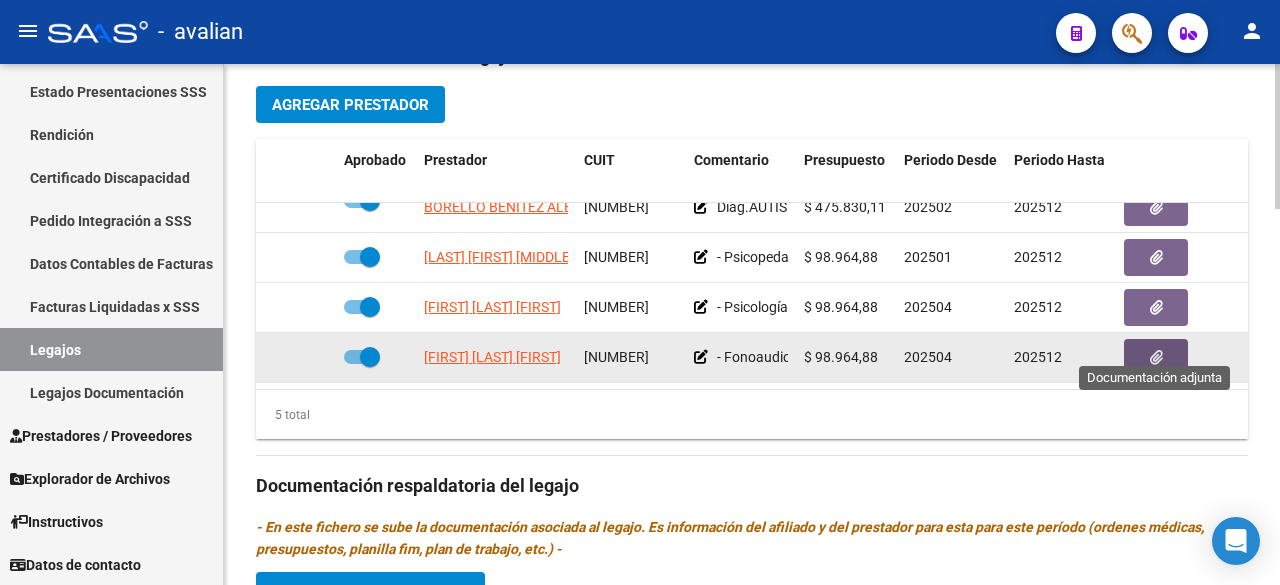 click 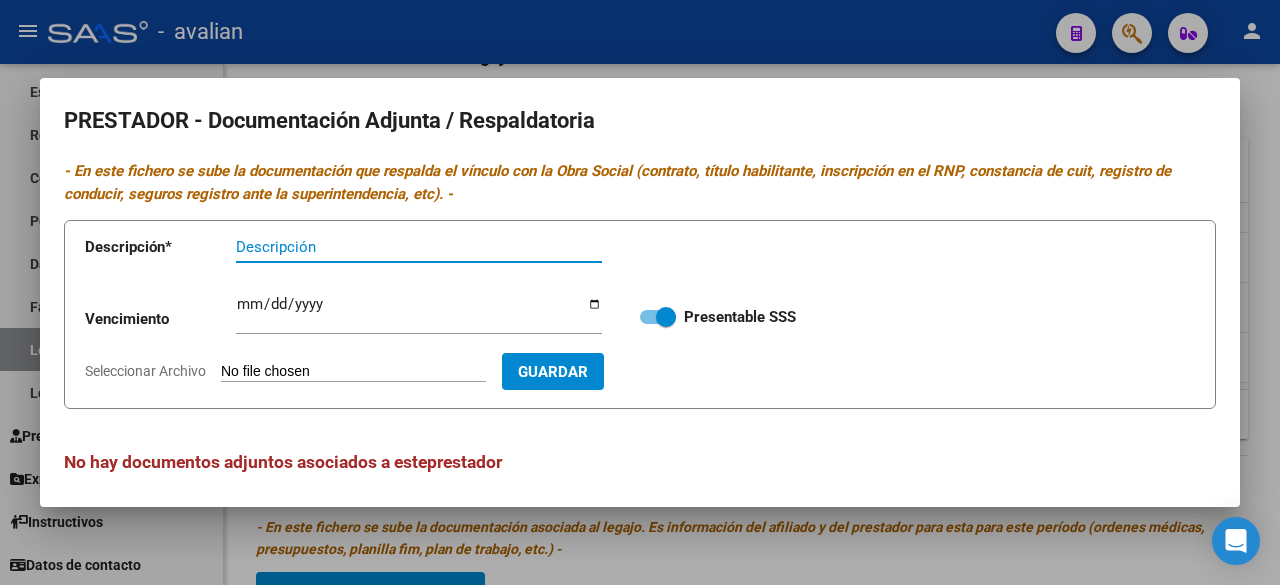 click on "Descripción" at bounding box center [419, 247] 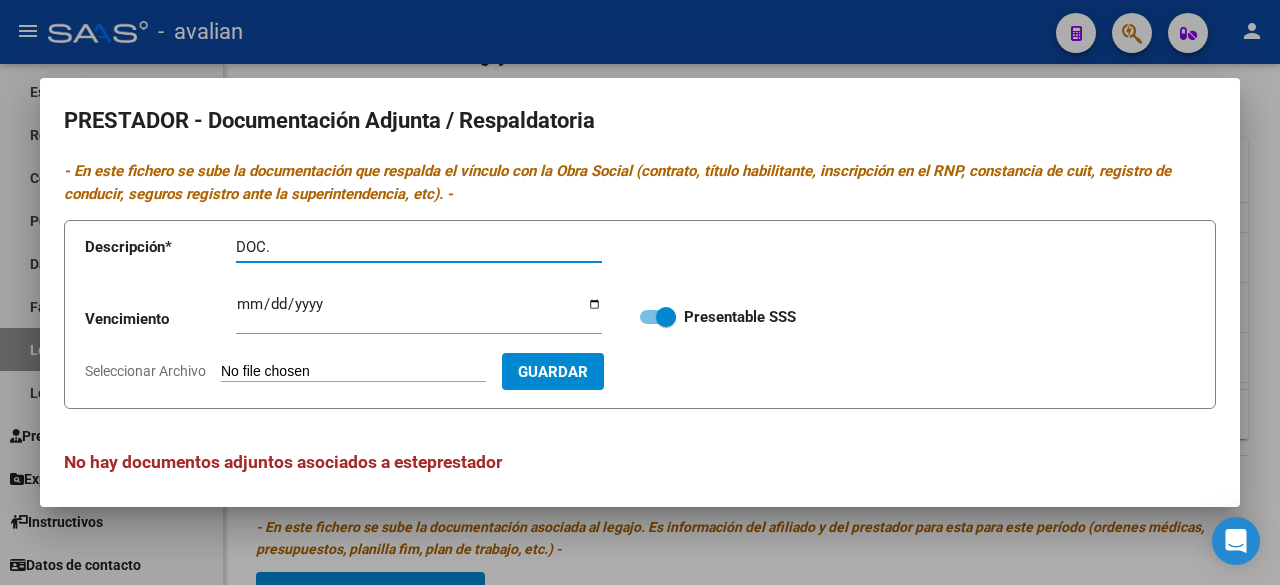 paste on "[FIRST] [LAST] [FIRST]" 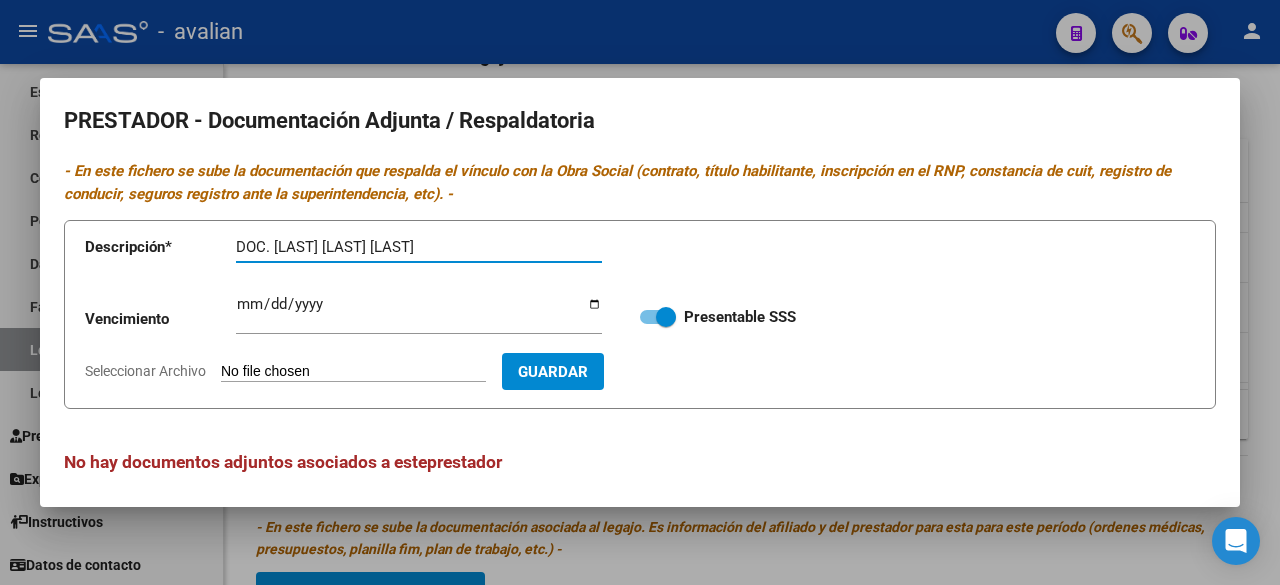 type on "DOC. [LAST] [LAST] [LAST]" 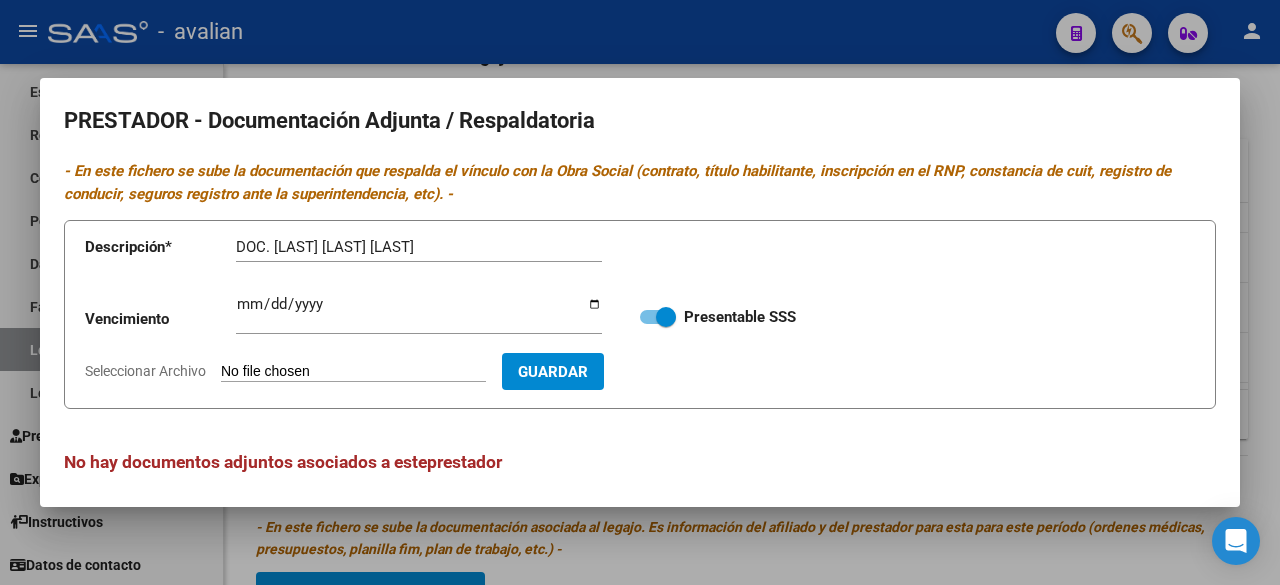 type on "C:\fakepath\DOC. [LAST] [LAST] [LAST].pdf" 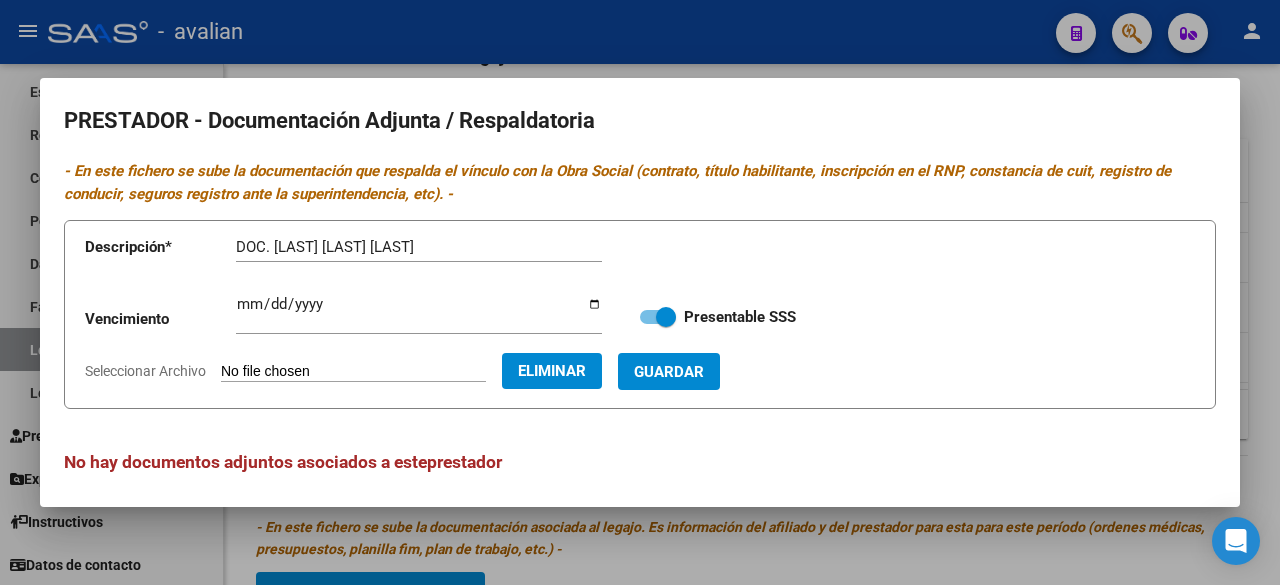 click on "Guardar" at bounding box center [669, 372] 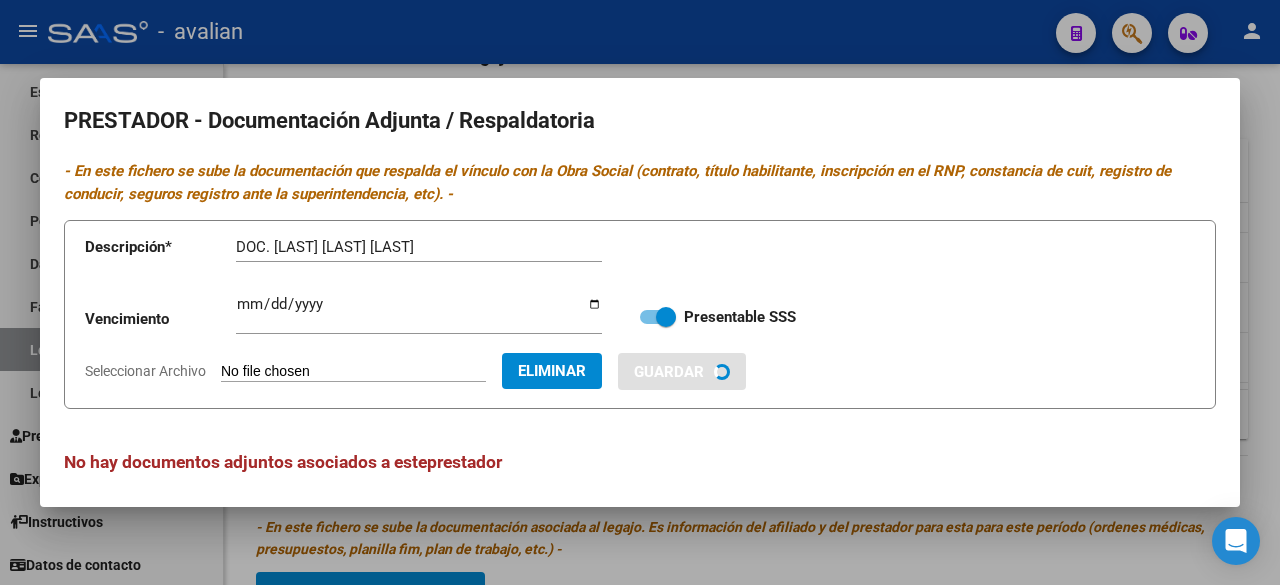type 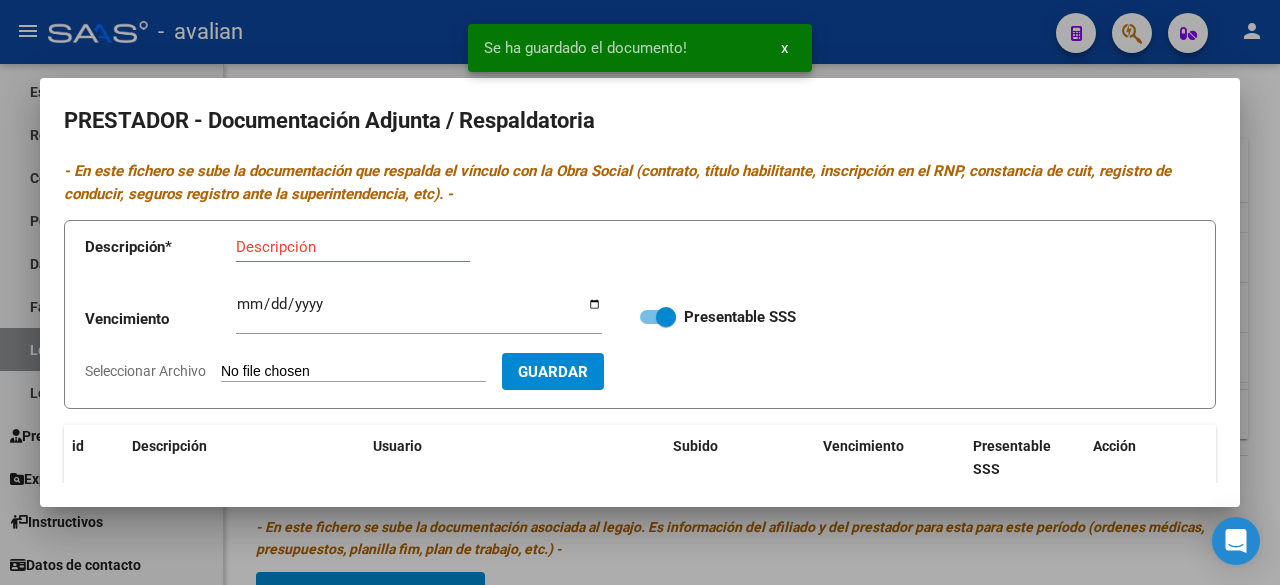 scroll, scrollTop: 200, scrollLeft: 0, axis: vertical 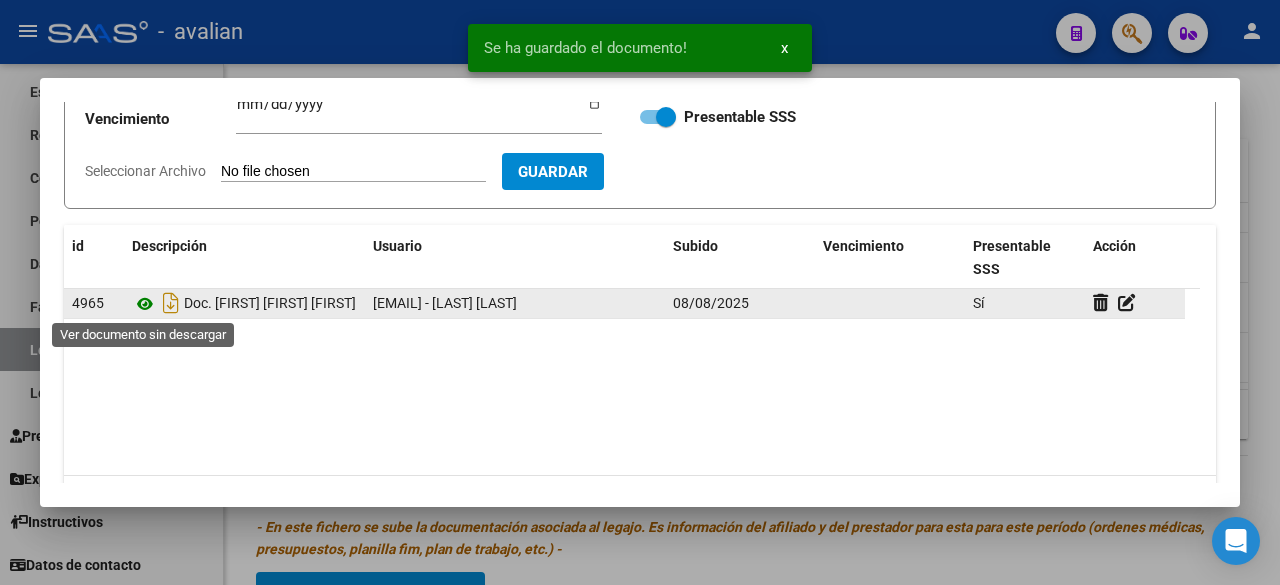 click 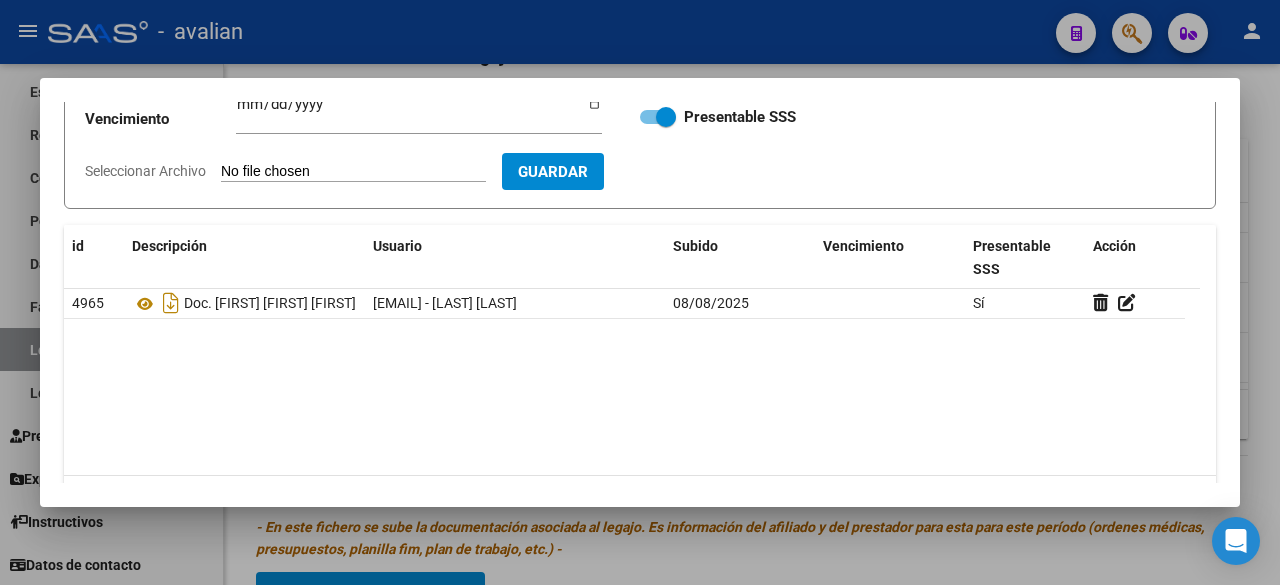 click at bounding box center (640, 292) 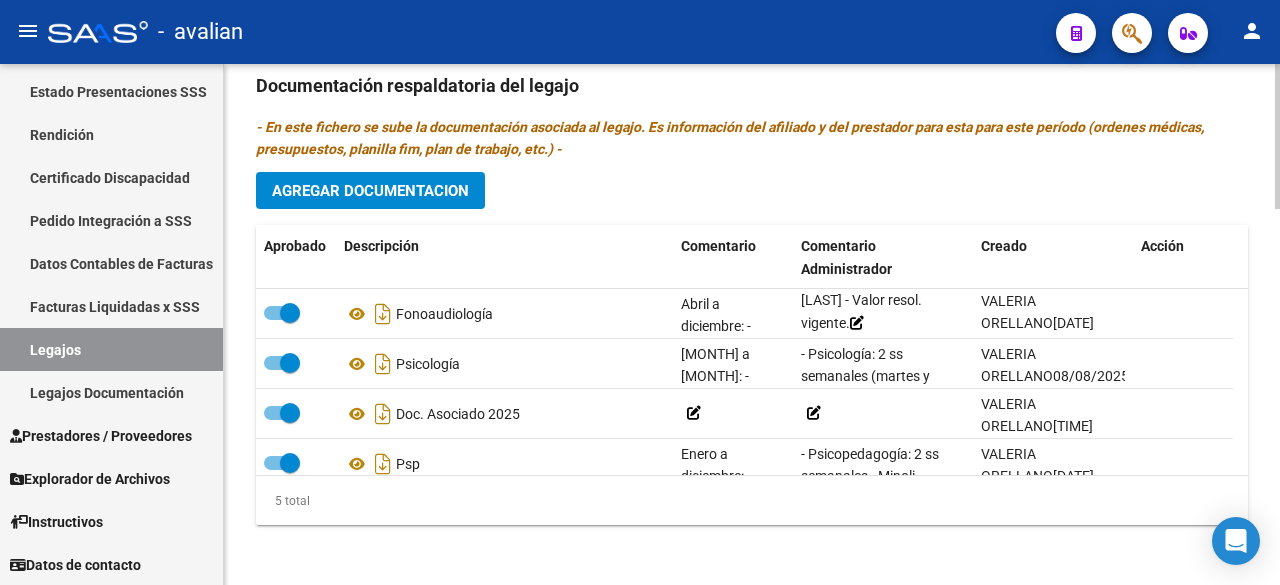 scroll, scrollTop: 946, scrollLeft: 0, axis: vertical 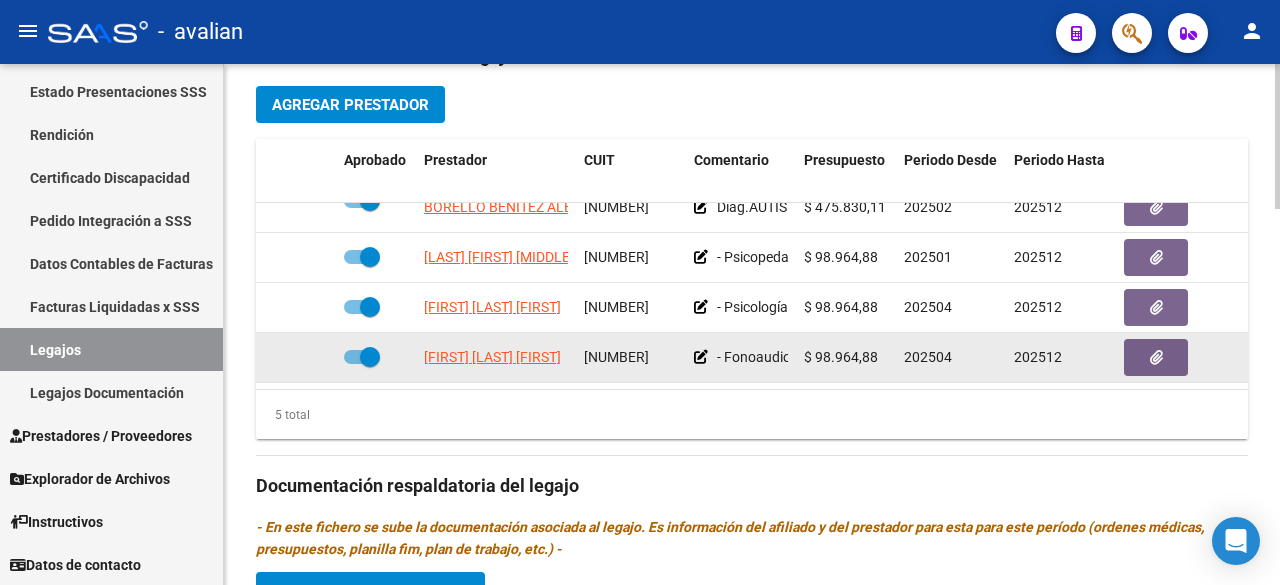 drag, startPoint x: 574, startPoint y: 339, endPoint x: 354, endPoint y: 318, distance: 221 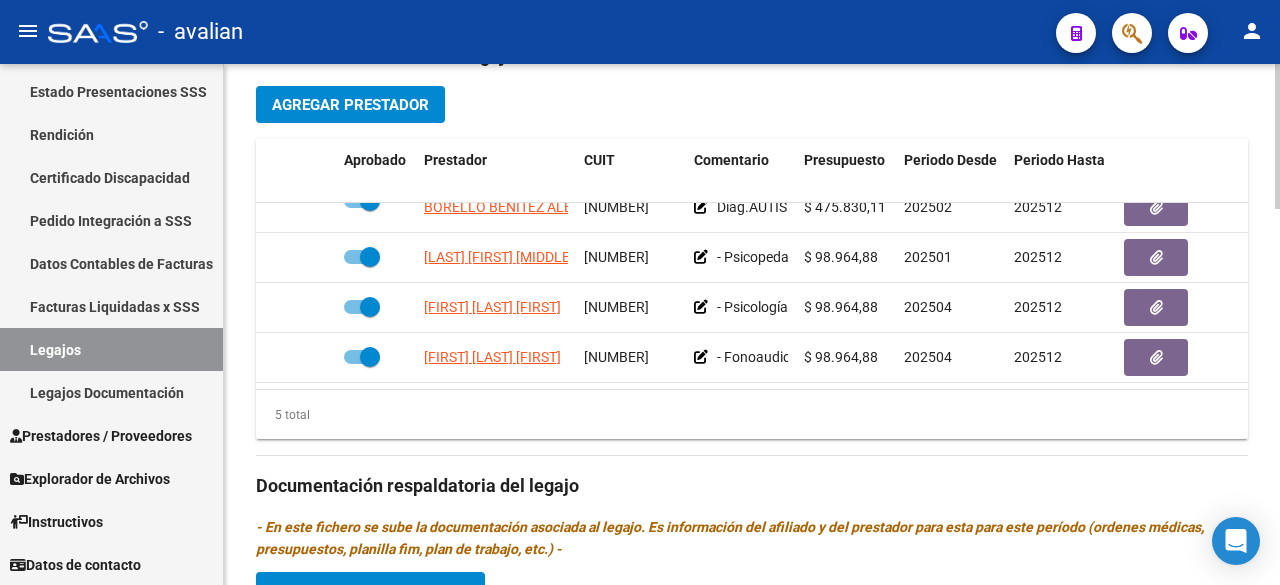 click on "Prestadores asociados al legajo Agregar Prestador Aprobado Prestador CUIT Comentario Presupuesto Periodo Desde Periodo Hasta Usuario Admite Dependencia   [FIRST] [LAST] [NUMBER]     Diag.AUTISMO EN LA NIÑEZ - TRASTORNOS ESPECIFICOS DEL DESARROLLO DEL HABLA Y DEL LENGUAJE - Prestación autorizada: 60000089- MÓDULO DE APOYO A LA INTEGRACIÓN ESCOLAR / Cant semanal:  / Tope mensual: 1 / Tope anual: 11  $ 475.830,11  202502 202512 Soporte SAAS   [DATE]      [FIRST] [LAST] [NUMBER]     - Psicopedagogía: 2 ss semanales - [LAST], [FIRST] - Valor resol. vigente.   $ 98.964,88  202501 202512 [FIRST]  [LAST]   [DATE]      [FIRST] [LAST] [NUMBER]     - Psicología: 2 ss semanales (martes y jueves) - [LAST], [FIRST] - Valor resol. vigente.   $ 98.964,88  202504 202512 [FIRST]  [LAST]   [DATE]      [FIRST] [LAST] [NUMBER]     - Fonoaudiología: 2 ss semanales - Lic. [FIRST], [LAST] - Valor resol. vigente.     $ 98.964,88  202504" 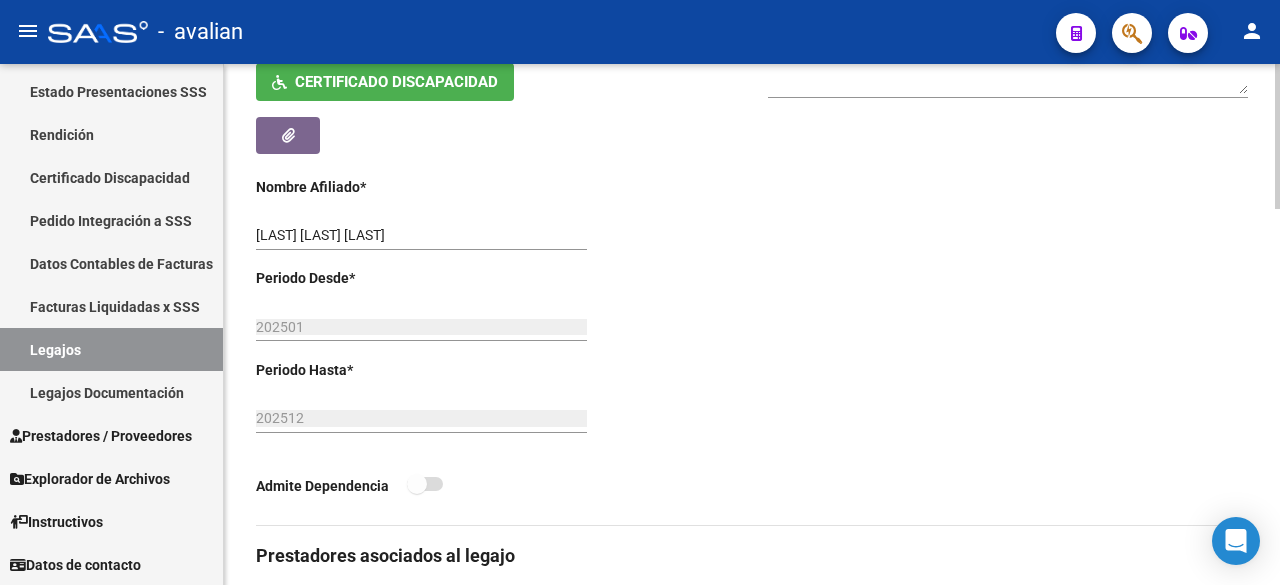 scroll, scrollTop: 0, scrollLeft: 0, axis: both 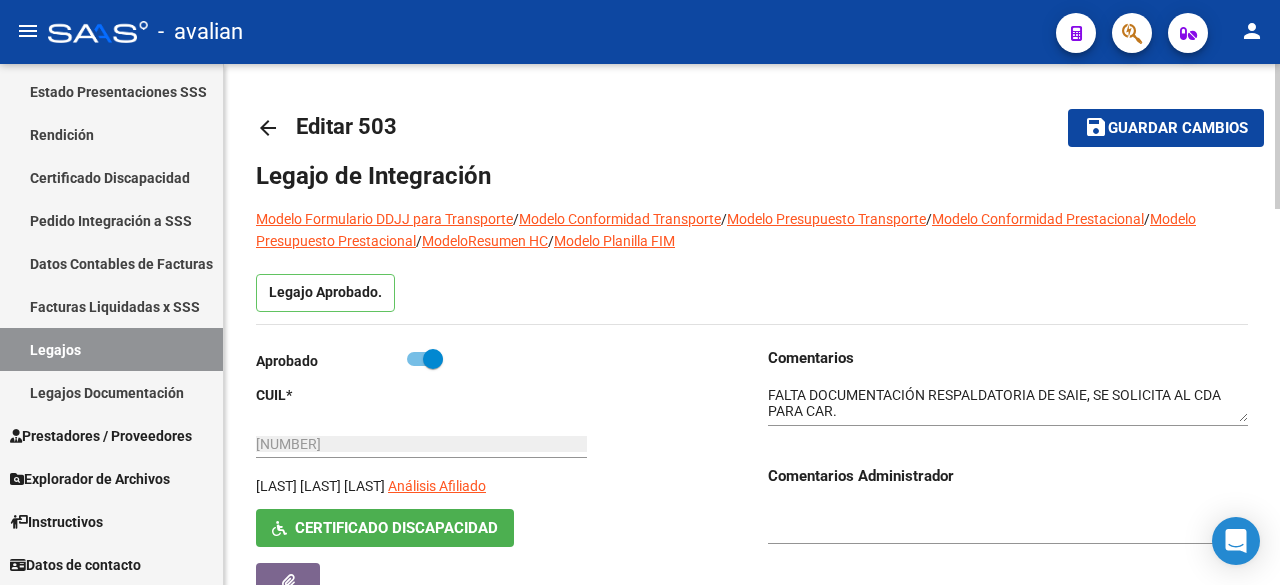click on "Guardar cambios" 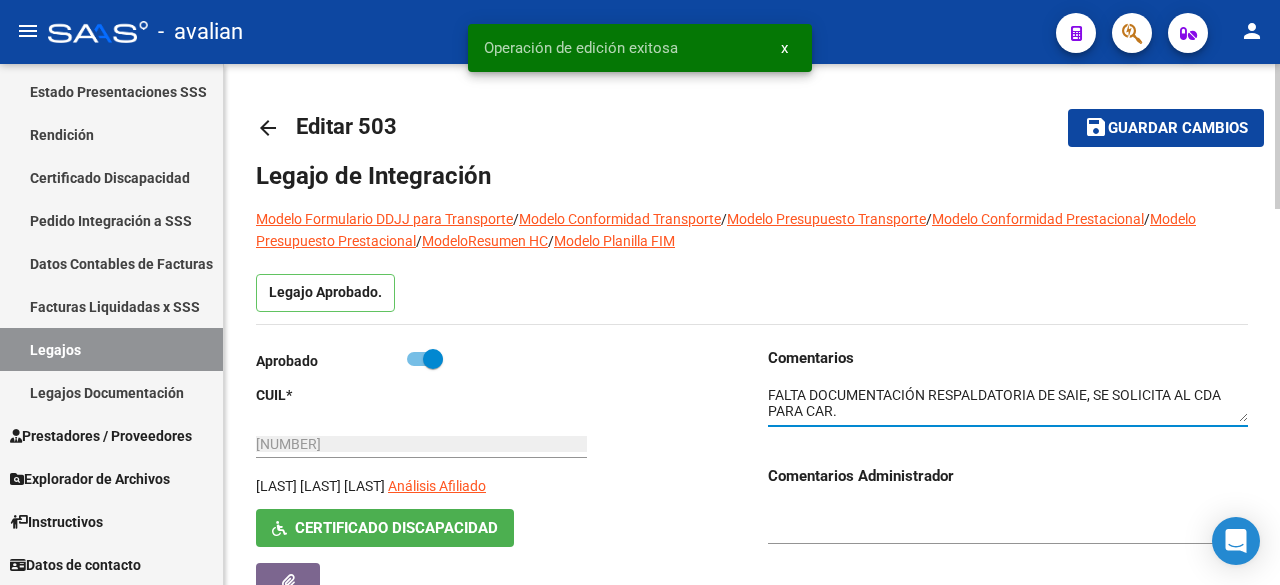 drag, startPoint x: 769, startPoint y: 396, endPoint x: 1216, endPoint y: 414, distance: 447.36227 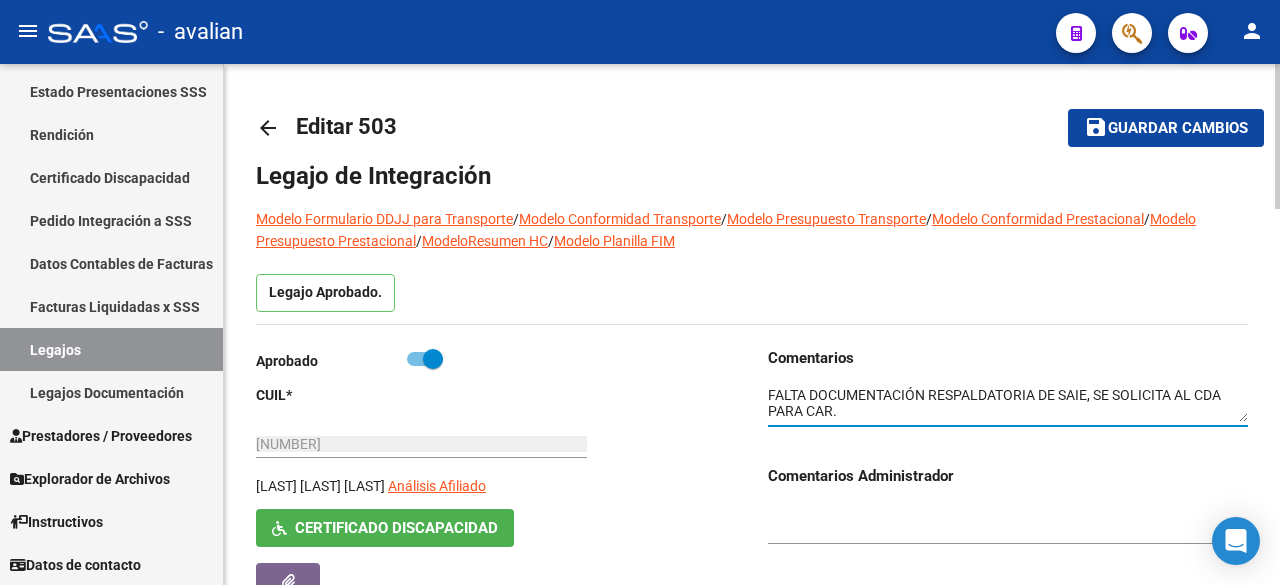 click at bounding box center [1008, 404] 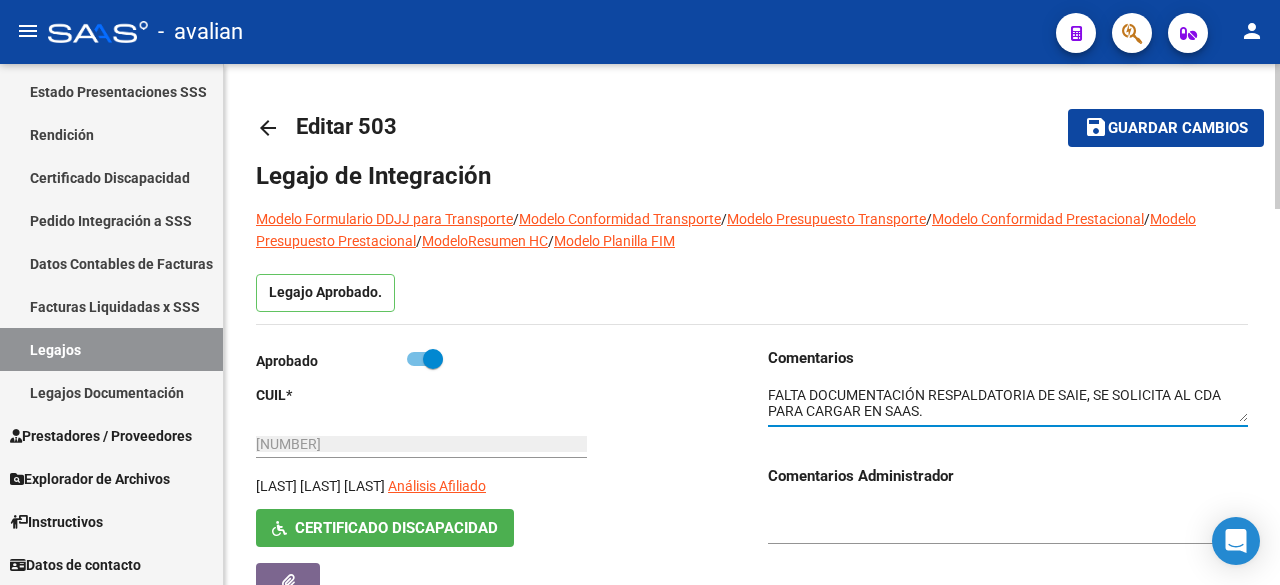 type on "FALTA DOCUMENTACIÓN RESPALDATORIA DE SAIE, SE SOLICITA AL CDA PARA CARGAR EN SAAS." 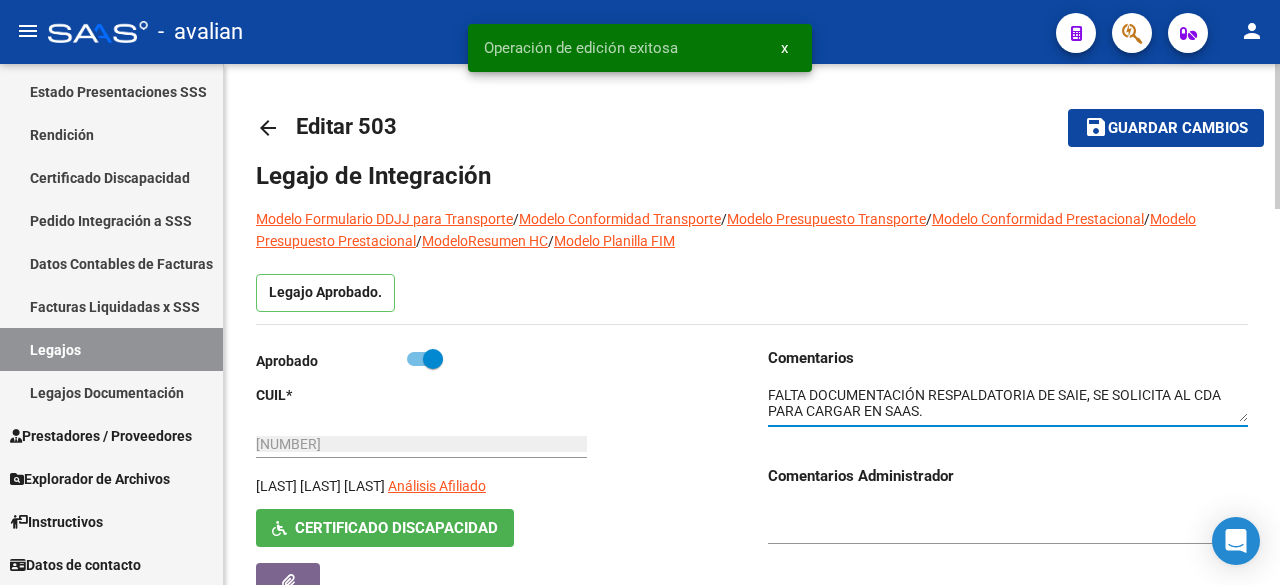 drag, startPoint x: 770, startPoint y: 394, endPoint x: 953, endPoint y: 409, distance: 183.61372 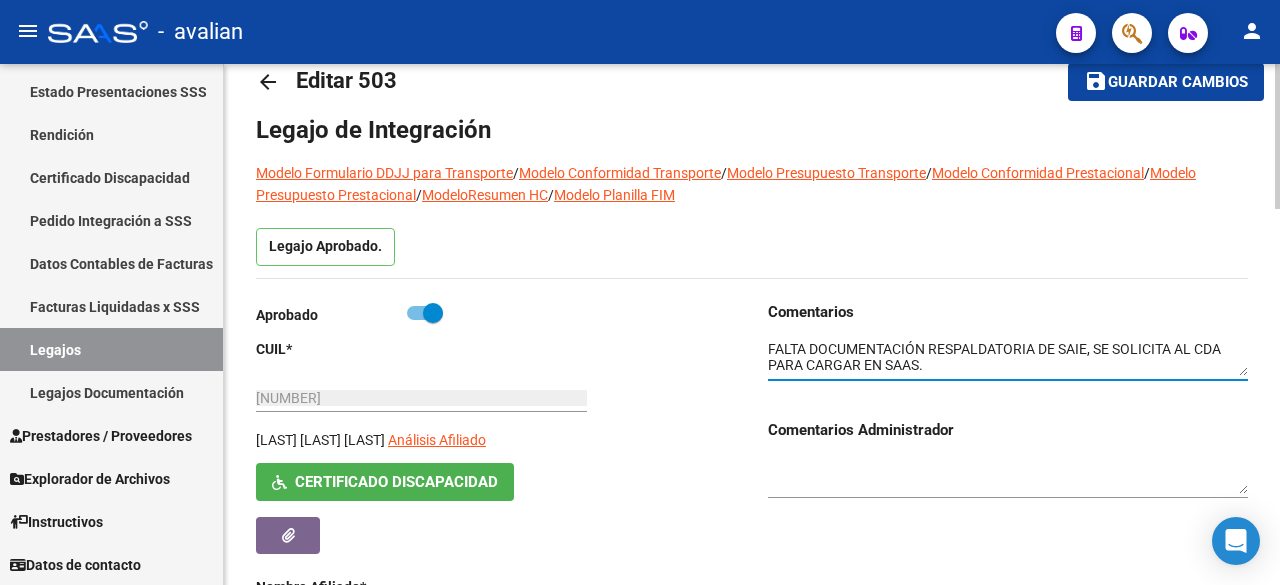 scroll, scrollTop: 0, scrollLeft: 0, axis: both 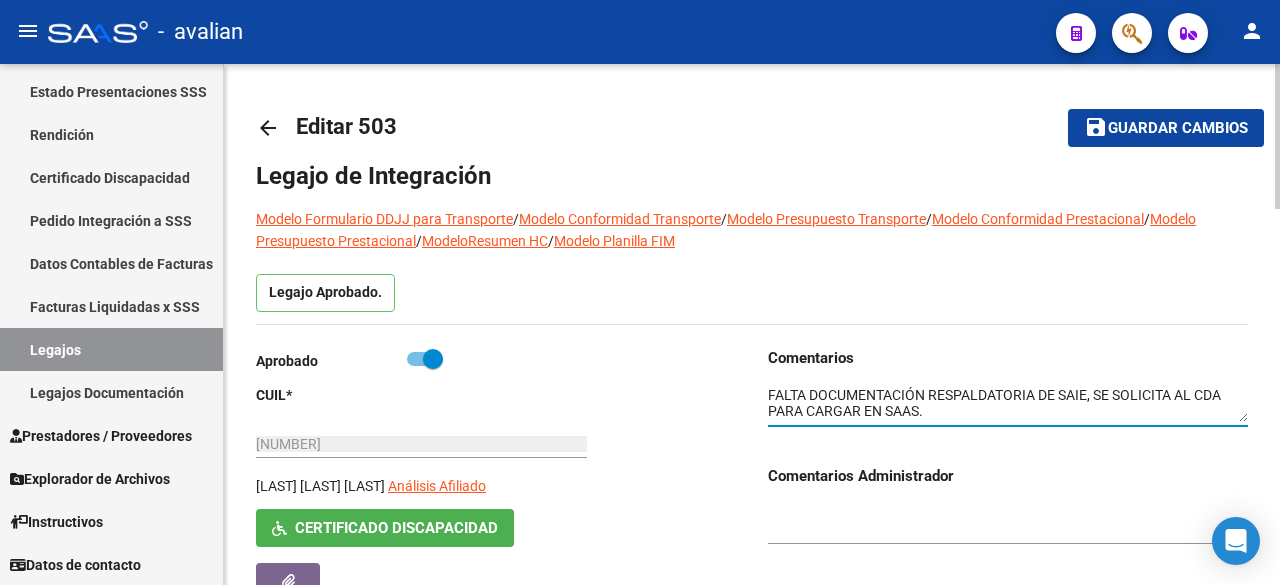 click on "save Guardar cambios" 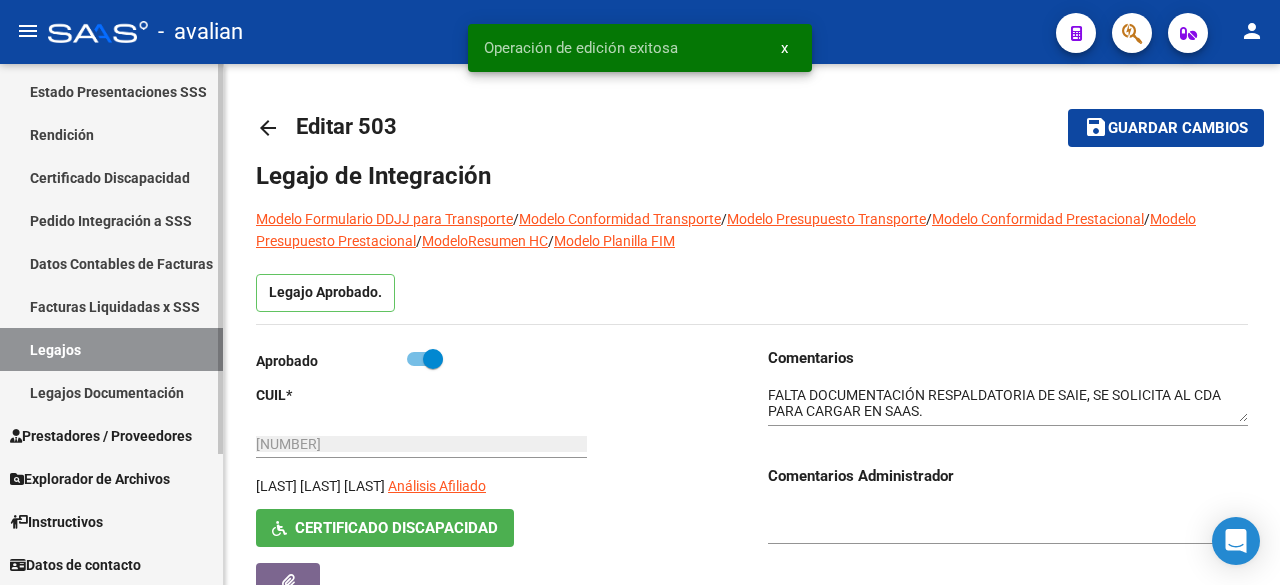 click on "Legajos" at bounding box center [111, 349] 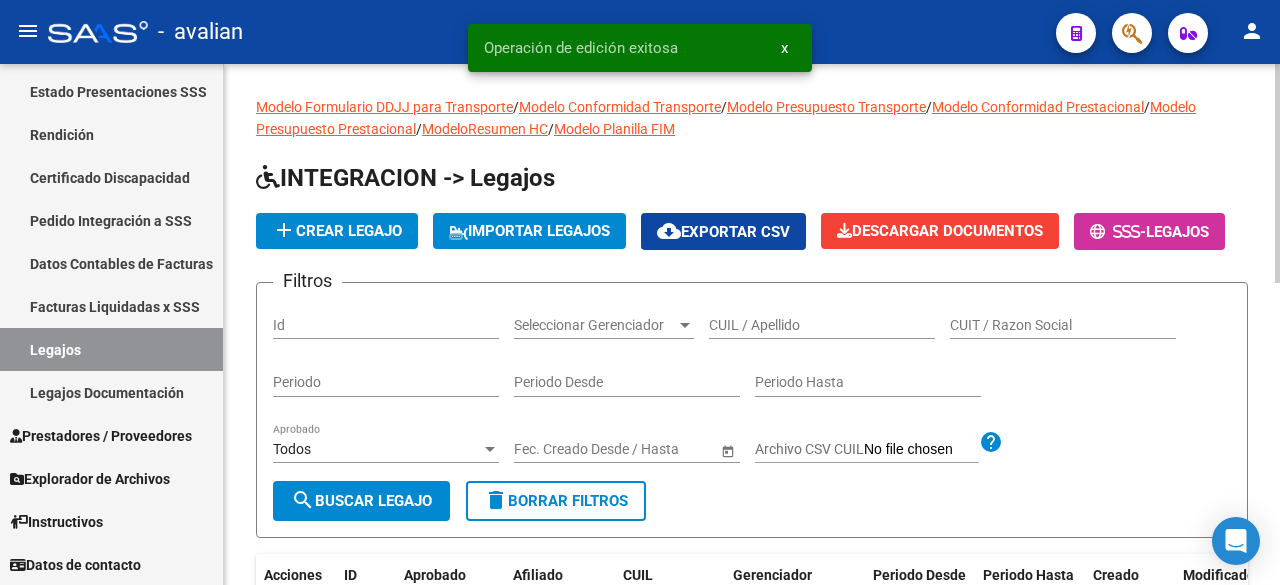scroll, scrollTop: 200, scrollLeft: 0, axis: vertical 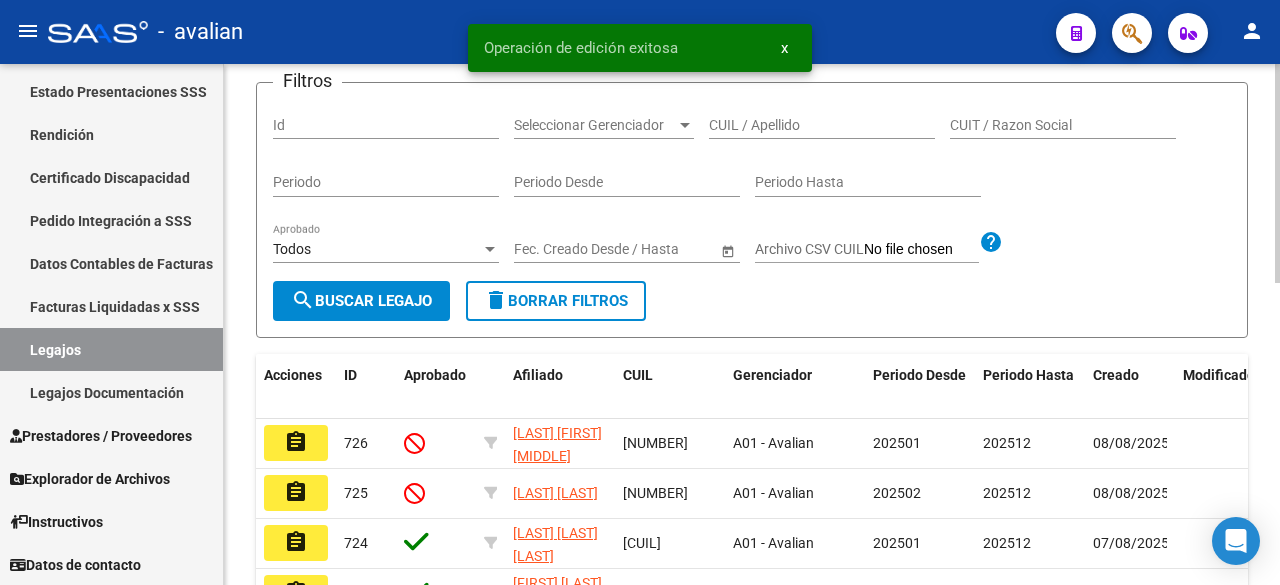 click on "CUIL / Apellido" at bounding box center (822, 125) 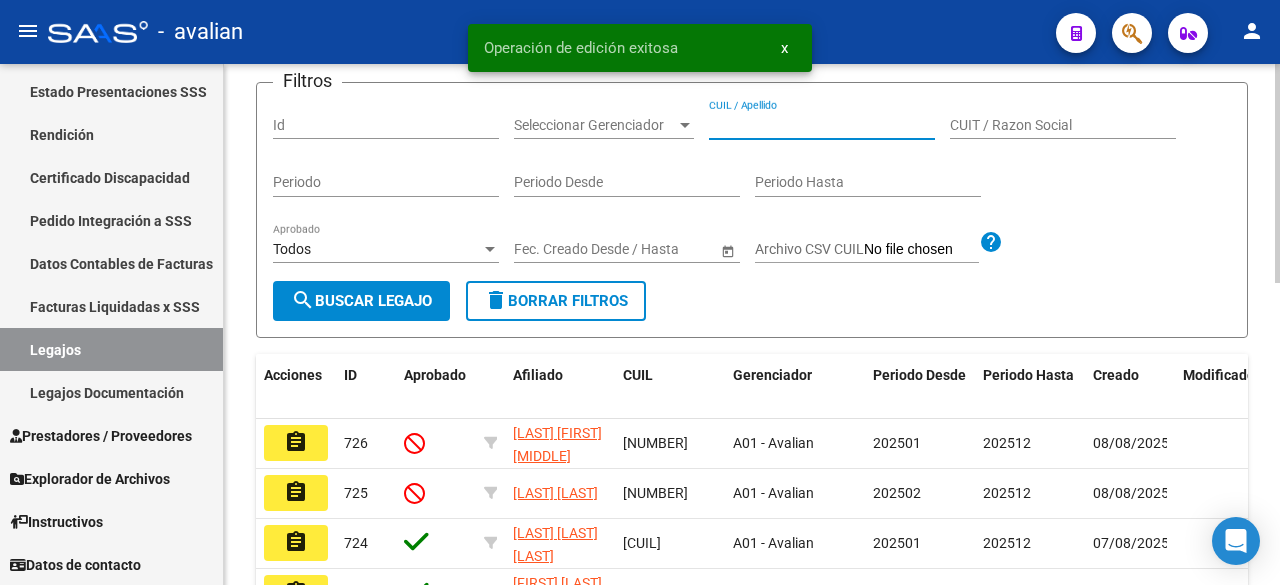paste on "[NUMBER]" 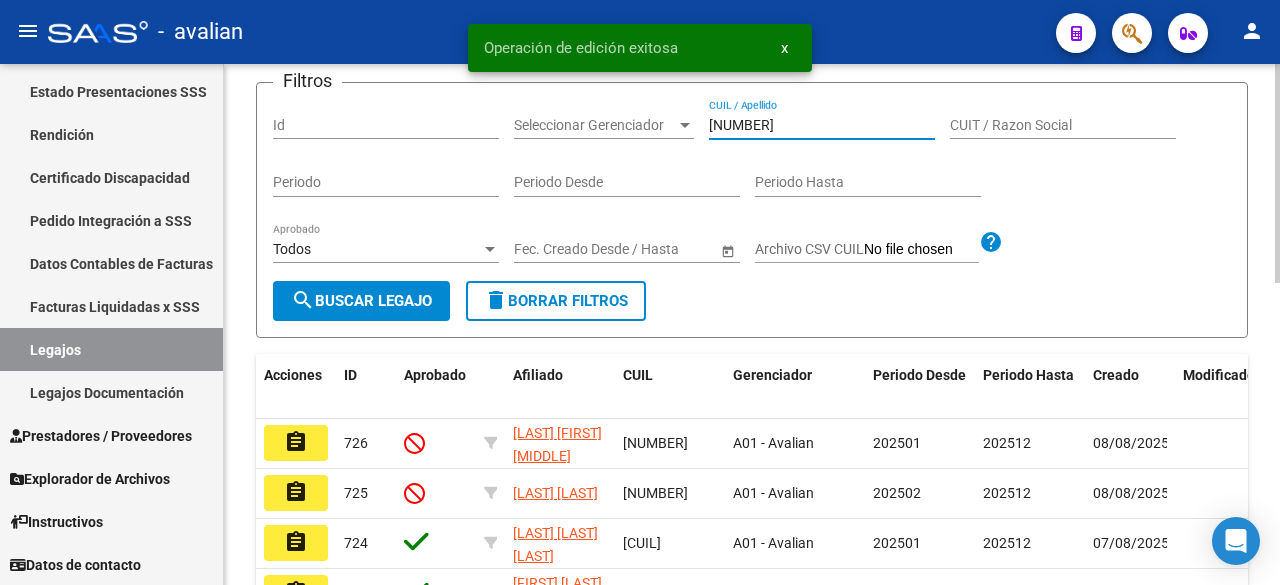 type on "[NUMBER]" 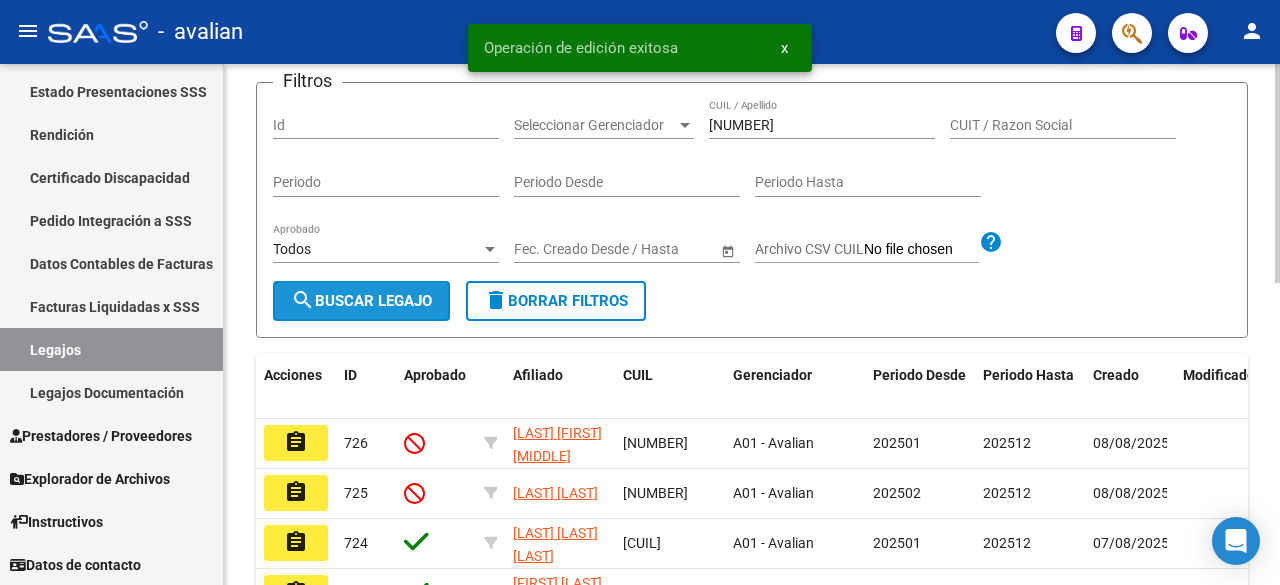 click on "search  Buscar Legajo" 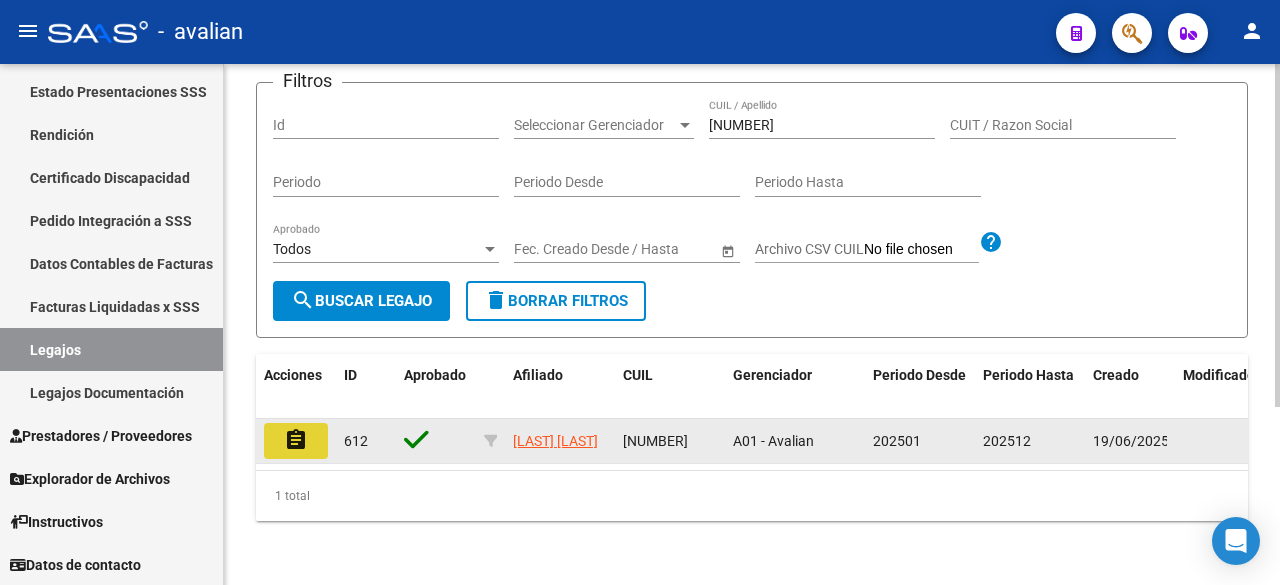 click on "assignment" 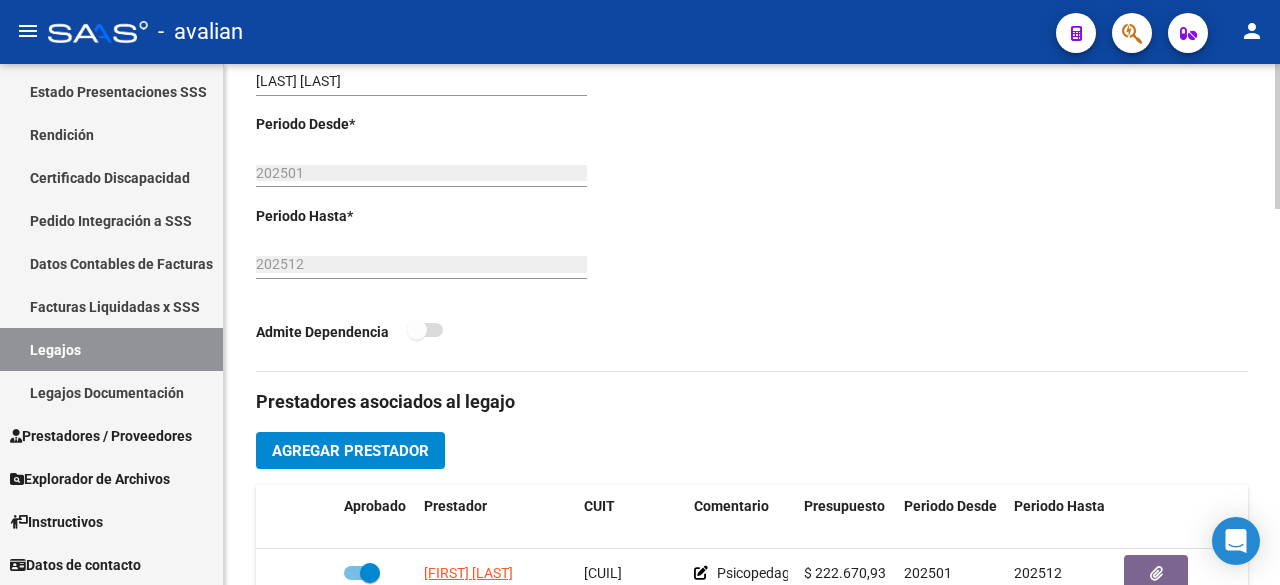 scroll, scrollTop: 100, scrollLeft: 0, axis: vertical 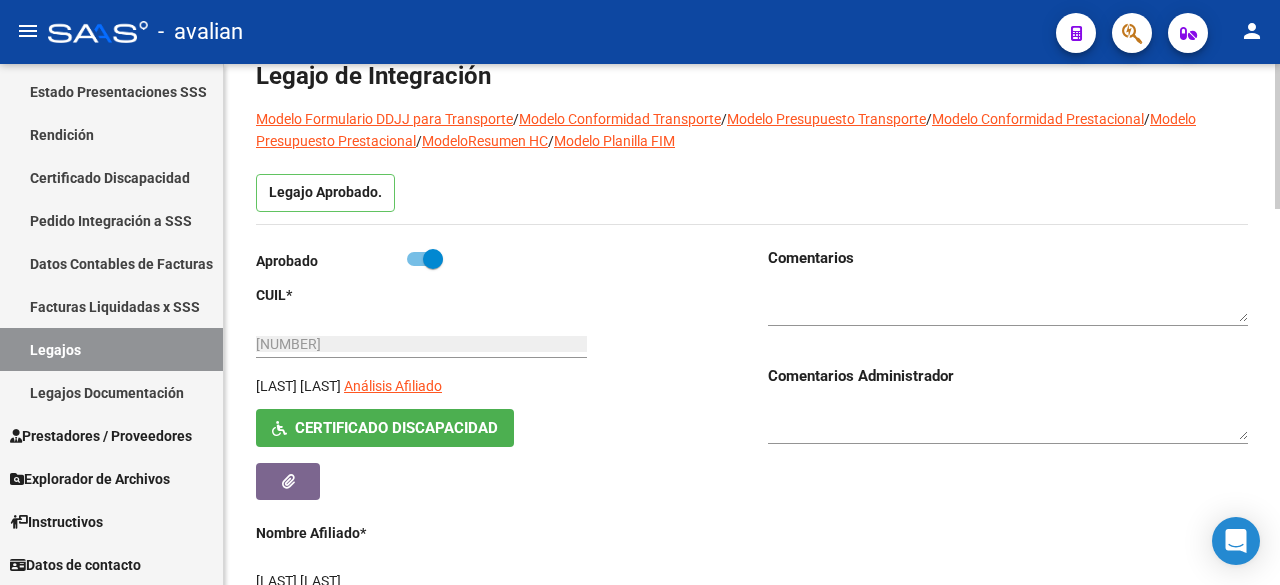 click on "Certificado Discapacidad" 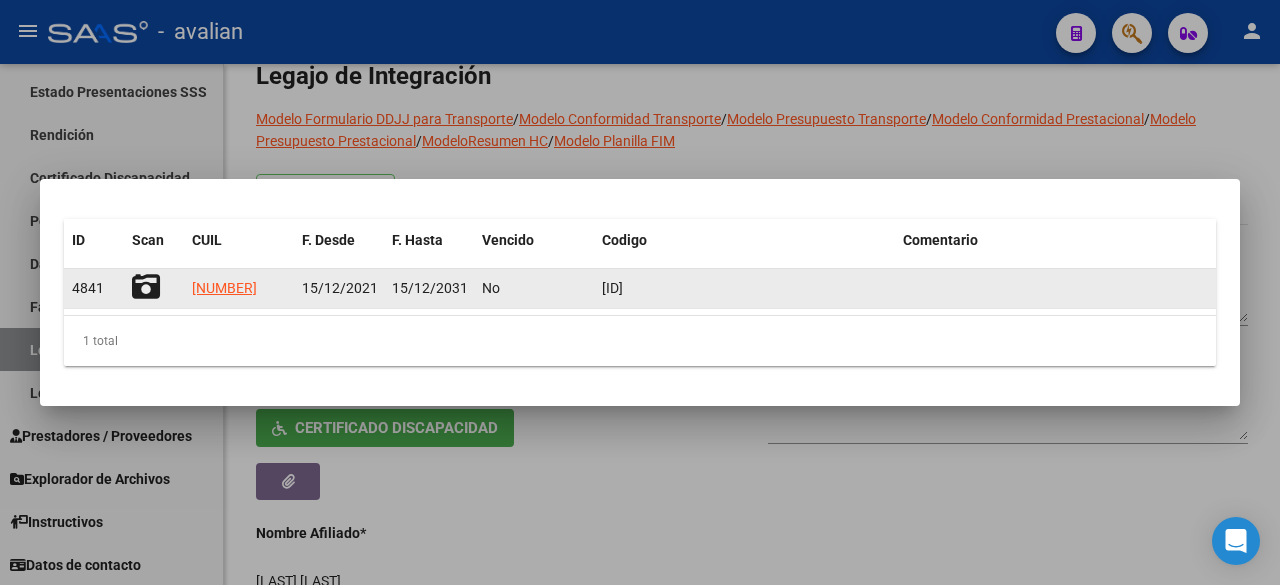 click 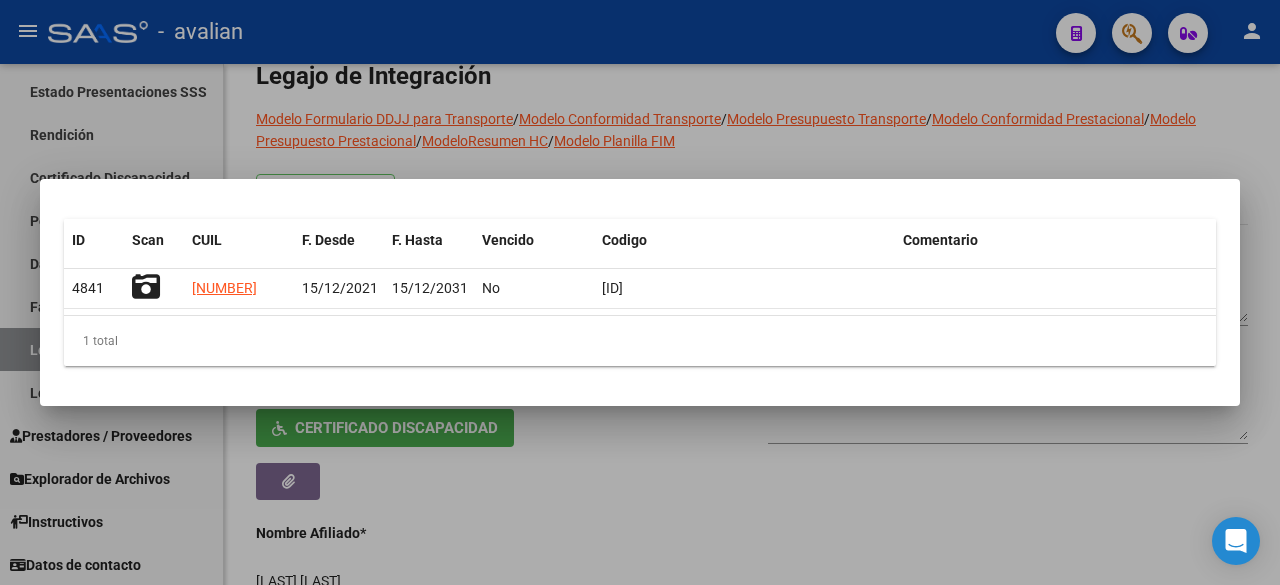 click at bounding box center (640, 292) 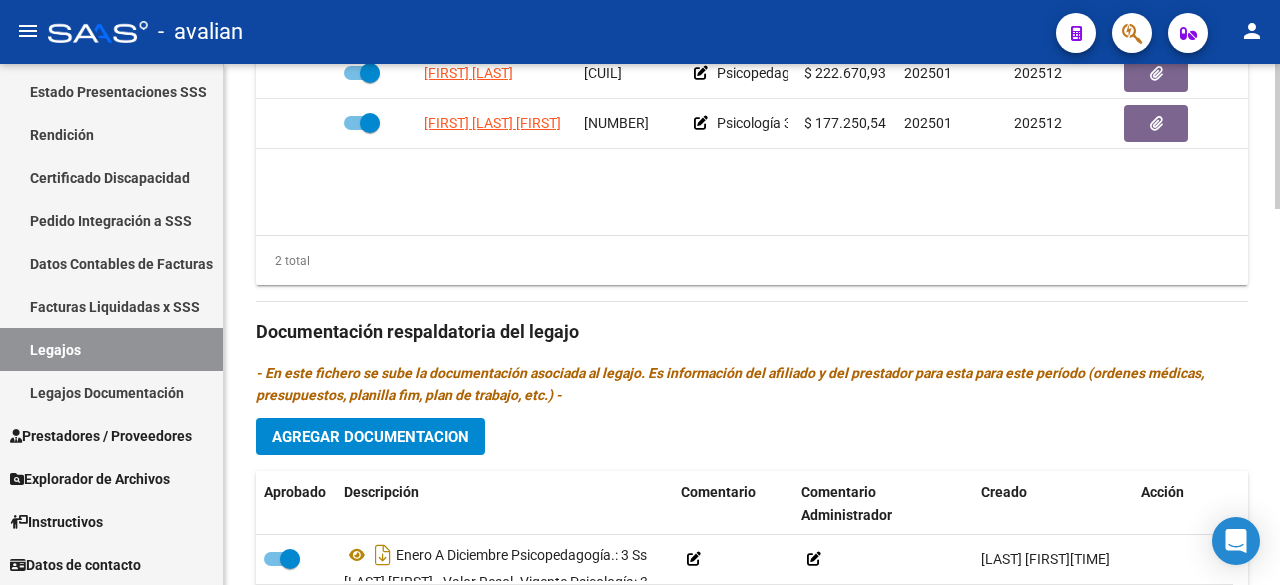 scroll, scrollTop: 1300, scrollLeft: 0, axis: vertical 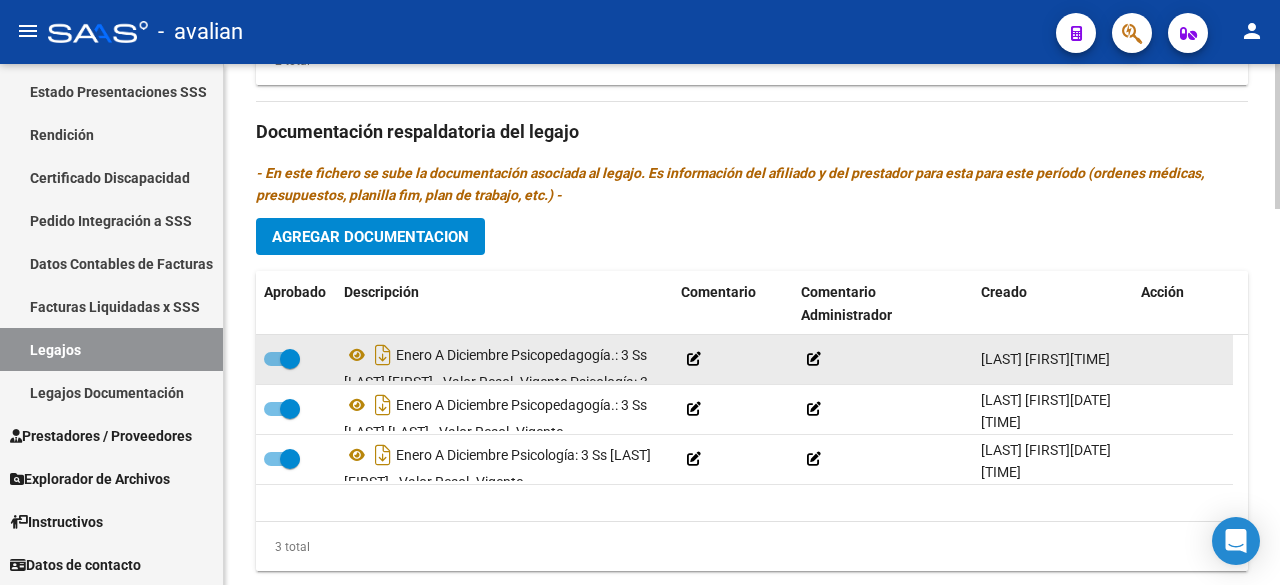 drag, startPoint x: 981, startPoint y: 371, endPoint x: 1057, endPoint y: 366, distance: 76.1643 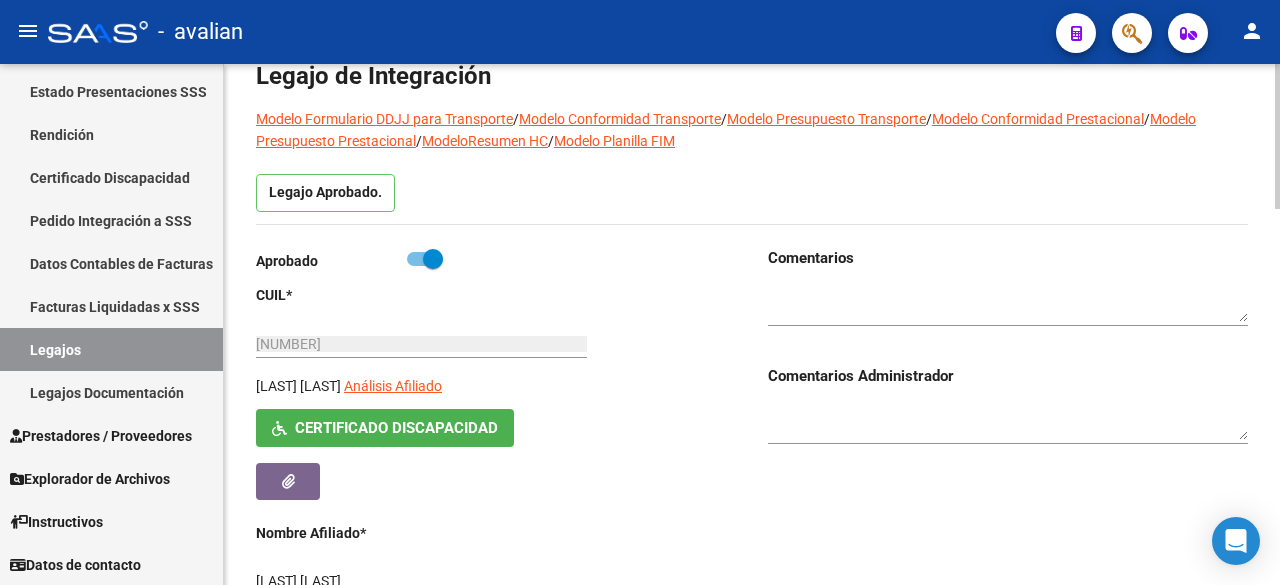 scroll, scrollTop: 0, scrollLeft: 0, axis: both 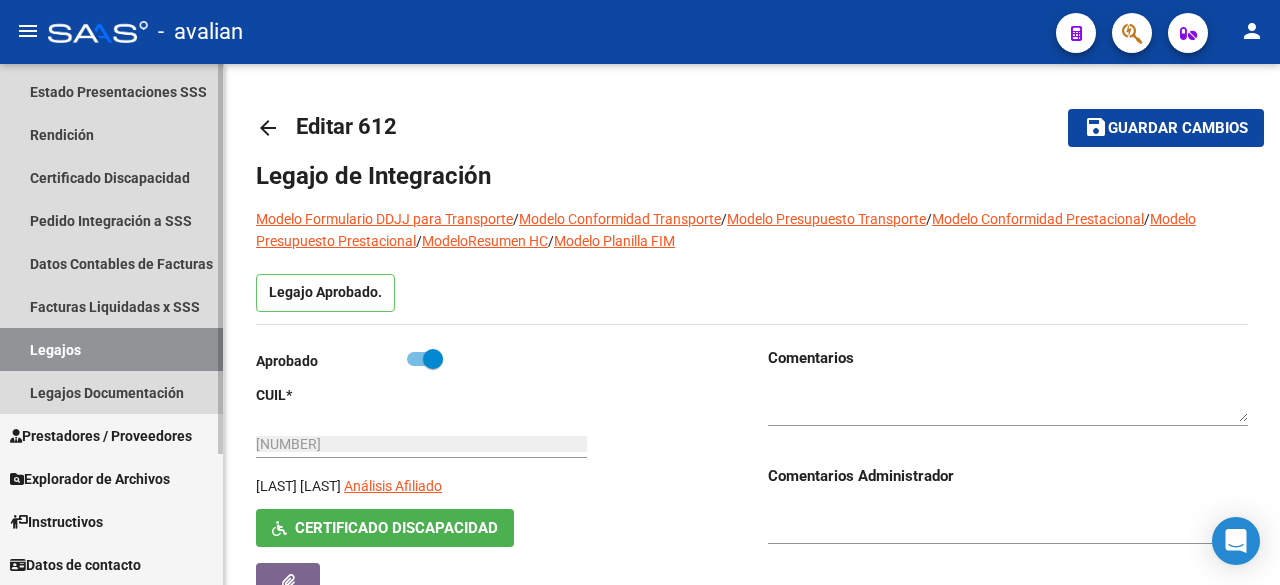 click on "Legajos" at bounding box center (111, 349) 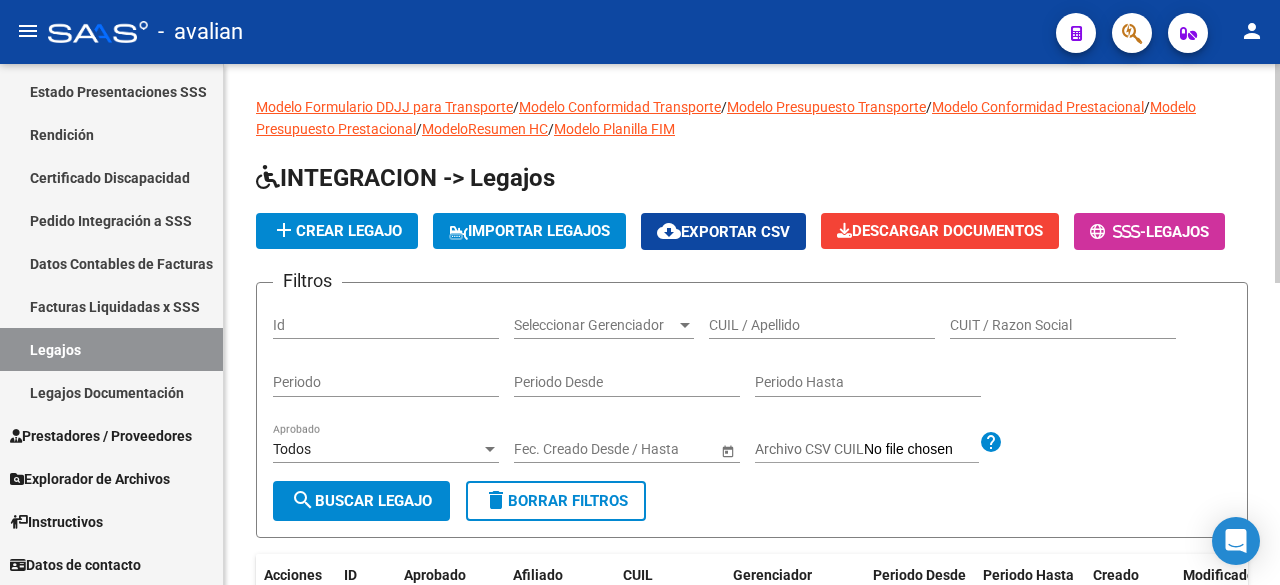click on "CUIL / Apellido" 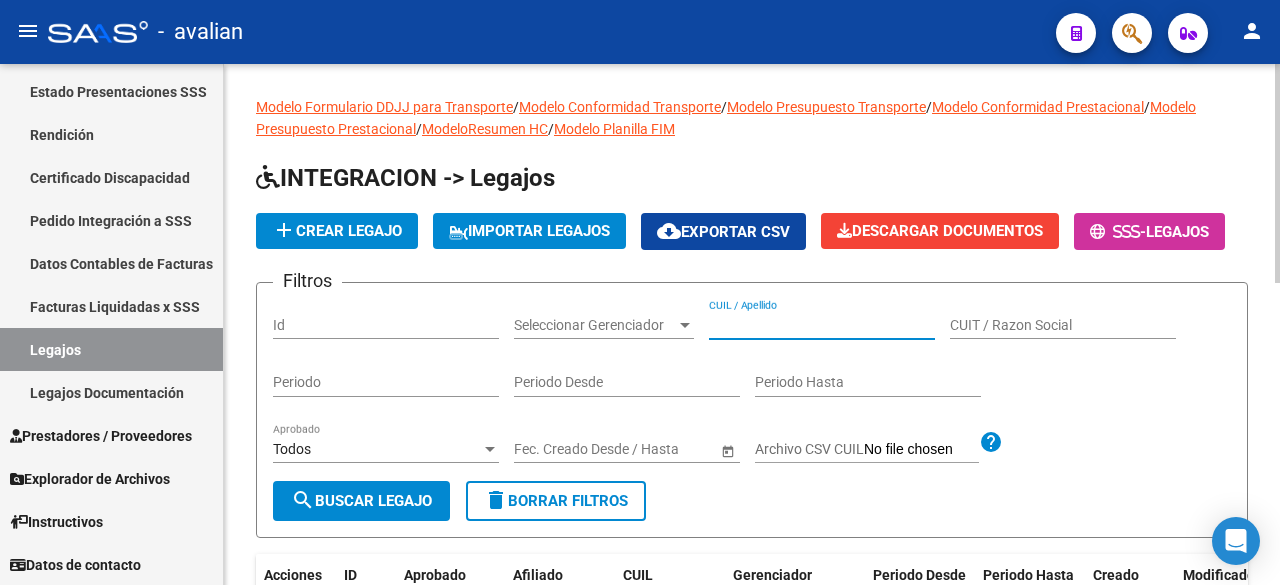 paste on "[NUMBER]" 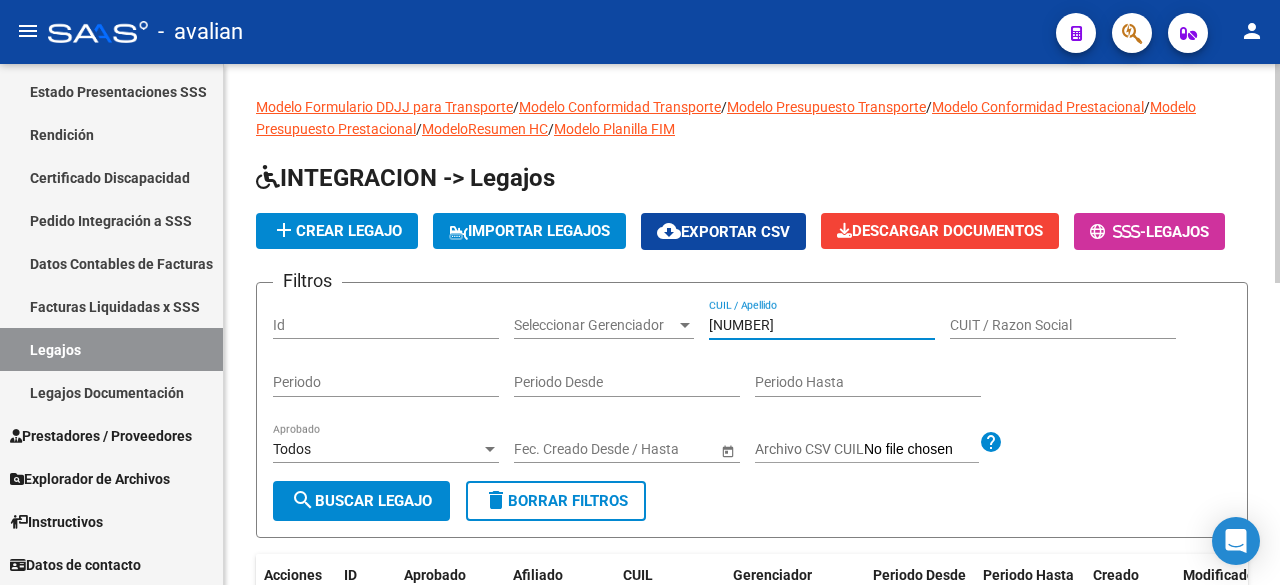 type on "[NUMBER]" 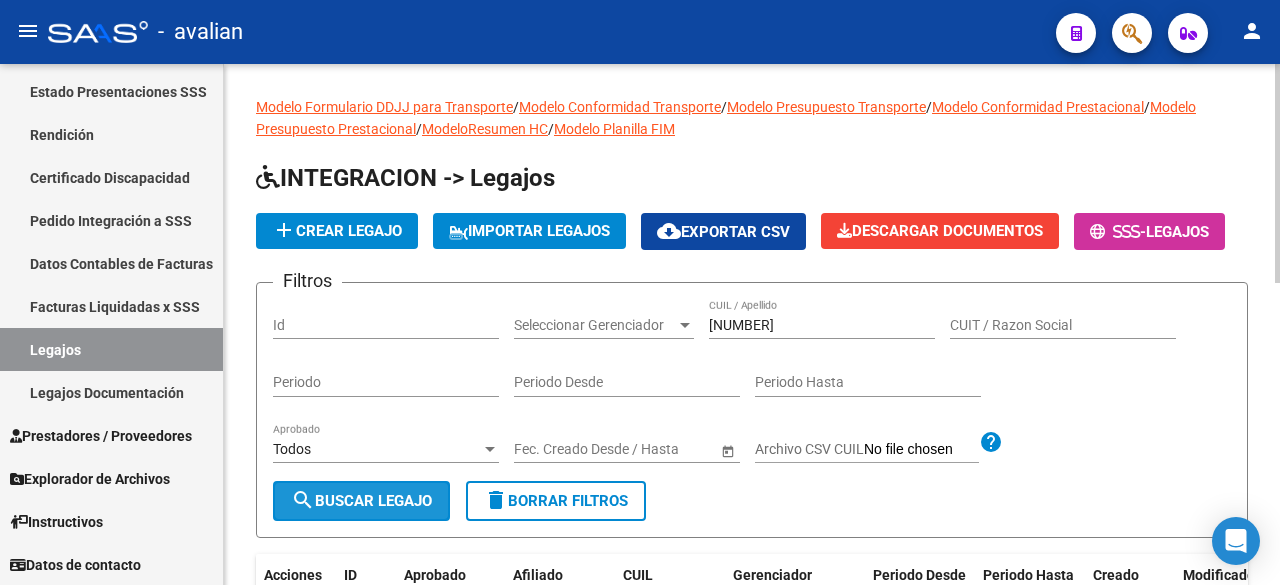 click on "search  Buscar Legajo" 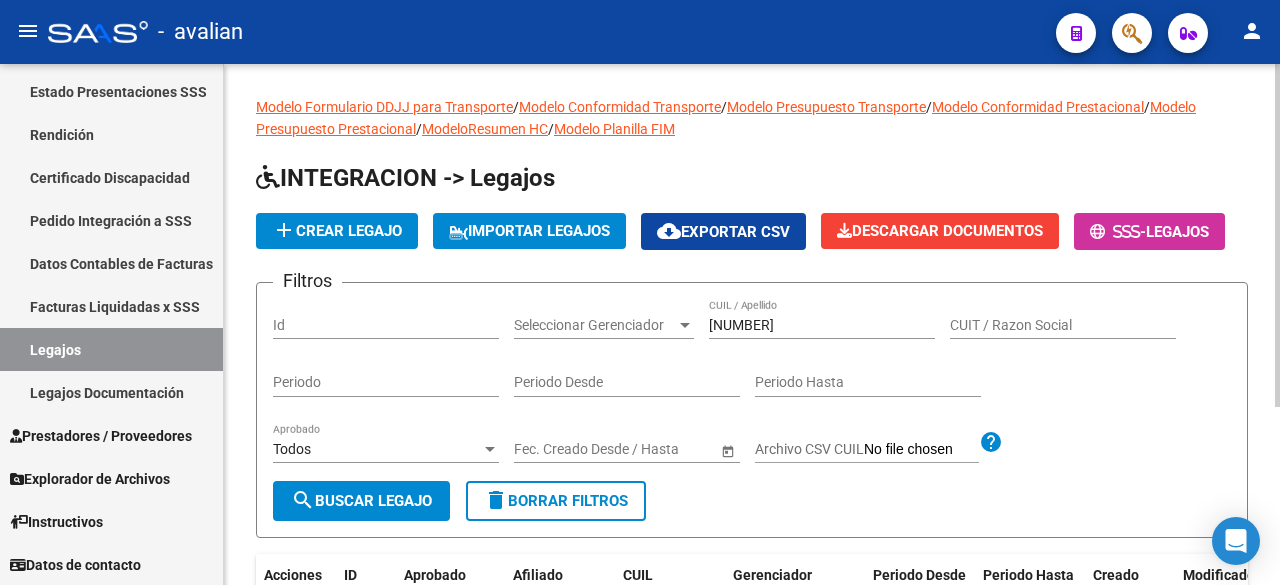scroll, scrollTop: 270, scrollLeft: 0, axis: vertical 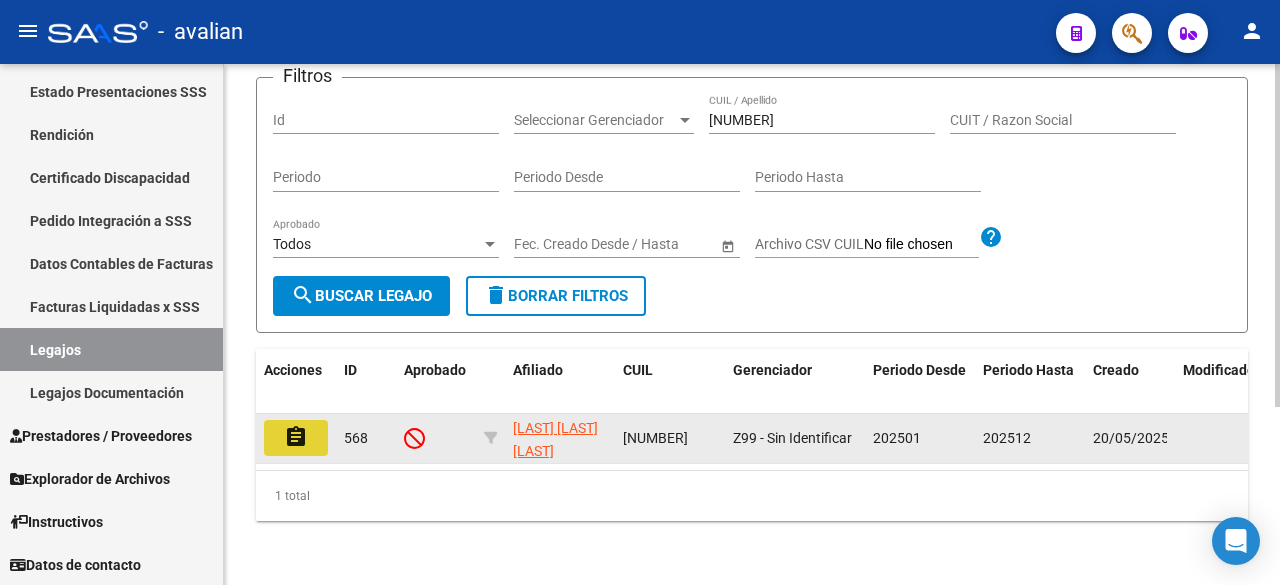 click on "assignment" 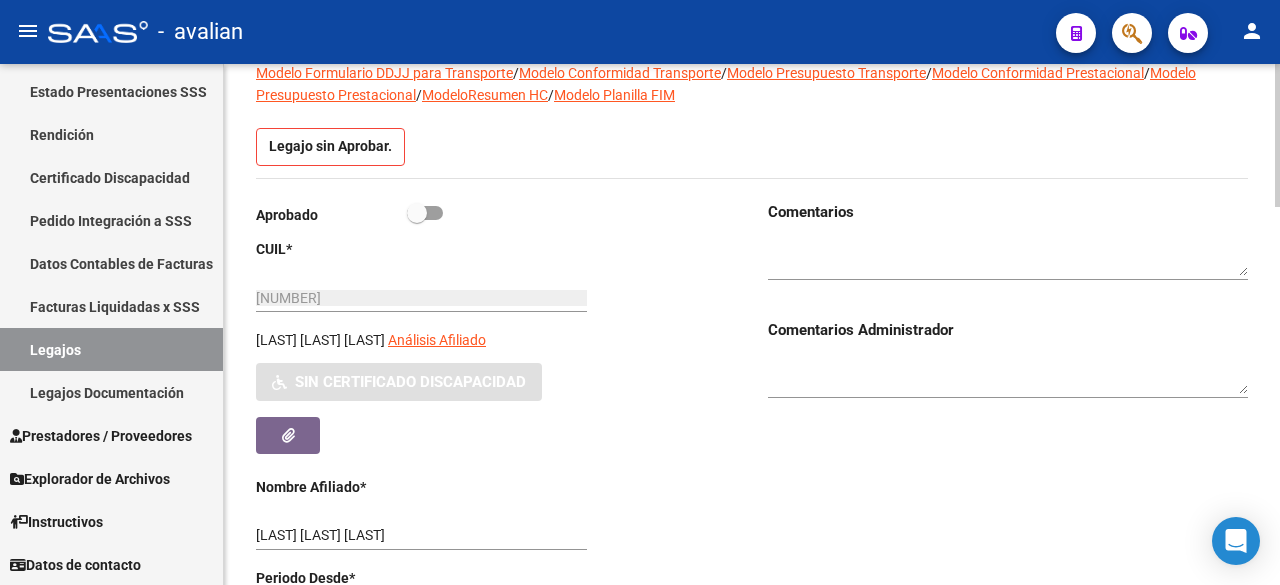 scroll, scrollTop: 0, scrollLeft: 0, axis: both 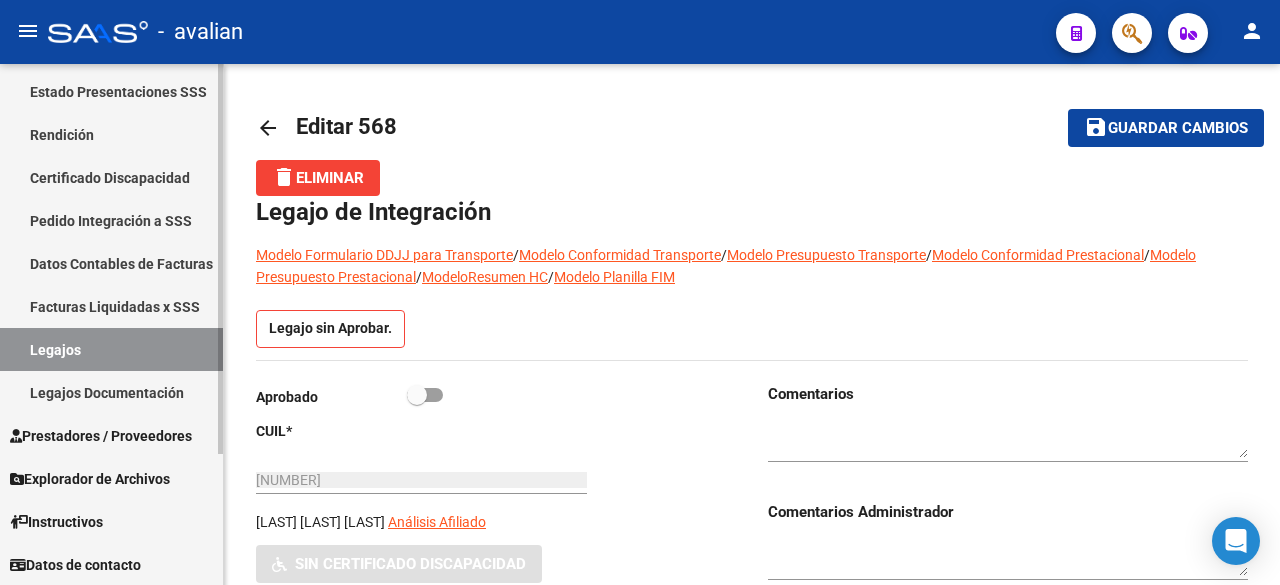 drag, startPoint x: 56, startPoint y: 338, endPoint x: 60, endPoint y: 328, distance: 10.770329 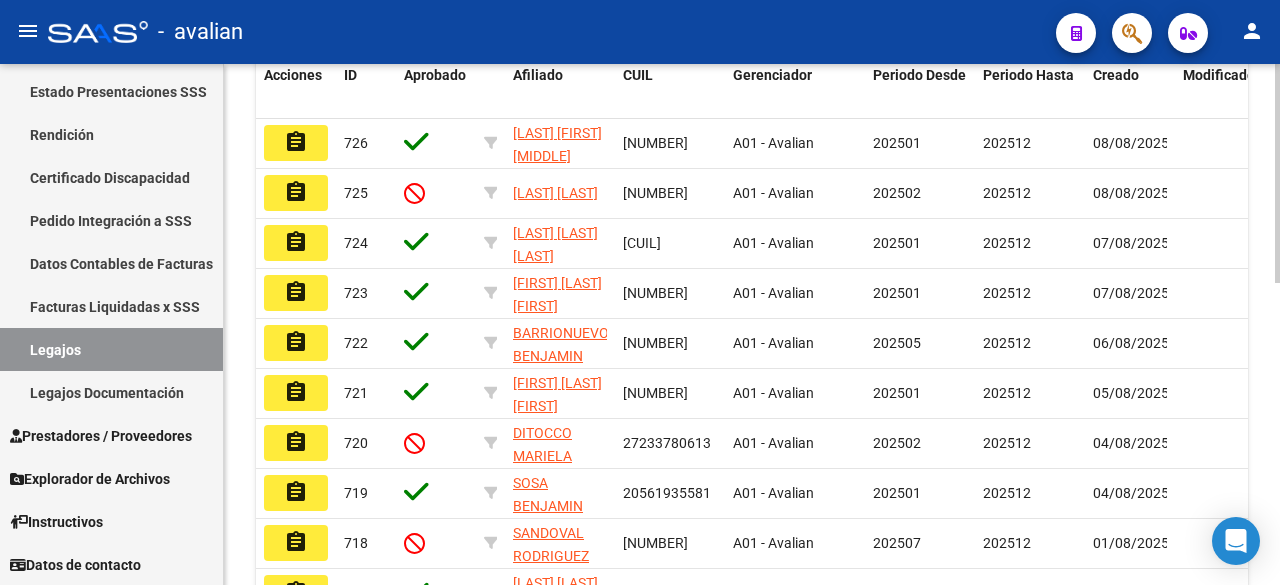 scroll, scrollTop: 100, scrollLeft: 0, axis: vertical 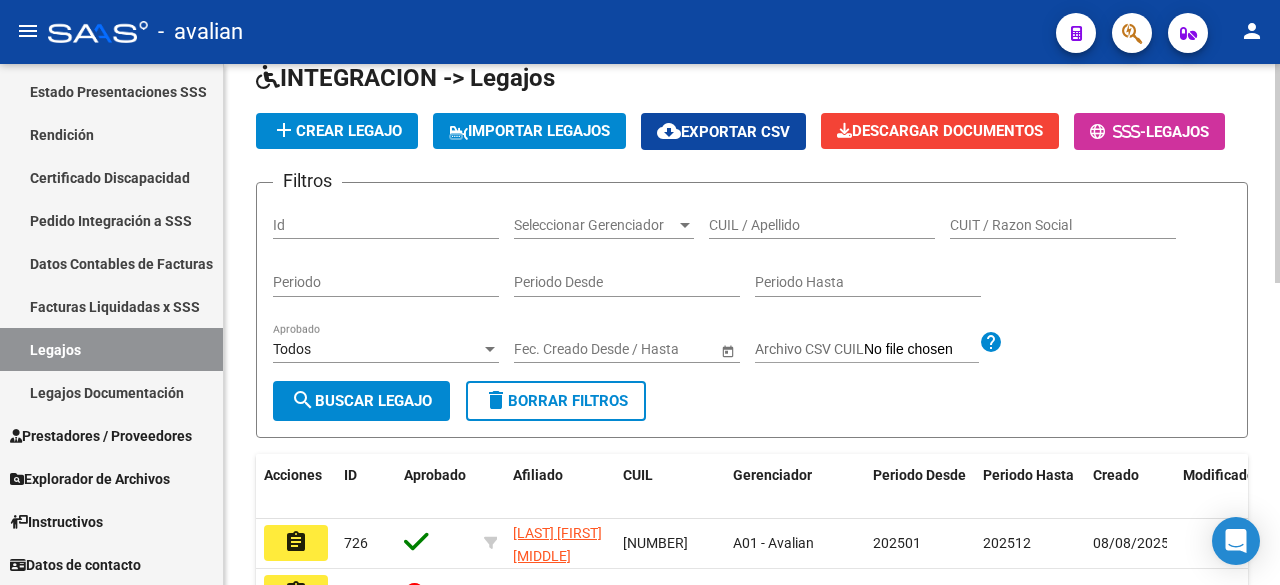 click on "CUIL / Apellido" 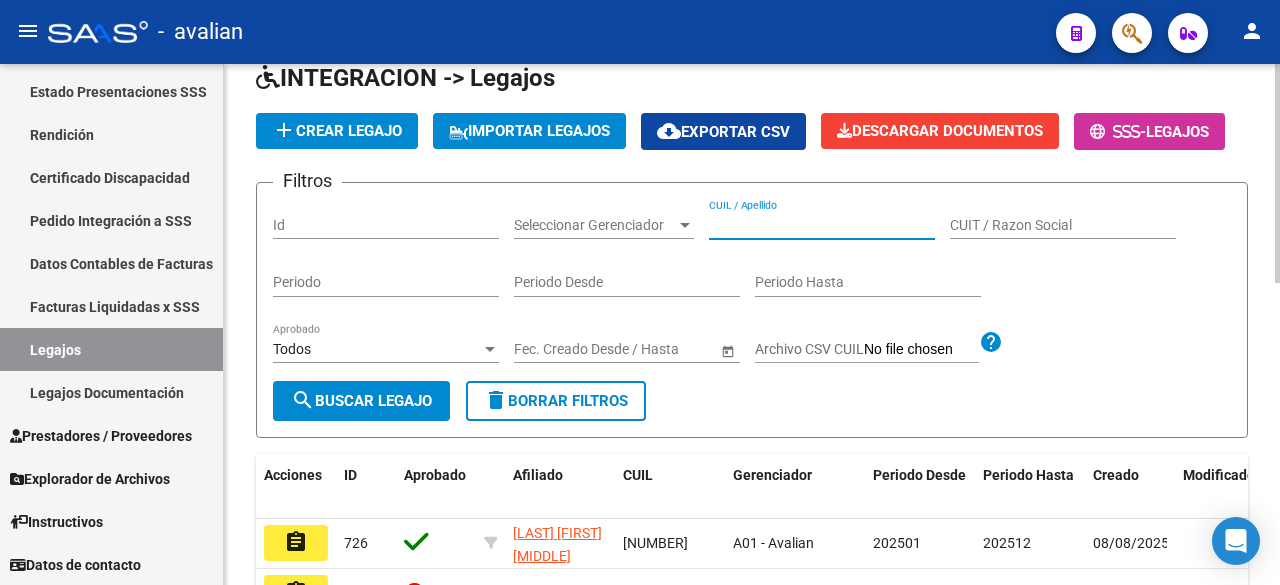 paste on "[NUMBER]" 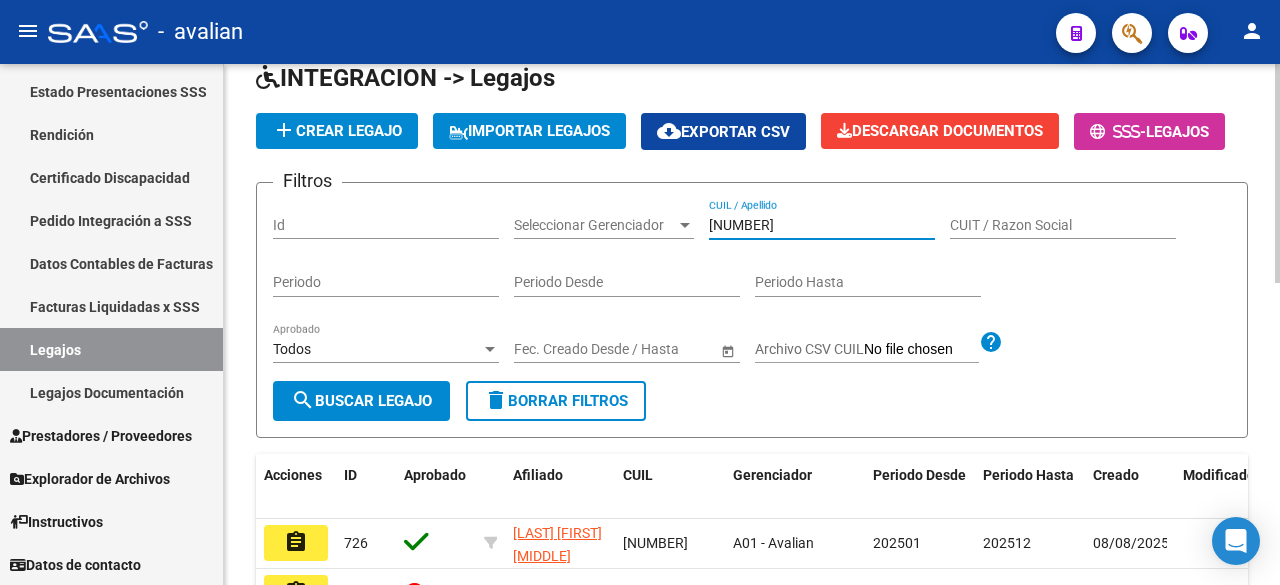 type on "[NUMBER]" 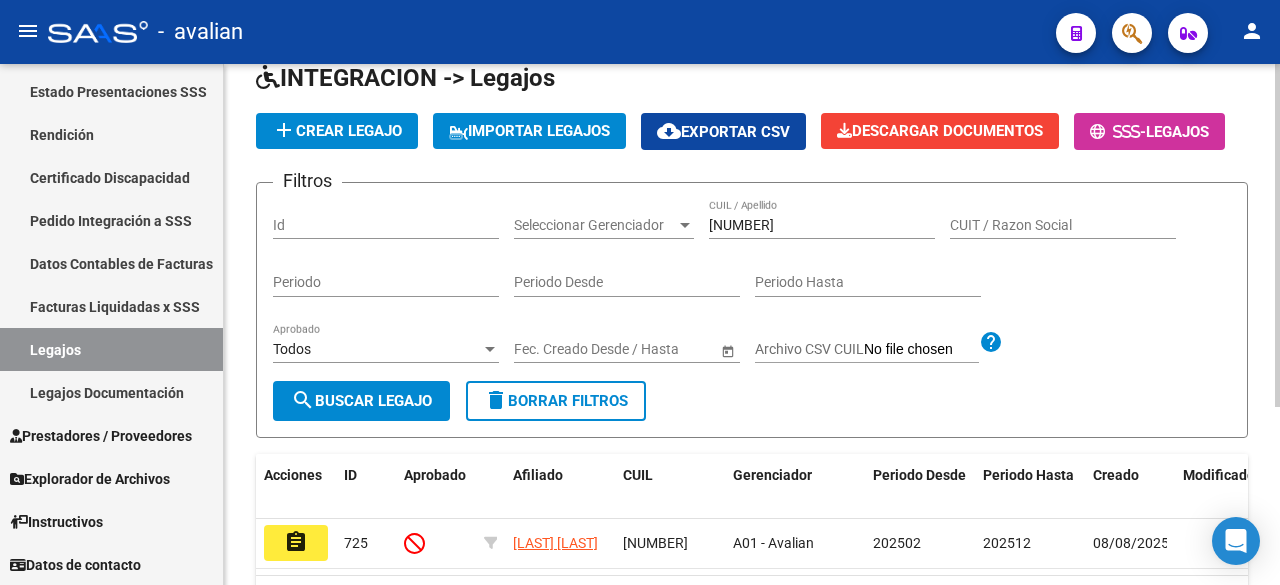 scroll, scrollTop: 270, scrollLeft: 0, axis: vertical 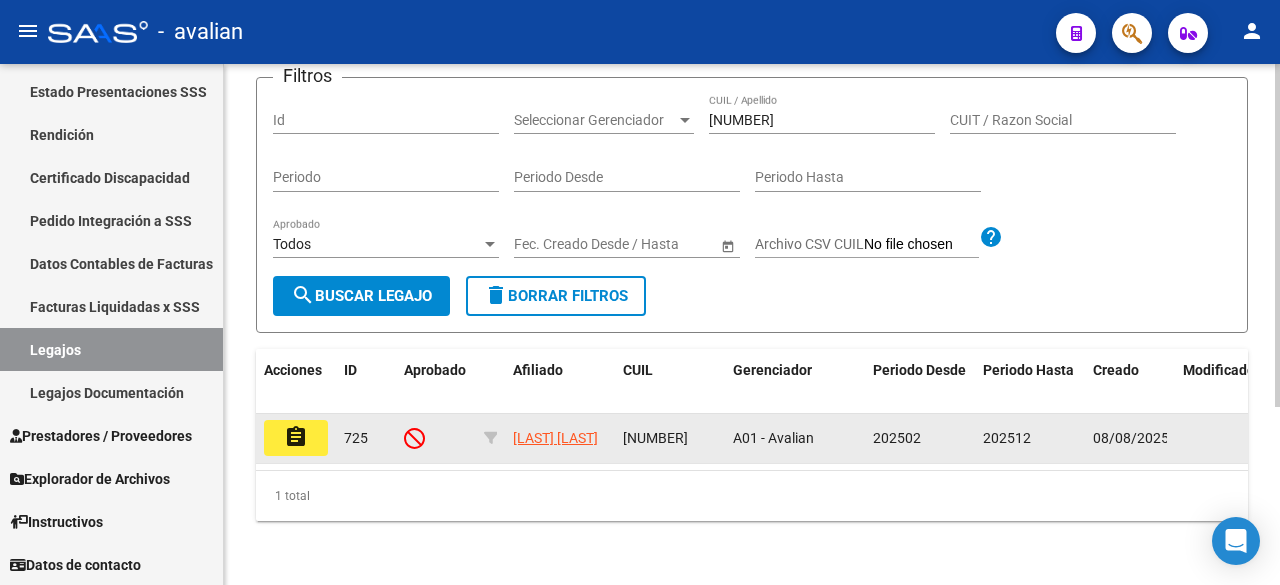 click on "assignment" 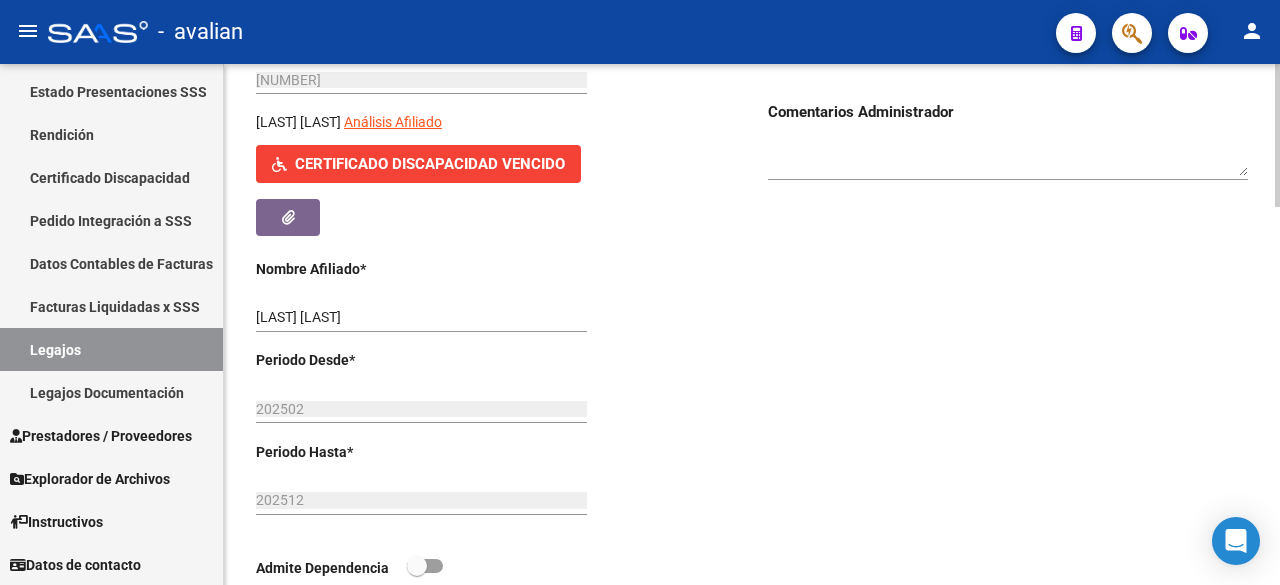 scroll, scrollTop: 100, scrollLeft: 0, axis: vertical 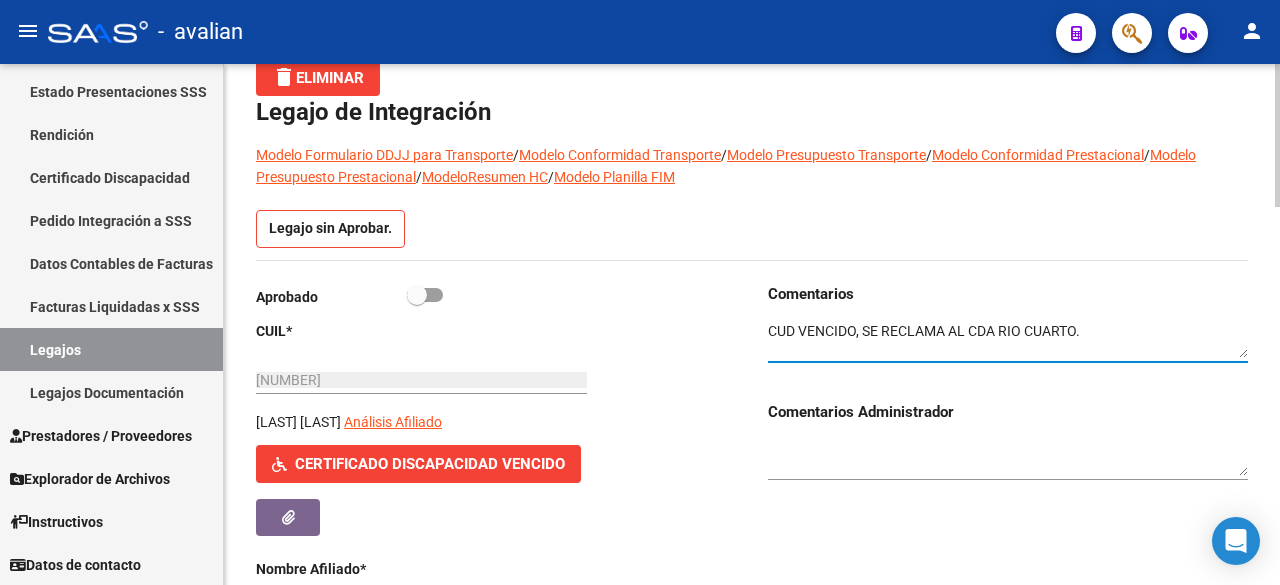 drag, startPoint x: 1111, startPoint y: 328, endPoint x: 590, endPoint y: 339, distance: 521.1161 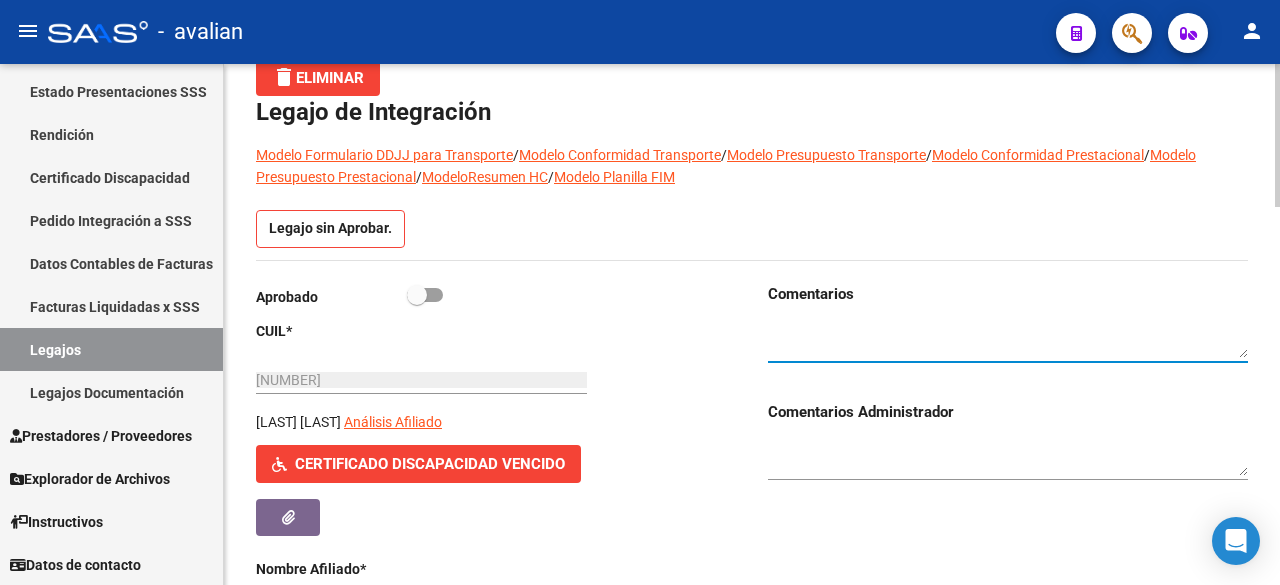 scroll, scrollTop: 0, scrollLeft: 0, axis: both 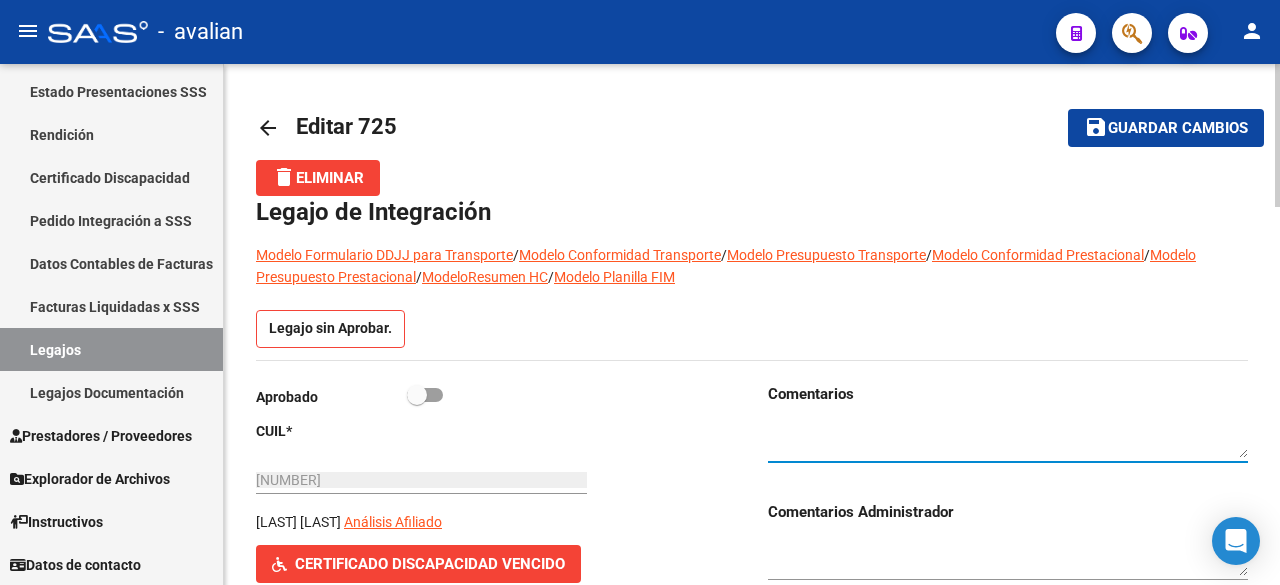 type 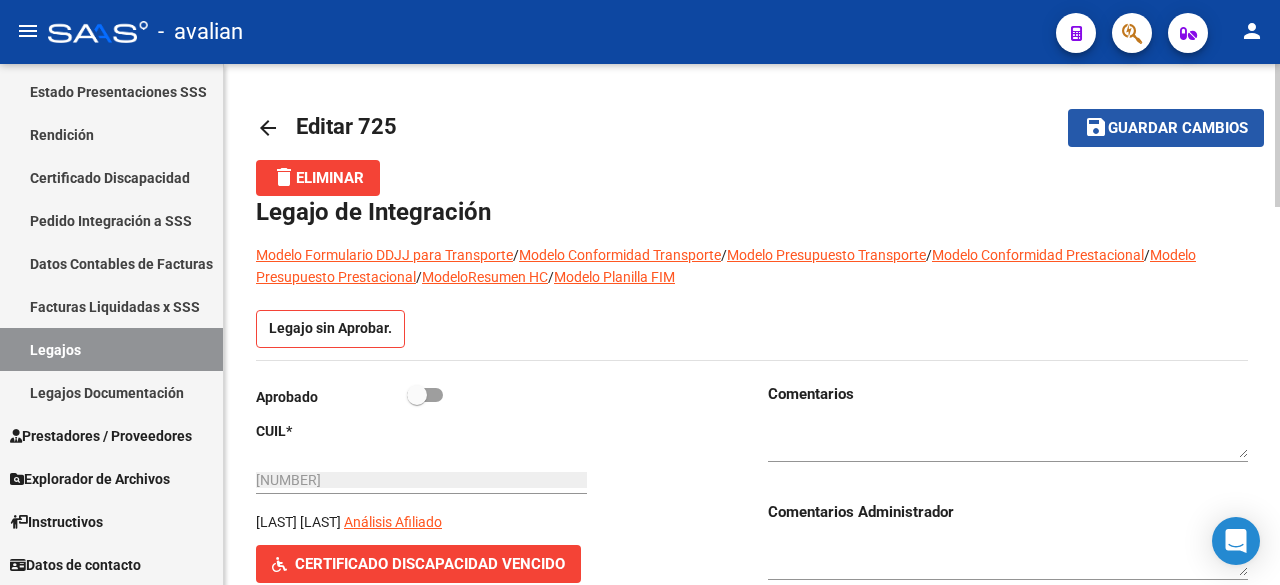 click on "save" 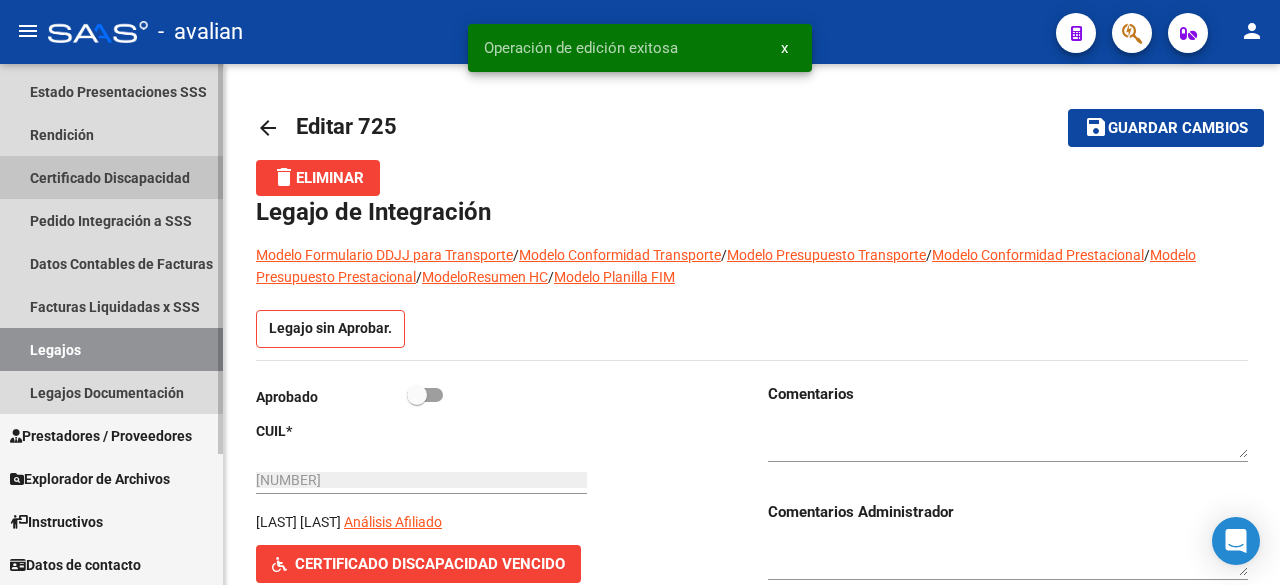 click on "Certificado Discapacidad" at bounding box center [111, 177] 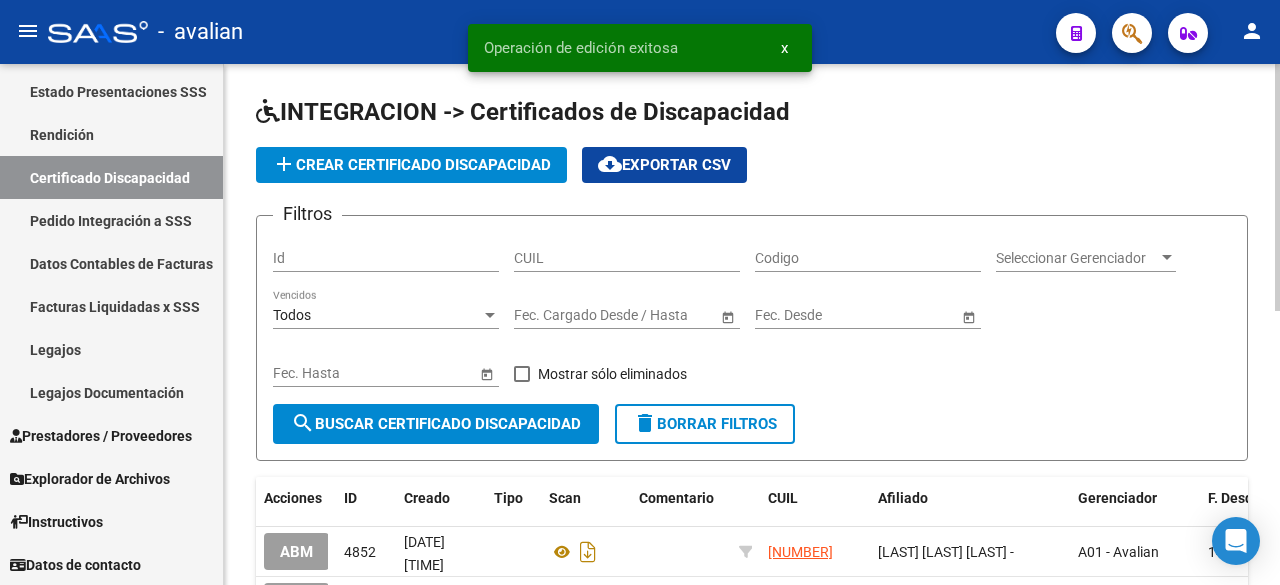 click on "CUIL" at bounding box center (627, 258) 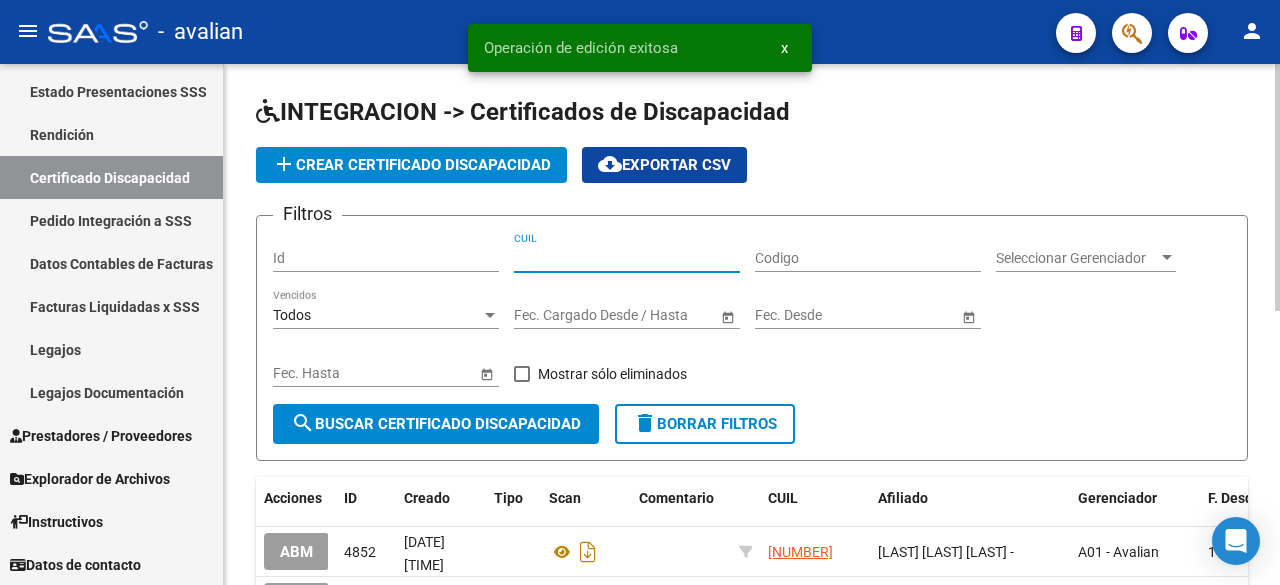 paste on "[NUMBER]" 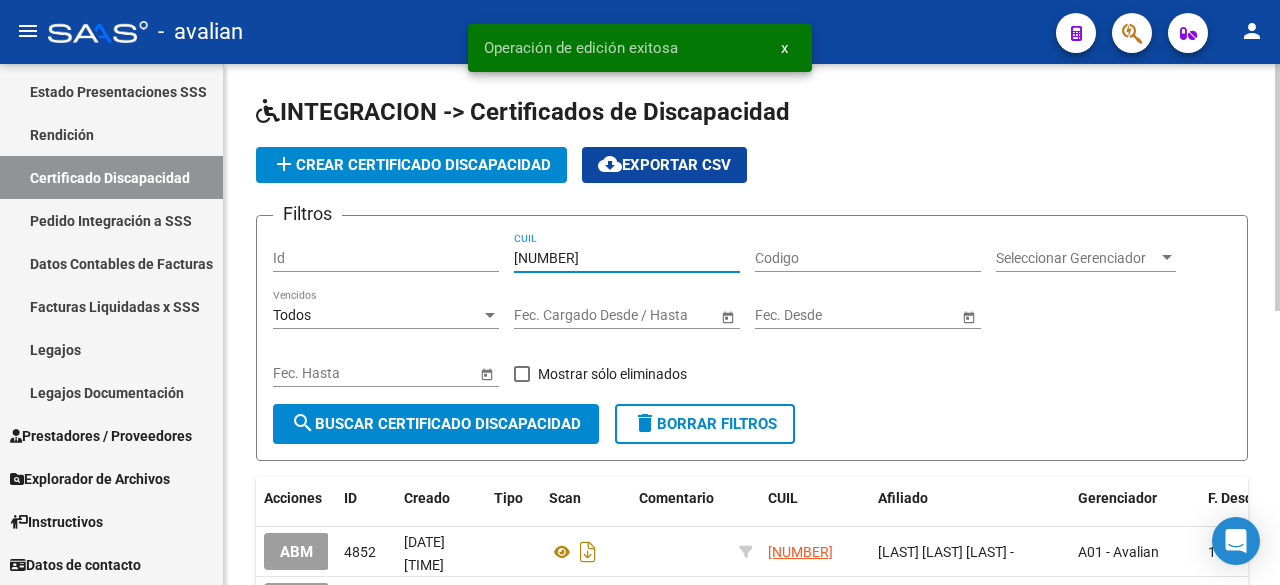 type on "[NUMBER]" 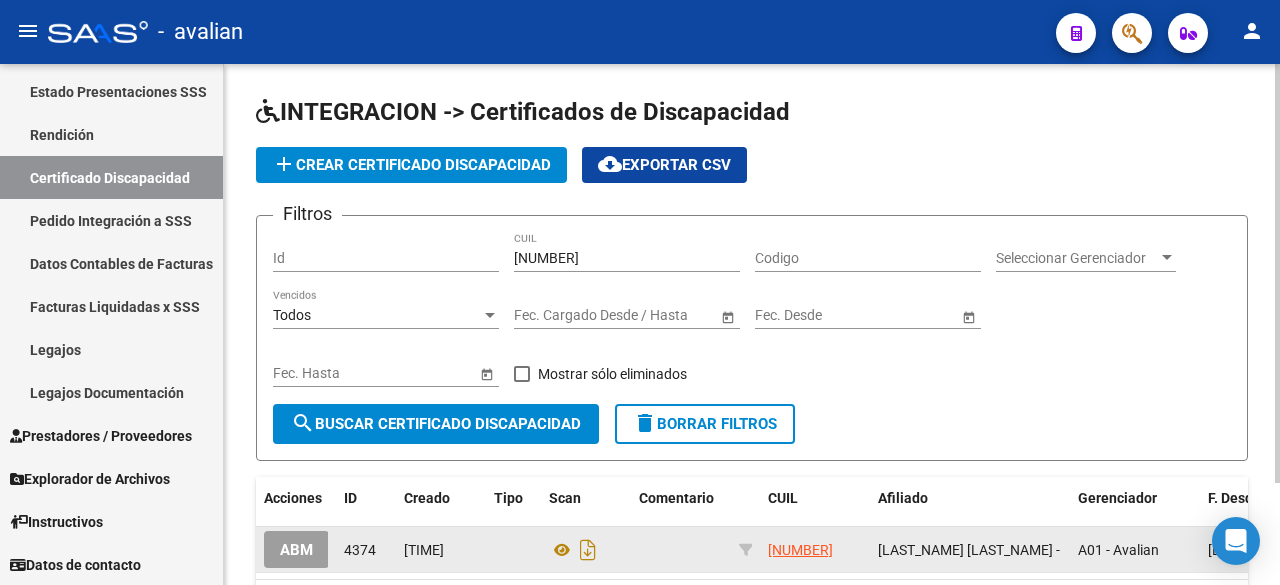 click on "ABM" 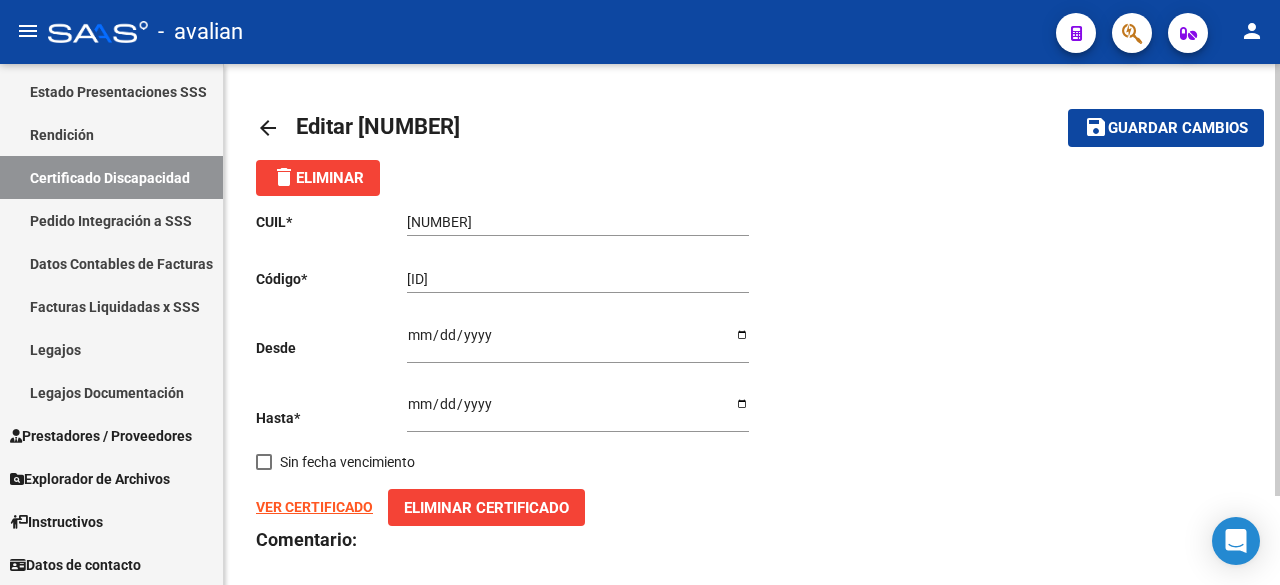 scroll, scrollTop: 106, scrollLeft: 0, axis: vertical 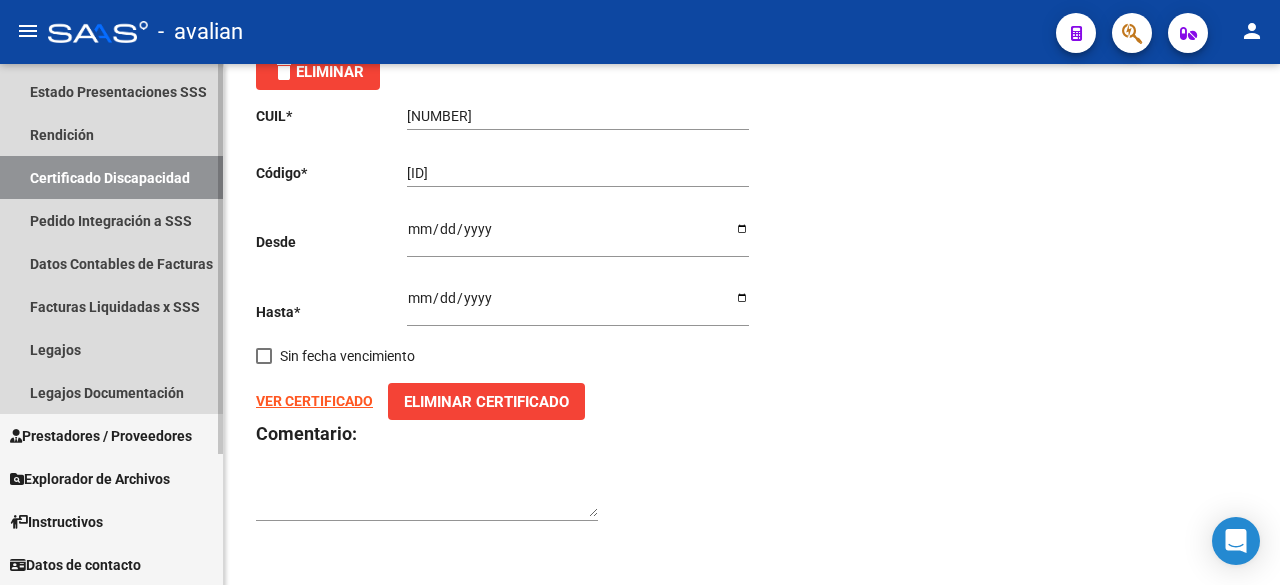click on "Certificado Discapacidad" at bounding box center [111, 177] 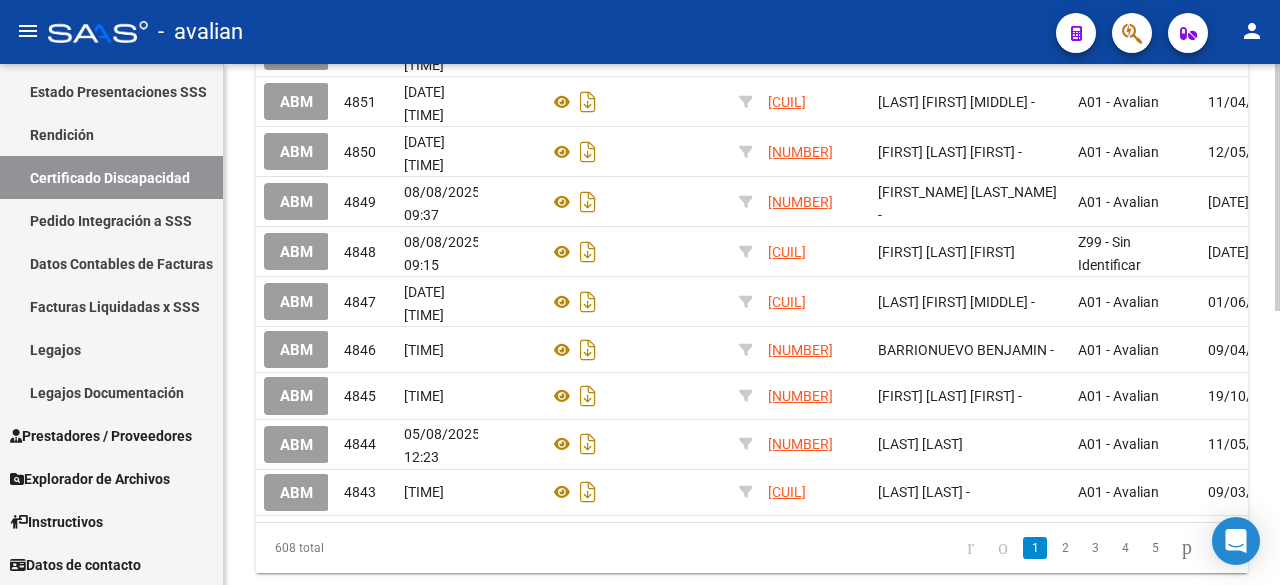 scroll, scrollTop: 0, scrollLeft: 0, axis: both 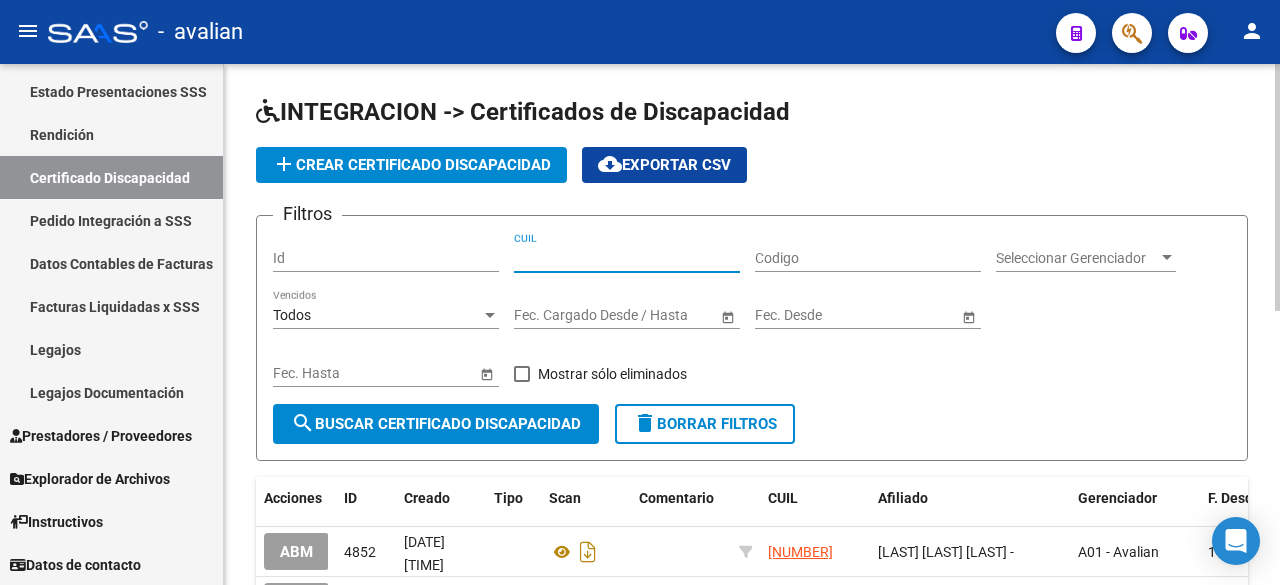 drag, startPoint x: 642, startPoint y: 249, endPoint x: 526, endPoint y: 264, distance: 116.965805 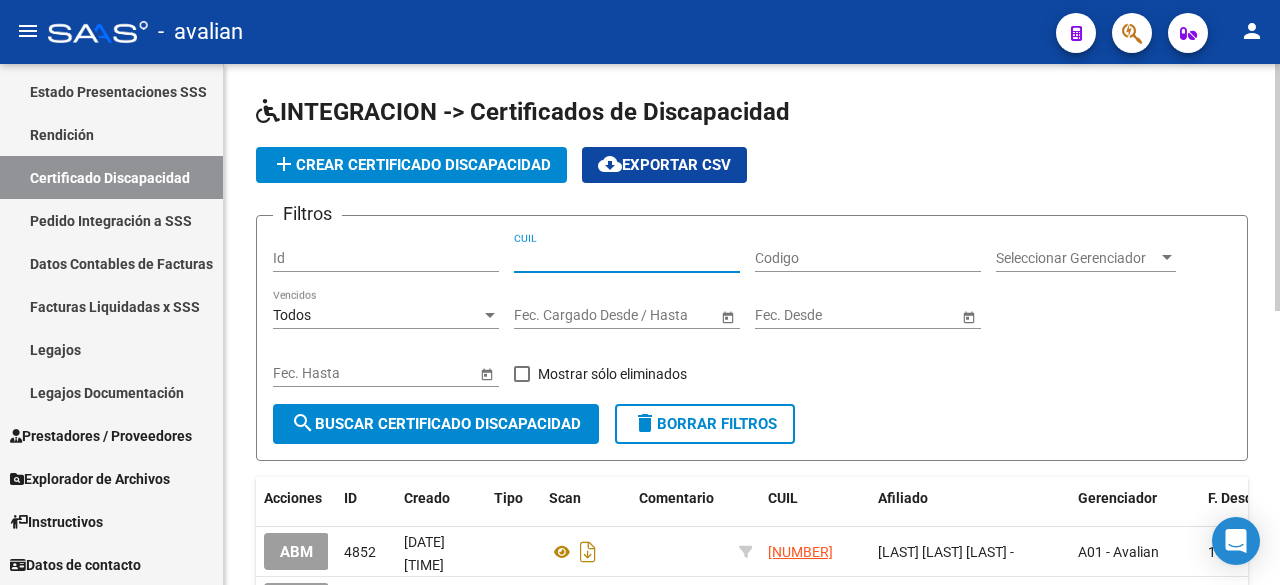 paste on "[NUMBER]" 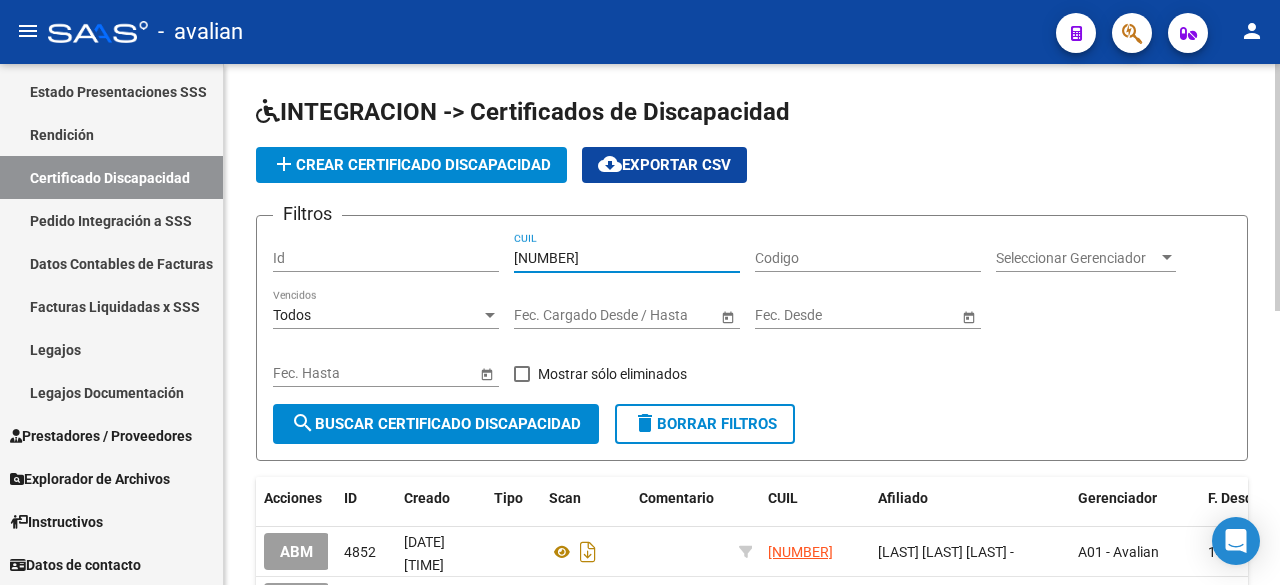 type on "[NUMBER]" 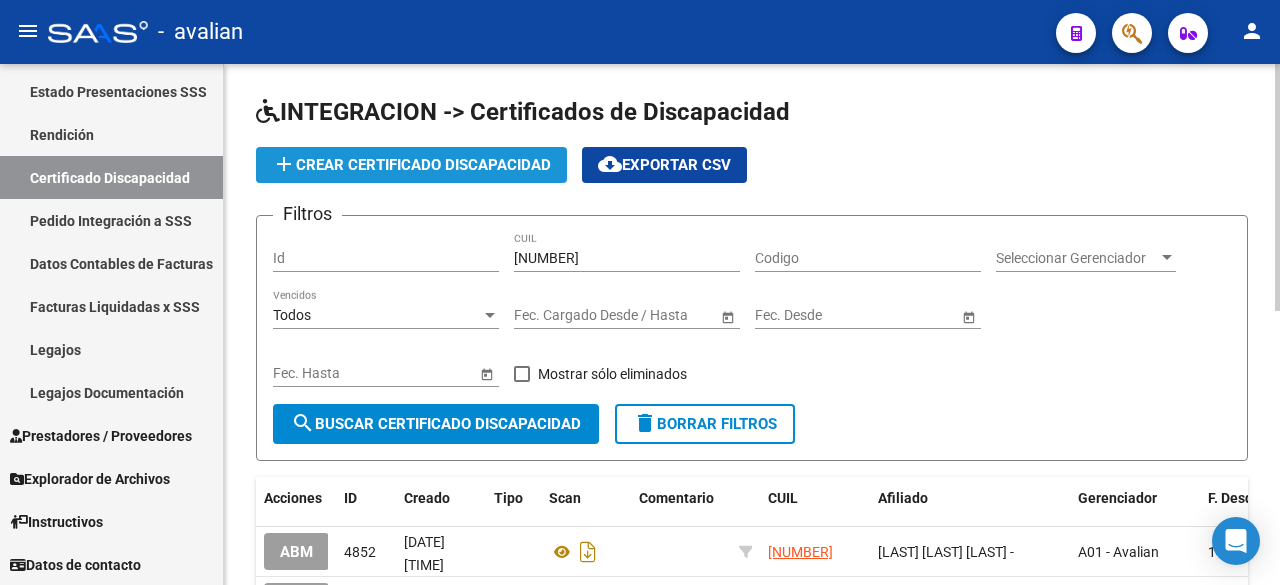 click on "add  Crear Certificado Discapacidad" 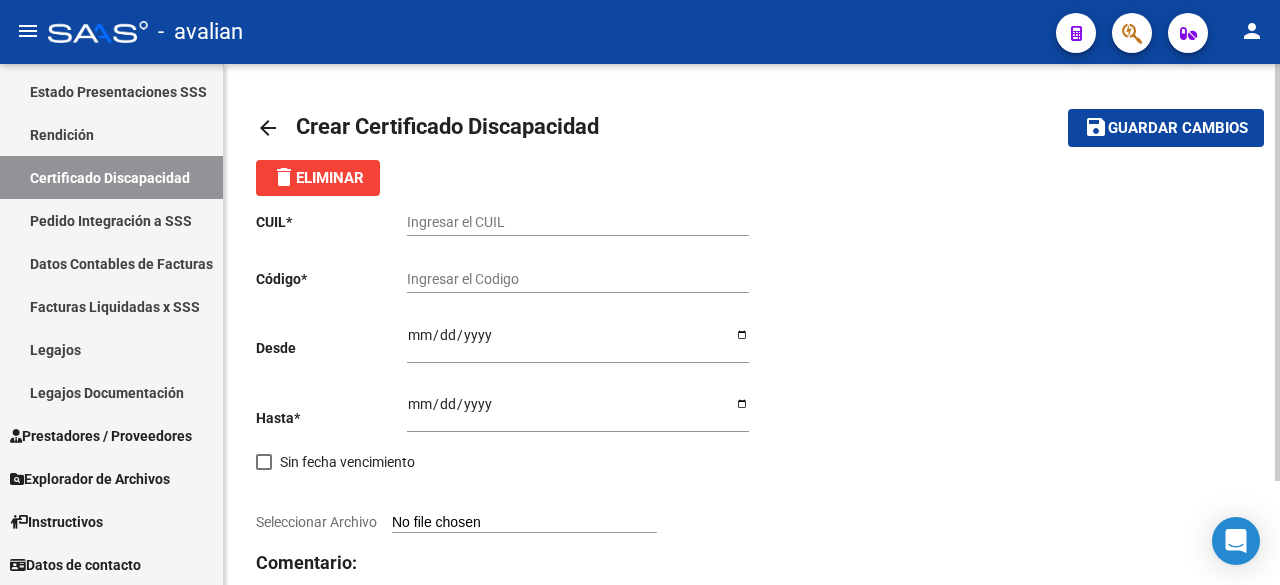 click on "Ingresar el CUIL" 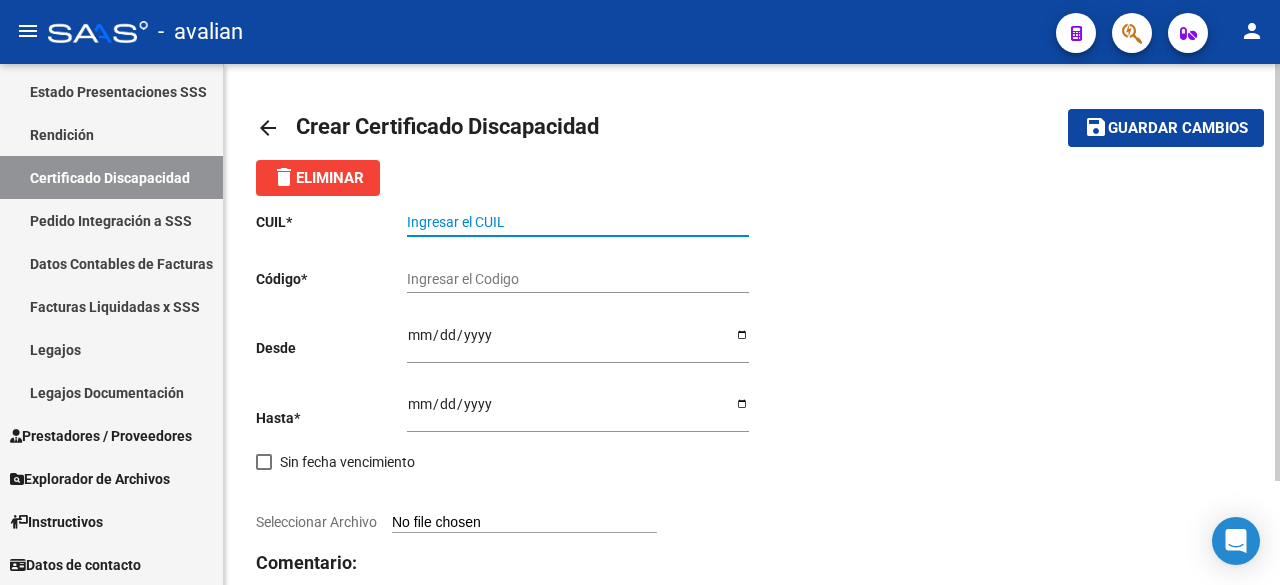 click on "Ingresar el CUIL" at bounding box center [578, 222] 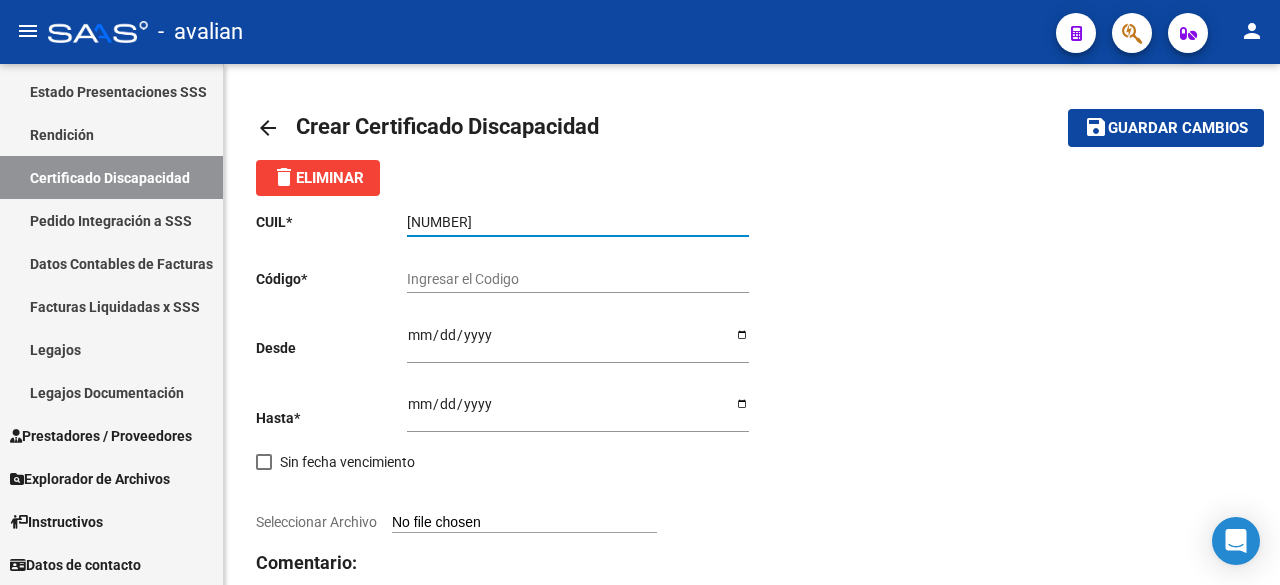 type on "[NUMBER]" 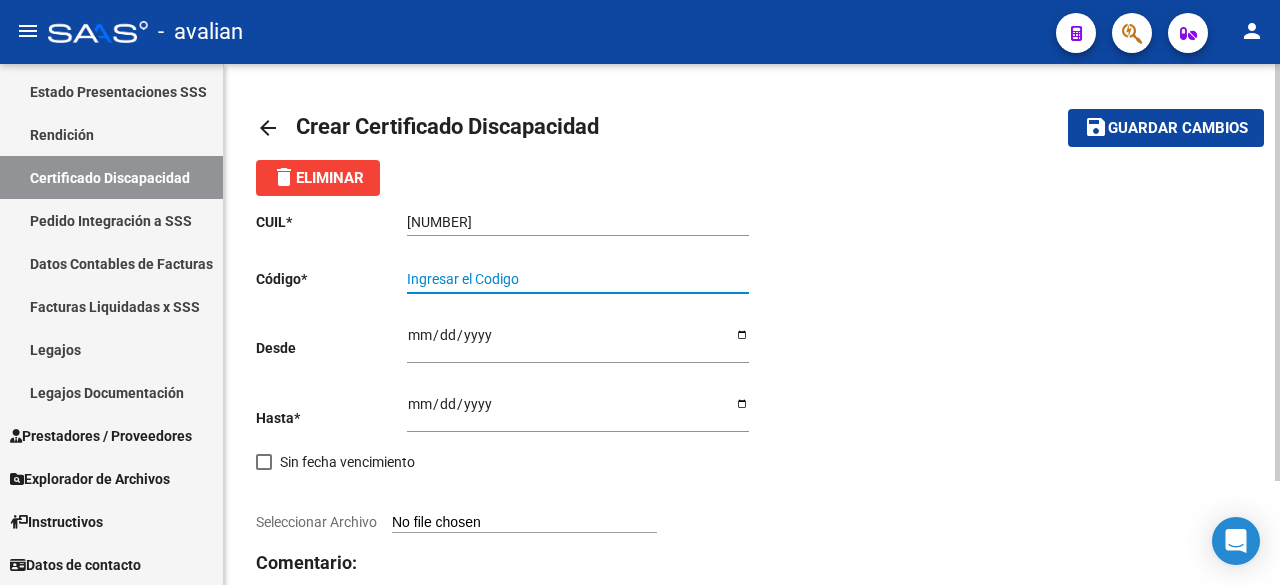 click on "Ingresar el Codigo" at bounding box center [578, 279] 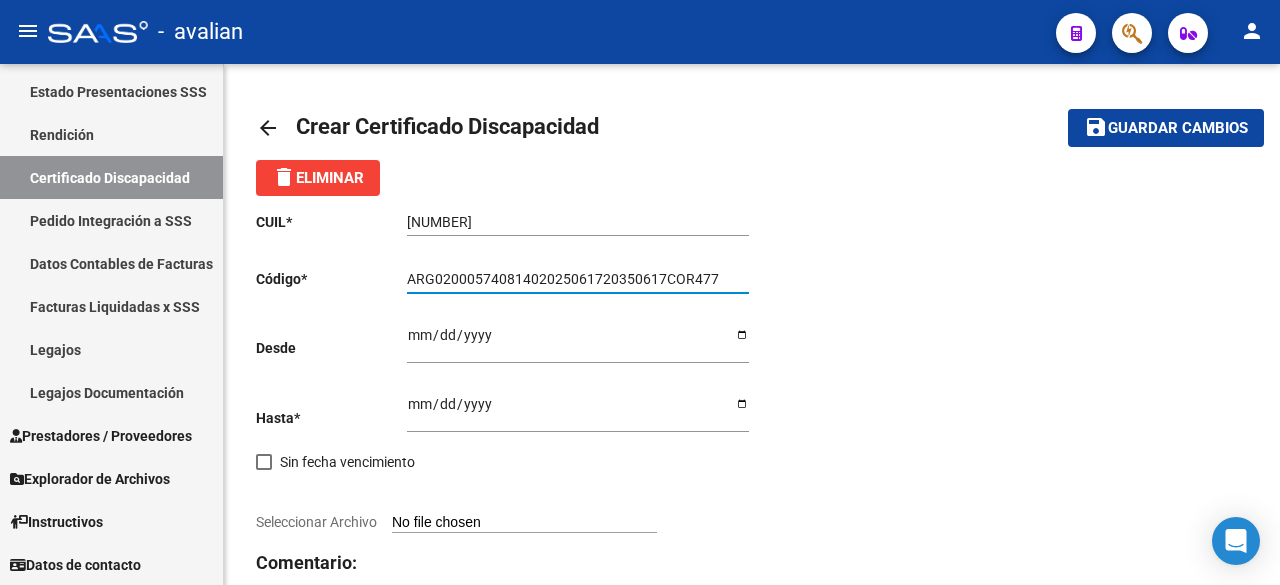 type on "ARG02000574081402025061720350617COR477" 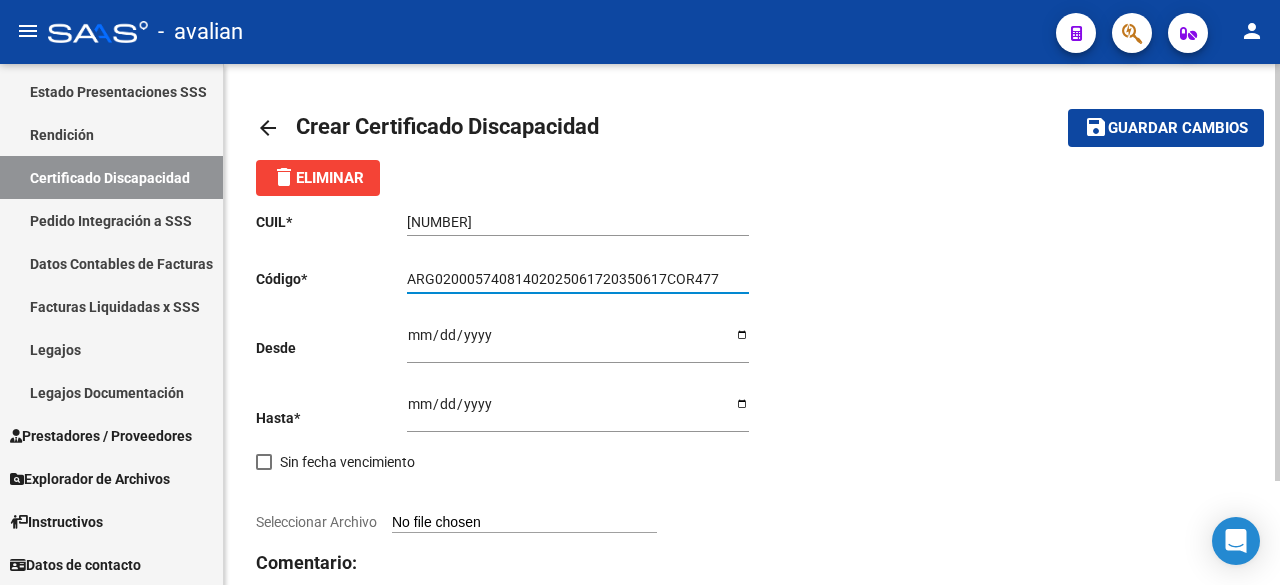 click on "Ingresar fec. Desde" at bounding box center [578, 342] 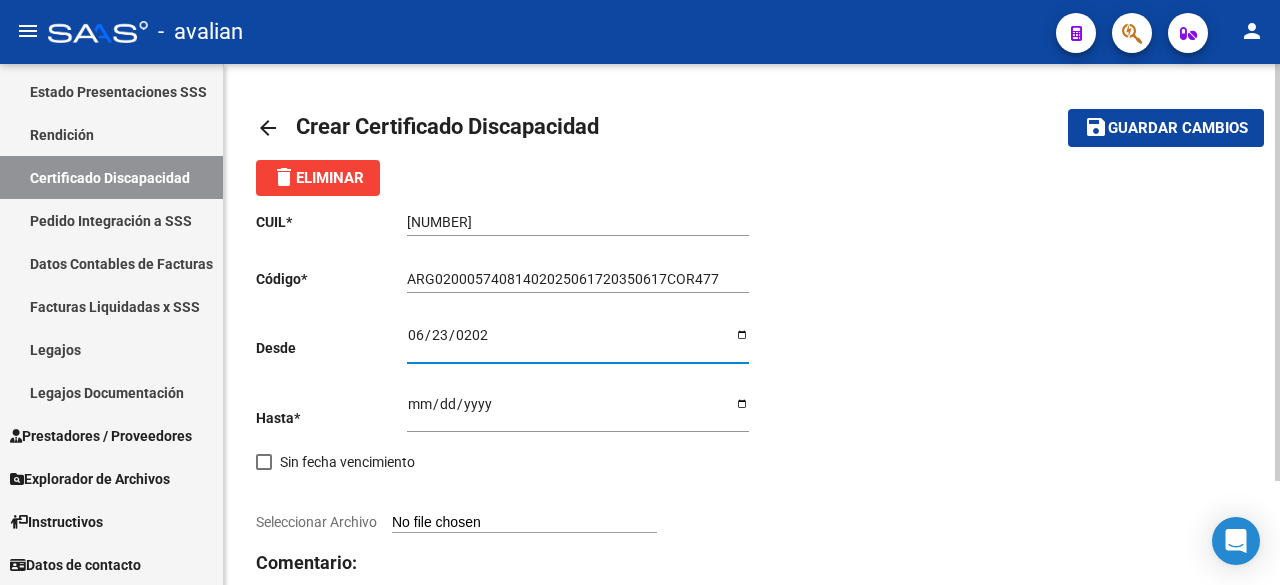 type on "2025-06-23" 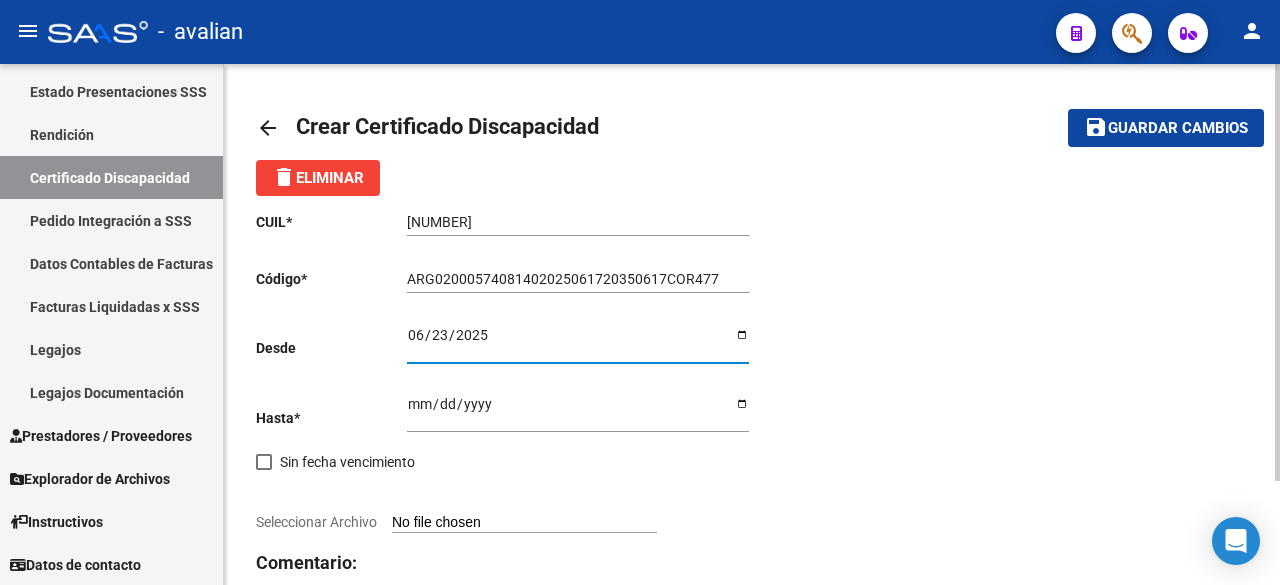 click on "Ingresar fec. Hasta" at bounding box center (578, 411) 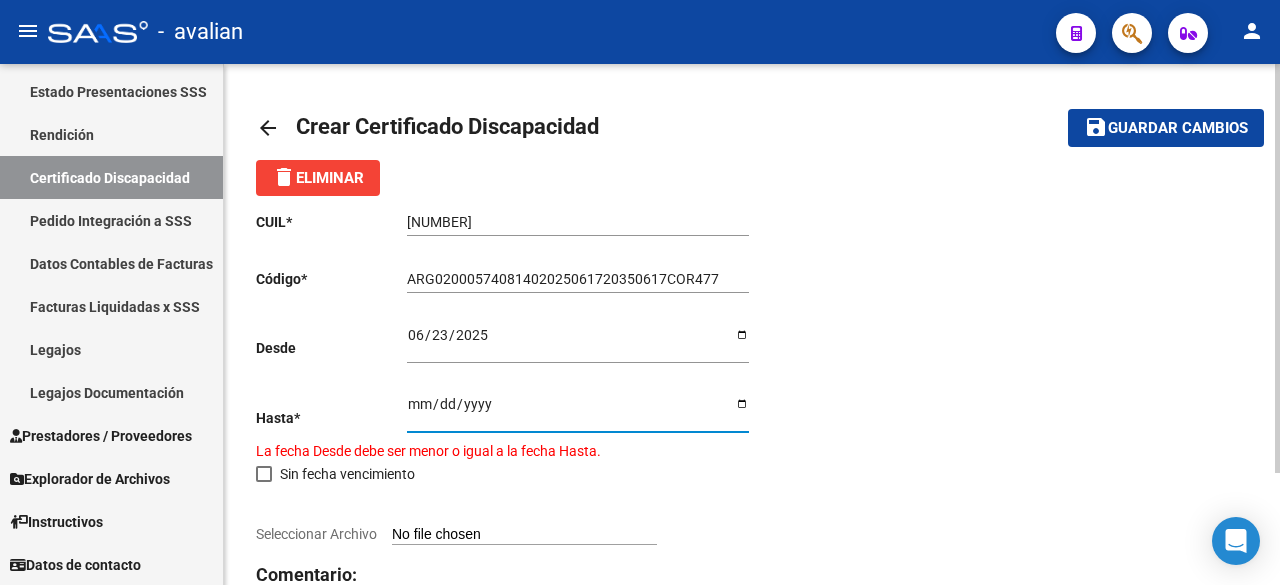 type on "[DATE]" 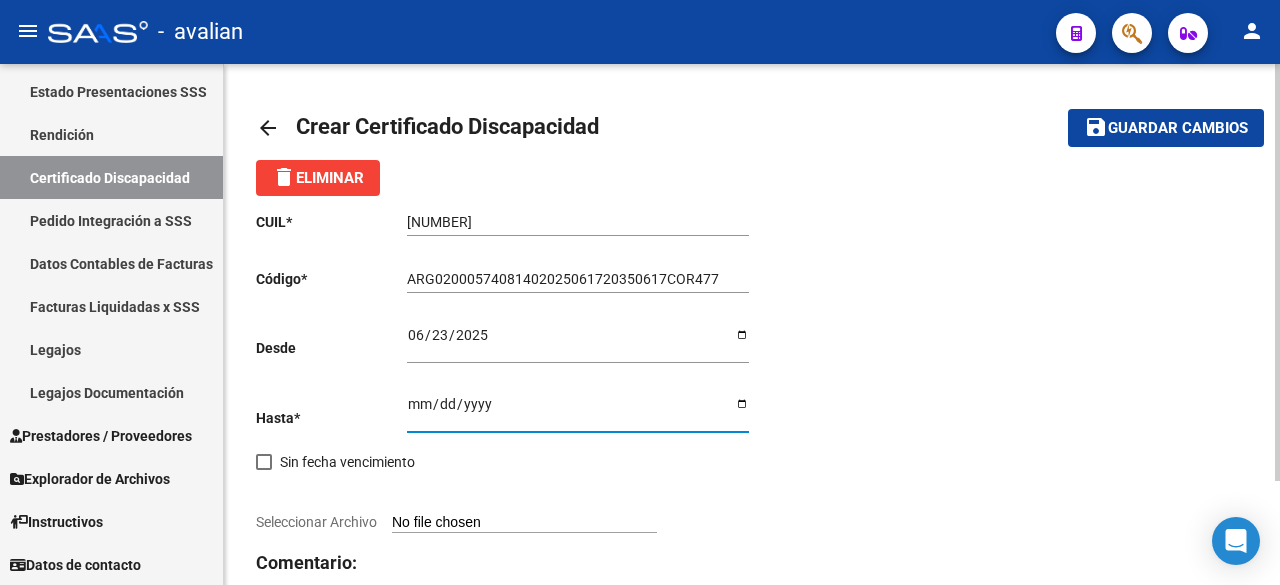 click on "[DATE]" at bounding box center (578, 411) 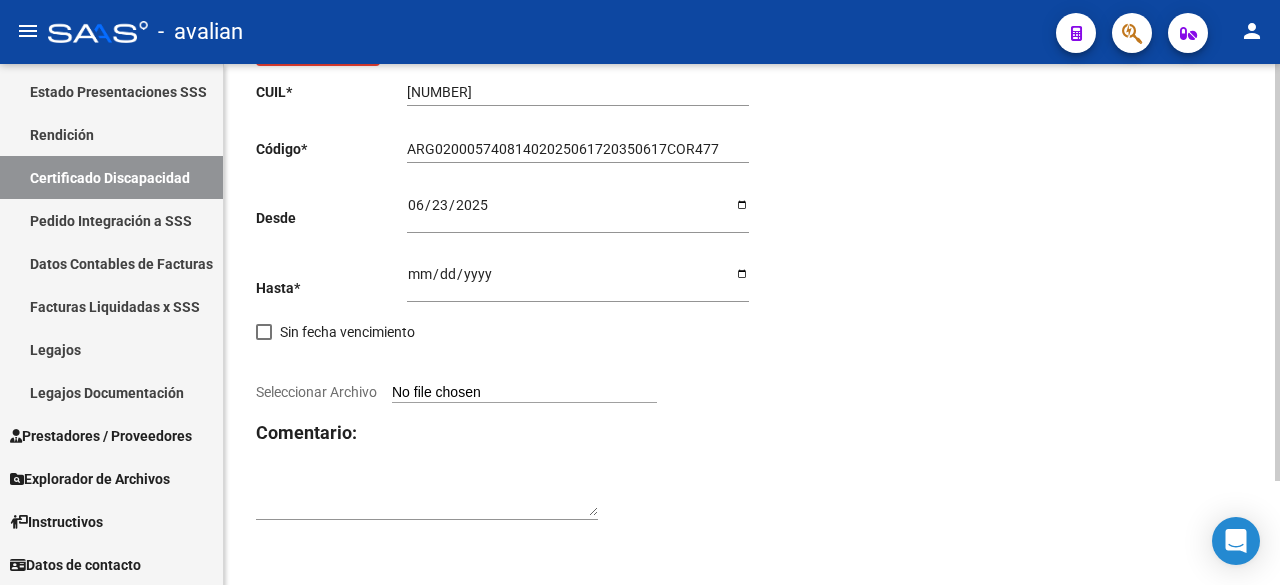 click on "Seleccionar Archivo" at bounding box center (524, 393) 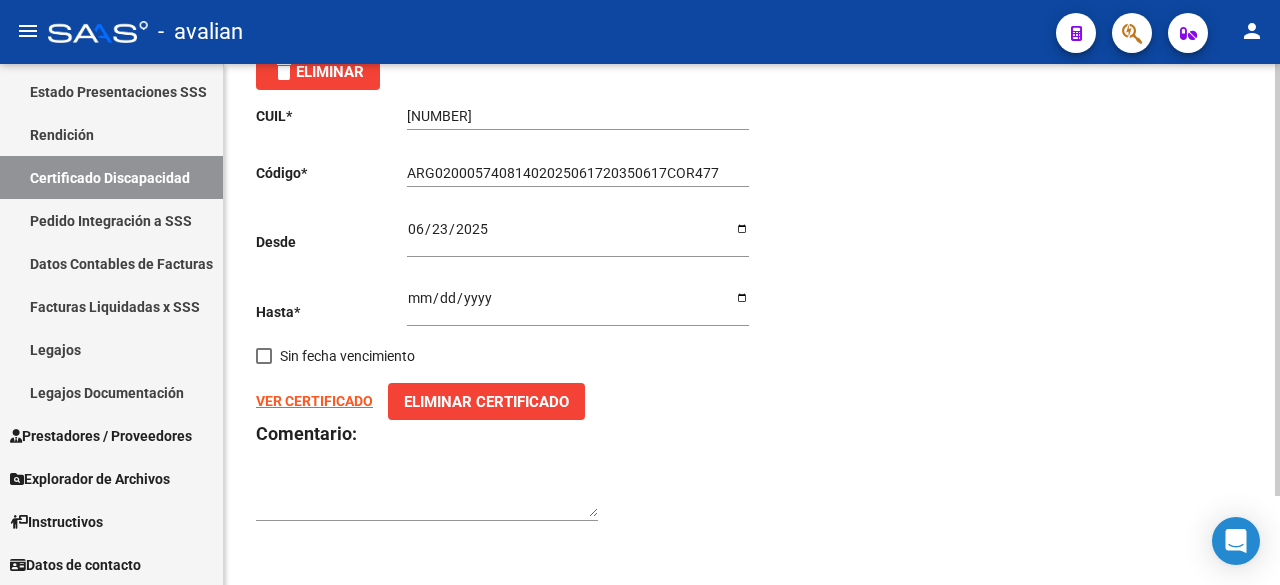 scroll, scrollTop: 0, scrollLeft: 0, axis: both 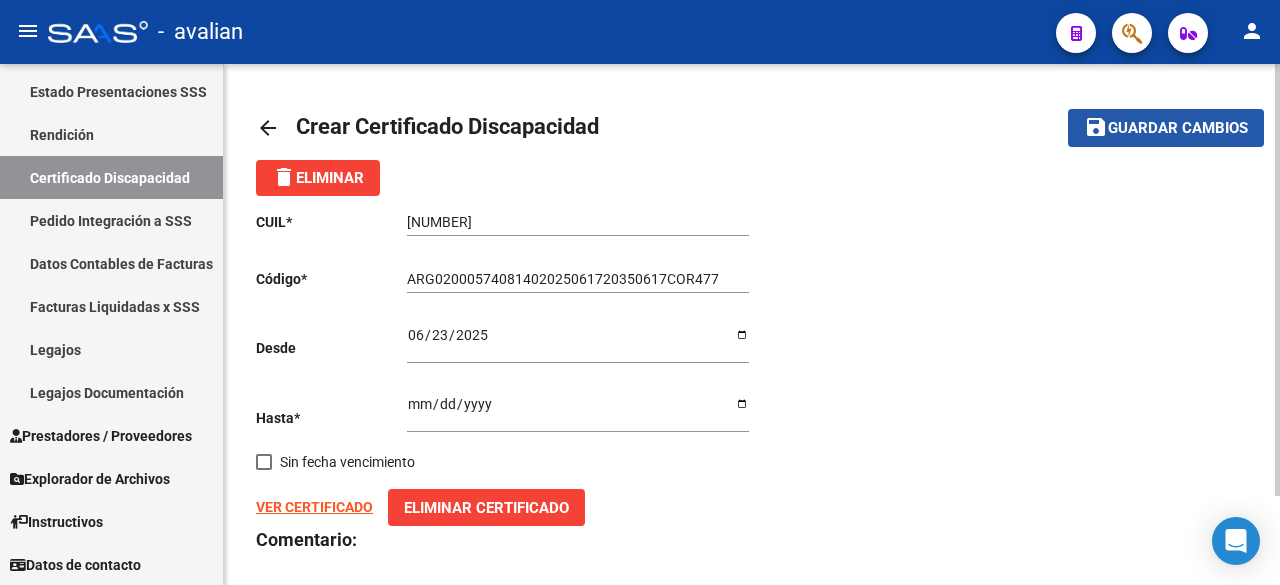 click on "save Guardar cambios" 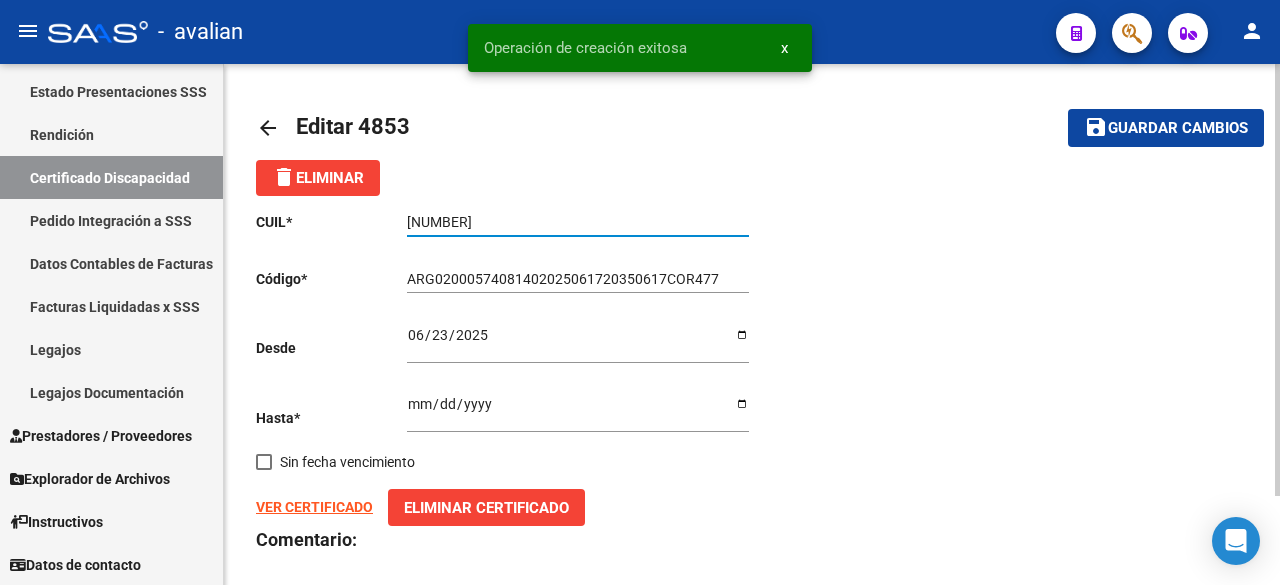 drag, startPoint x: 506, startPoint y: 222, endPoint x: 375, endPoint y: 214, distance: 131.24405 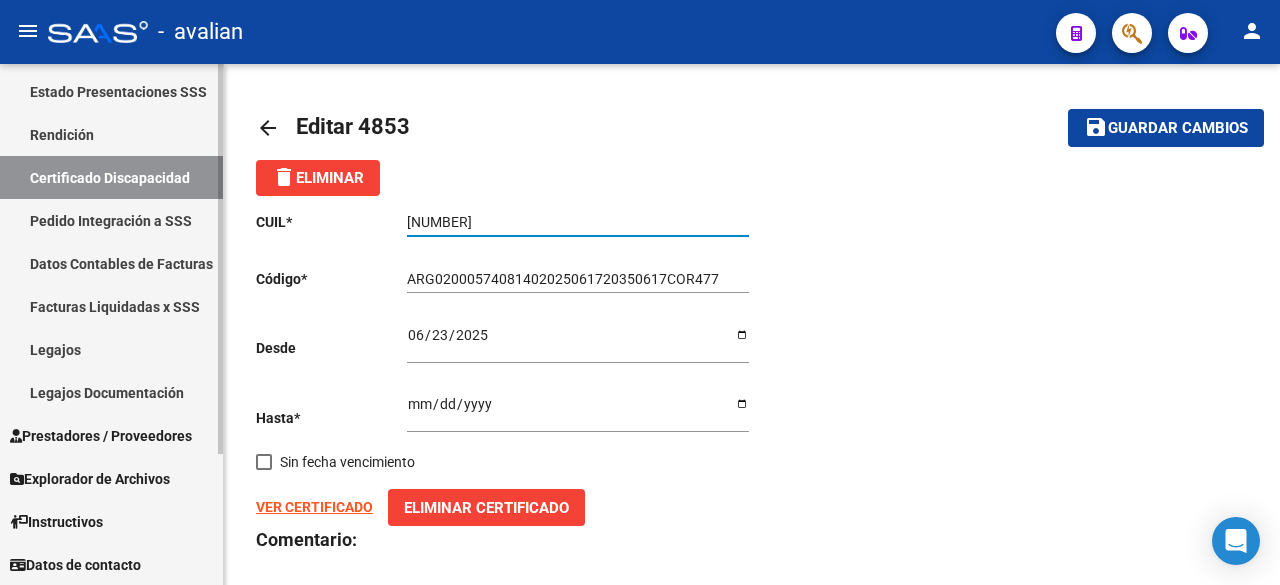 click on "Legajos" at bounding box center (111, 349) 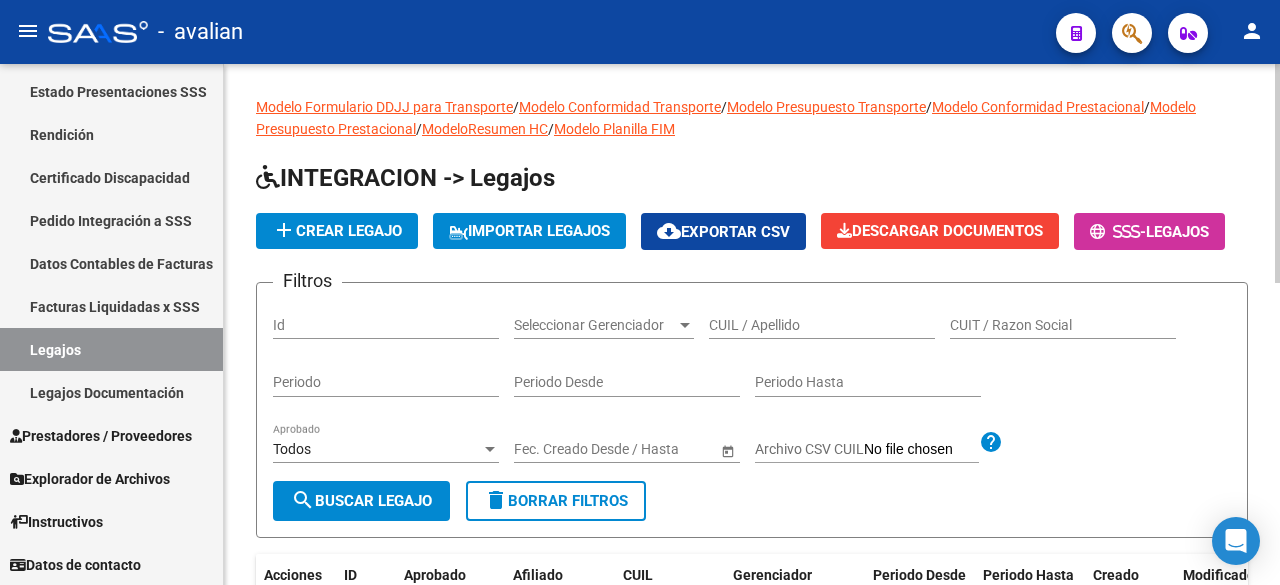 click on "CUIL / Apellido" at bounding box center (822, 325) 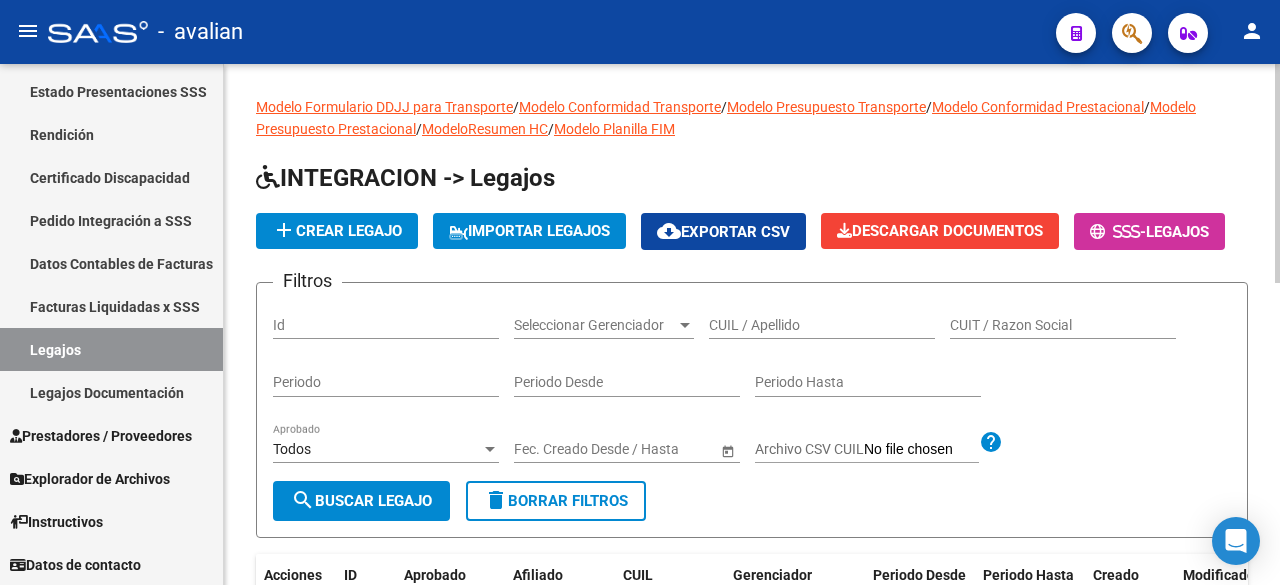 drag, startPoint x: 736, startPoint y: 369, endPoint x: 720, endPoint y: 370, distance: 16.03122 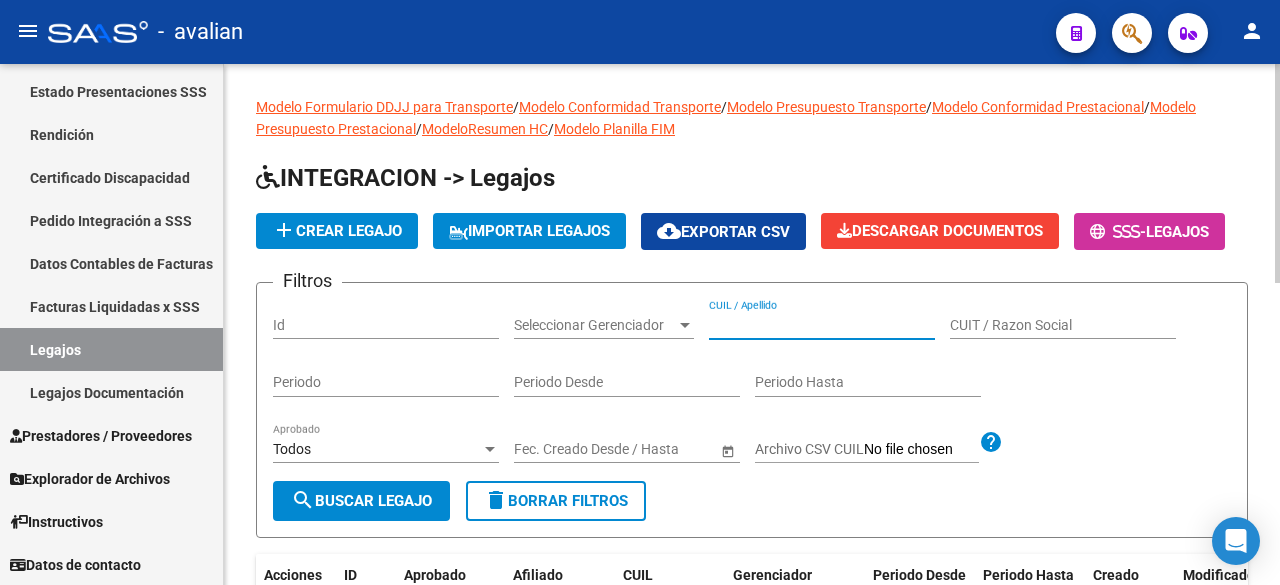 paste on "[NUMBER]" 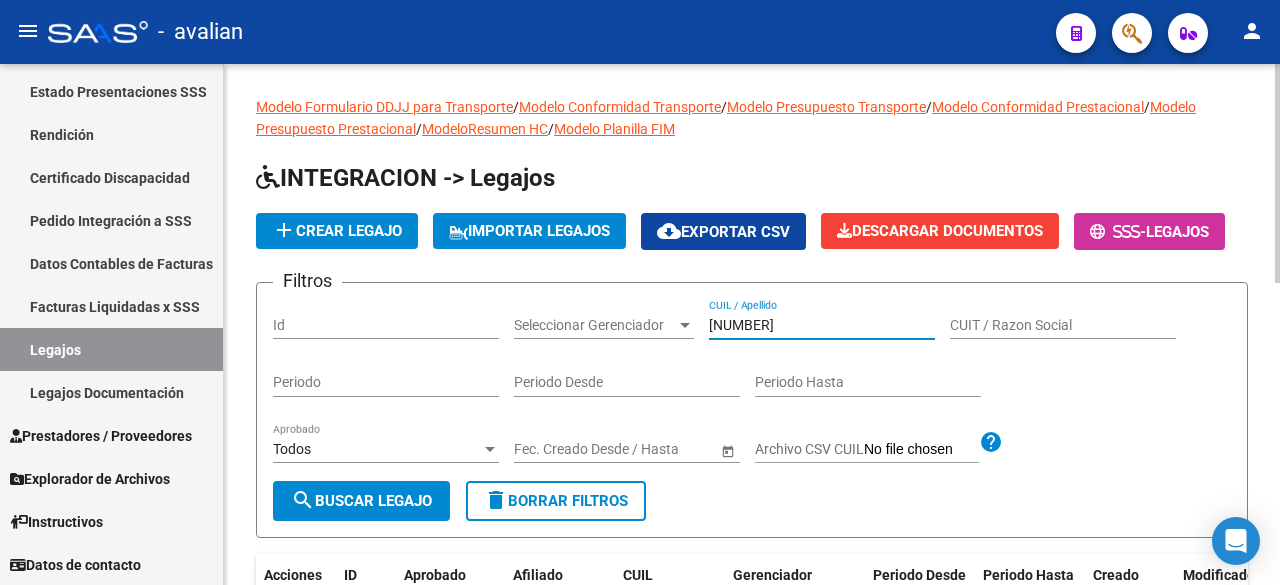 click on "search  Buscar Legajo" 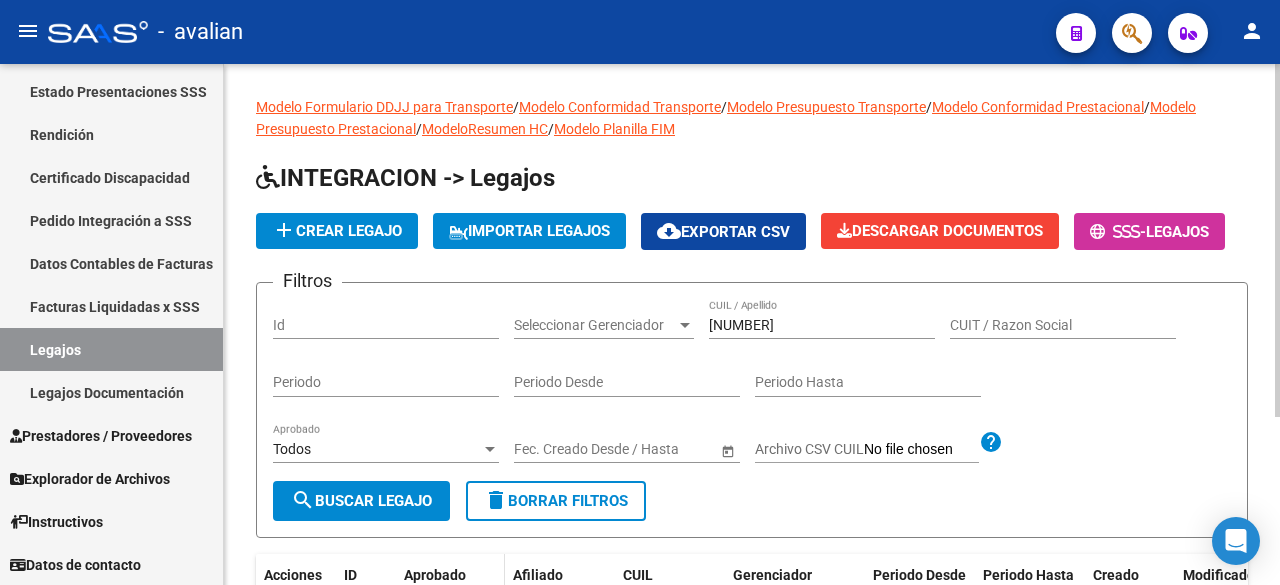 scroll, scrollTop: 248, scrollLeft: 0, axis: vertical 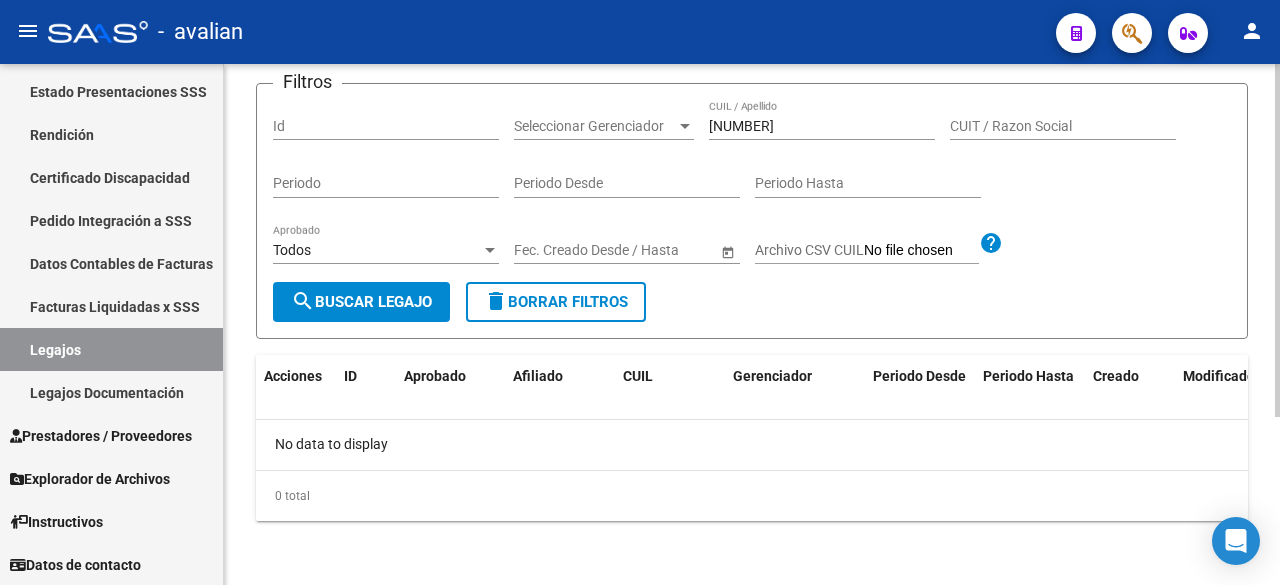 click on "[NUMBER]" at bounding box center [822, 126] 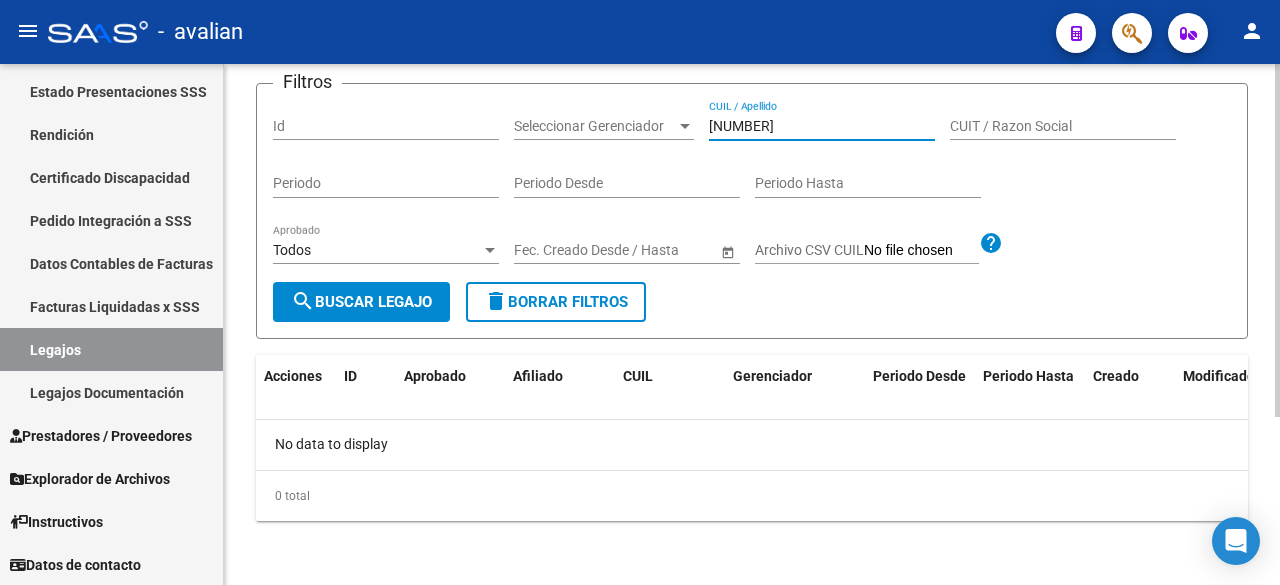click on "[NUMBER]" at bounding box center [822, 126] 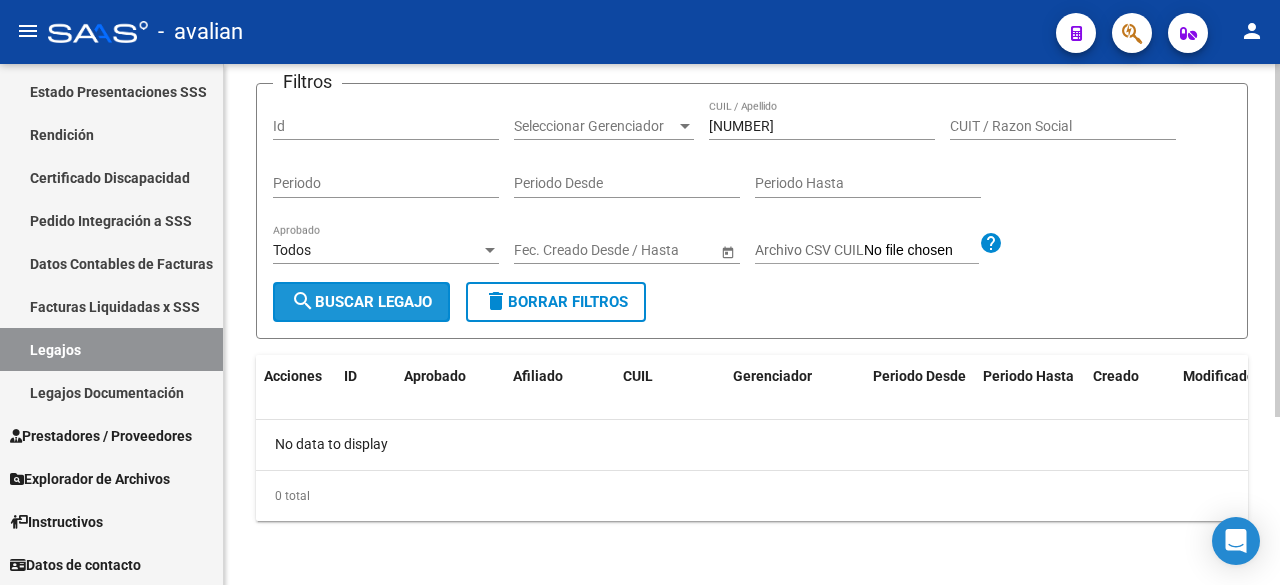 click on "search  Buscar Legajo" 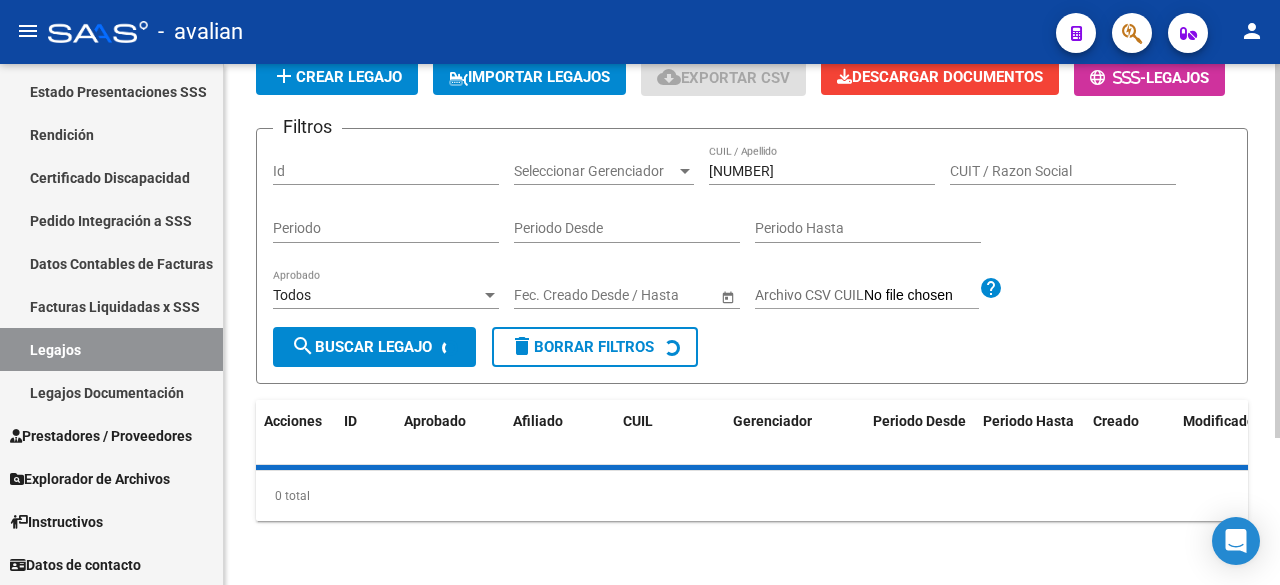 scroll, scrollTop: 248, scrollLeft: 0, axis: vertical 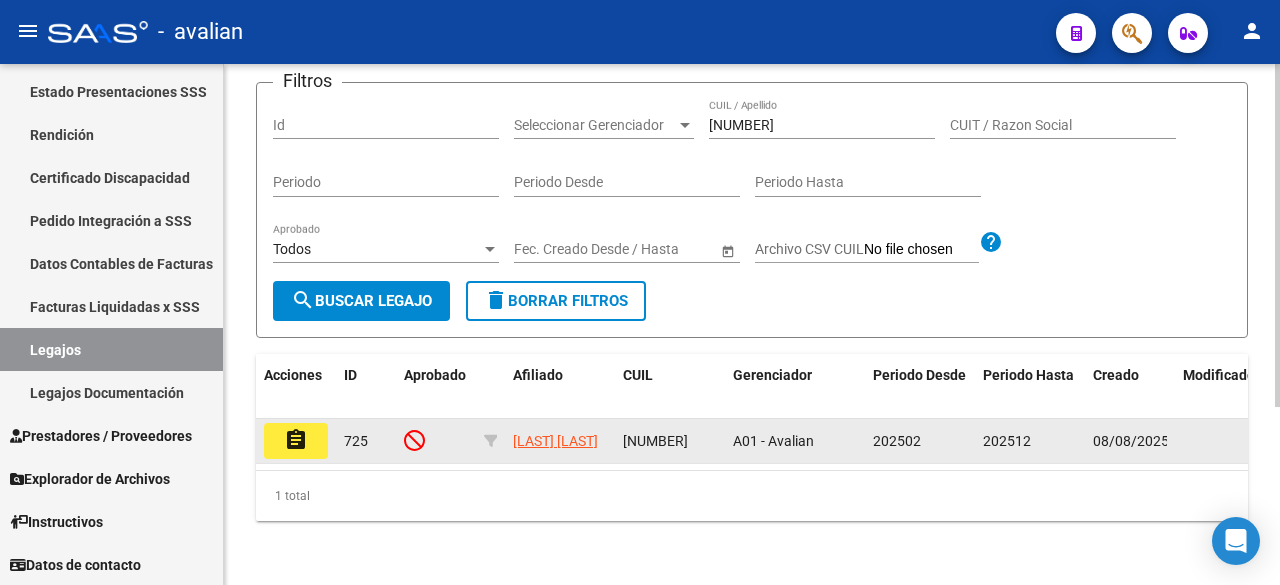click on "assignment" 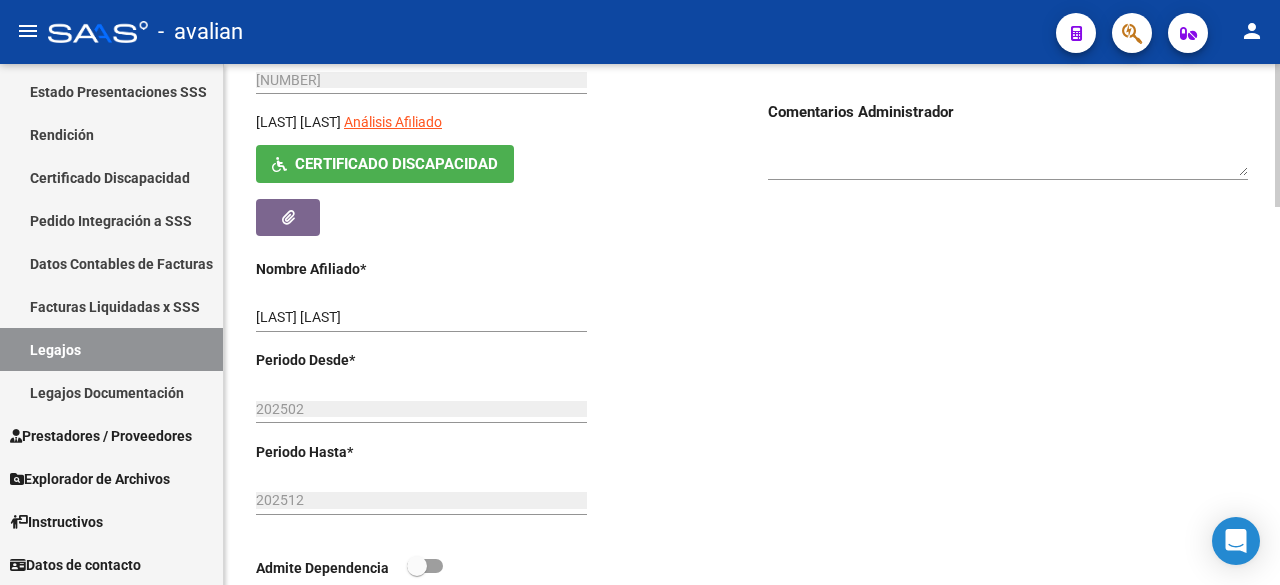 scroll, scrollTop: 100, scrollLeft: 0, axis: vertical 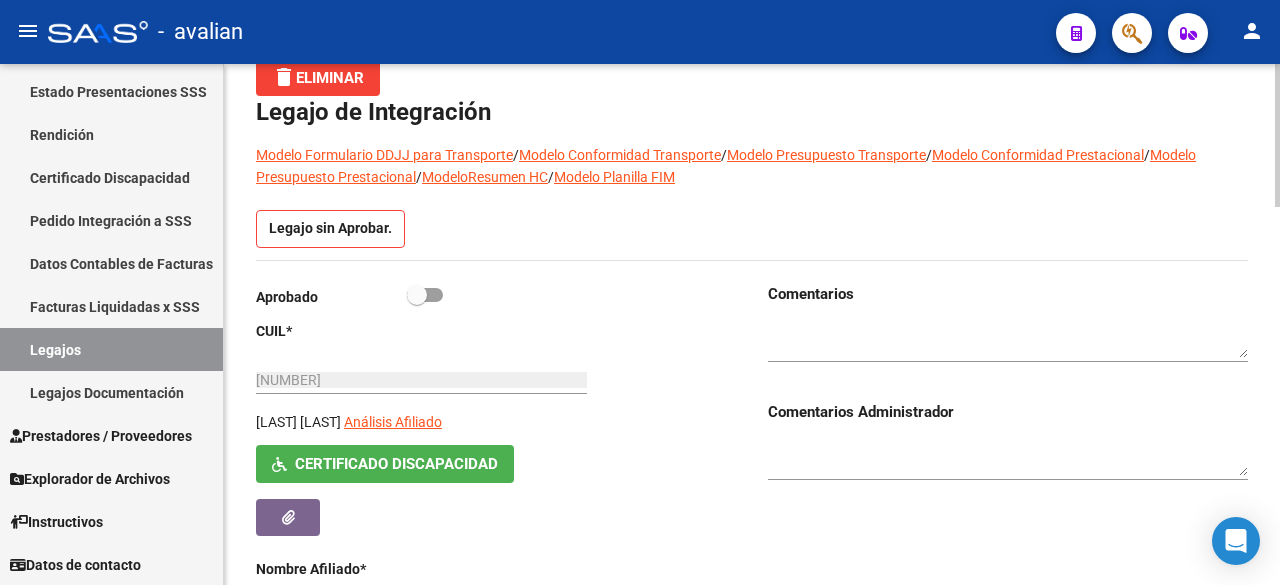 click at bounding box center [425, 295] 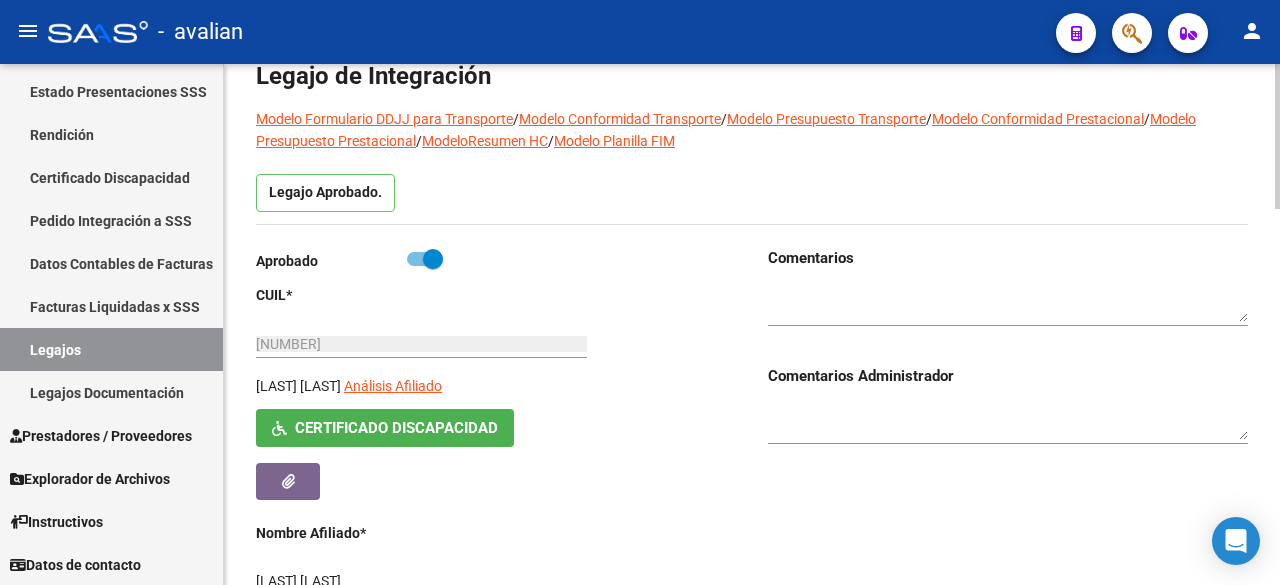 scroll, scrollTop: 0, scrollLeft: 0, axis: both 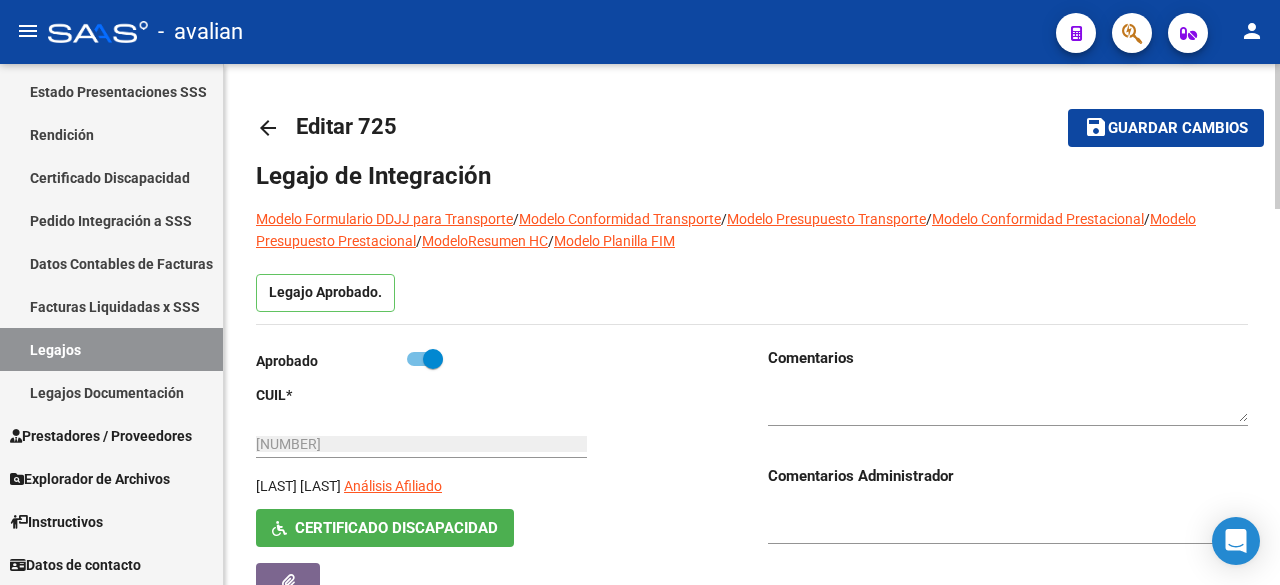 click on "Guardar cambios" 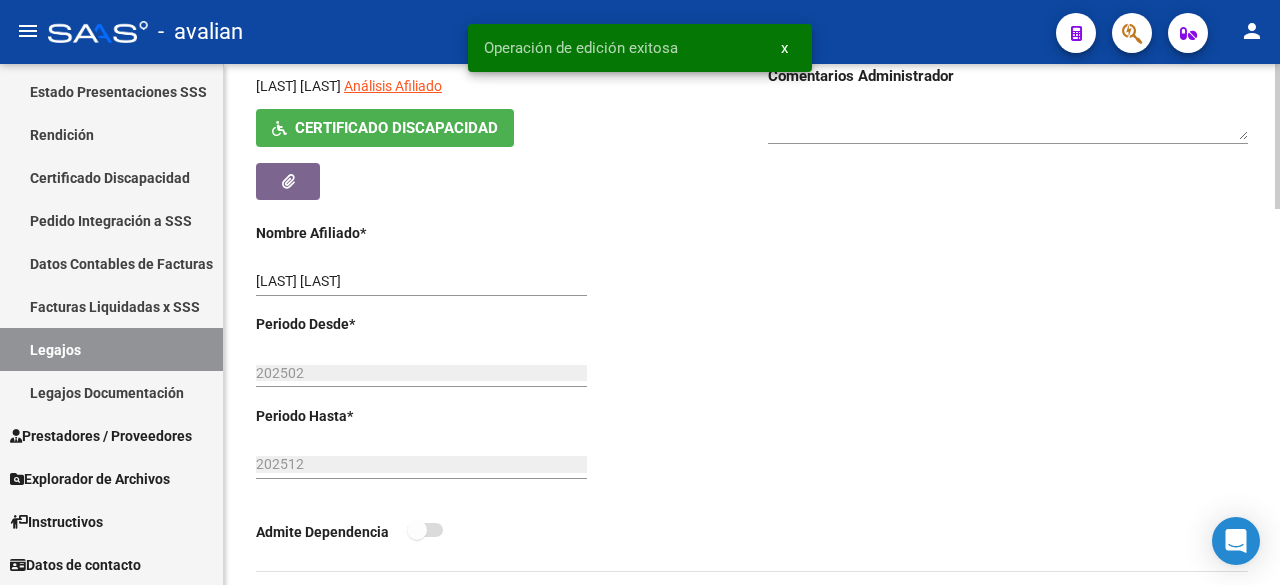 scroll, scrollTop: 800, scrollLeft: 0, axis: vertical 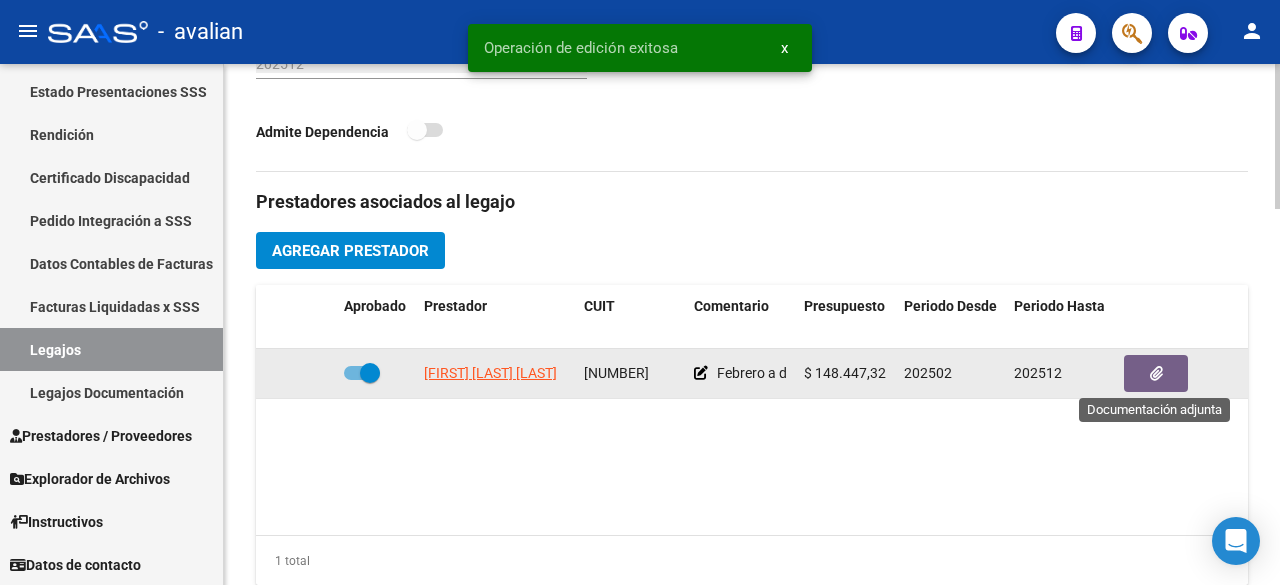 click 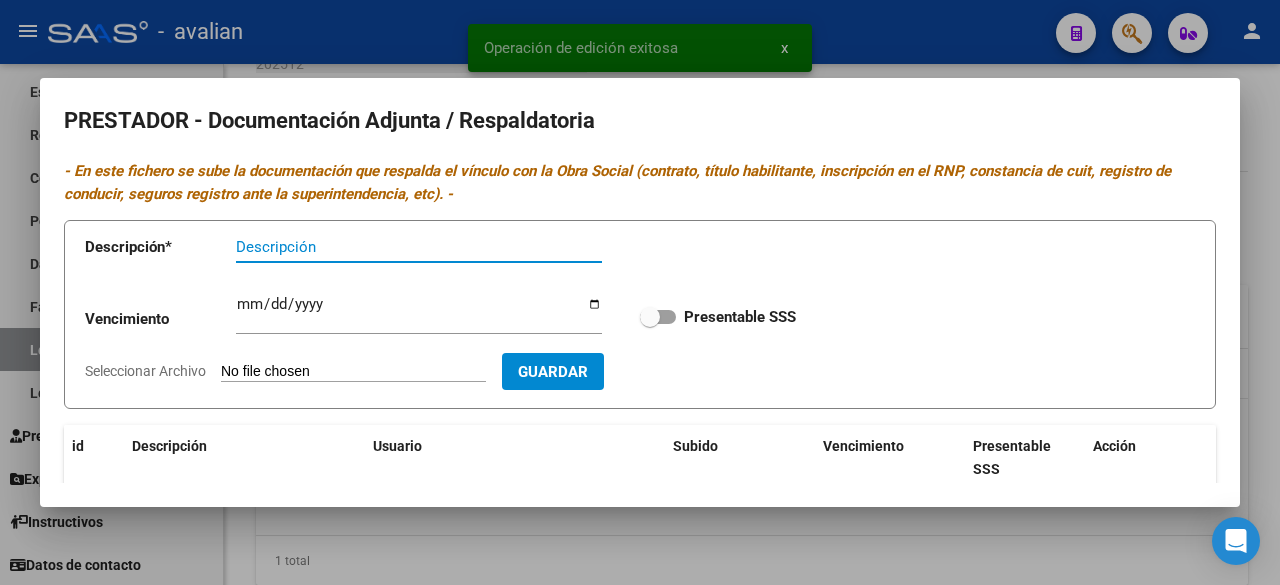 scroll, scrollTop: 256, scrollLeft: 0, axis: vertical 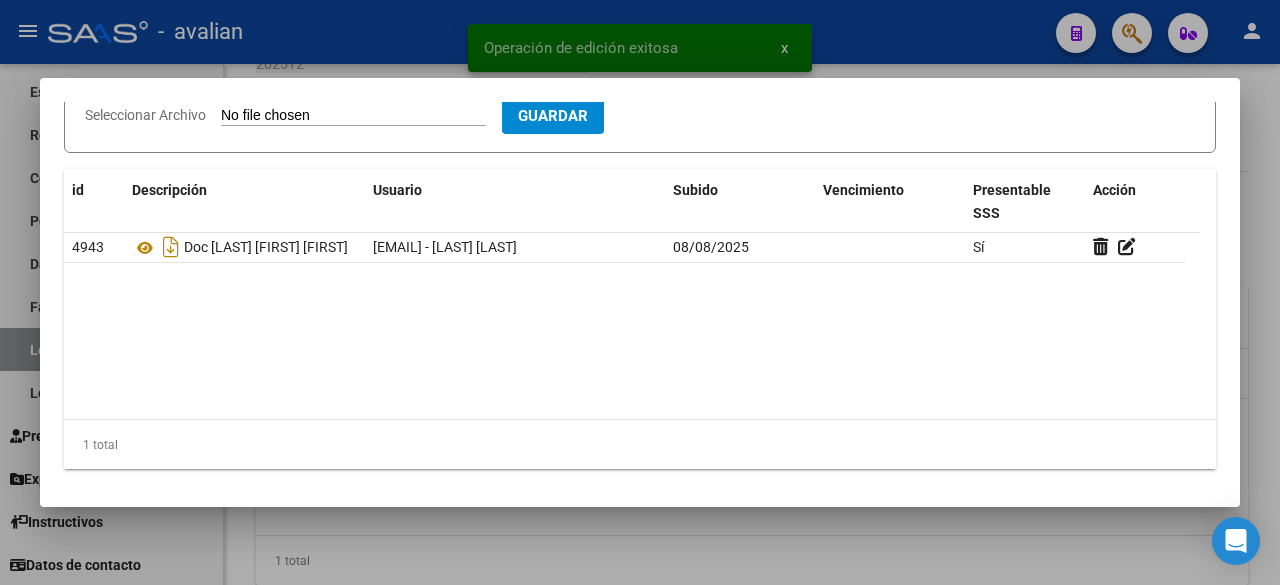 click at bounding box center (640, 292) 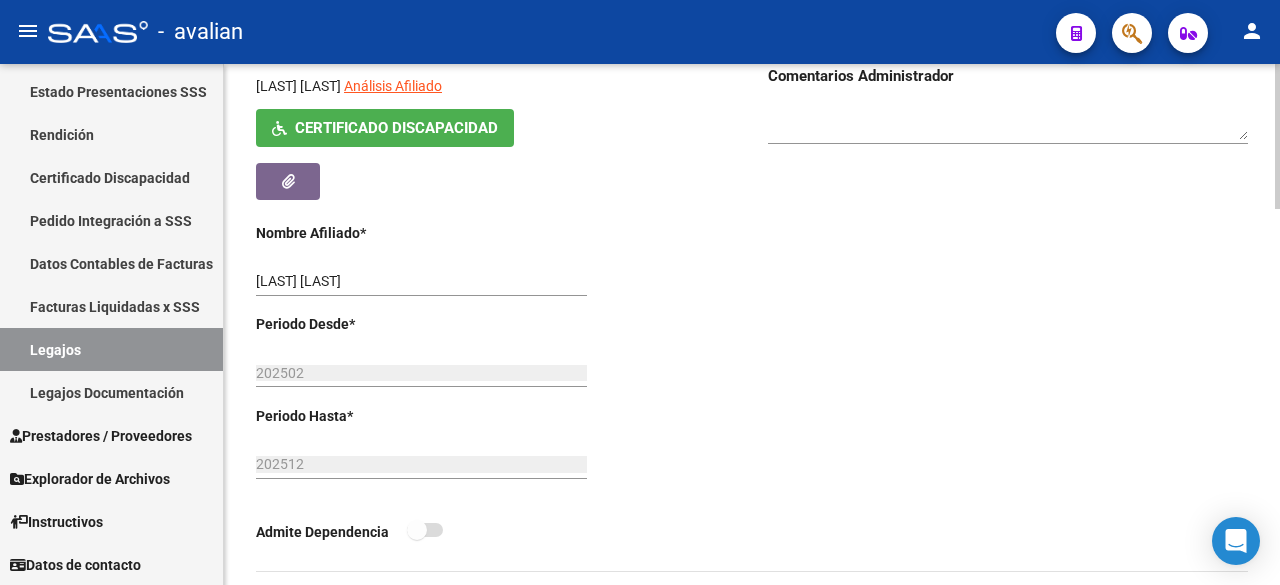 scroll, scrollTop: 200, scrollLeft: 0, axis: vertical 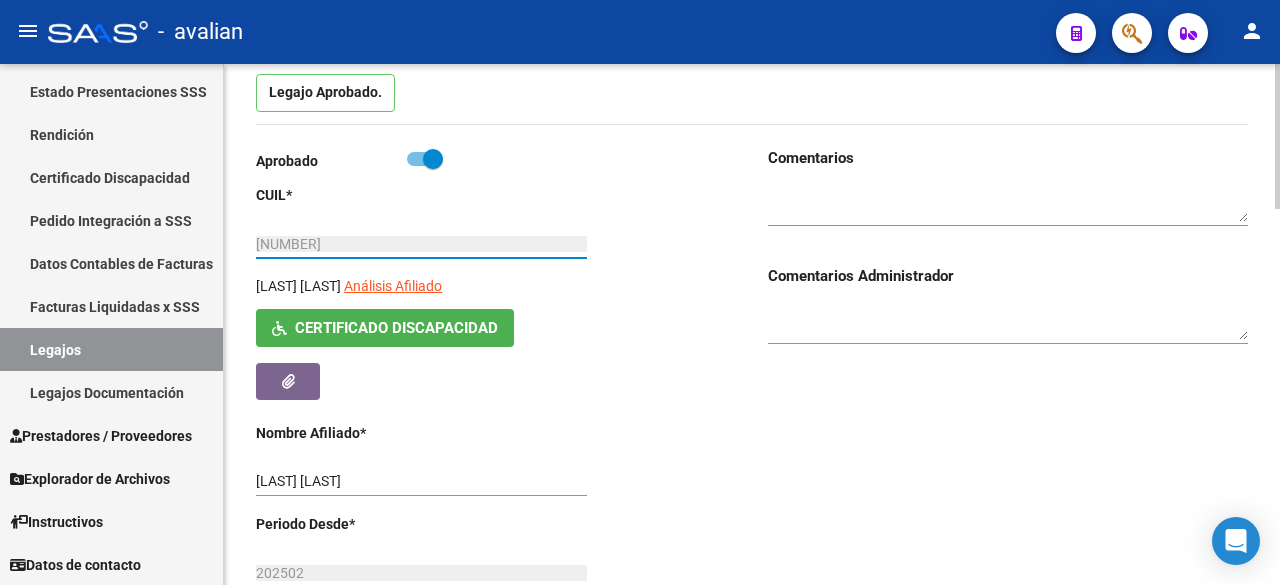 drag, startPoint x: 258, startPoint y: 244, endPoint x: 356, endPoint y: 249, distance: 98.12747 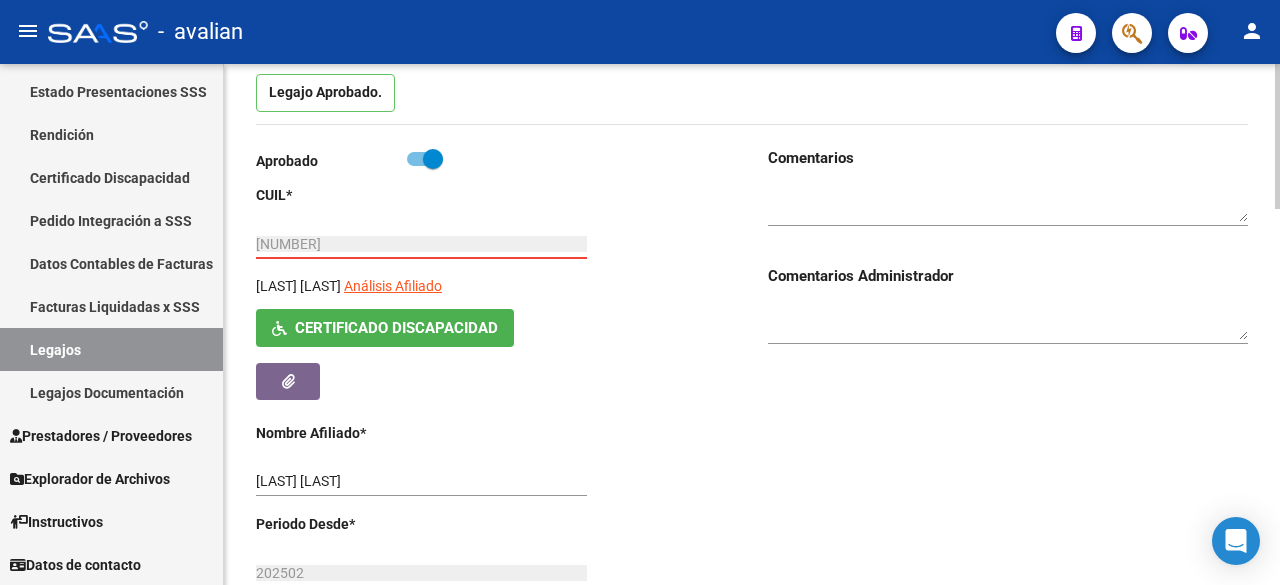 scroll, scrollTop: 0, scrollLeft: 0, axis: both 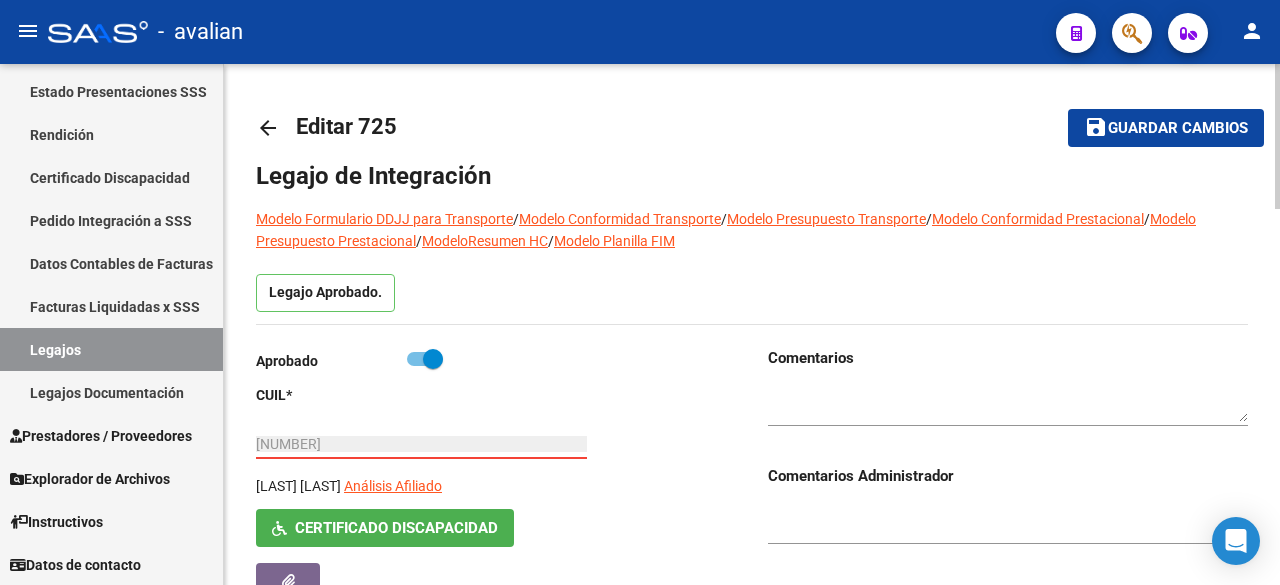 click on "save Guardar cambios" 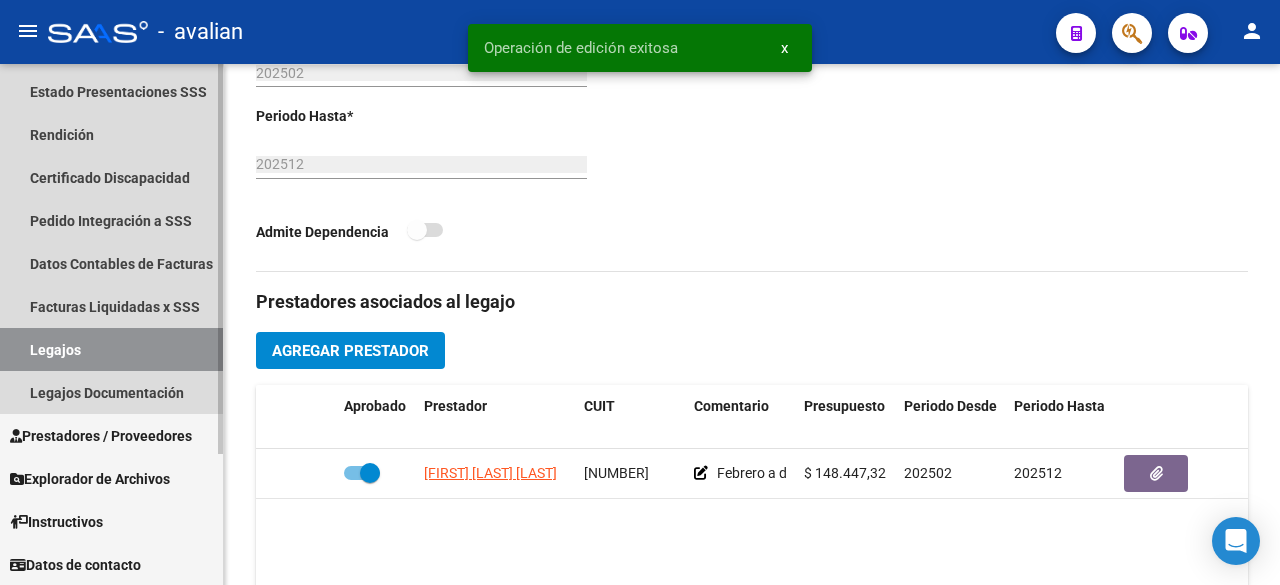 click on "Legajos" at bounding box center [111, 349] 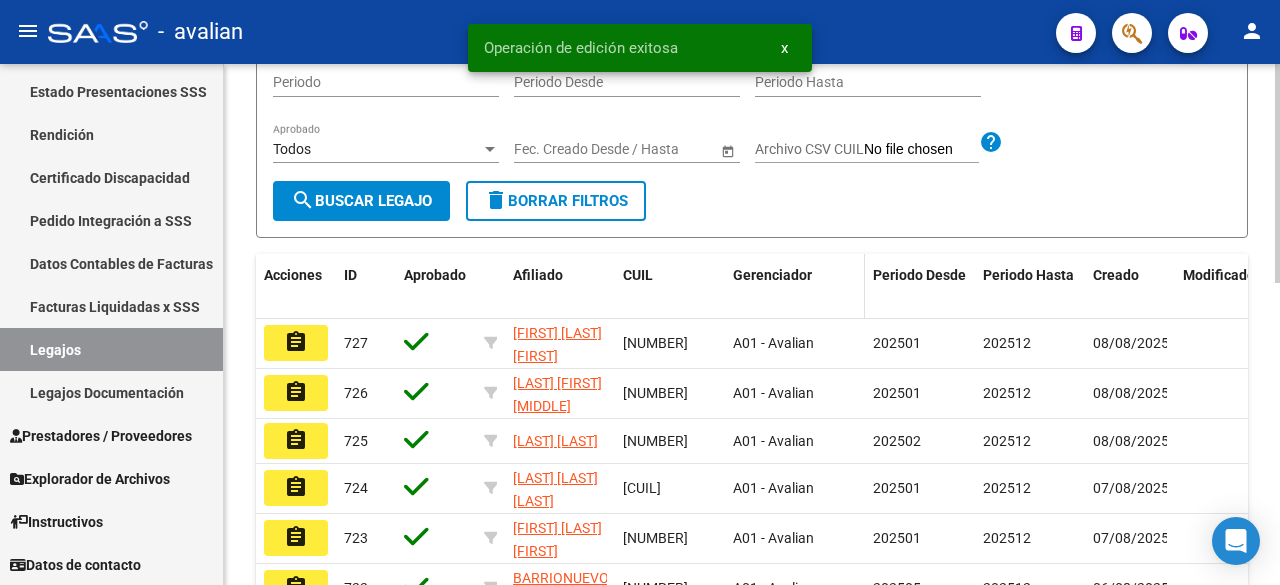 scroll, scrollTop: 0, scrollLeft: 0, axis: both 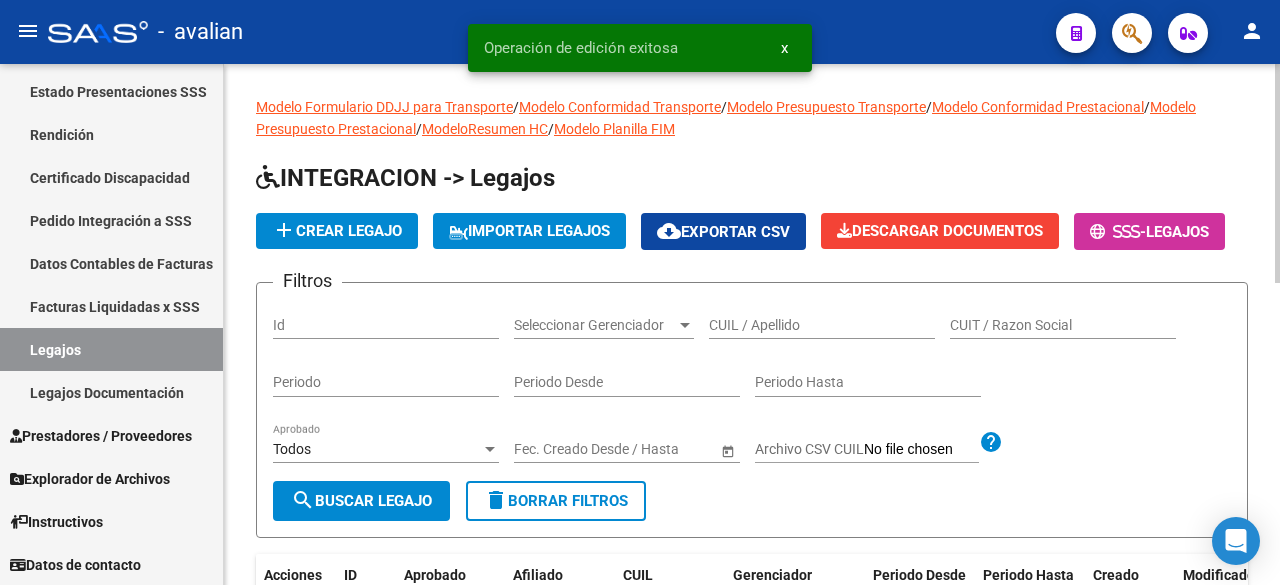 click on "CUIL / Apellido" at bounding box center [822, 325] 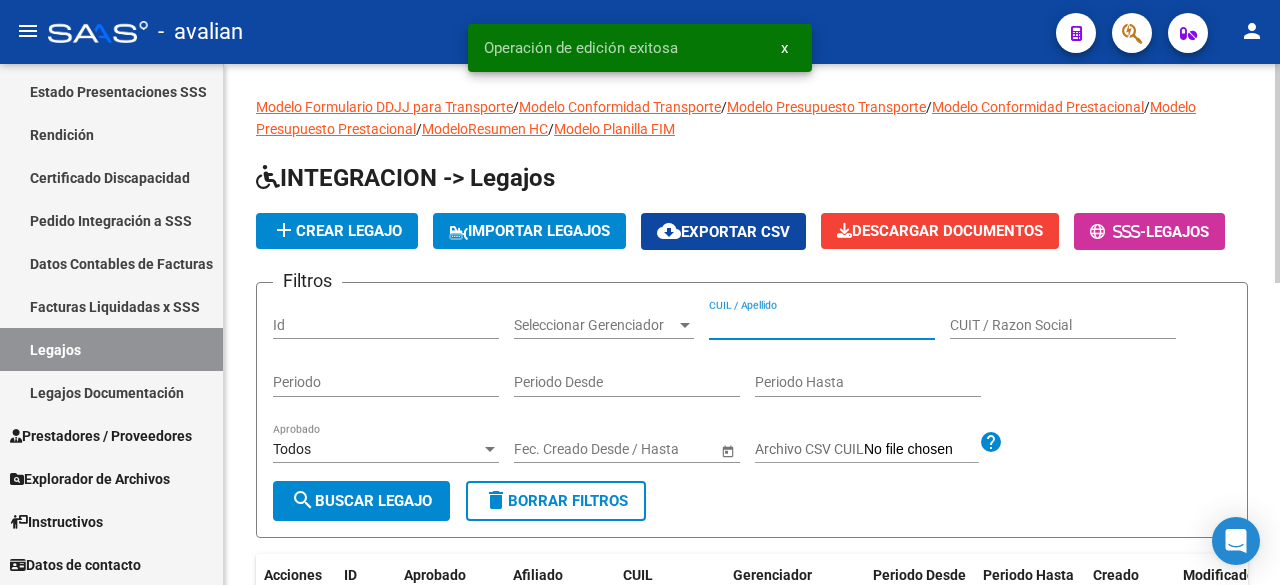 paste on "[CUIL]" 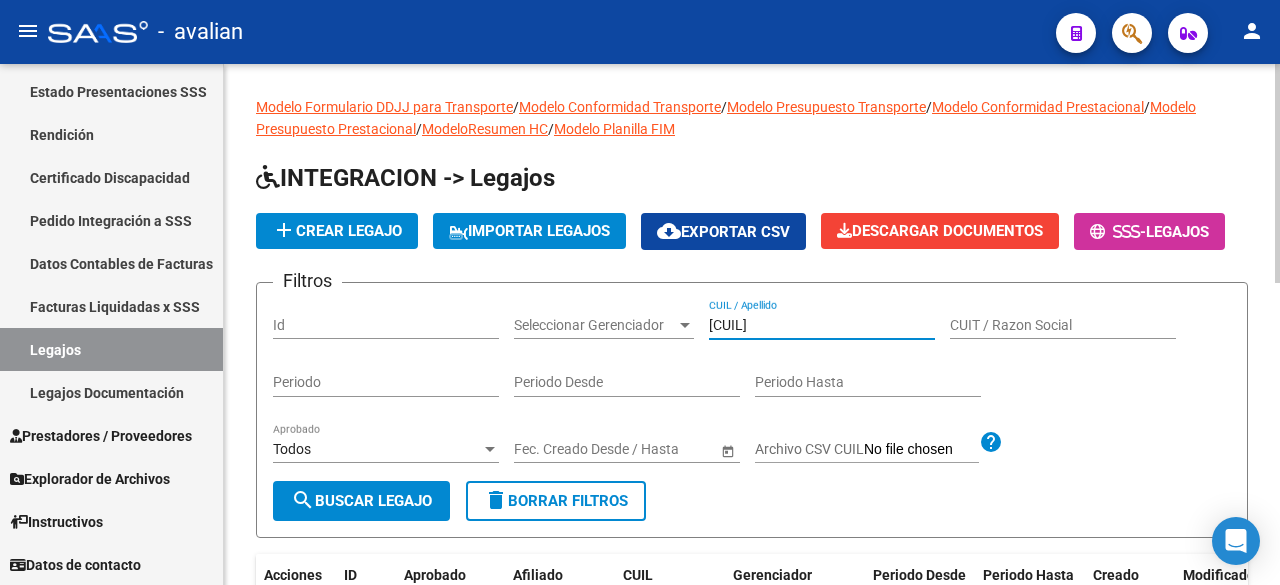 type on "[CUIL]" 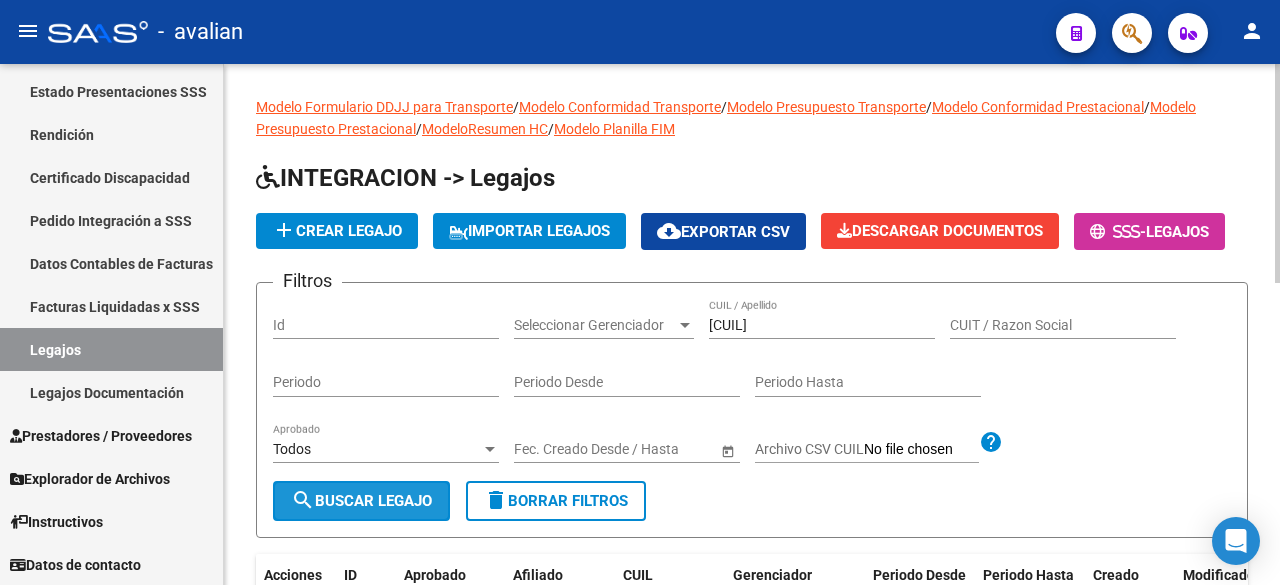 click on "search  Buscar Legajo" 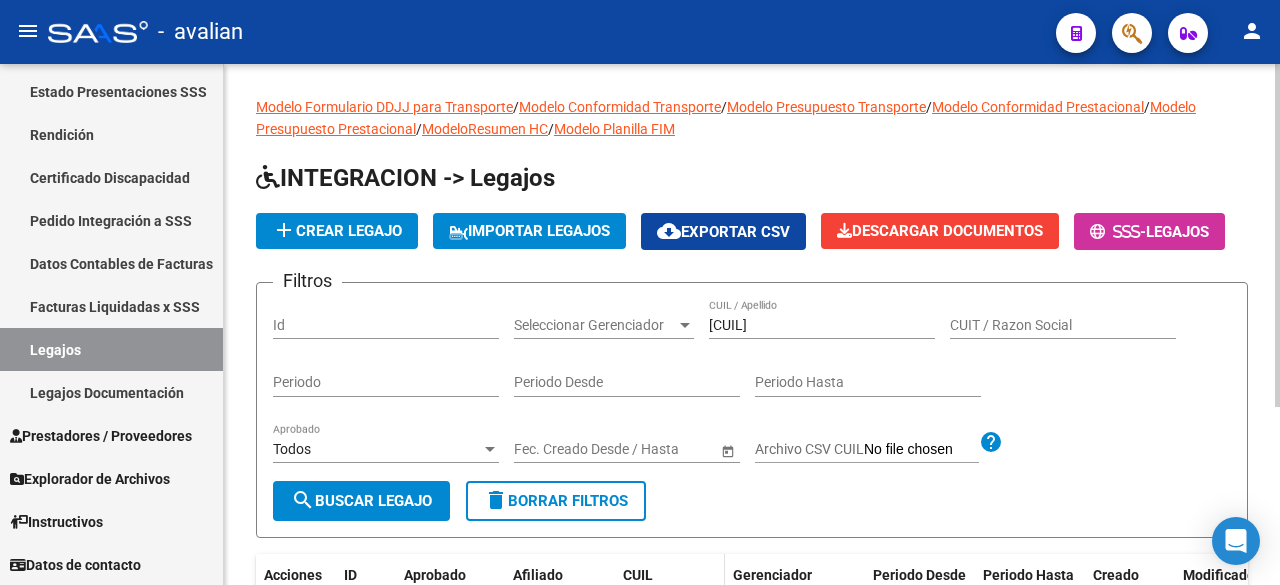 scroll, scrollTop: 270, scrollLeft: 0, axis: vertical 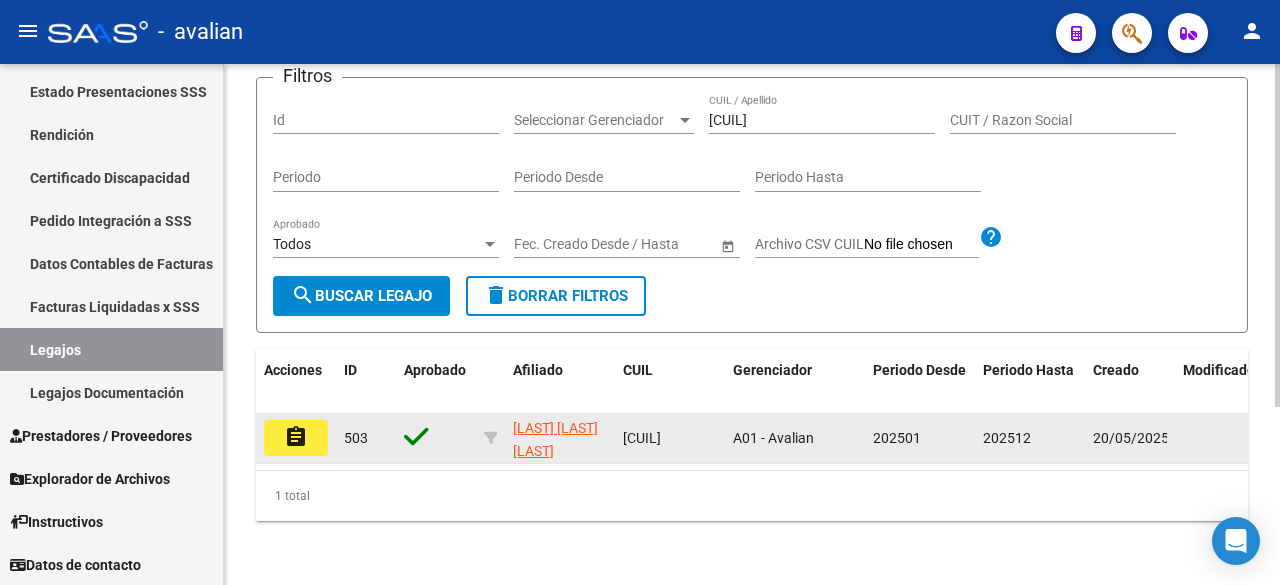 click on "assignment" 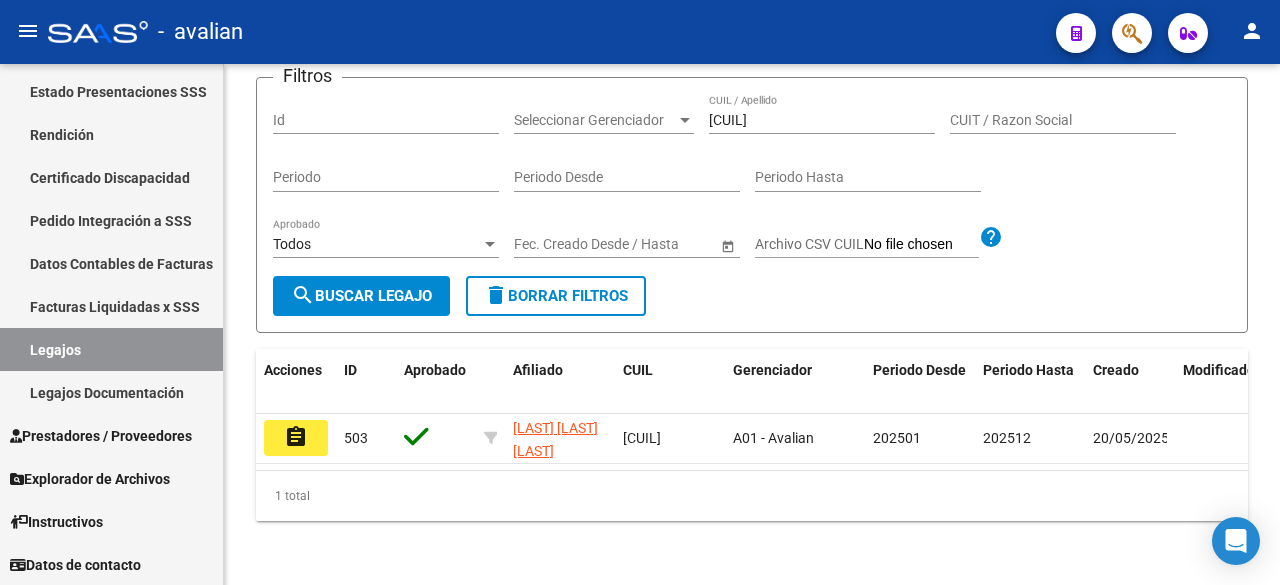 scroll, scrollTop: 0, scrollLeft: 0, axis: both 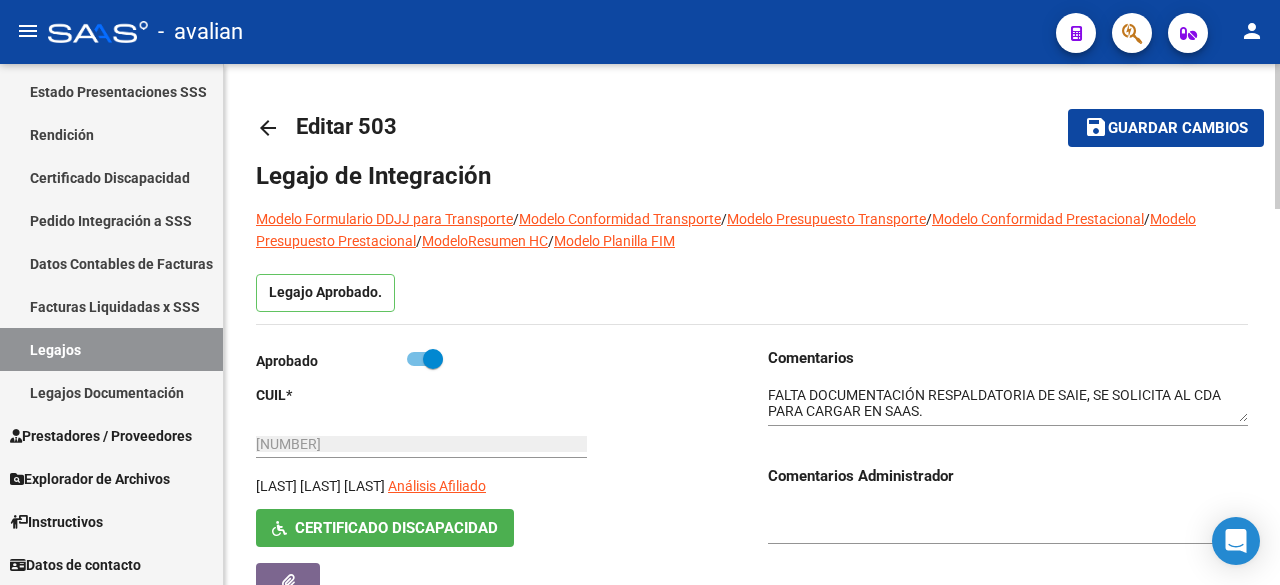 click at bounding box center (1008, 522) 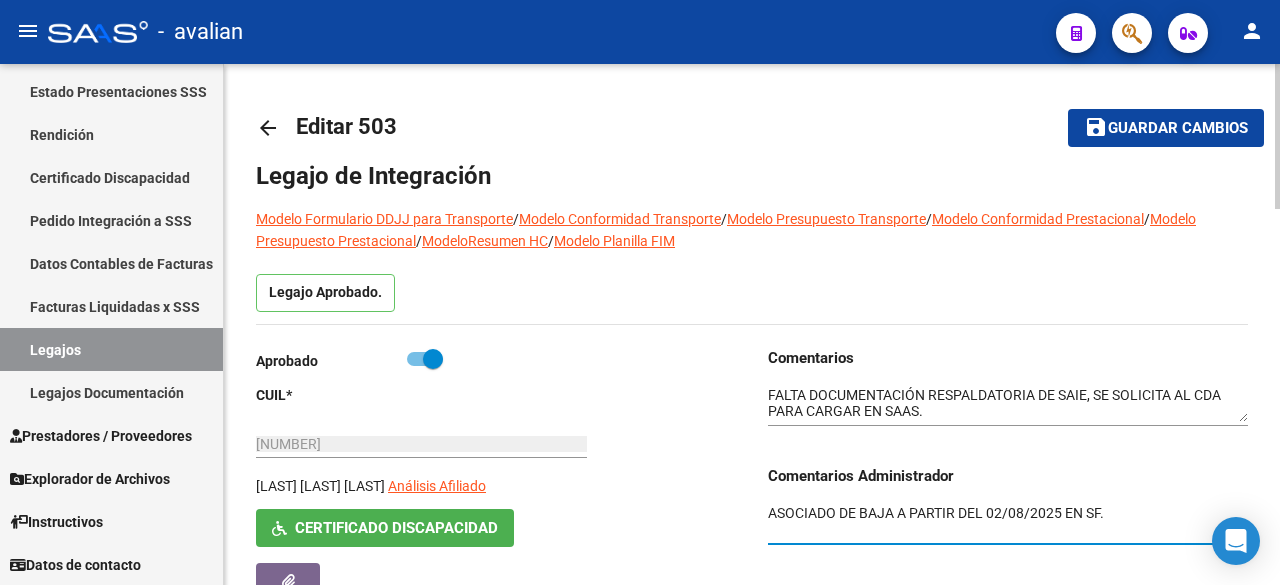 type on "ASOCIADO DE BAJA A PARTIR DEL 02/08/2025 EN SF." 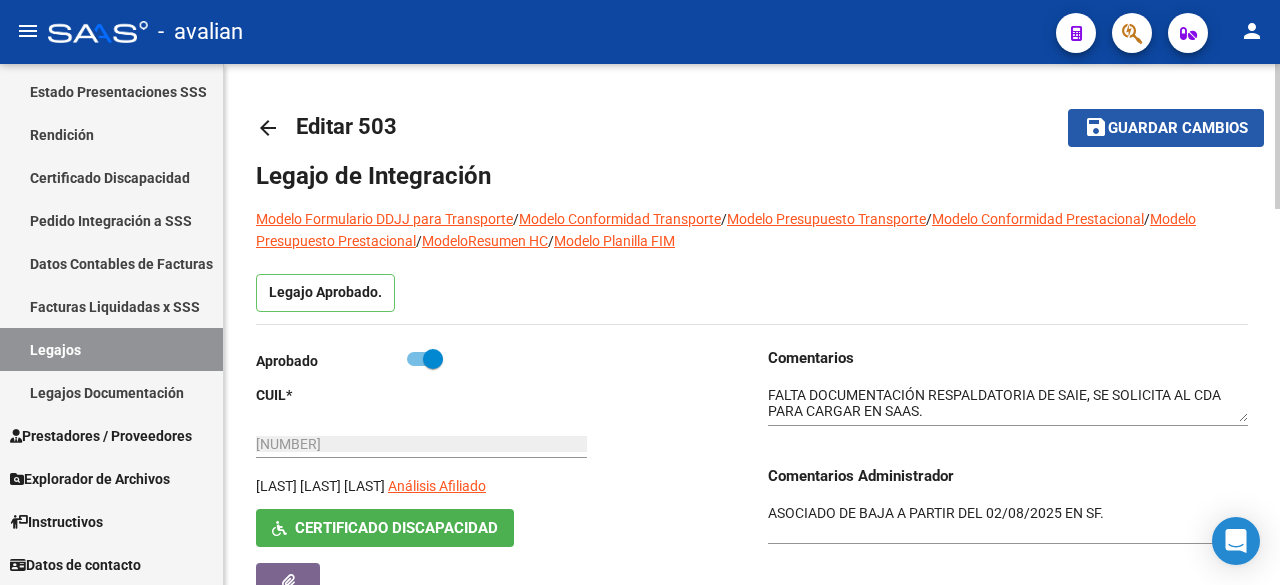 click on "save Guardar cambios" 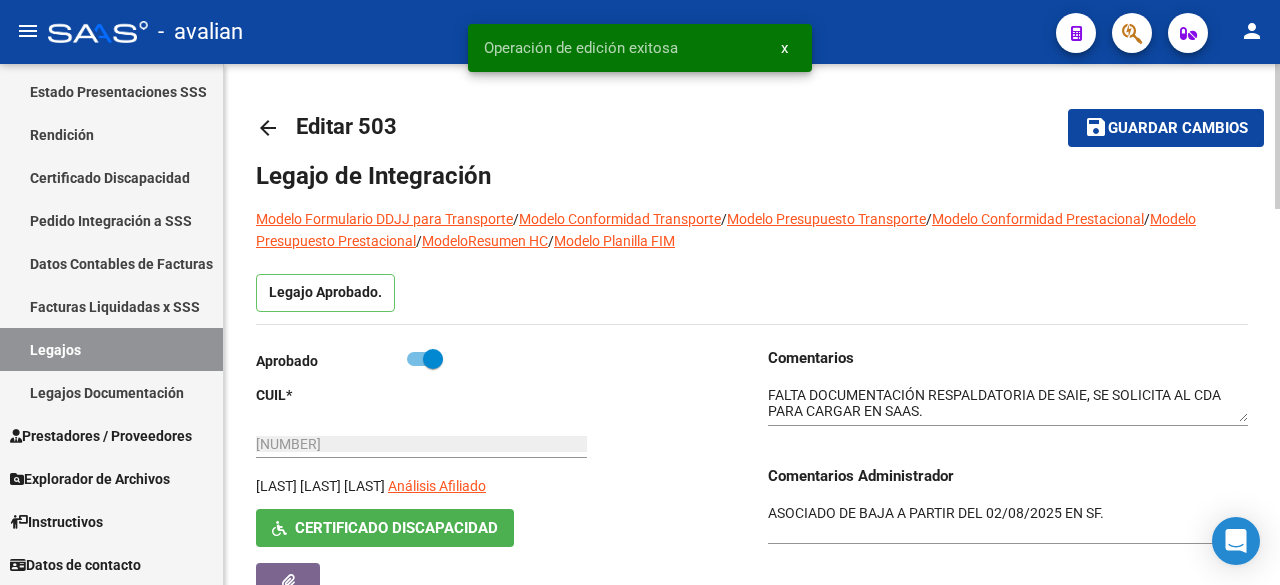 click at bounding box center (425, 359) 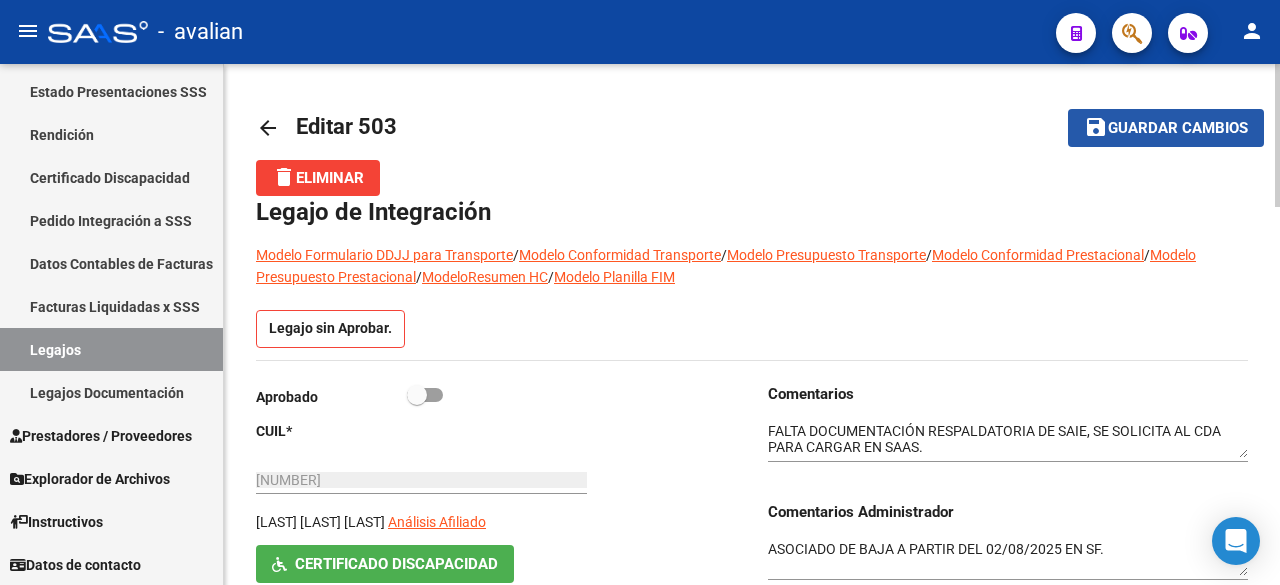 click on "save Guardar cambios" 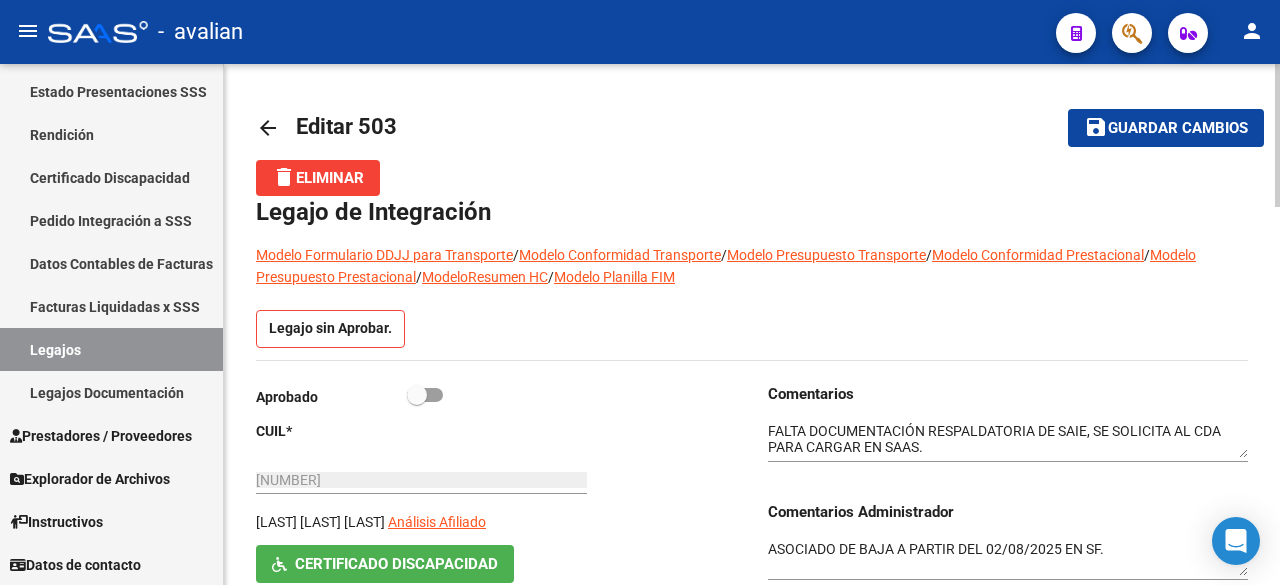 scroll, scrollTop: 300, scrollLeft: 0, axis: vertical 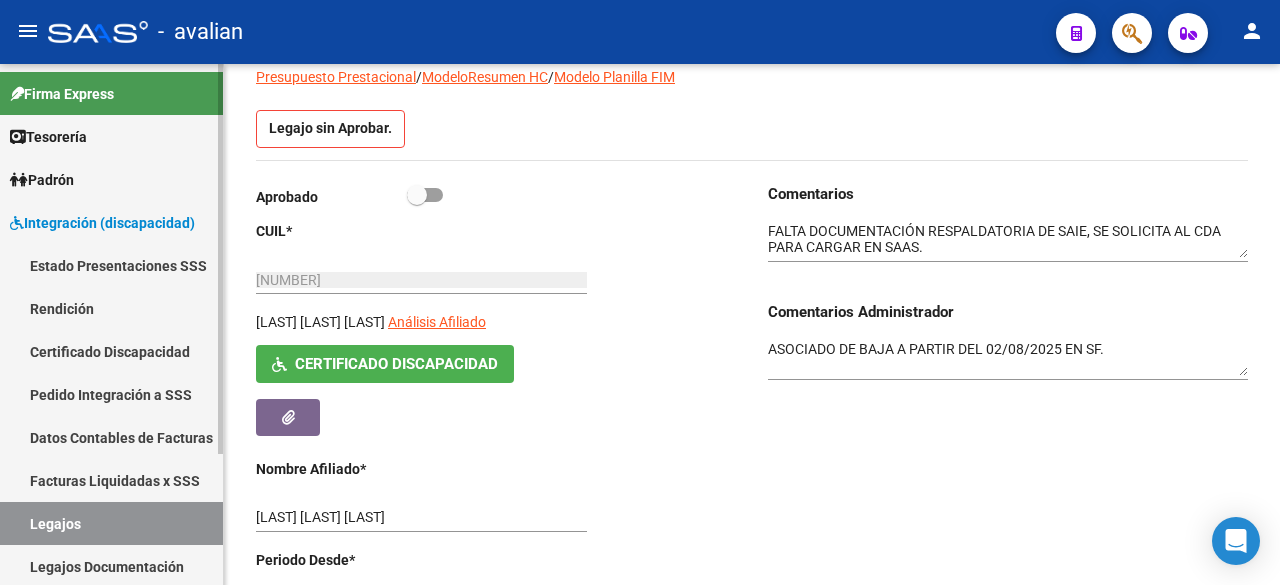 click on "Legajos" at bounding box center [111, 523] 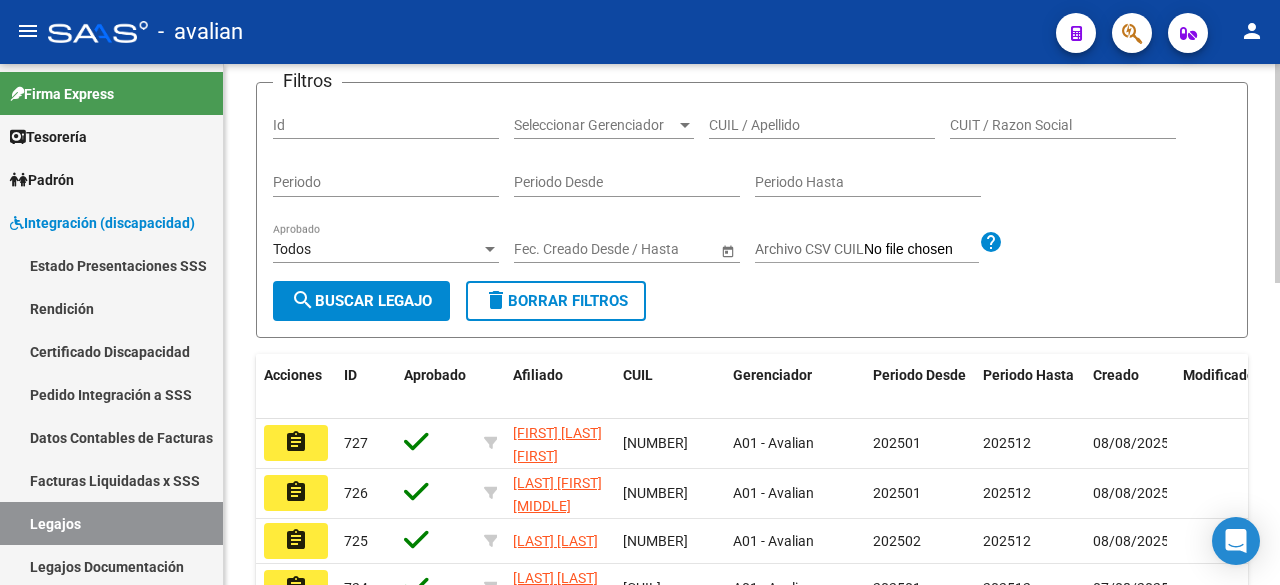 click on "CUIL / Apellido" at bounding box center (822, 125) 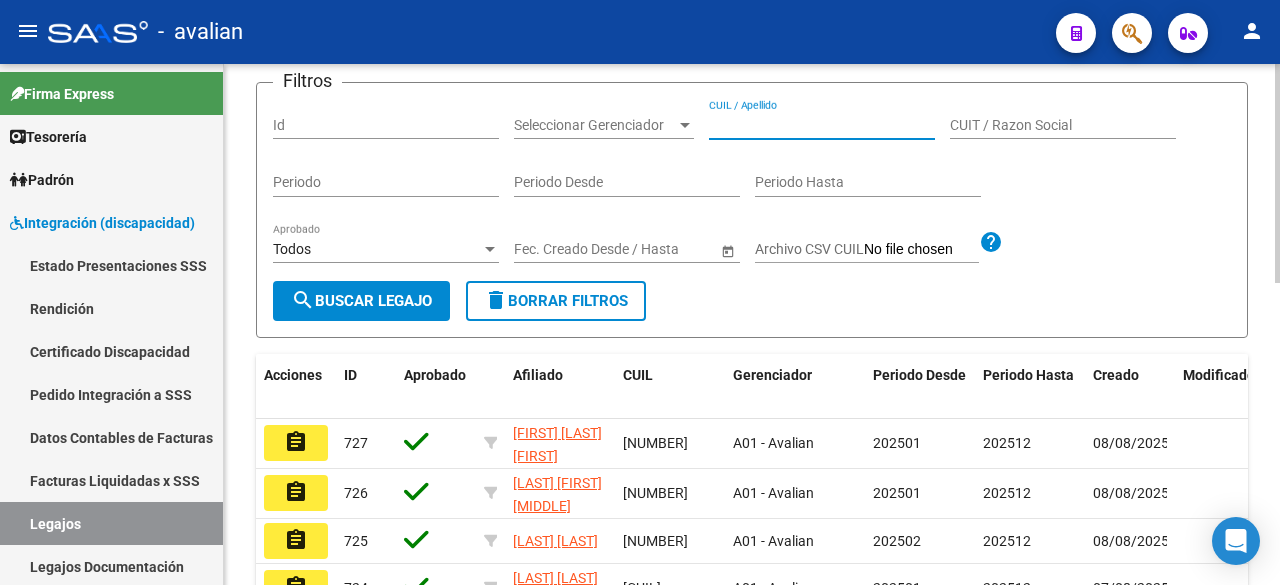 paste on "[NUMBER]" 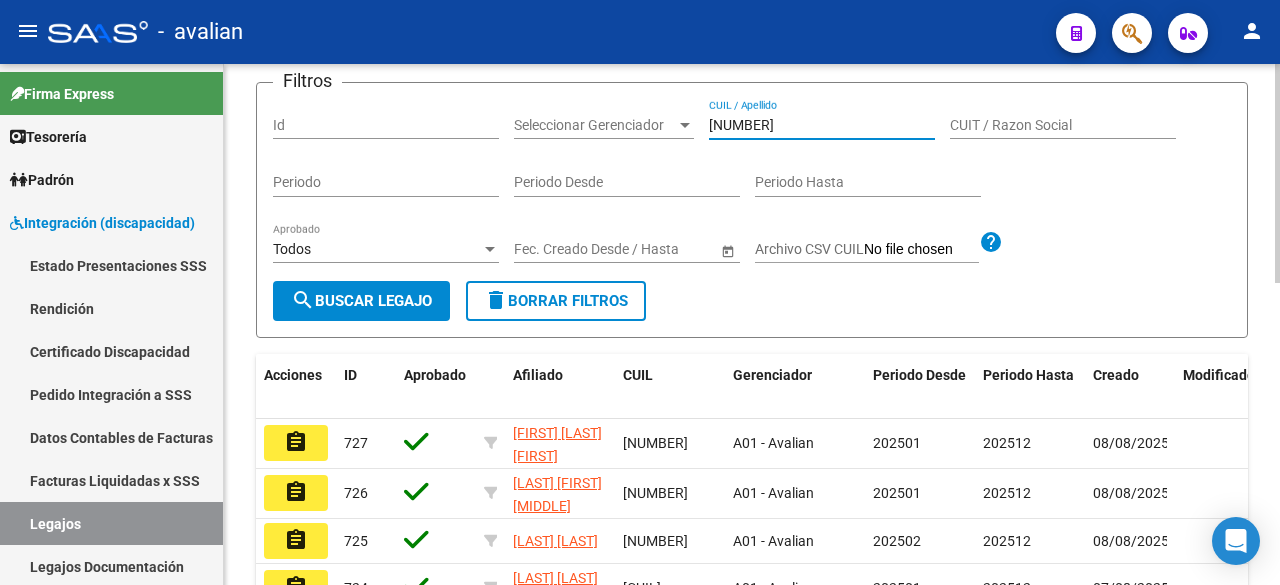click on "search  Buscar Legajo" 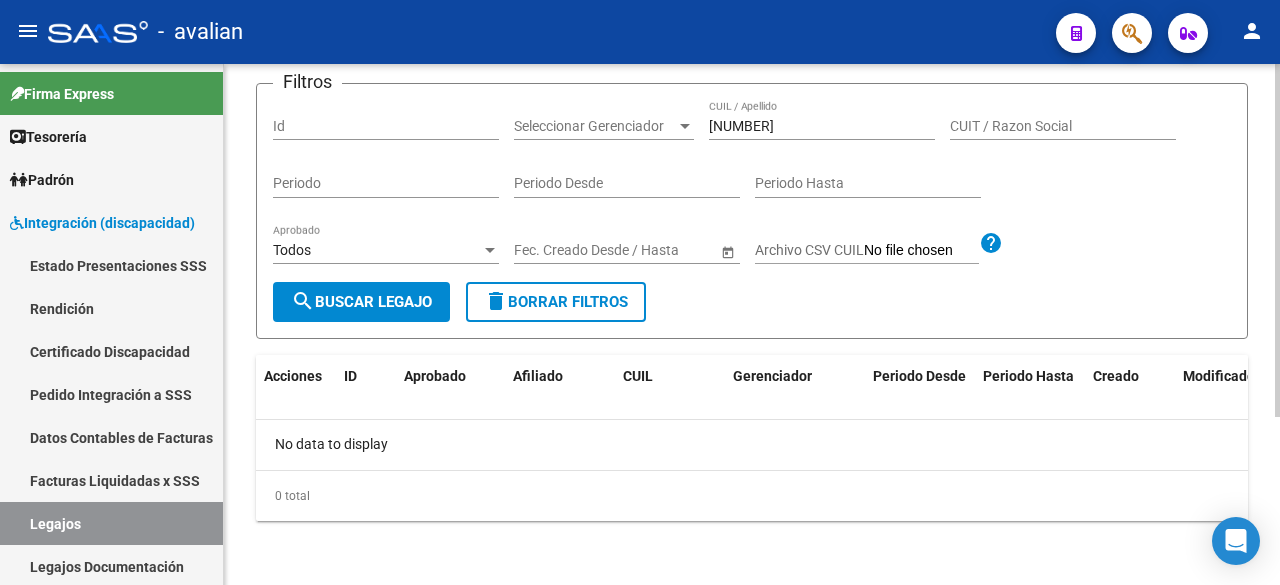 scroll, scrollTop: 0, scrollLeft: 0, axis: both 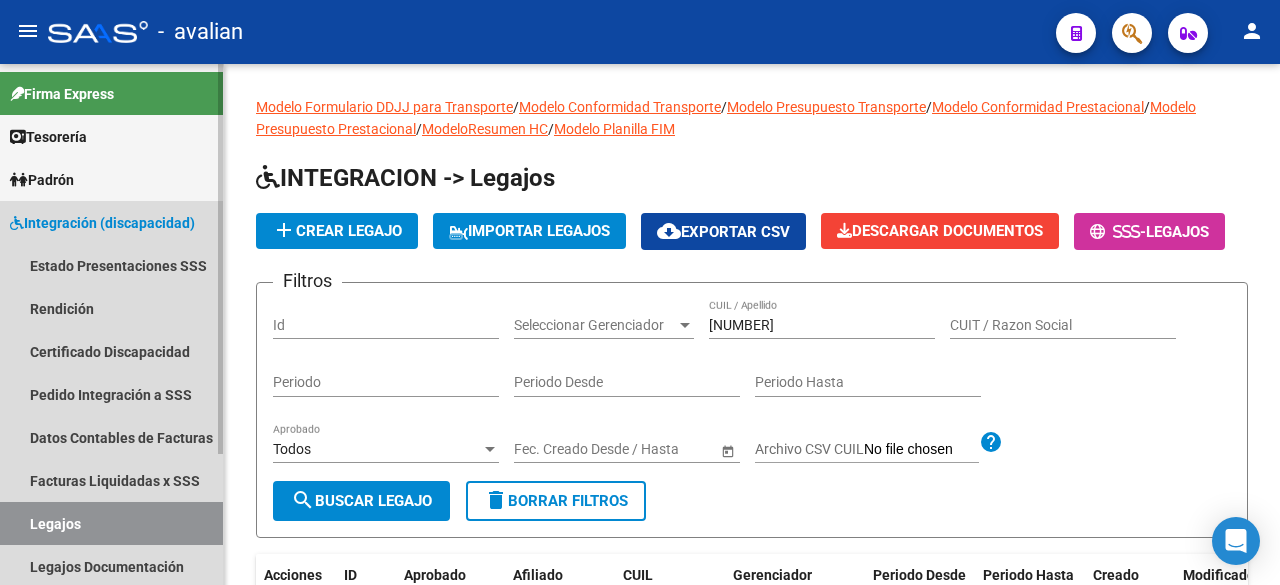 click on "Legajos" at bounding box center [111, 523] 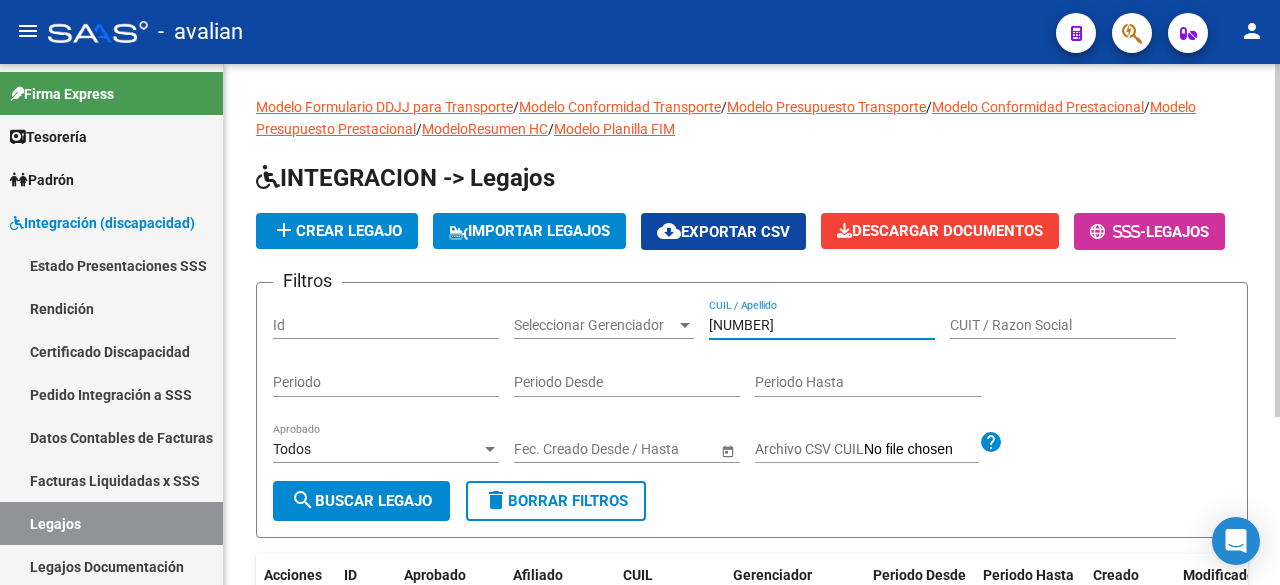 click on "[NUMBER]" at bounding box center (822, 325) 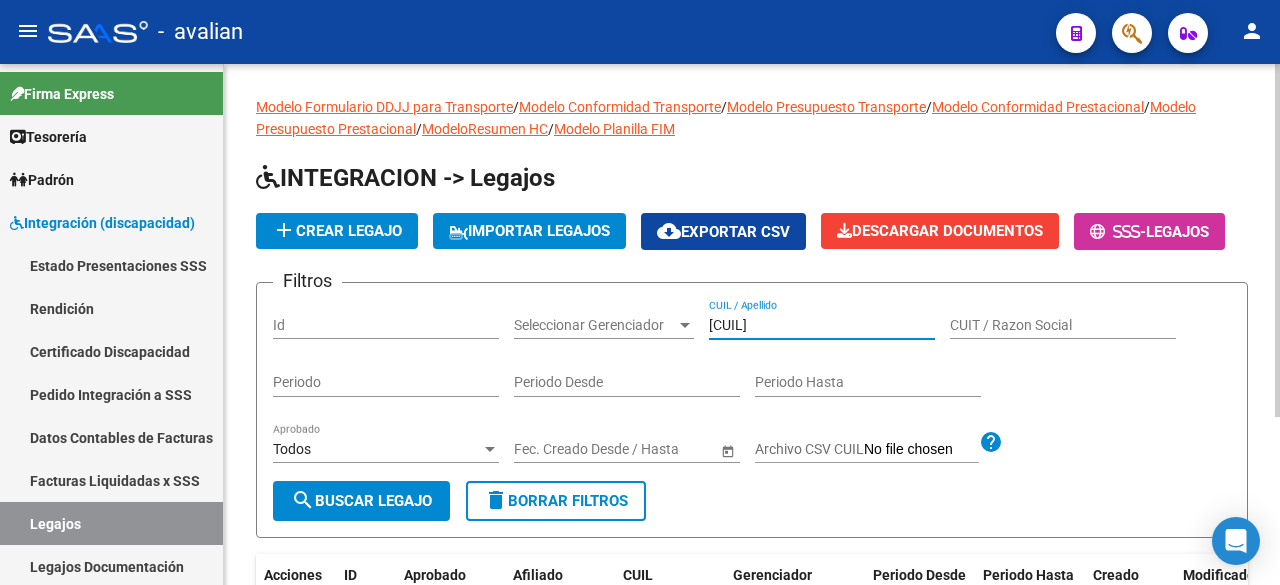 type on "[CUIL]" 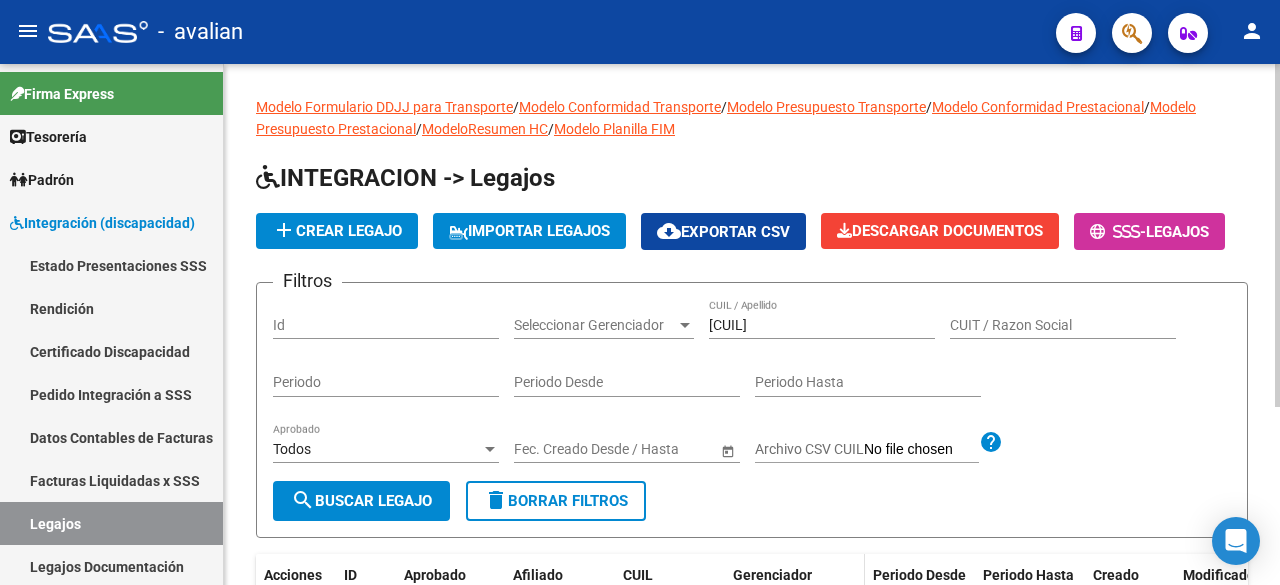 scroll, scrollTop: 270, scrollLeft: 0, axis: vertical 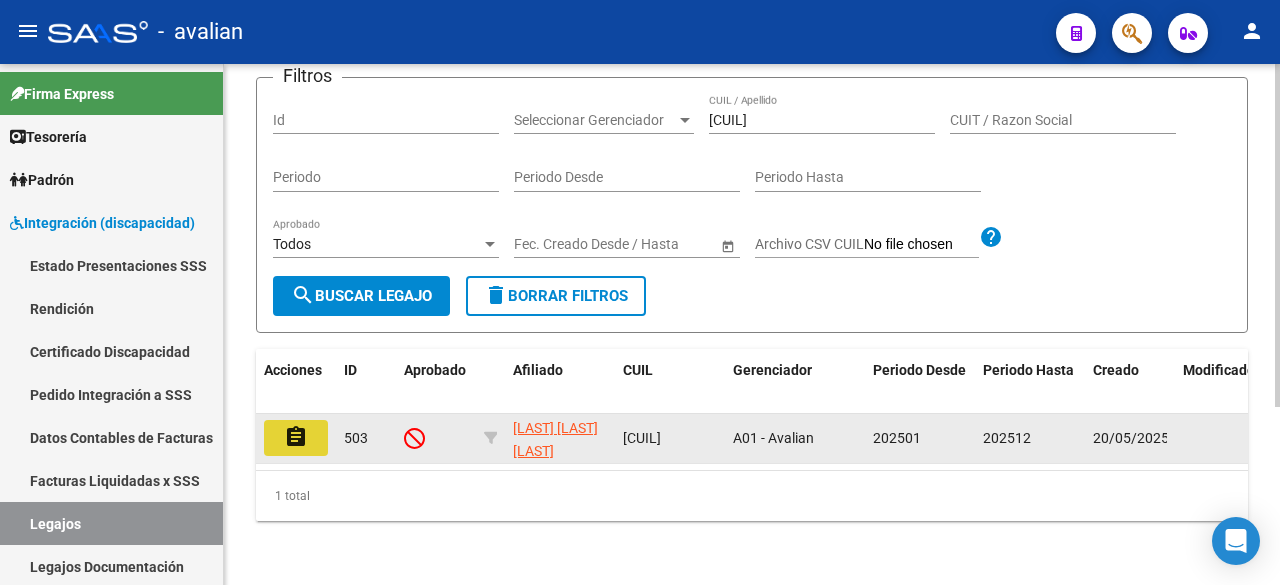 click on "assignment" 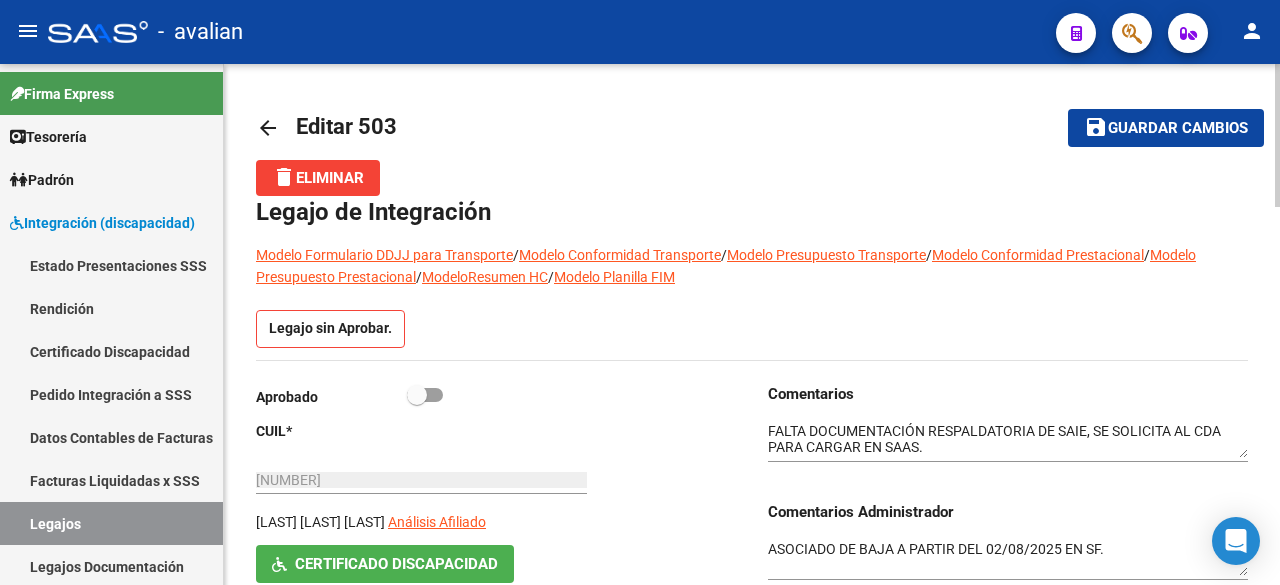 scroll, scrollTop: 100, scrollLeft: 0, axis: vertical 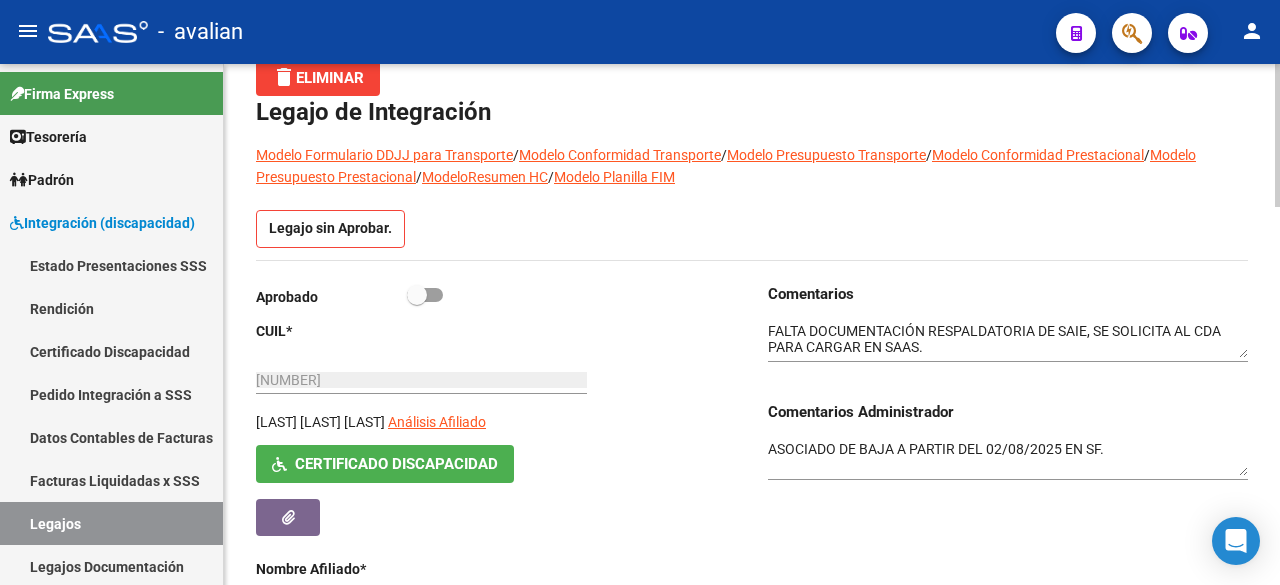 click on "ASOCIADO DE BAJA A PARTIR DEL 02/08/2025 EN SF." at bounding box center [1008, 458] 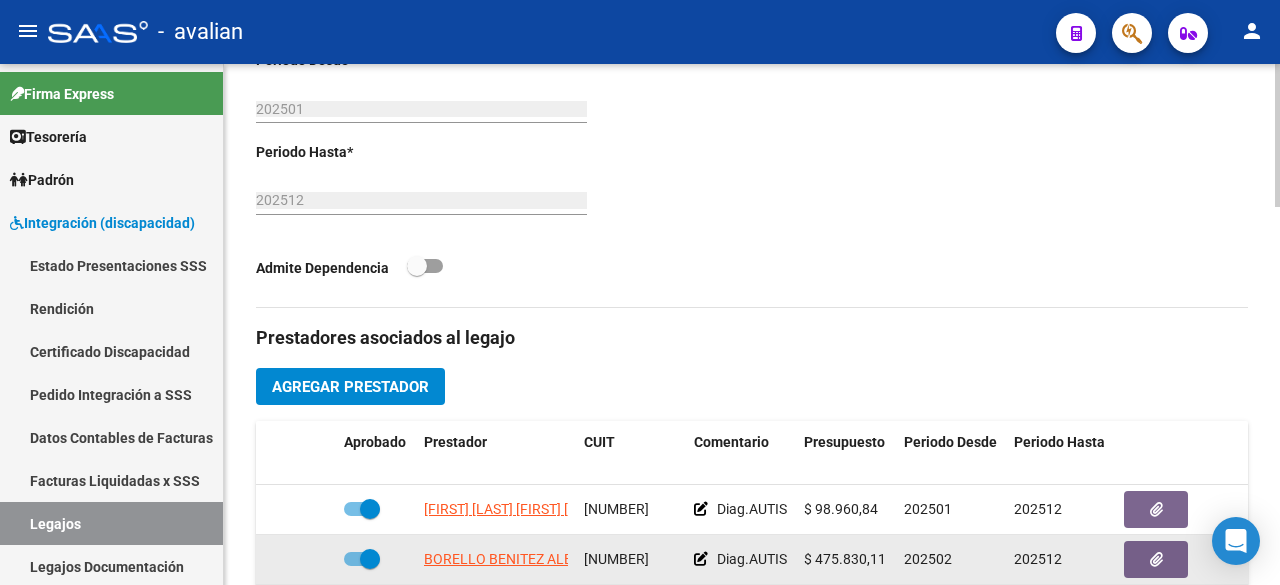 scroll, scrollTop: 900, scrollLeft: 0, axis: vertical 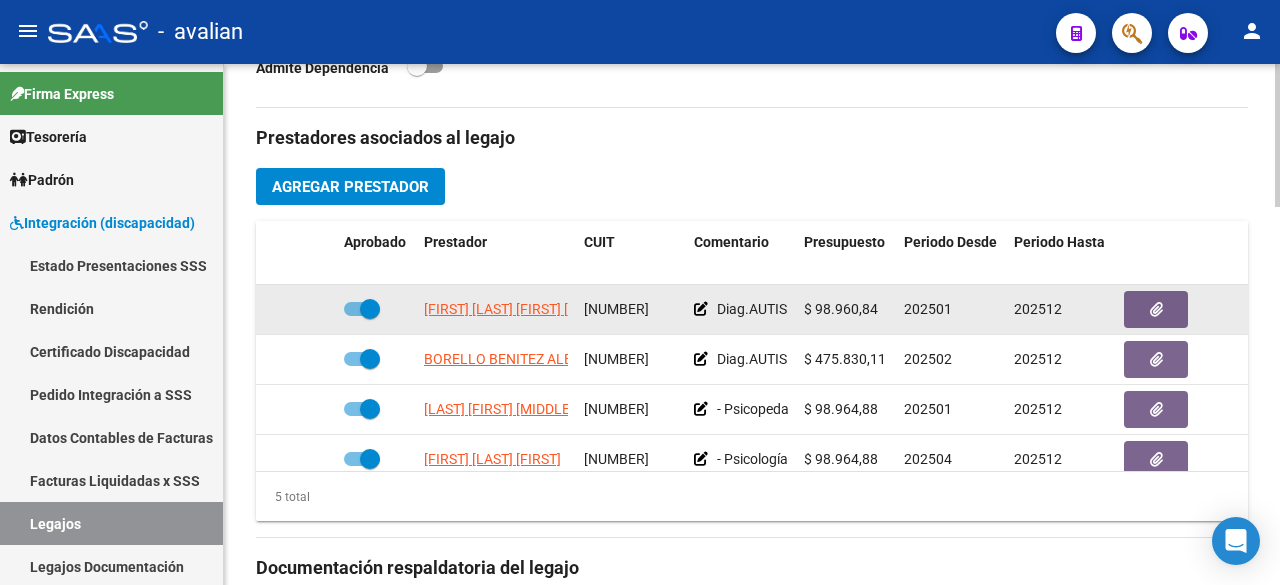type on "ASOCIADO DE BAJA A PARTIR DEL 01/08/[DATE] EN SF." 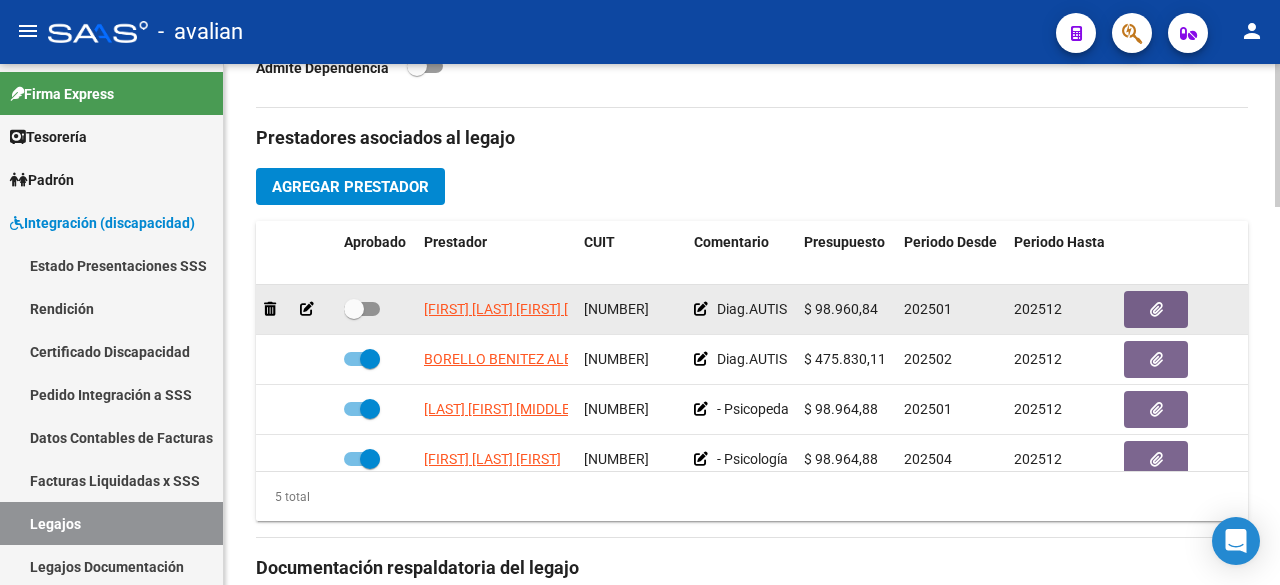click 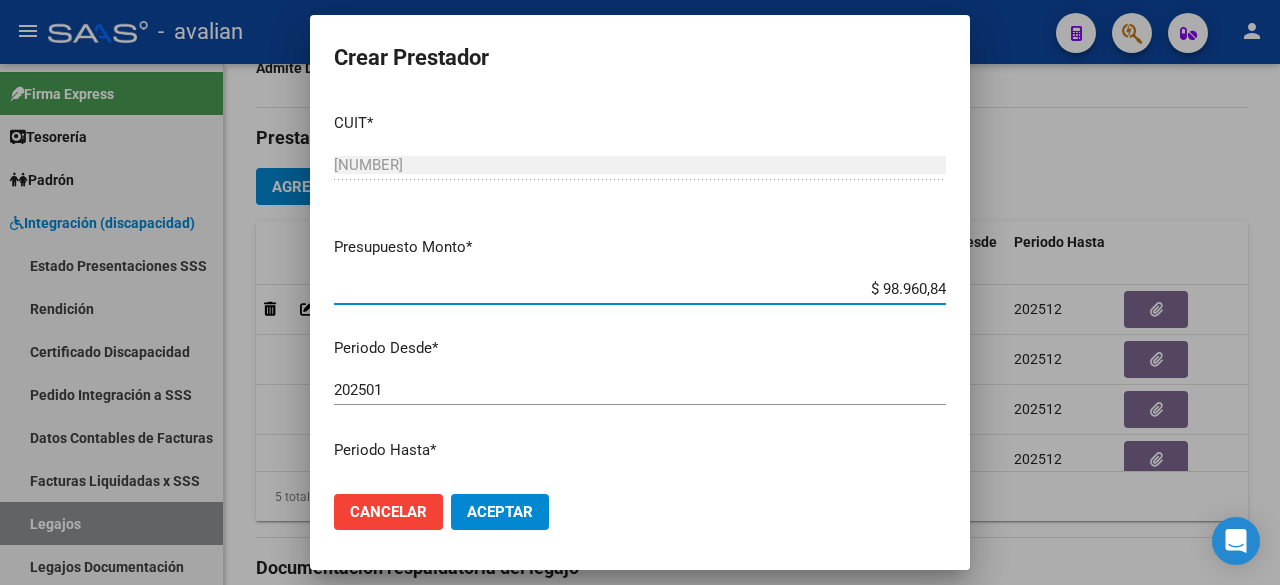 scroll, scrollTop: 200, scrollLeft: 0, axis: vertical 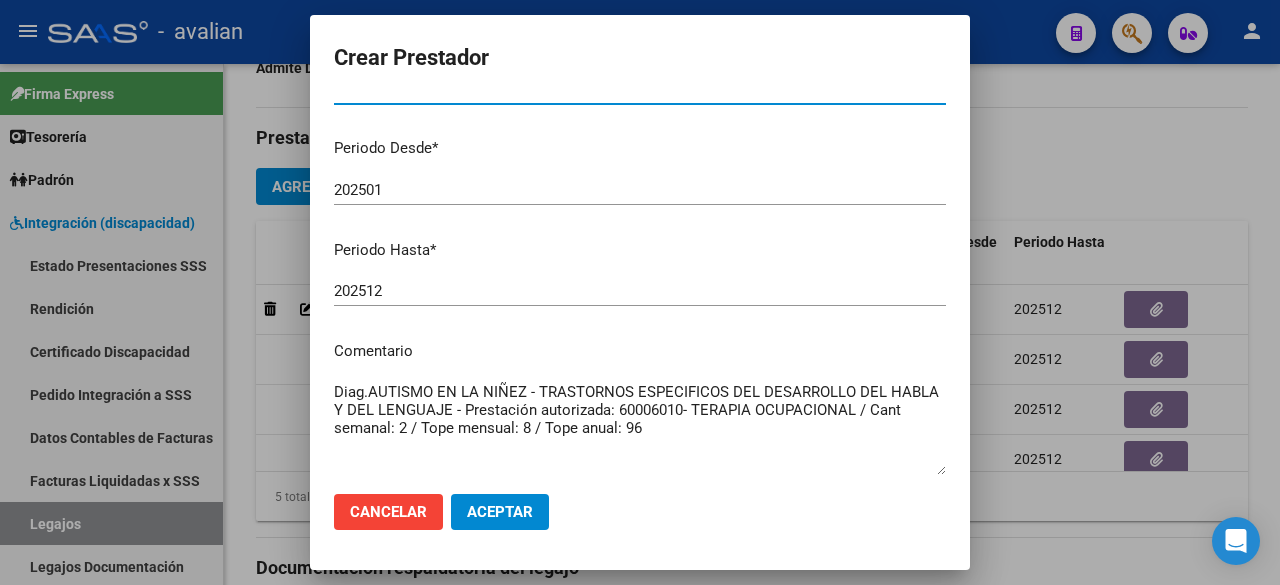 click on "202512" at bounding box center (640, 291) 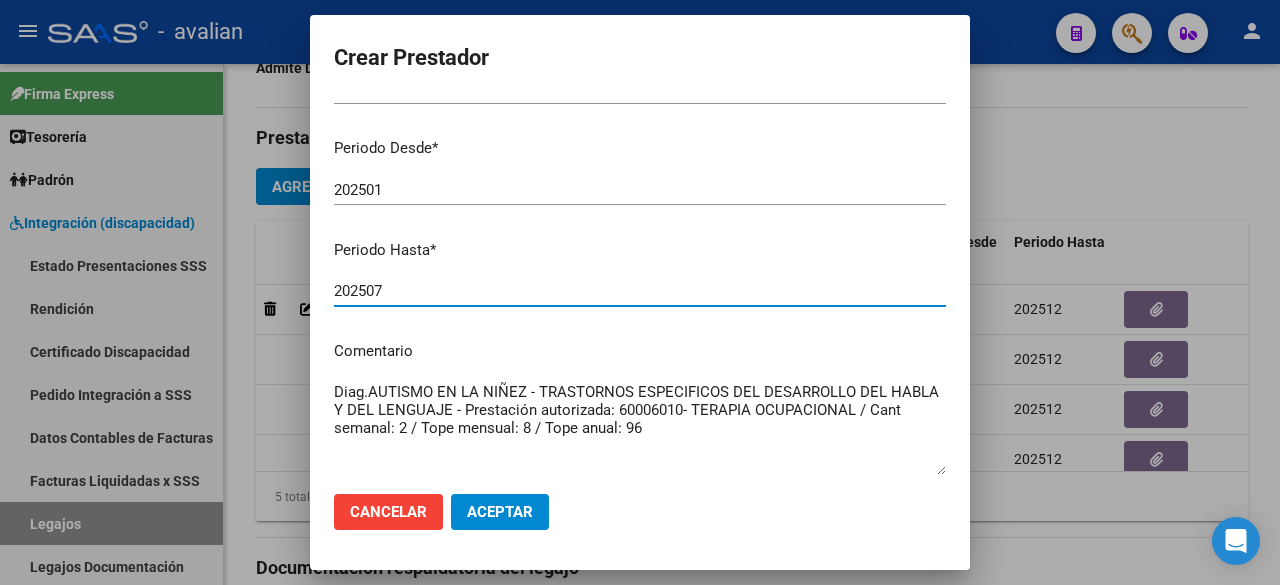 type on "202507" 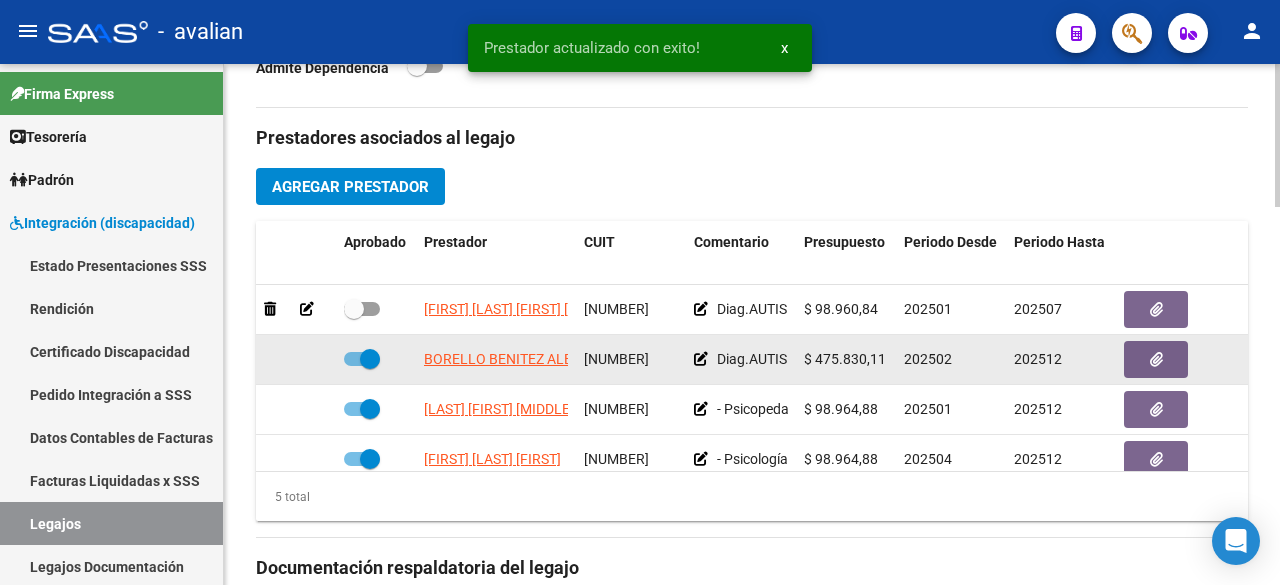 click at bounding box center (362, 359) 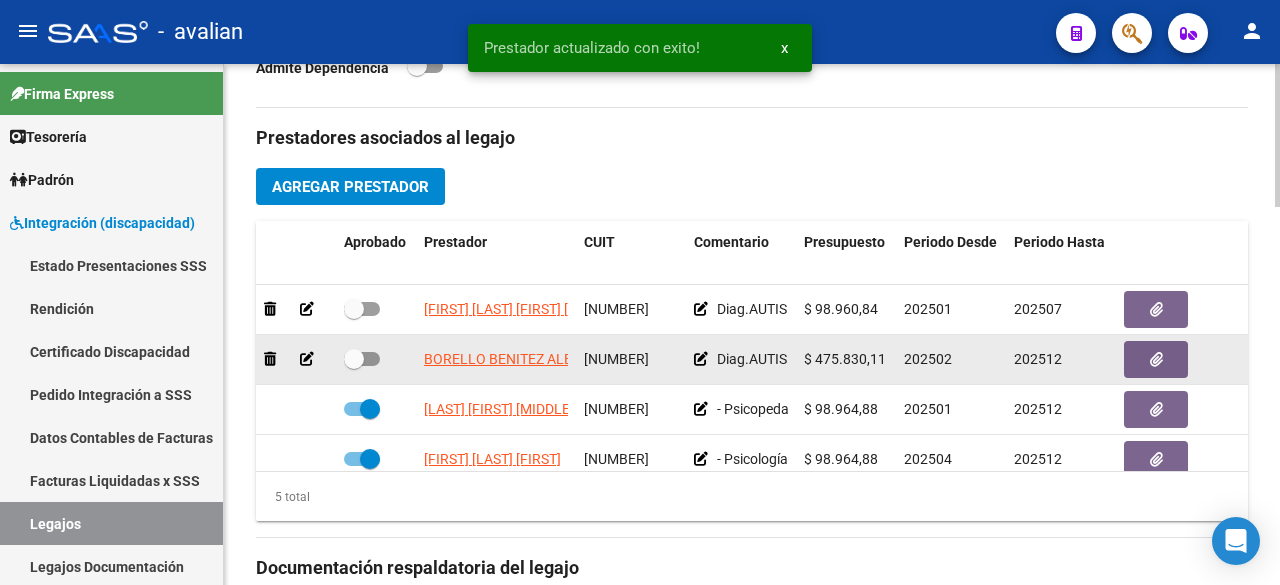 click 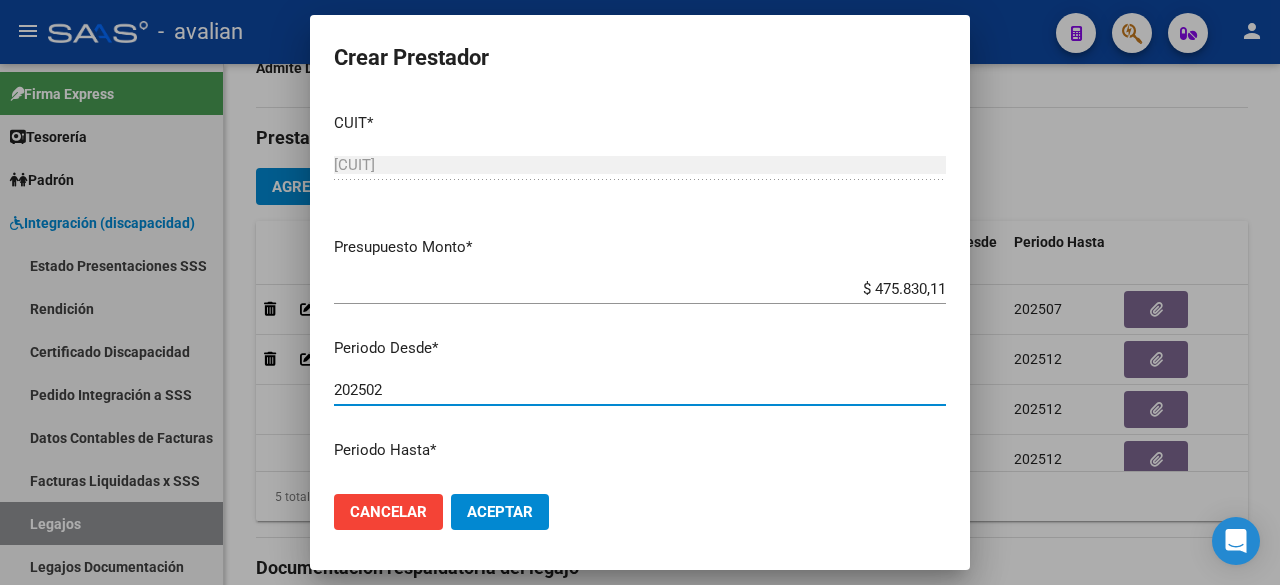 click on "202502" at bounding box center (640, 390) 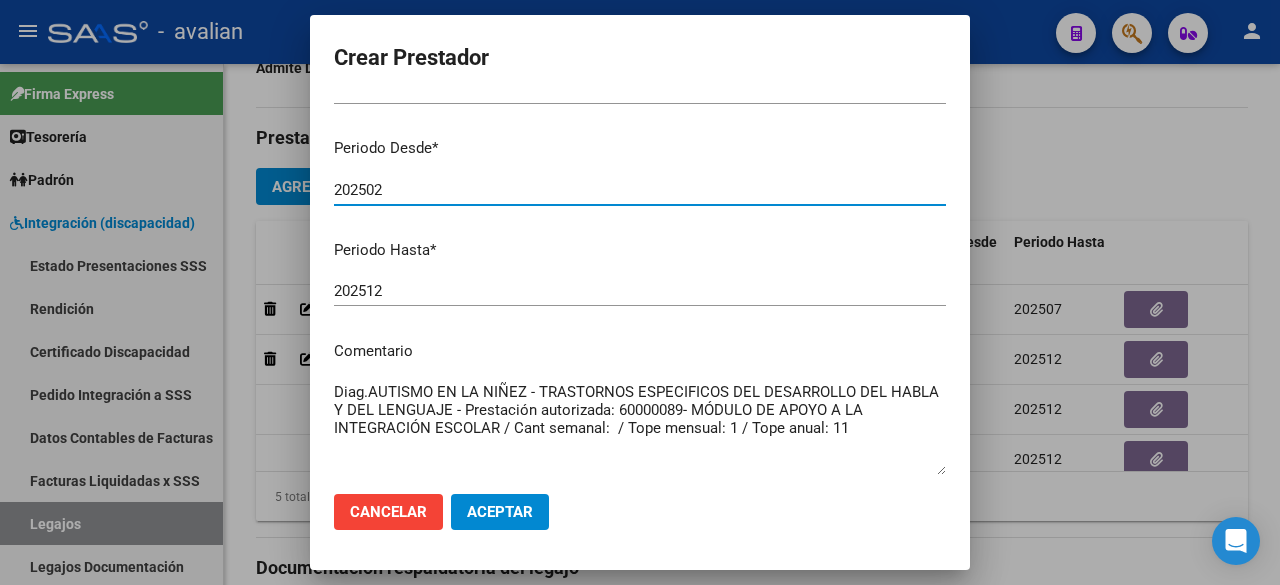 click on "202512" at bounding box center [640, 291] 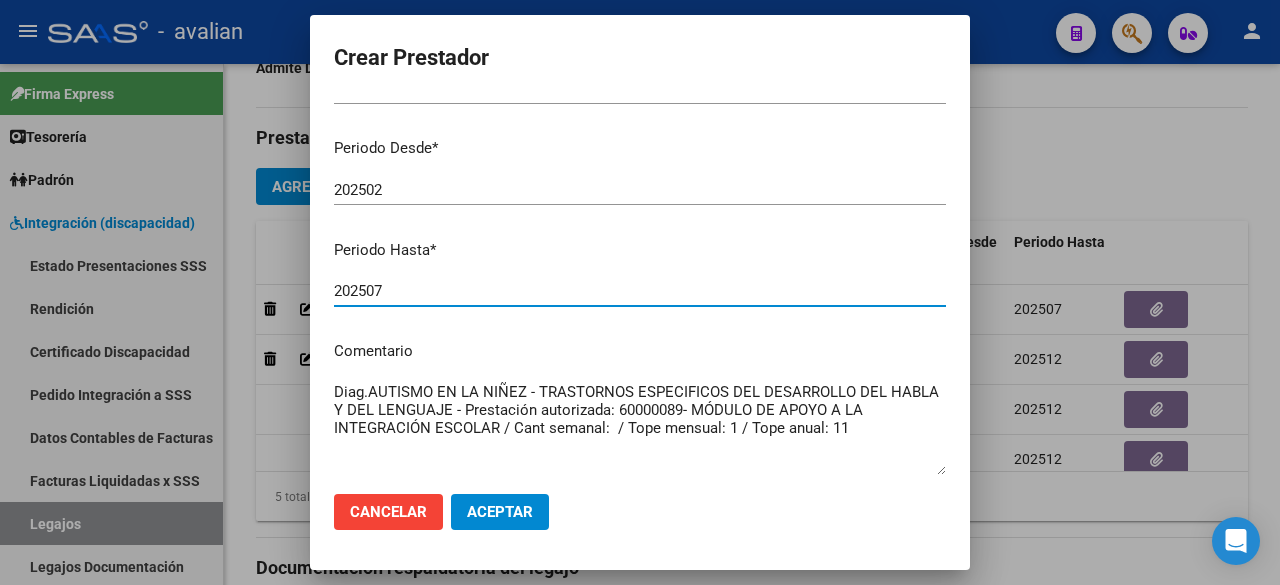 type on "202507" 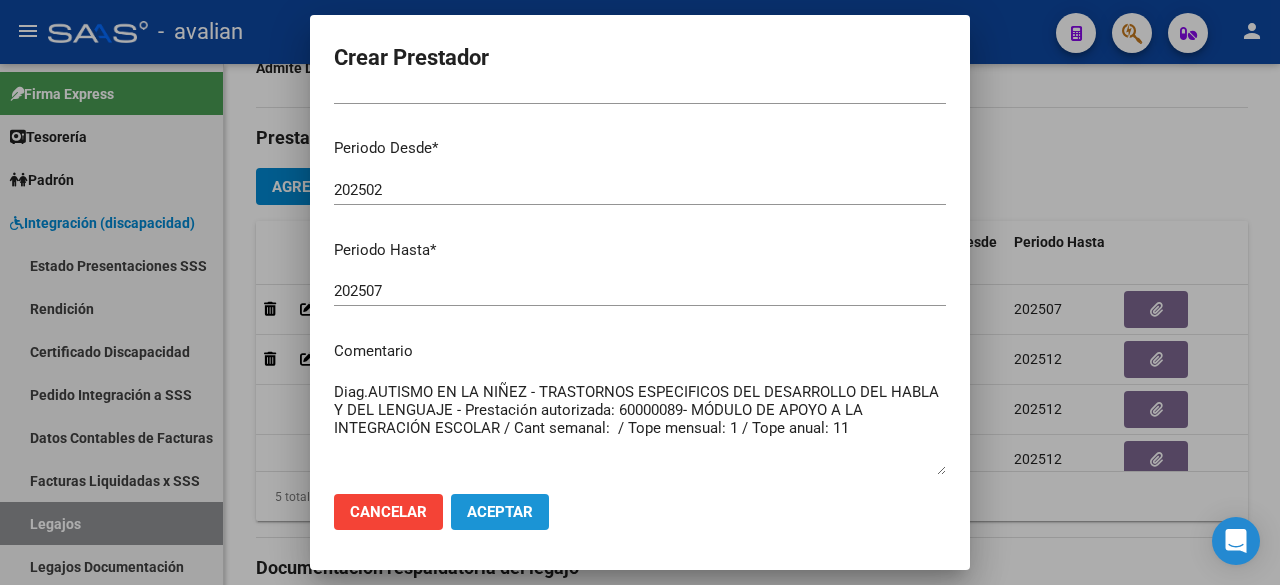click on "Aceptar" 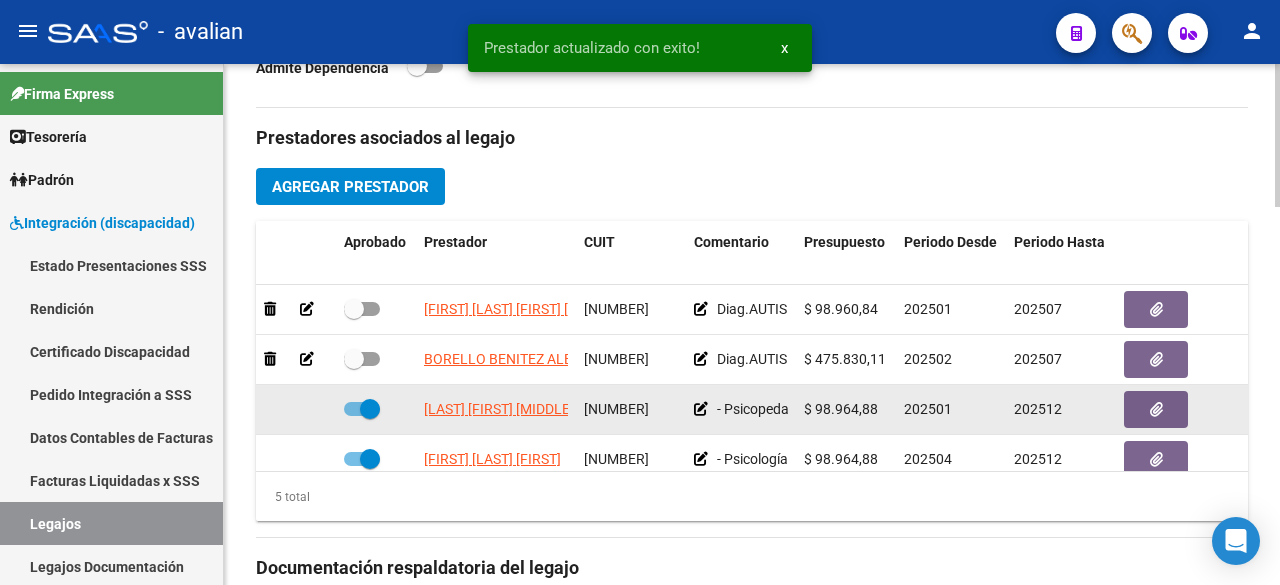 click at bounding box center [362, 409] 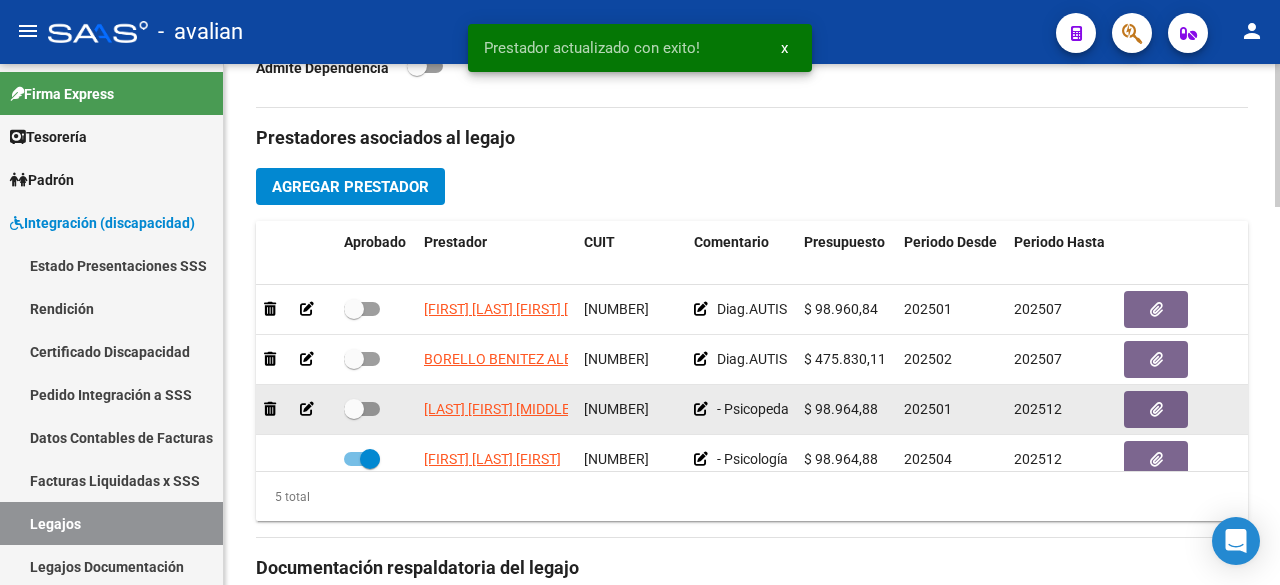 click 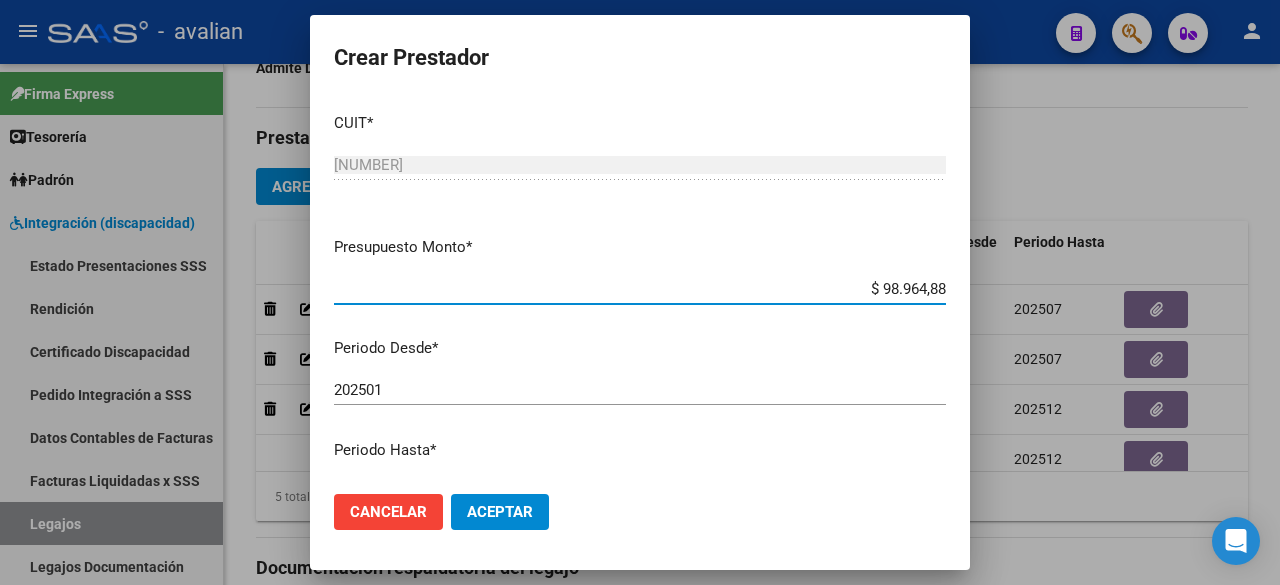 scroll, scrollTop: 200, scrollLeft: 0, axis: vertical 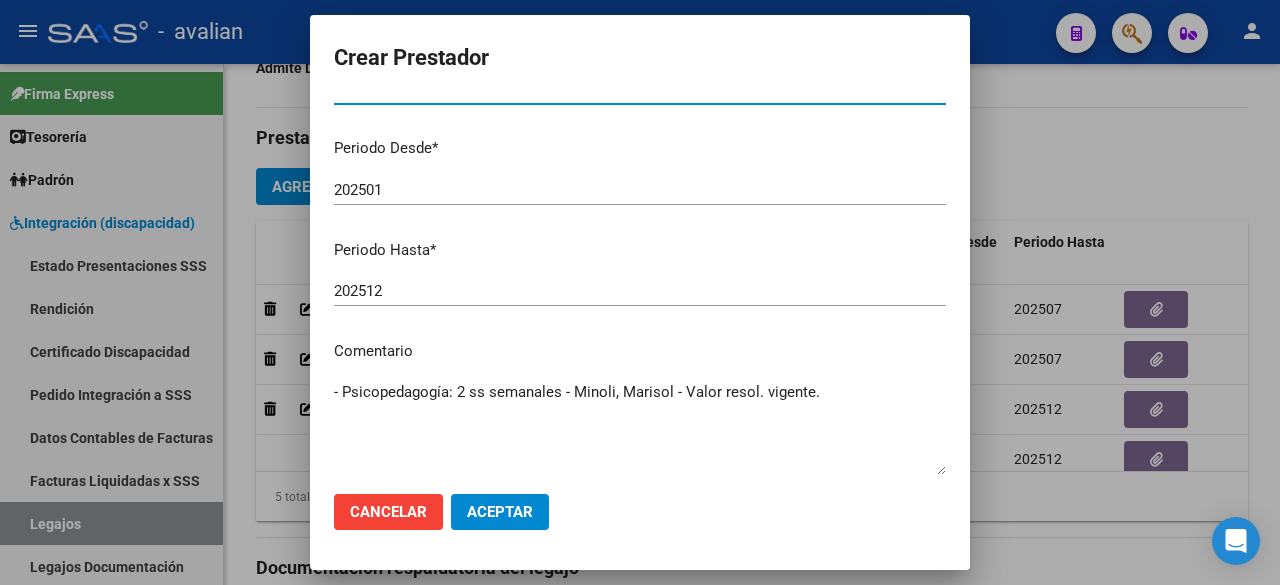 click on "202512" at bounding box center [640, 291] 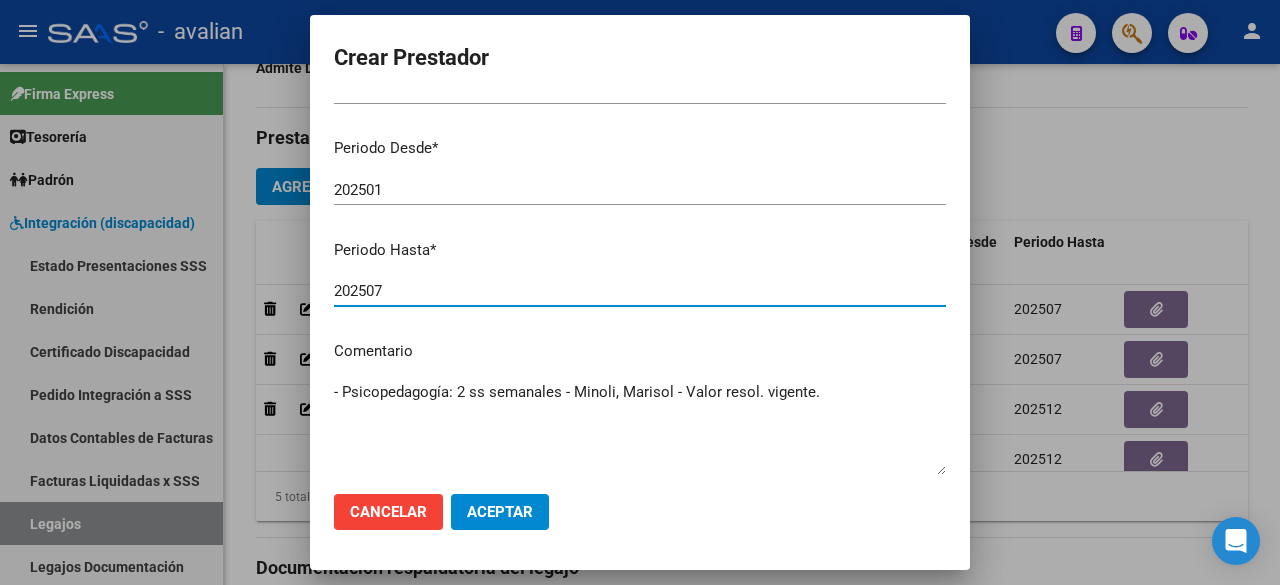 type on "202507" 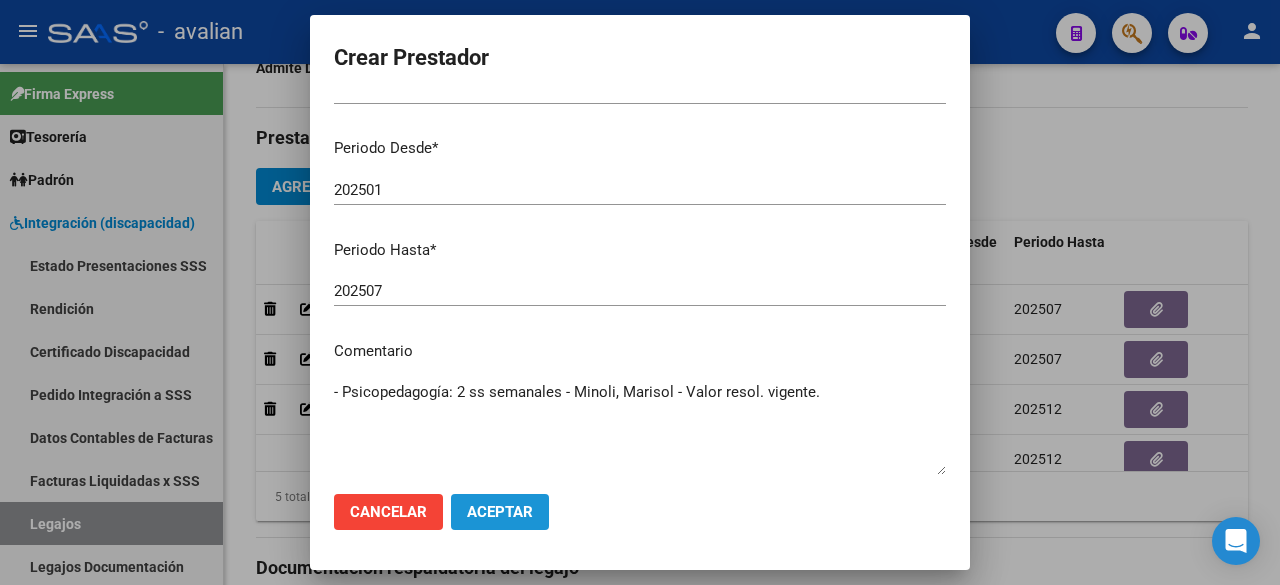 click on "Aceptar" 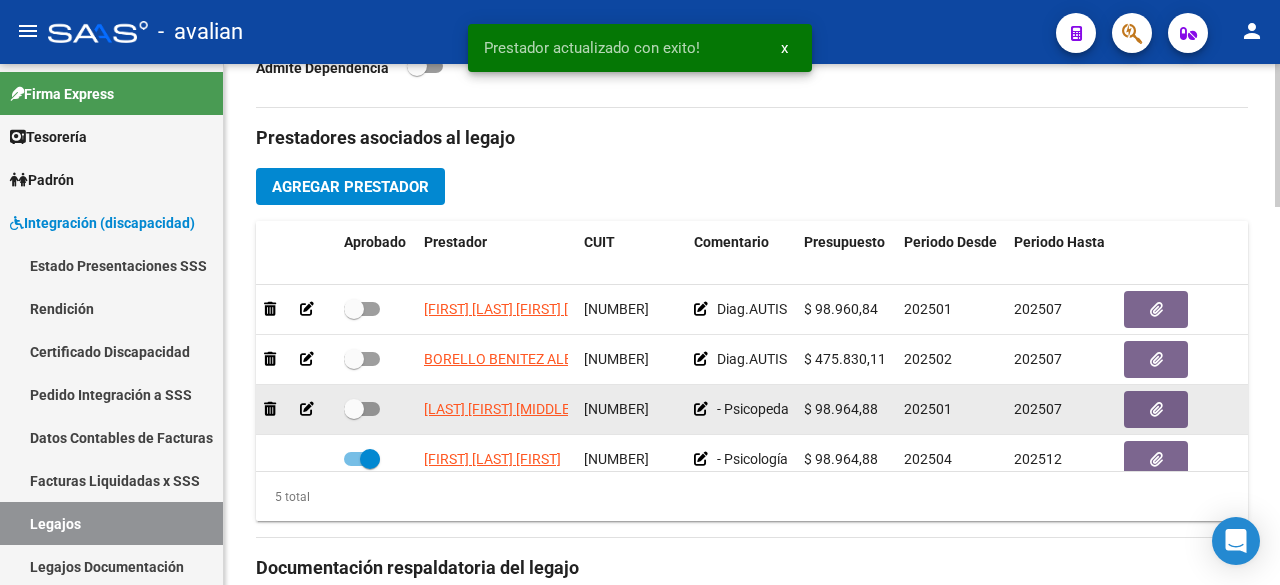 scroll, scrollTop: 85, scrollLeft: 0, axis: vertical 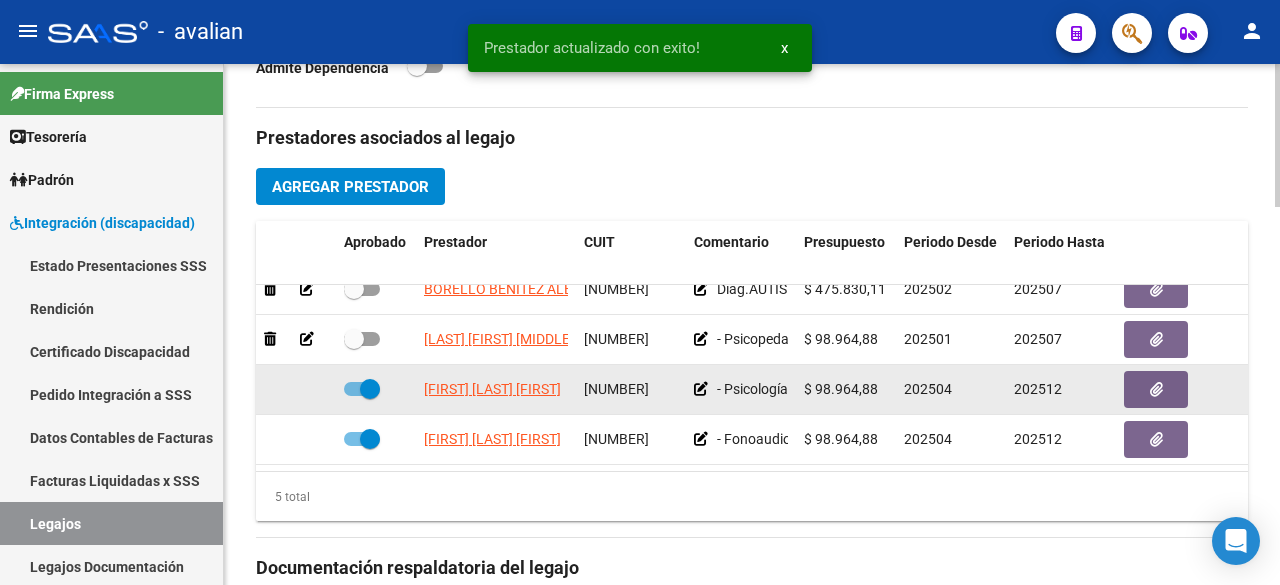 click at bounding box center [362, 389] 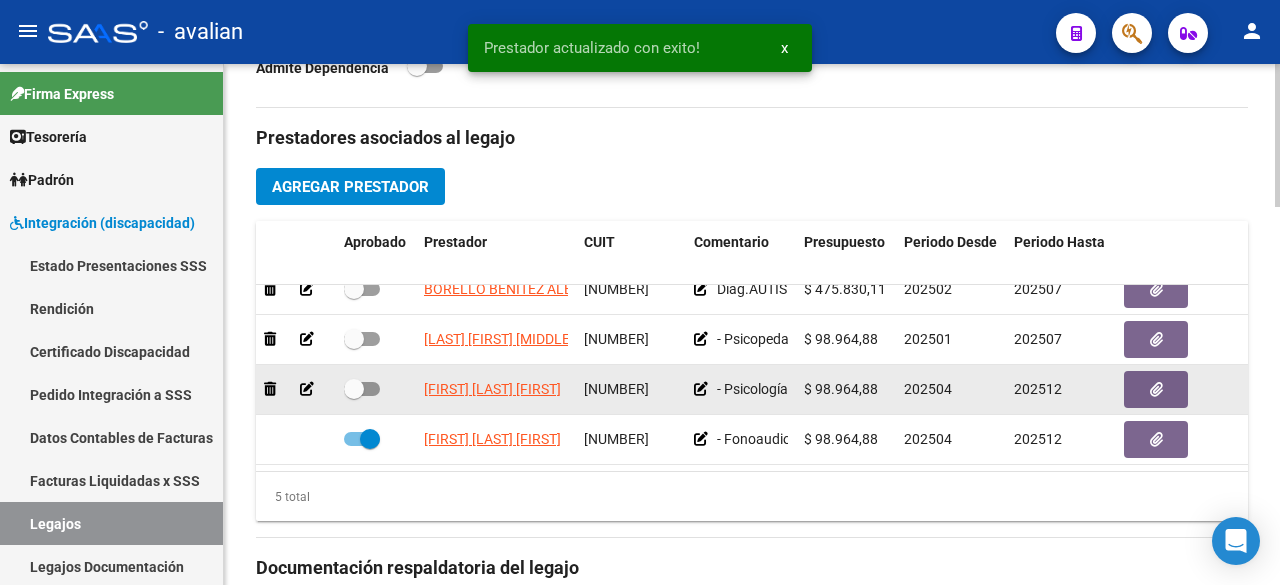click 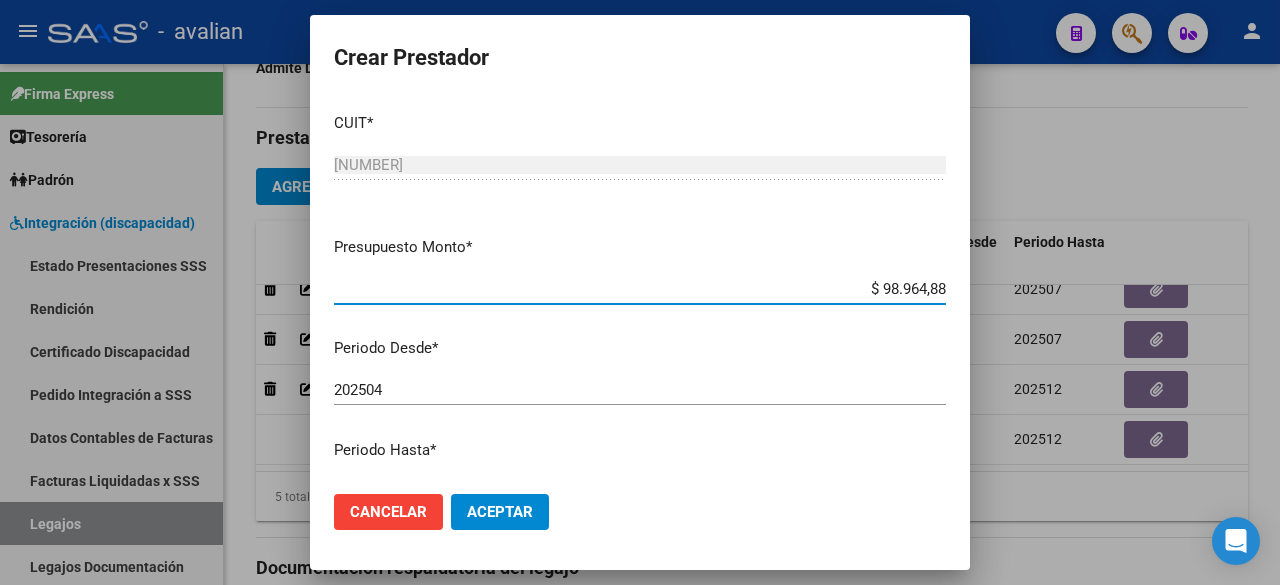 scroll, scrollTop: 200, scrollLeft: 0, axis: vertical 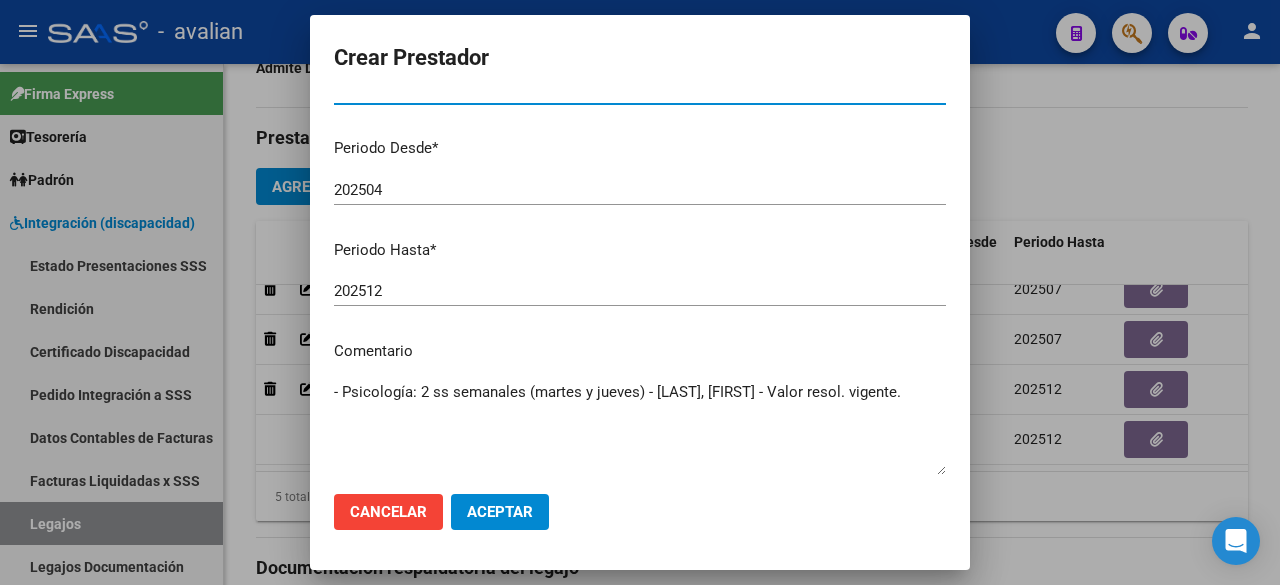 click on "202512" at bounding box center [640, 291] 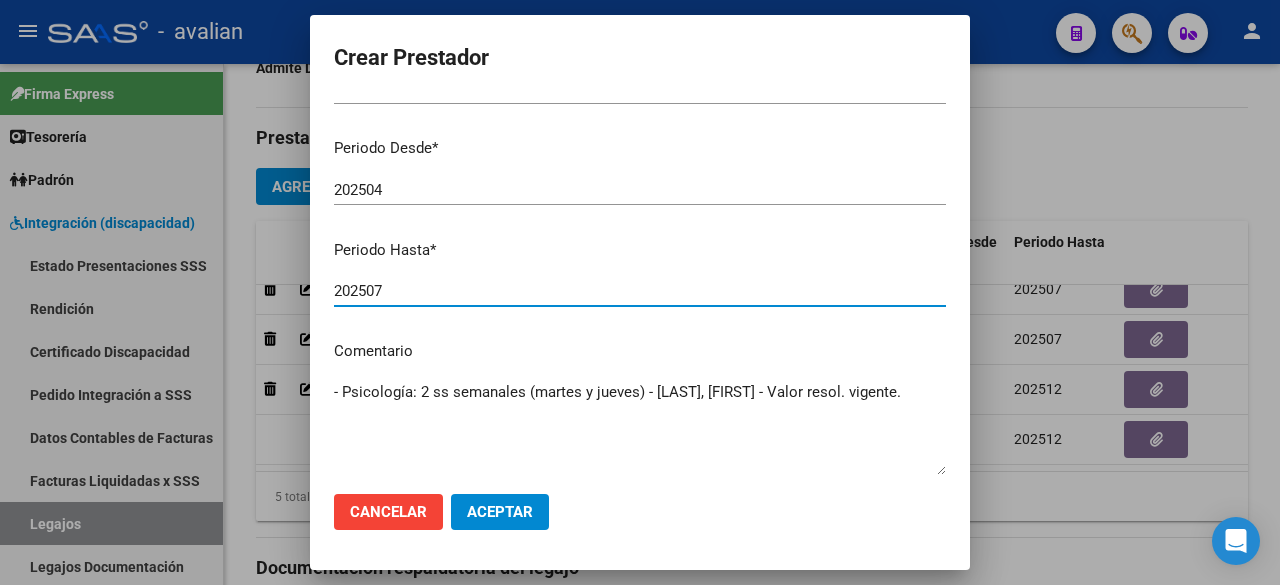 type on "202507" 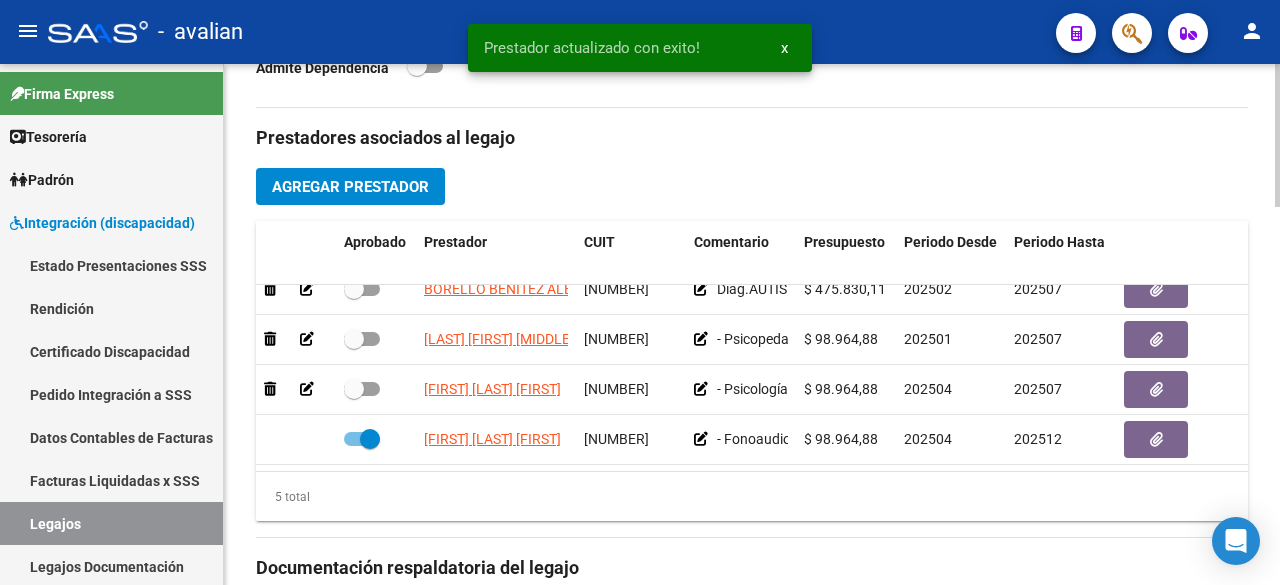 scroll, scrollTop: 1100, scrollLeft: 0, axis: vertical 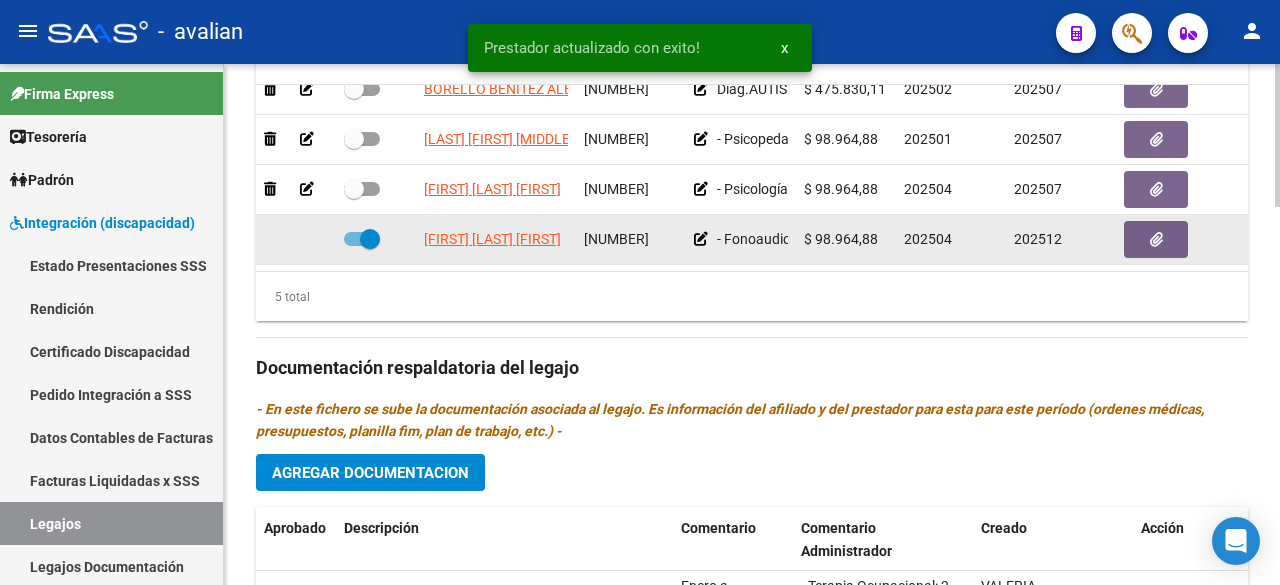 click at bounding box center [362, 239] 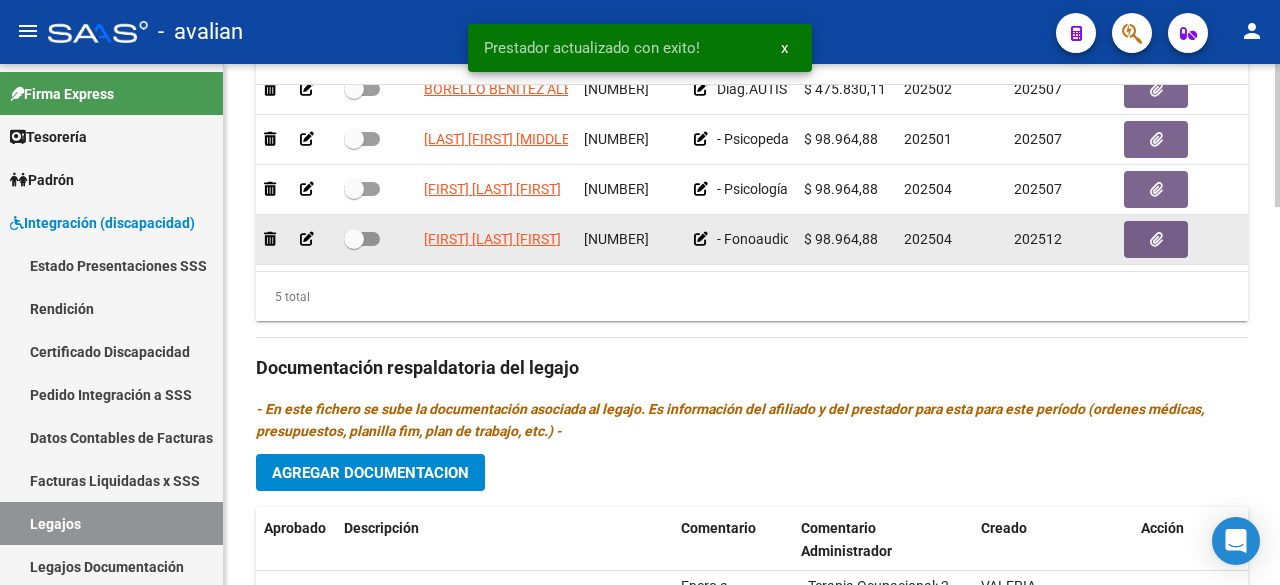 click 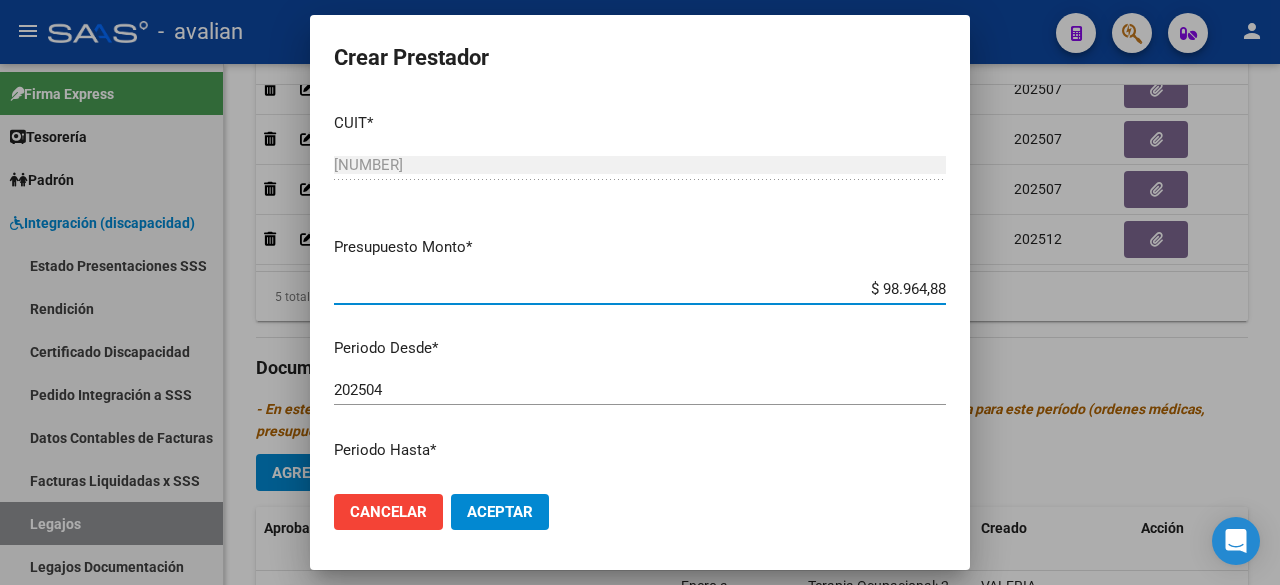 scroll, scrollTop: 300, scrollLeft: 0, axis: vertical 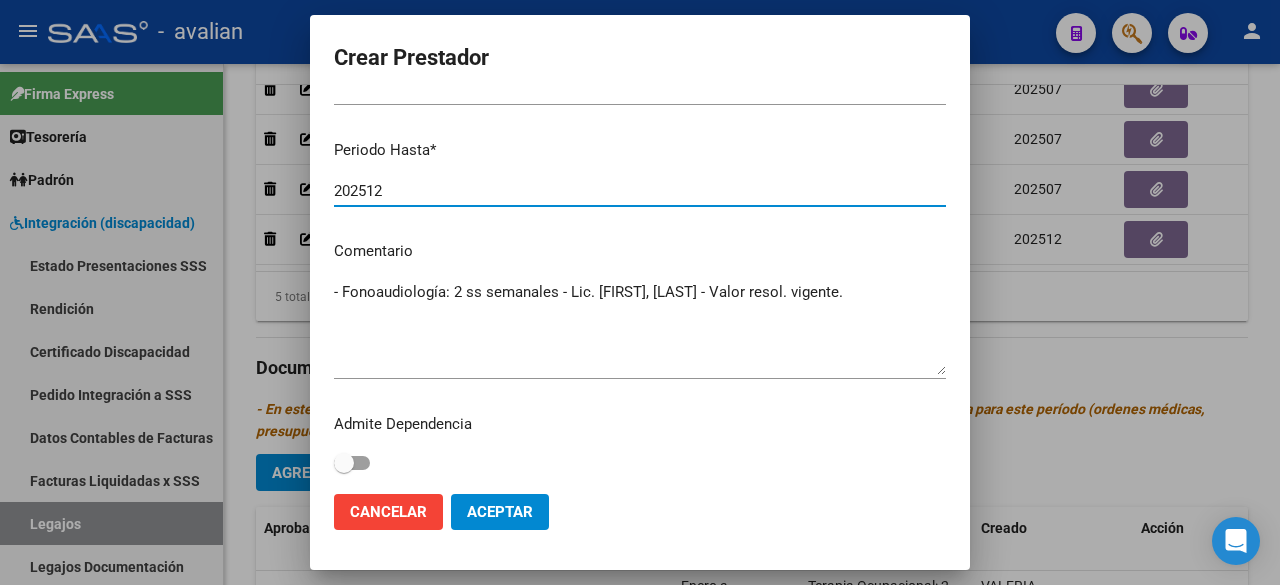 click on "202512" at bounding box center [640, 191] 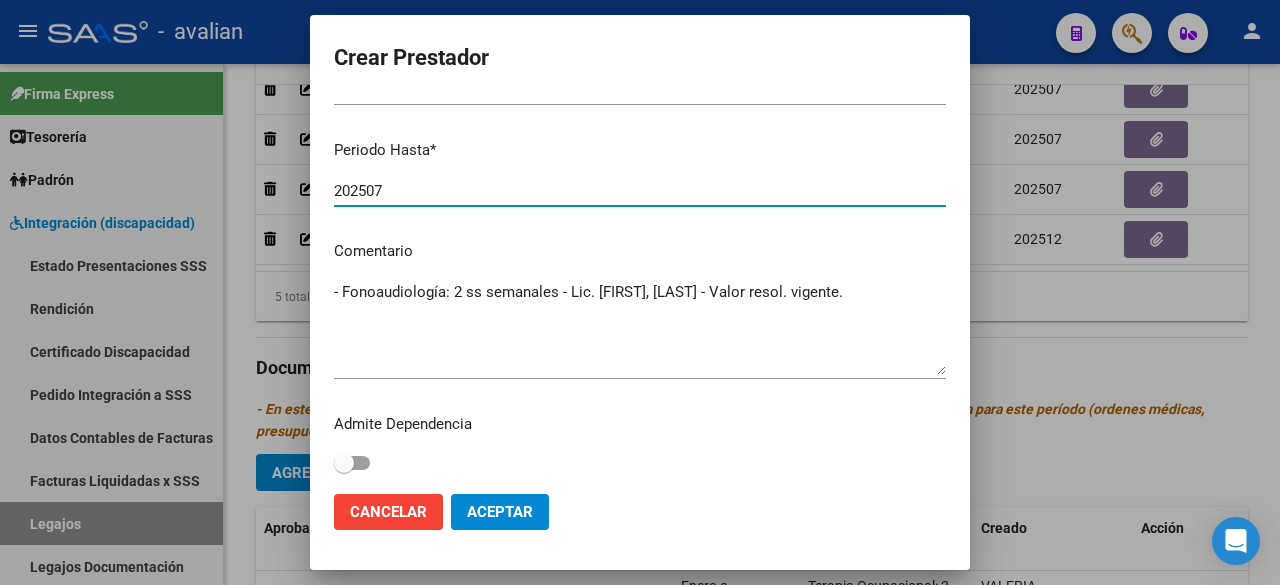 type on "202507" 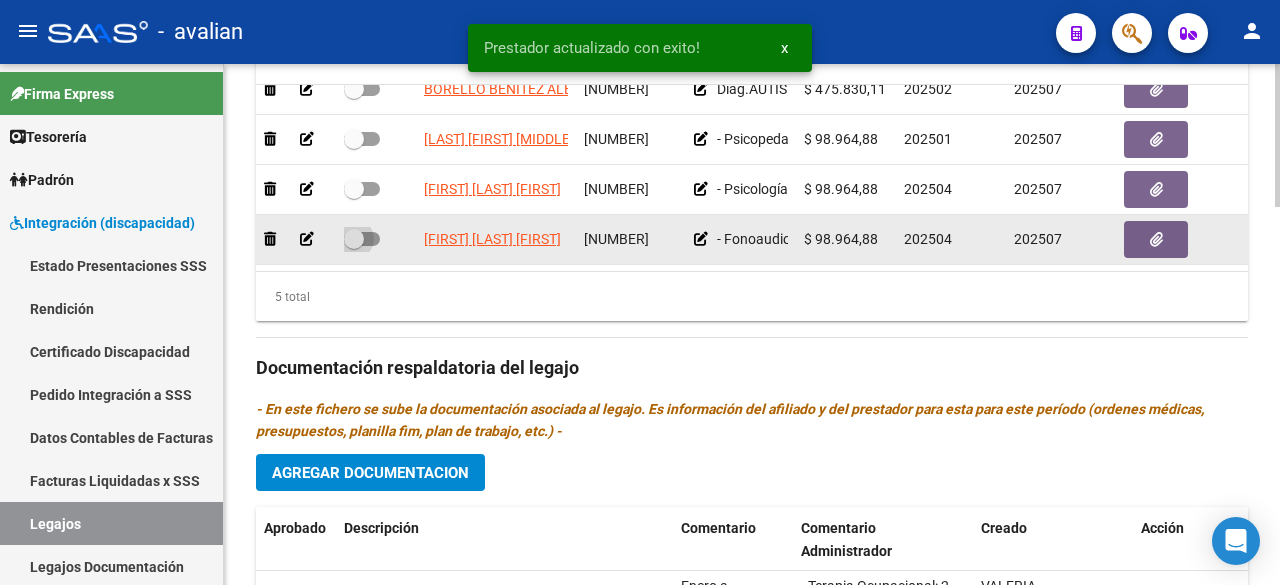 click at bounding box center (362, 239) 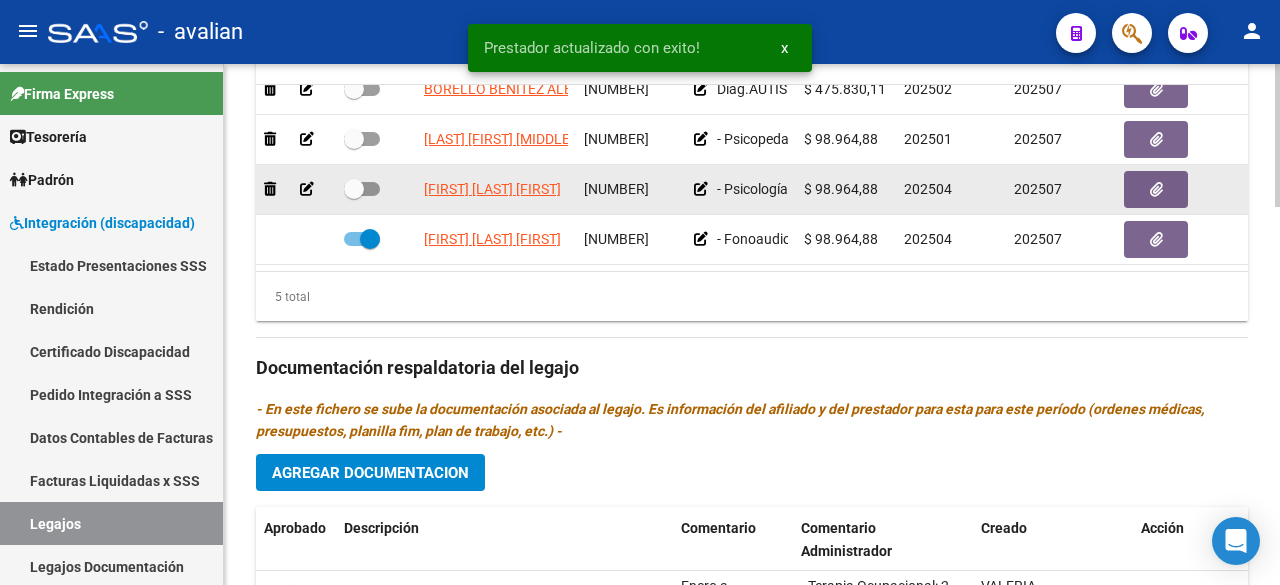 click at bounding box center [362, 189] 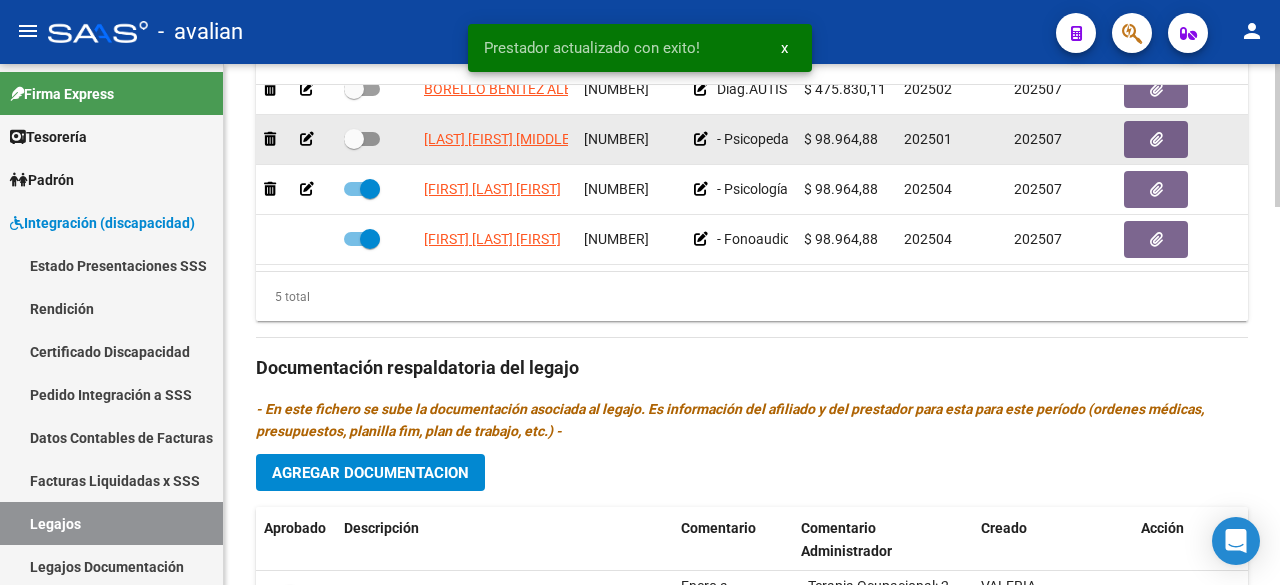 click at bounding box center [362, 139] 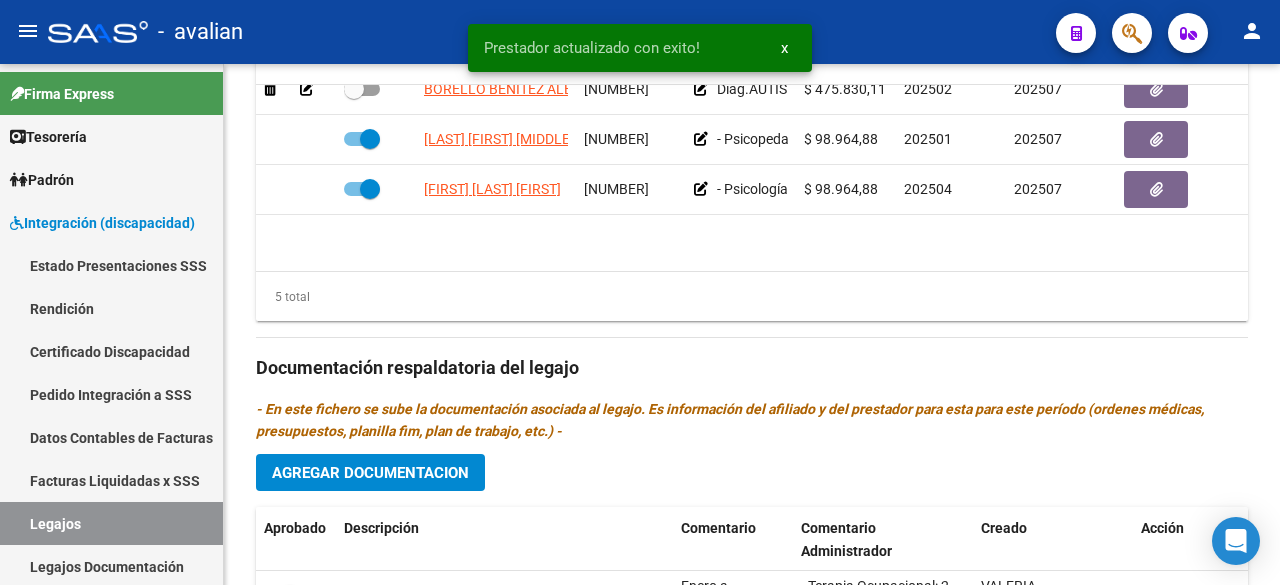 scroll, scrollTop: 0, scrollLeft: 0, axis: both 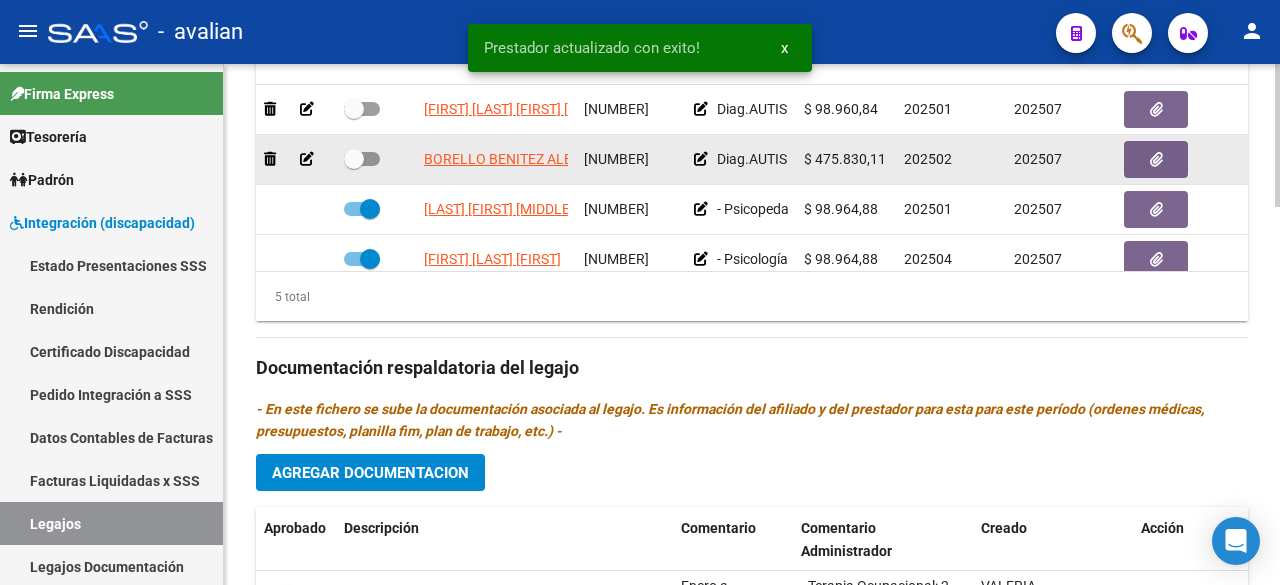 click at bounding box center (362, 159) 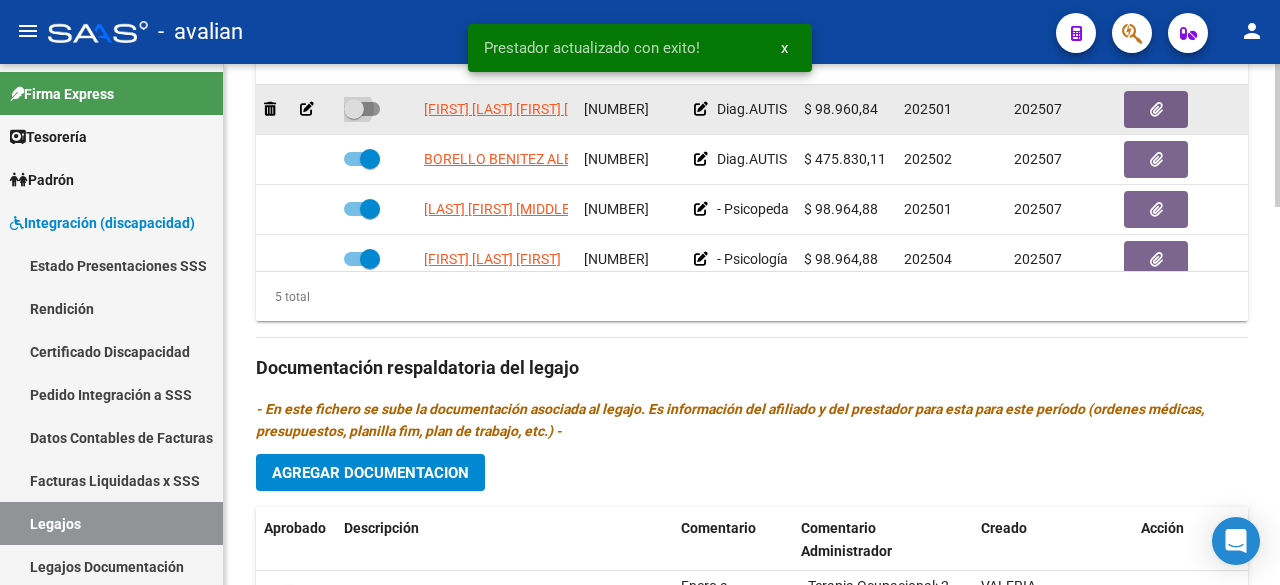 click at bounding box center [362, 109] 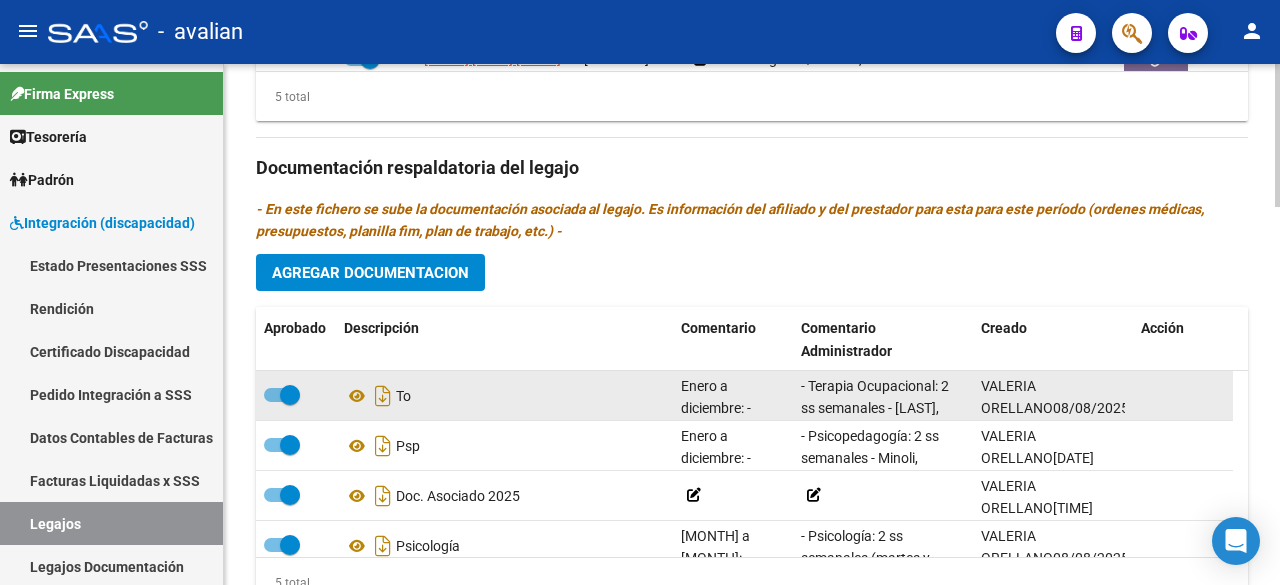 scroll, scrollTop: 1382, scrollLeft: 0, axis: vertical 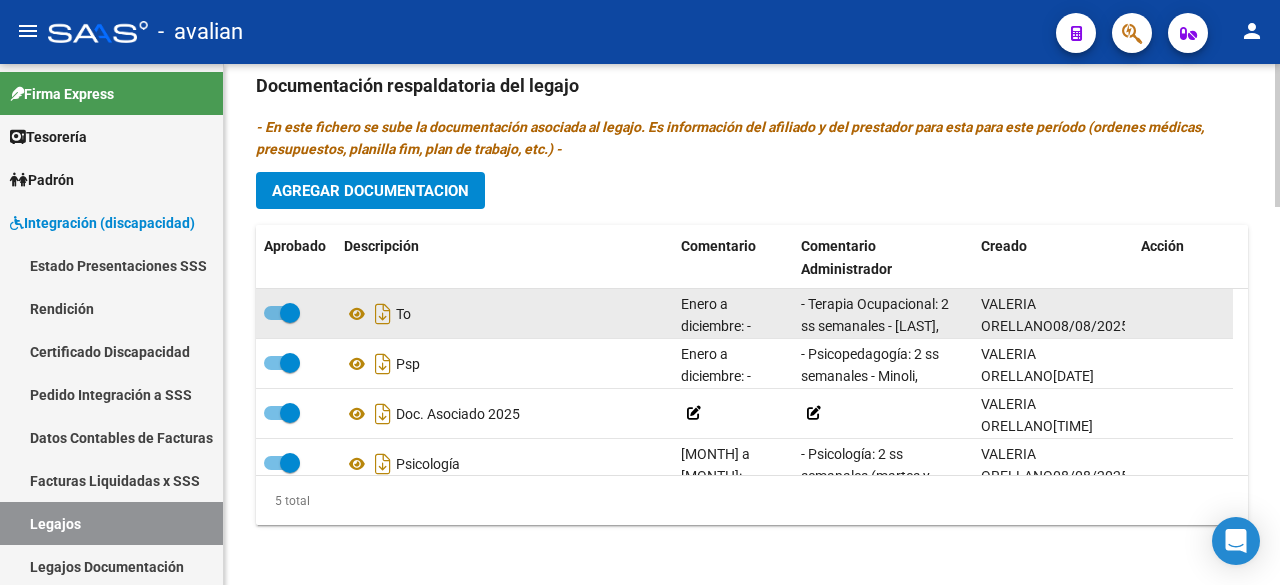 click at bounding box center (282, 313) 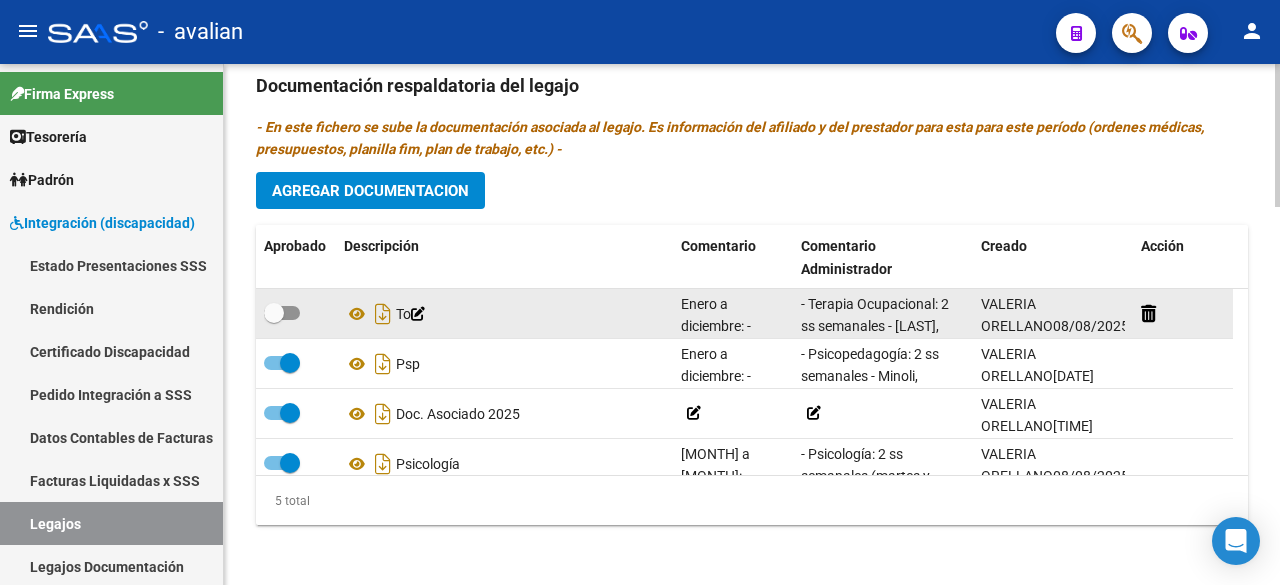 click 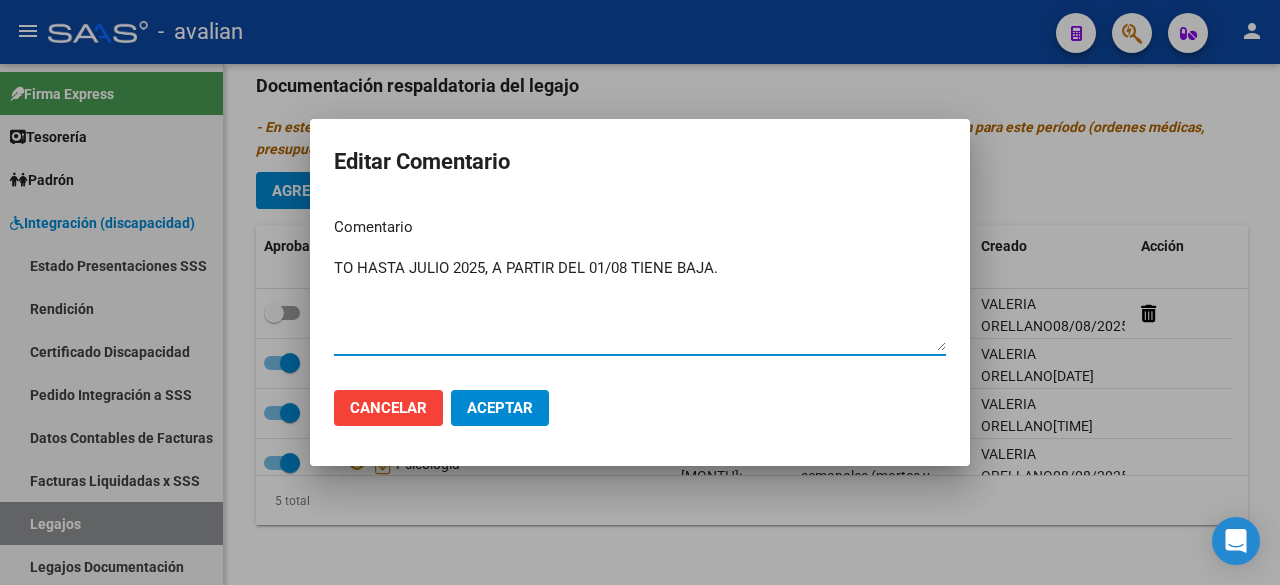 drag, startPoint x: 738, startPoint y: 269, endPoint x: 362, endPoint y: 272, distance: 376.01196 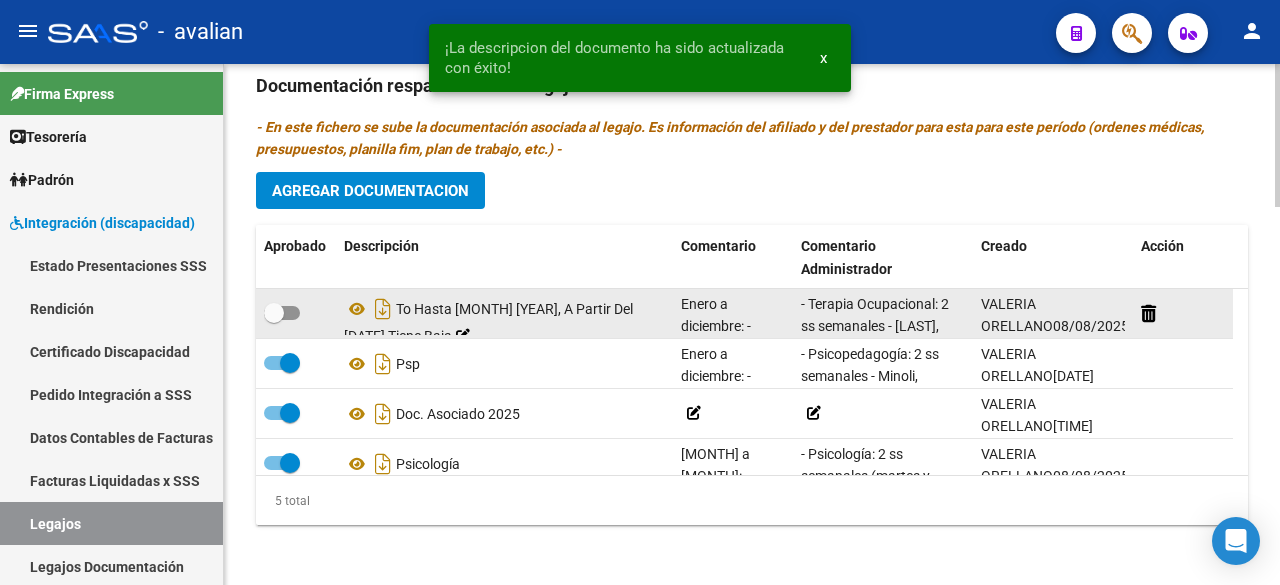 click at bounding box center (282, 313) 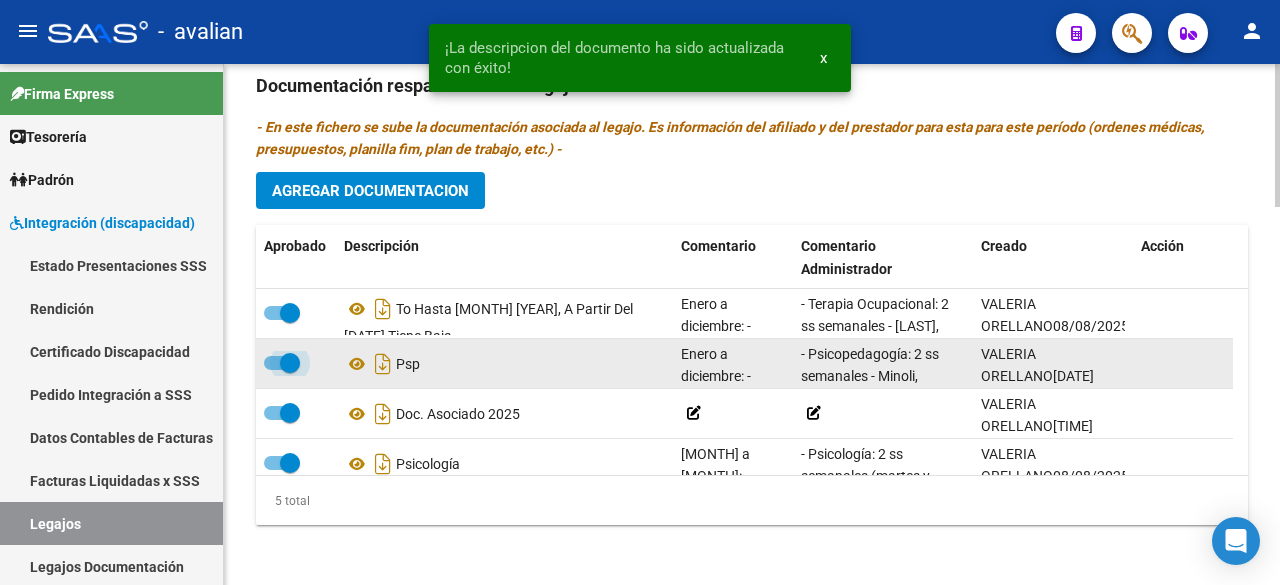 click at bounding box center [282, 363] 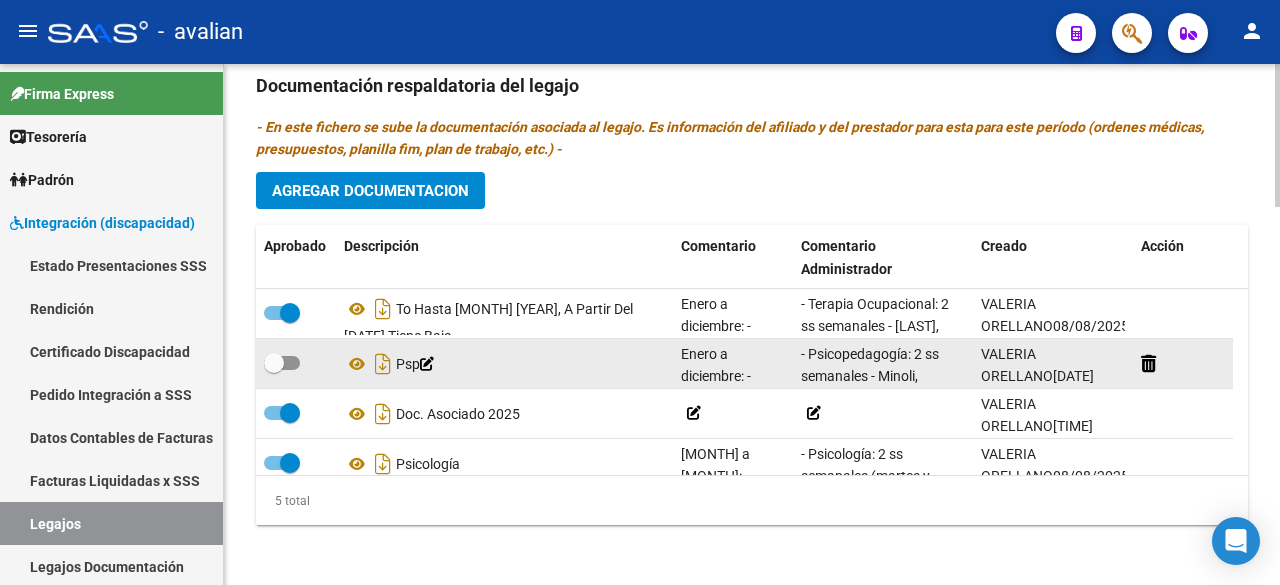 click 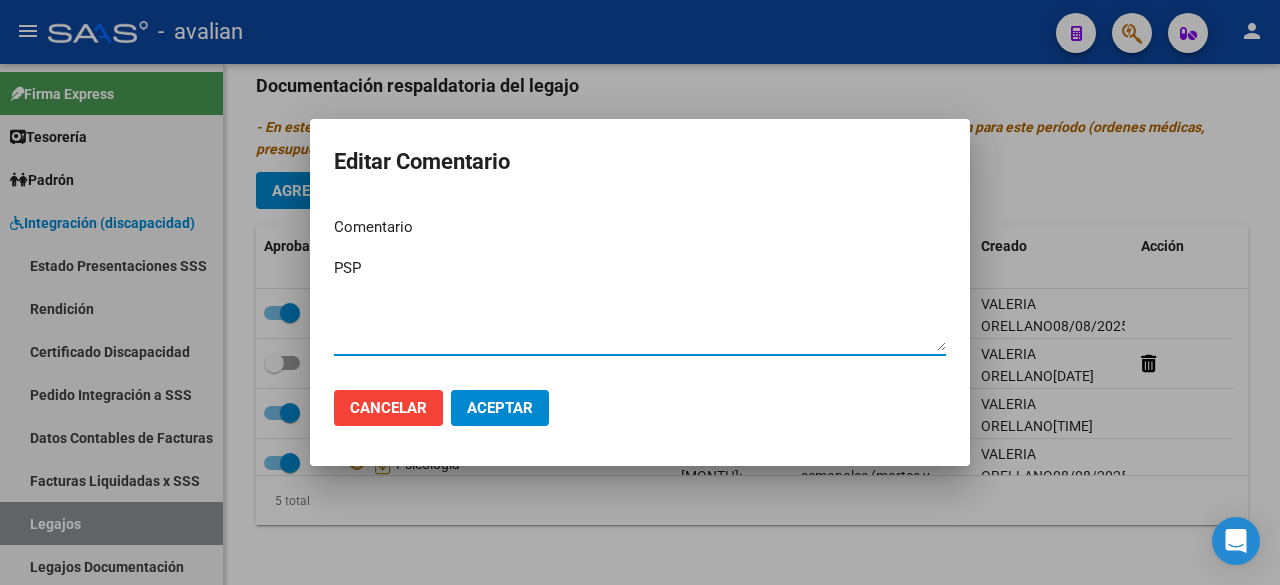 paste on "HASTA JULIO [DATE], A PARTIR DEL 01/08 TIENE BAJA." 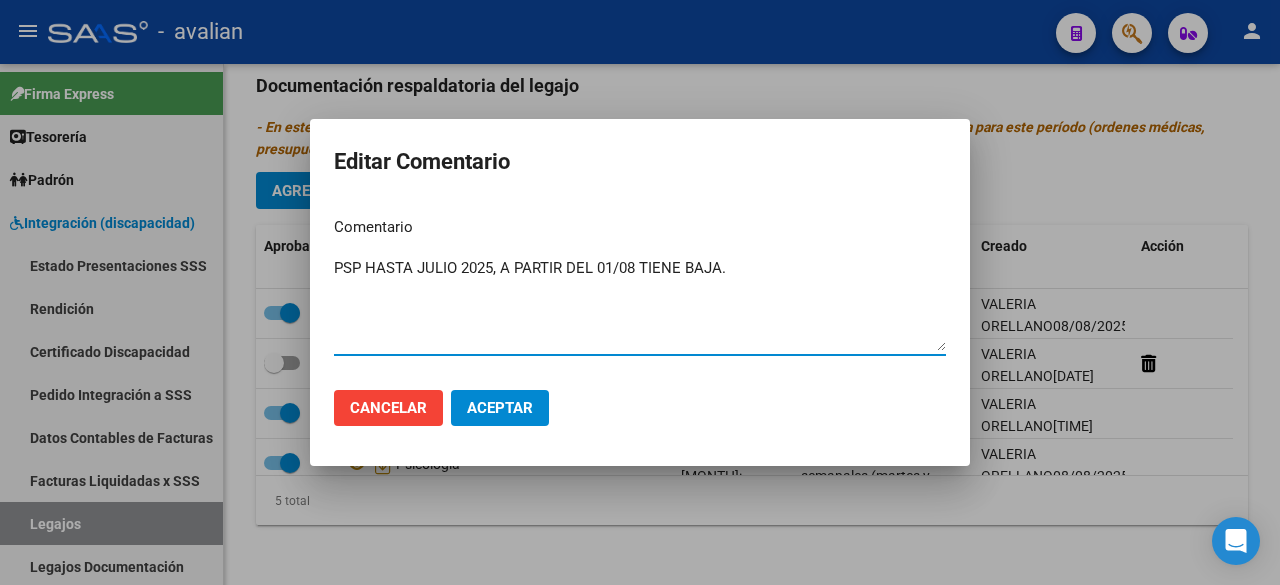 type on "PSP HASTA JULIO 2025, A PARTIR DEL 01/08 TIENE BAJA." 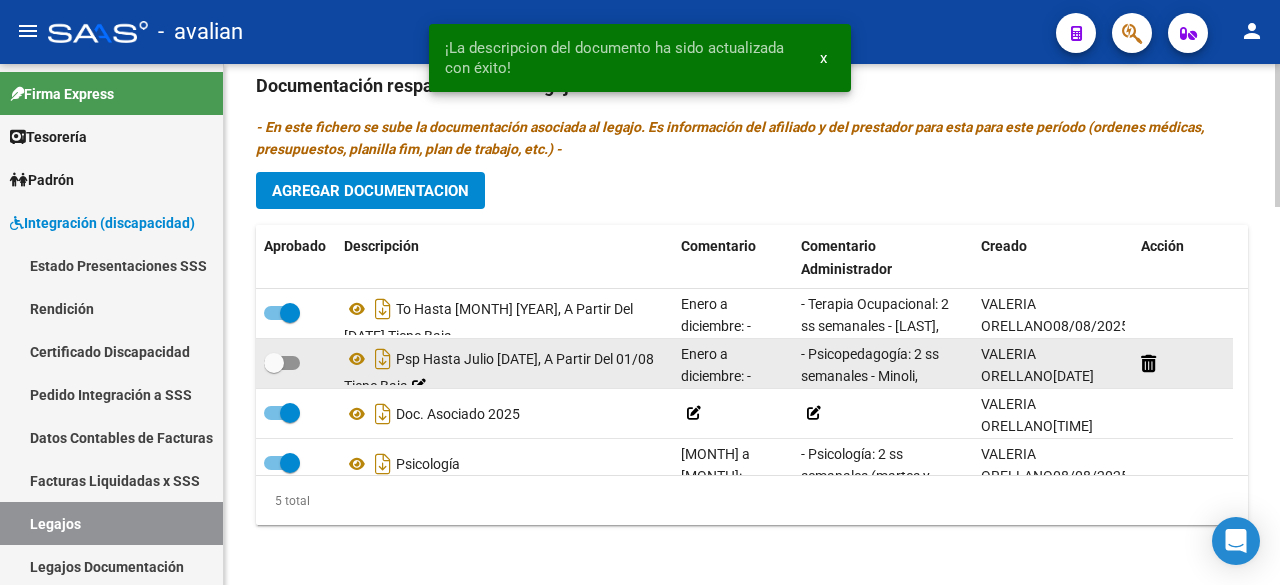 click at bounding box center [282, 363] 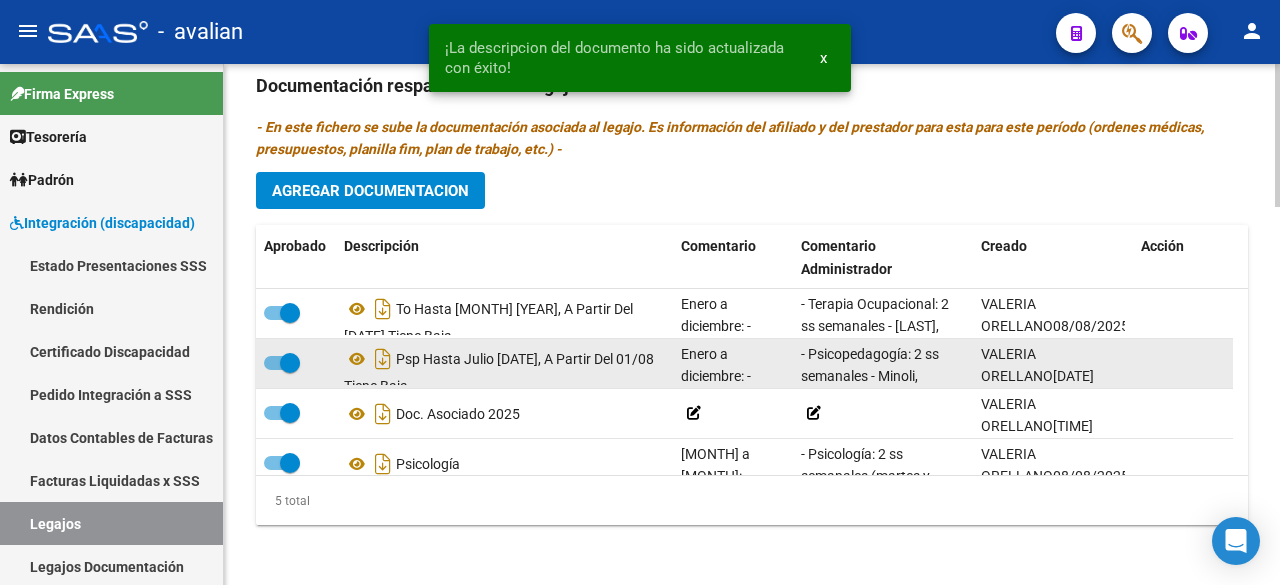 scroll, scrollTop: 12, scrollLeft: 0, axis: vertical 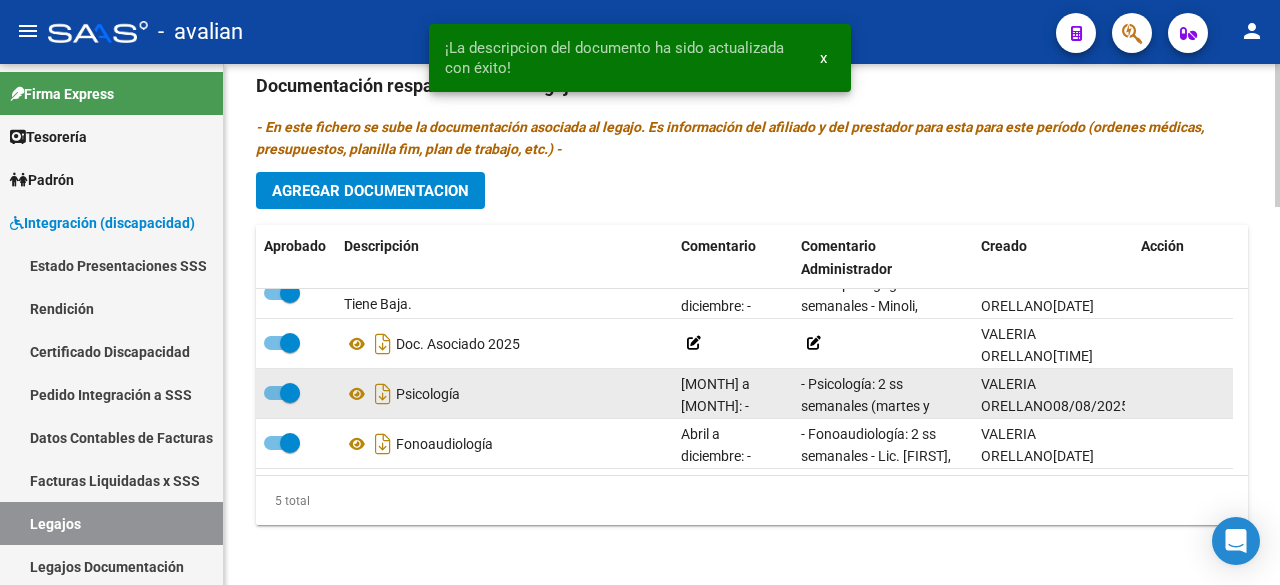 click at bounding box center [282, 393] 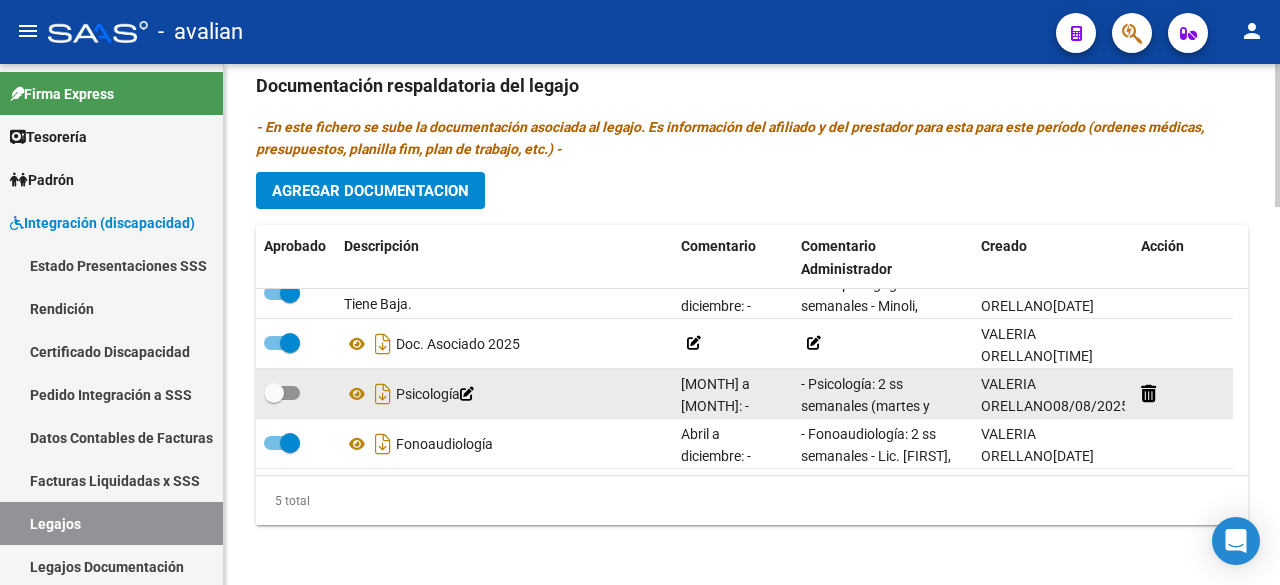 click 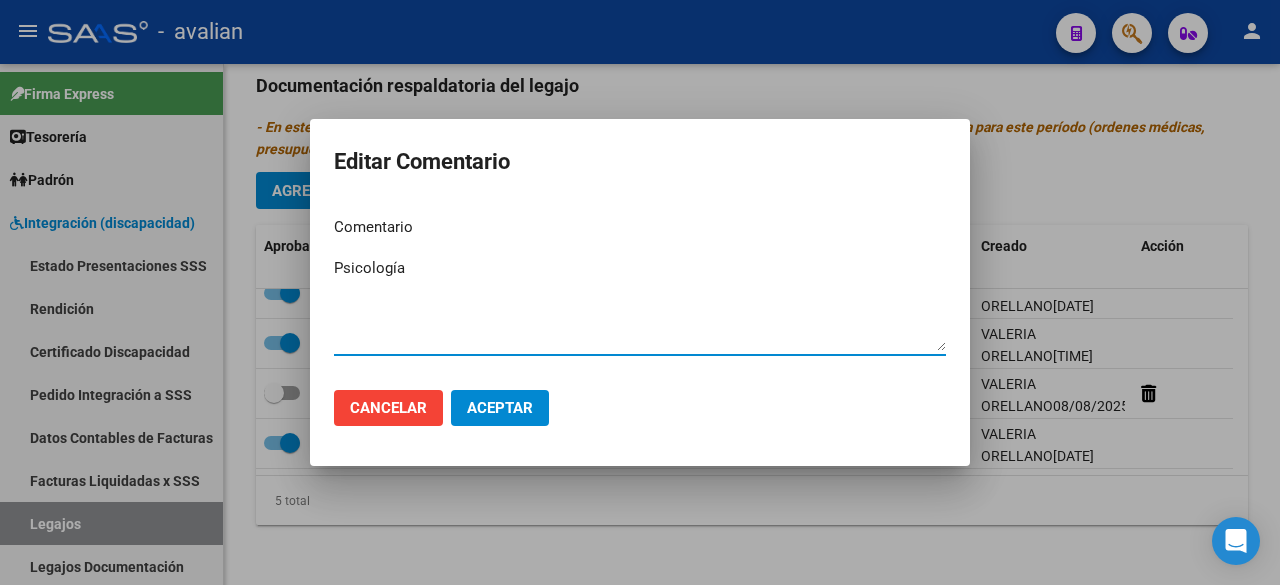 paste on "HASTA JULIO [DATE], A PARTIR DEL 01/08 TIENE BAJA." 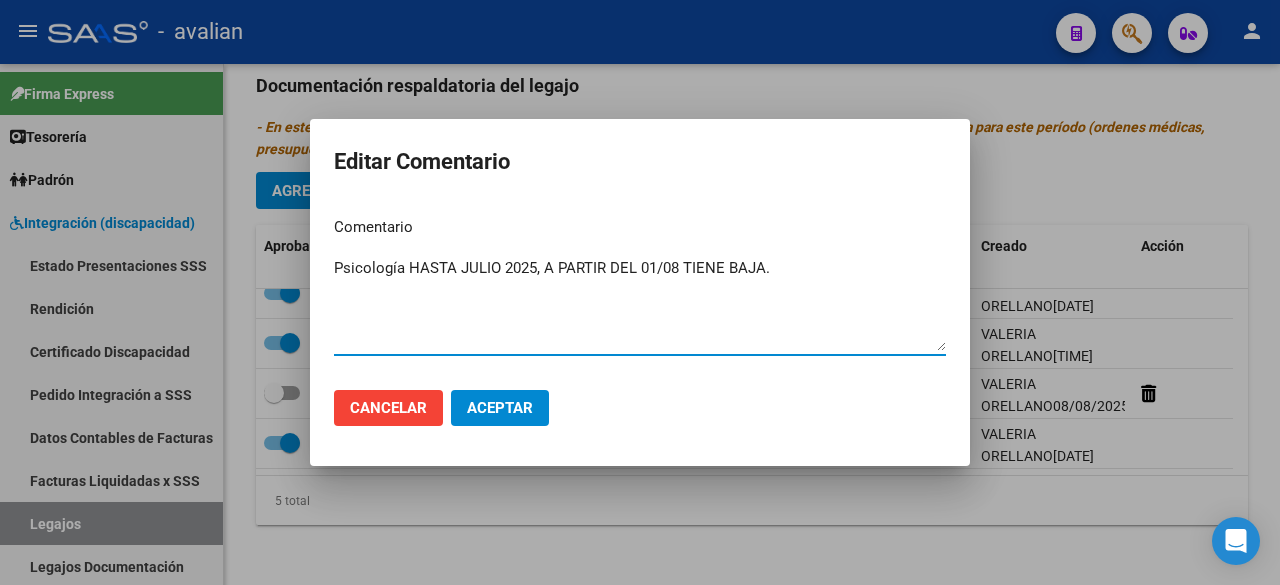 type on "Psicología HASTA JULIO 2025, A PARTIR DEL 01/08 TIENE BAJA." 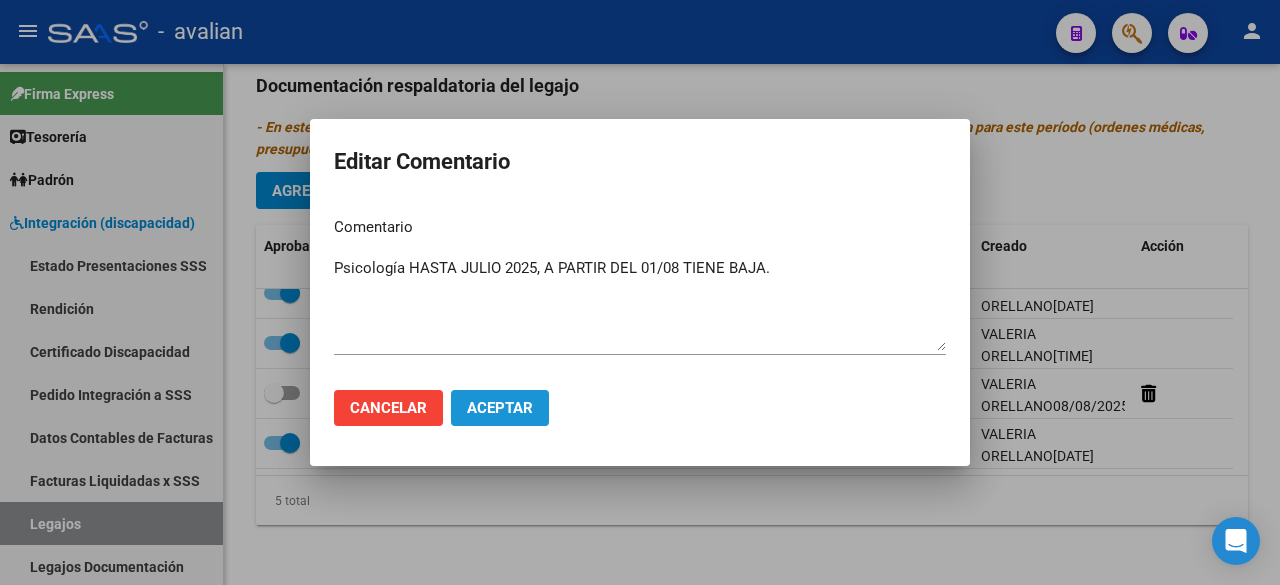 click on "Aceptar" 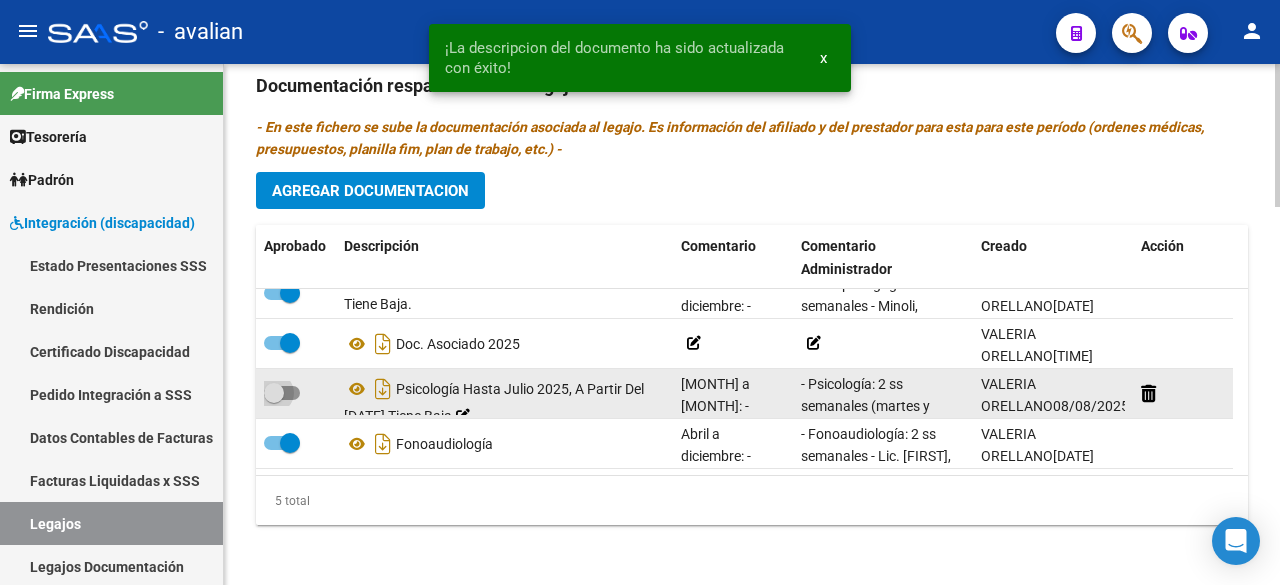 click at bounding box center [282, 393] 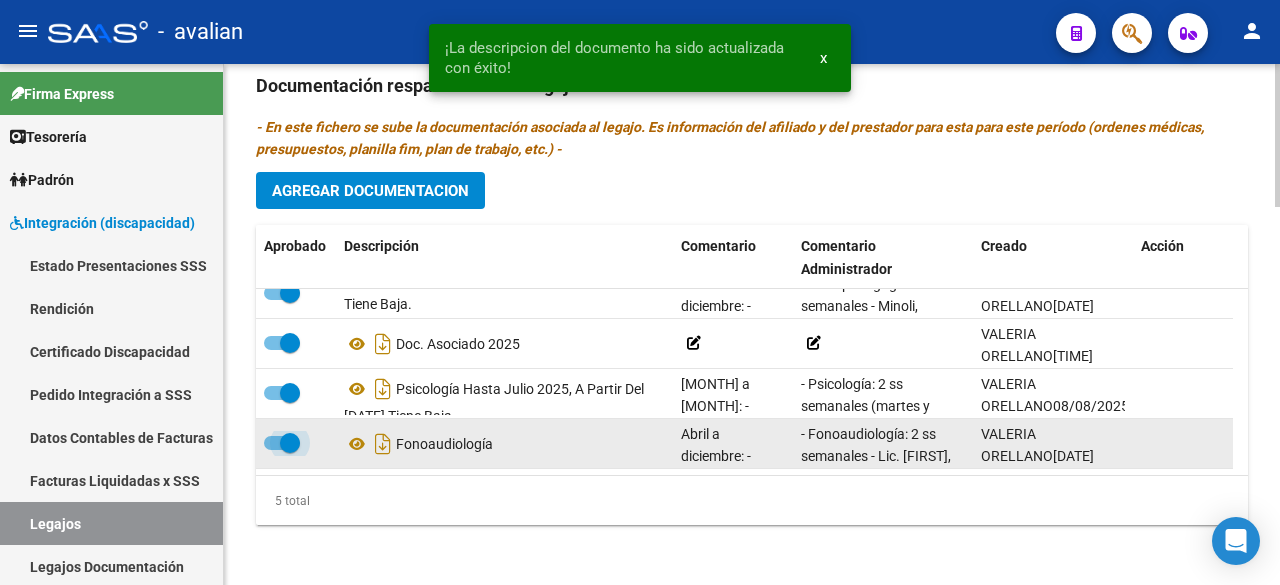 click at bounding box center [282, 443] 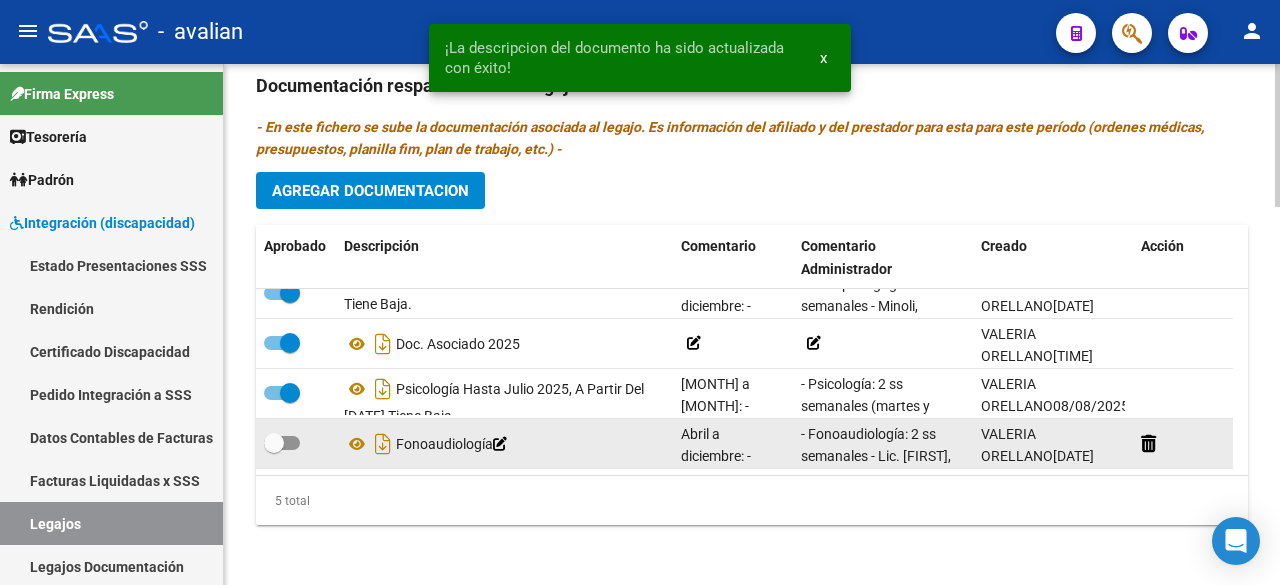 click 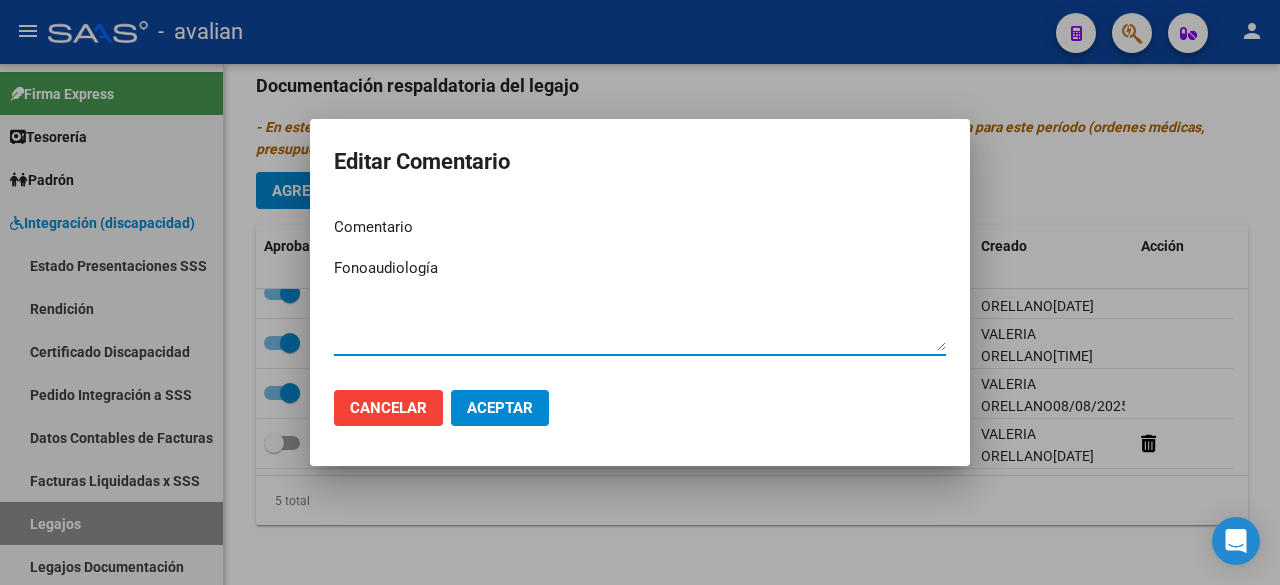 paste on "HASTA JULIO [DATE], A PARTIR DEL 01/08 TIENE BAJA." 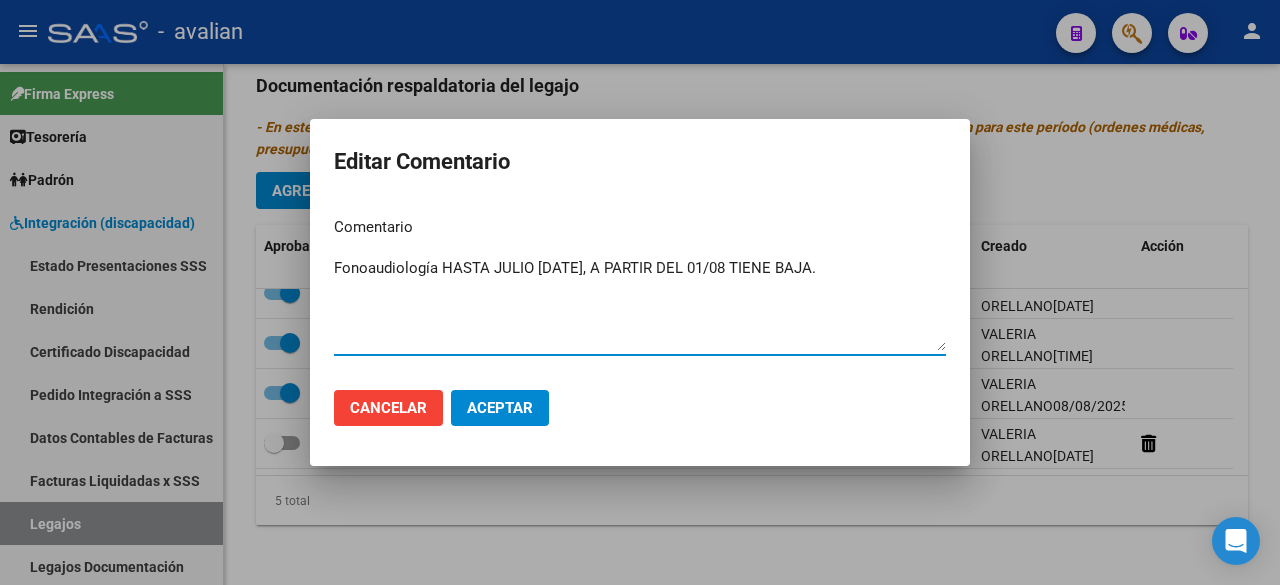 type on "Fonoaudiología HASTA JULIO [DATE], A PARTIR DEL 01/08 TIENE BAJA." 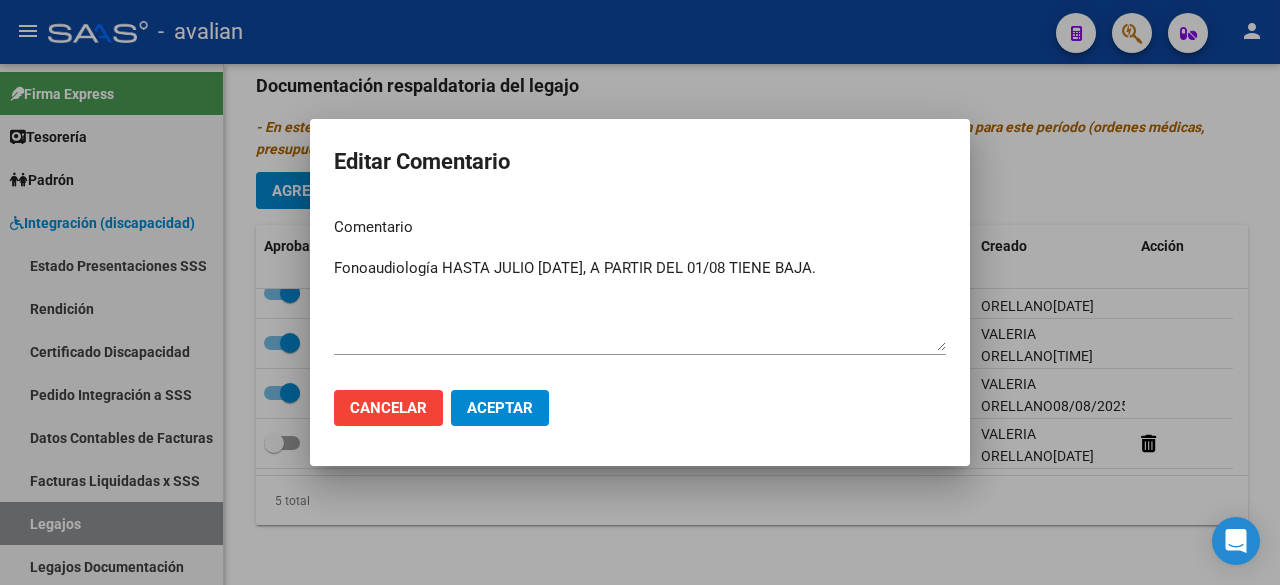 click on "Cancelar Aceptar" 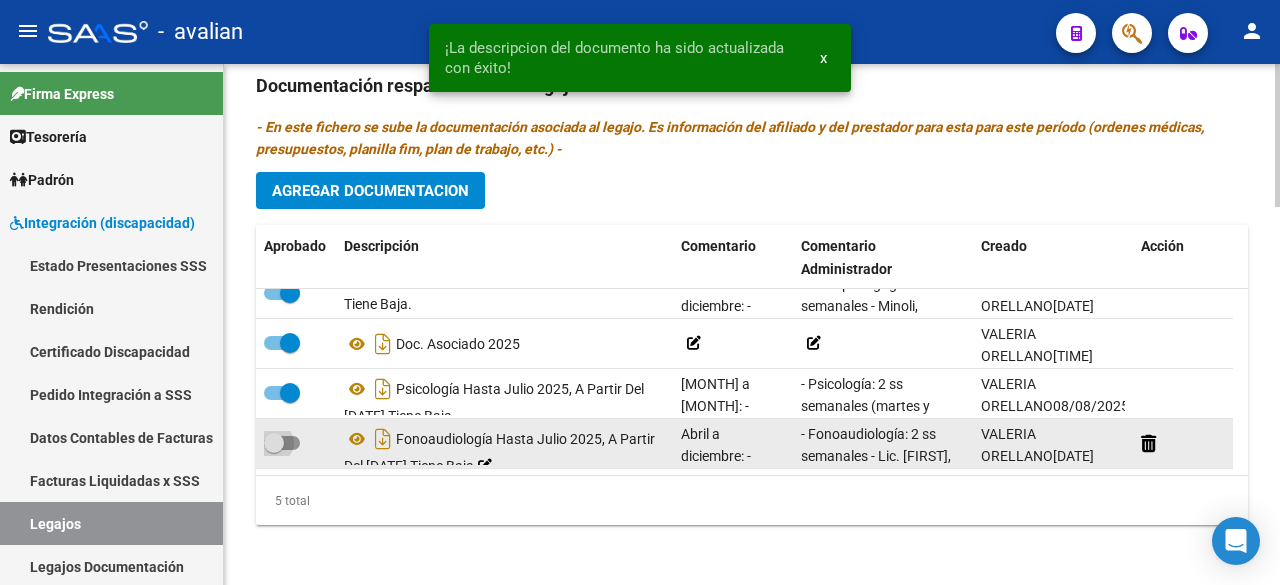 click at bounding box center (282, 443) 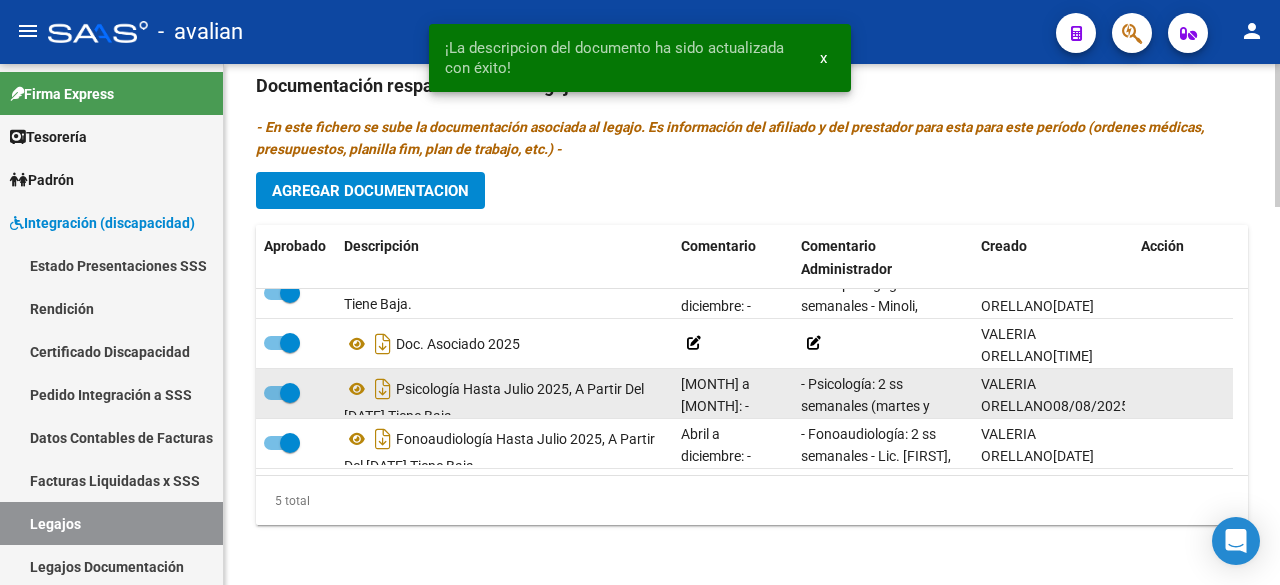 scroll, scrollTop: 12, scrollLeft: 0, axis: vertical 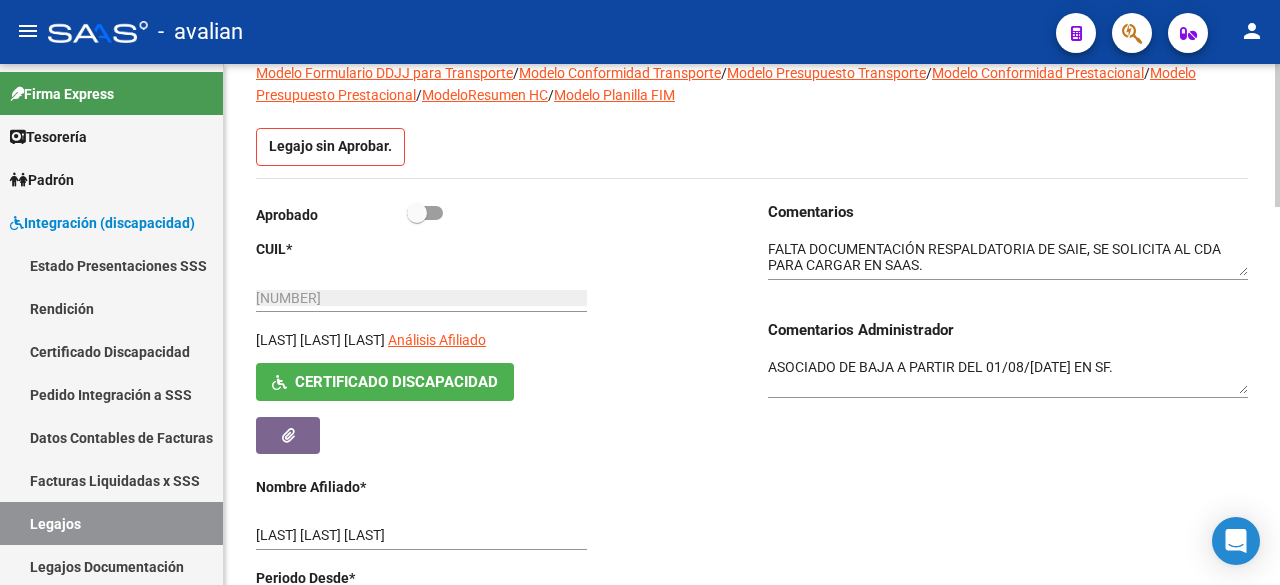 click at bounding box center [1008, 258] 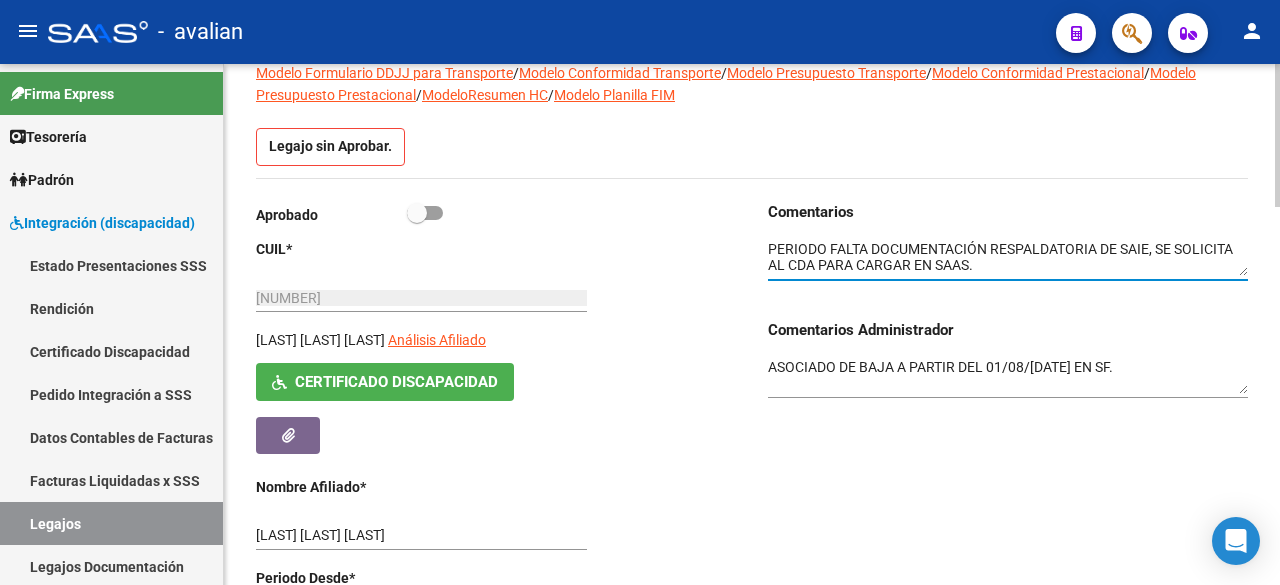 paste on "HASTA JULIO [DATE], A PARTIR DEL 01/08 TIENE BAJA." 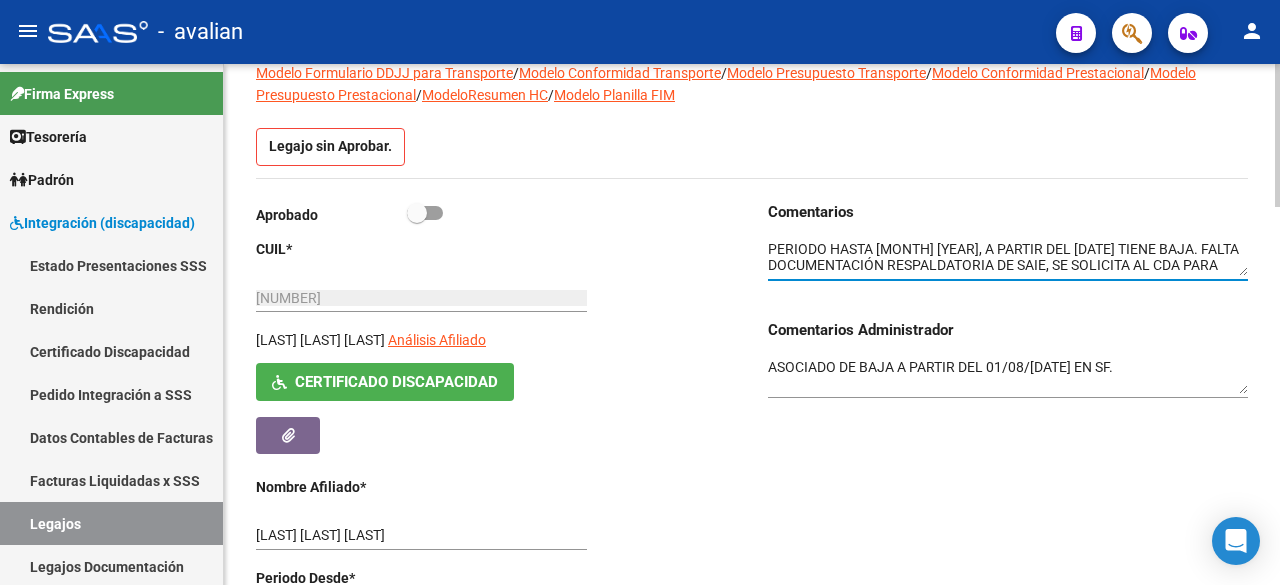scroll, scrollTop: 0, scrollLeft: 0, axis: both 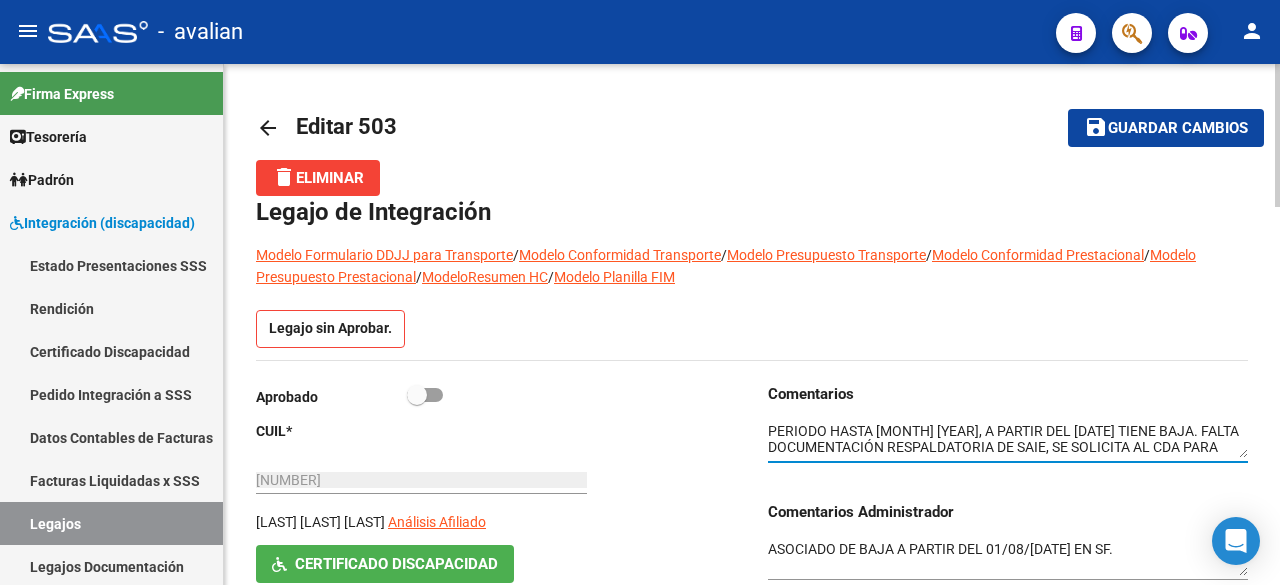 type on "PERIODO HASTA [MONTH] [YEAR], A PARTIR DEL [DATE] TIENE BAJA. FALTA DOCUMENTACIÓN RESPALDATORIA DE SAIE, SE SOLICITA AL CDA PARA CARGAR EN SAAS." 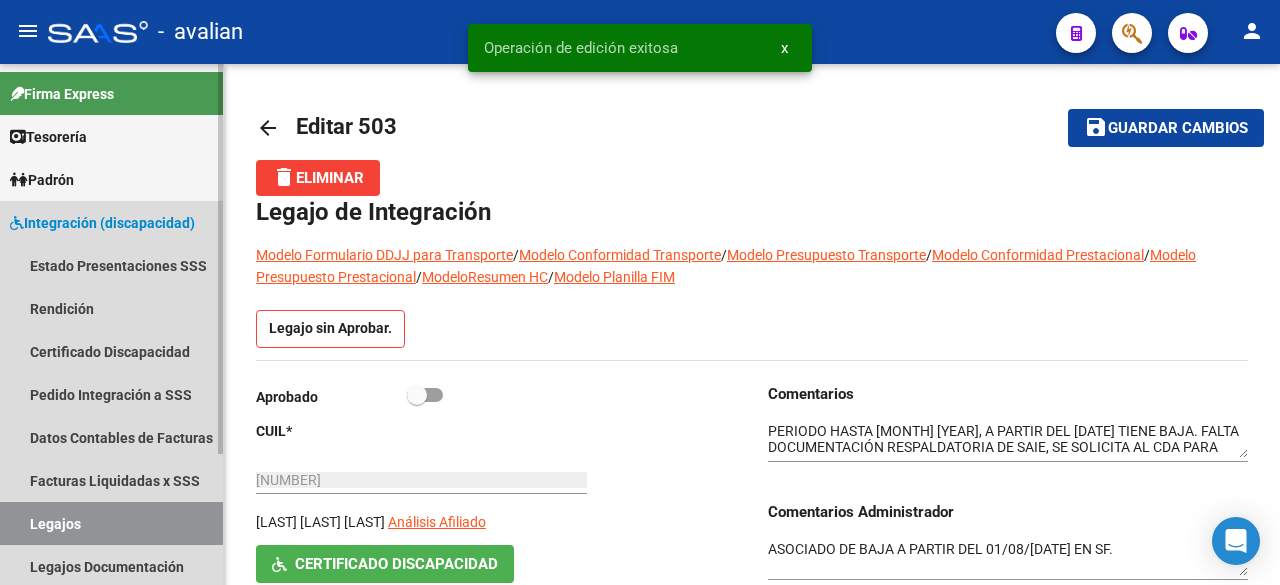 click on "Legajos" at bounding box center [111, 523] 